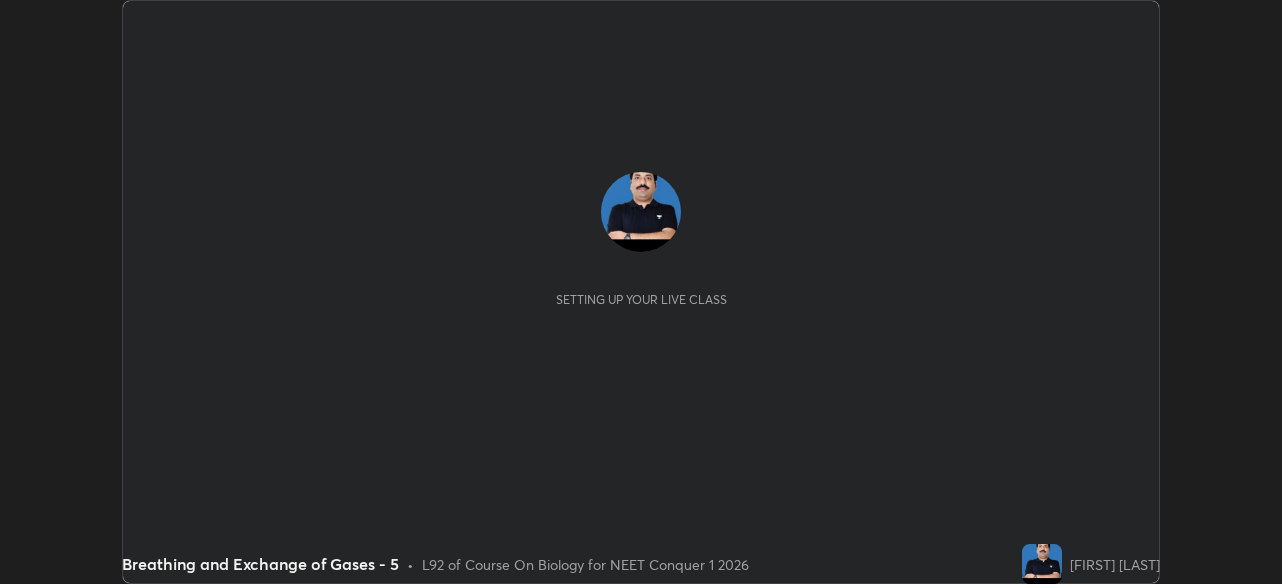 scroll, scrollTop: 0, scrollLeft: 0, axis: both 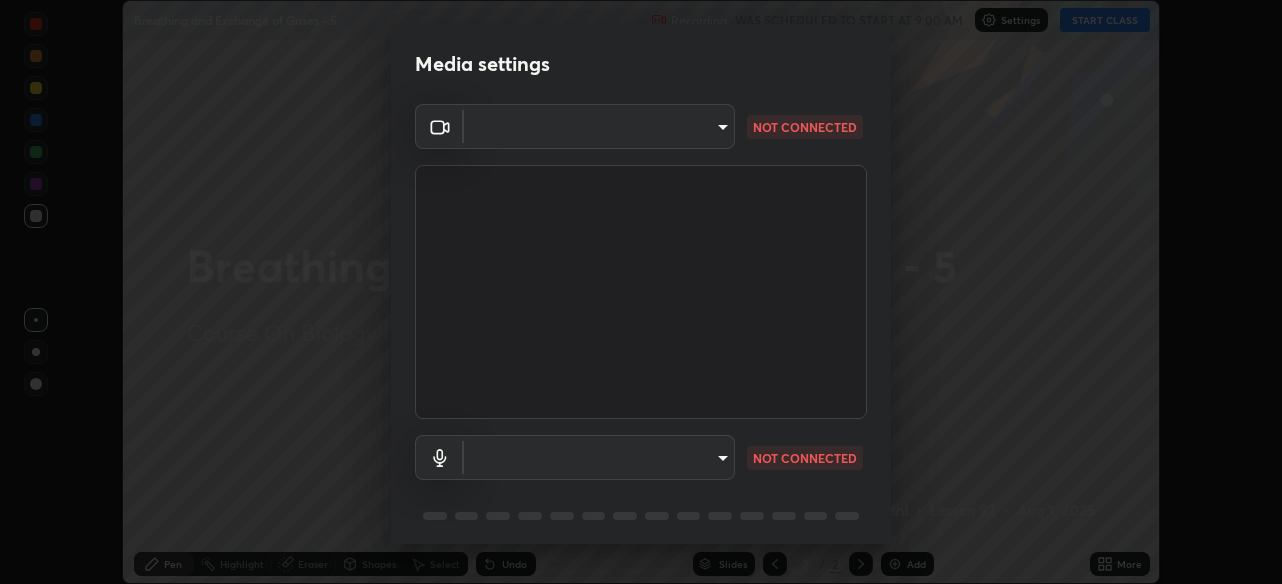type on "28ae8228e1889e27b3560ed02dc6dc73f4b031919add1df3b3d257722d80b483" 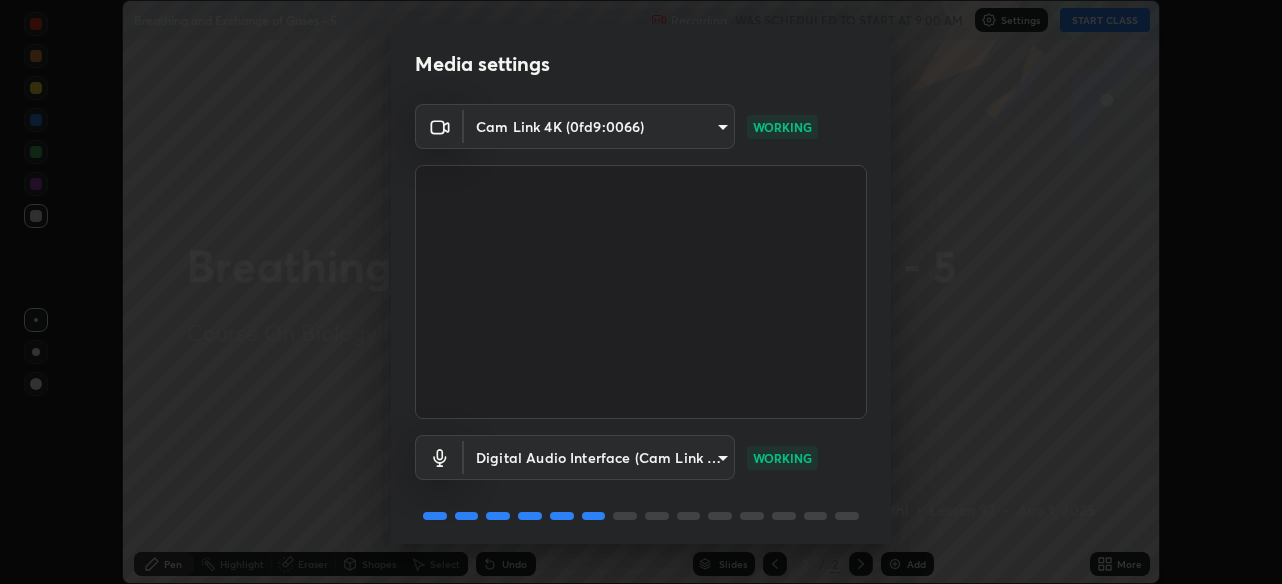 scroll, scrollTop: 72, scrollLeft: 0, axis: vertical 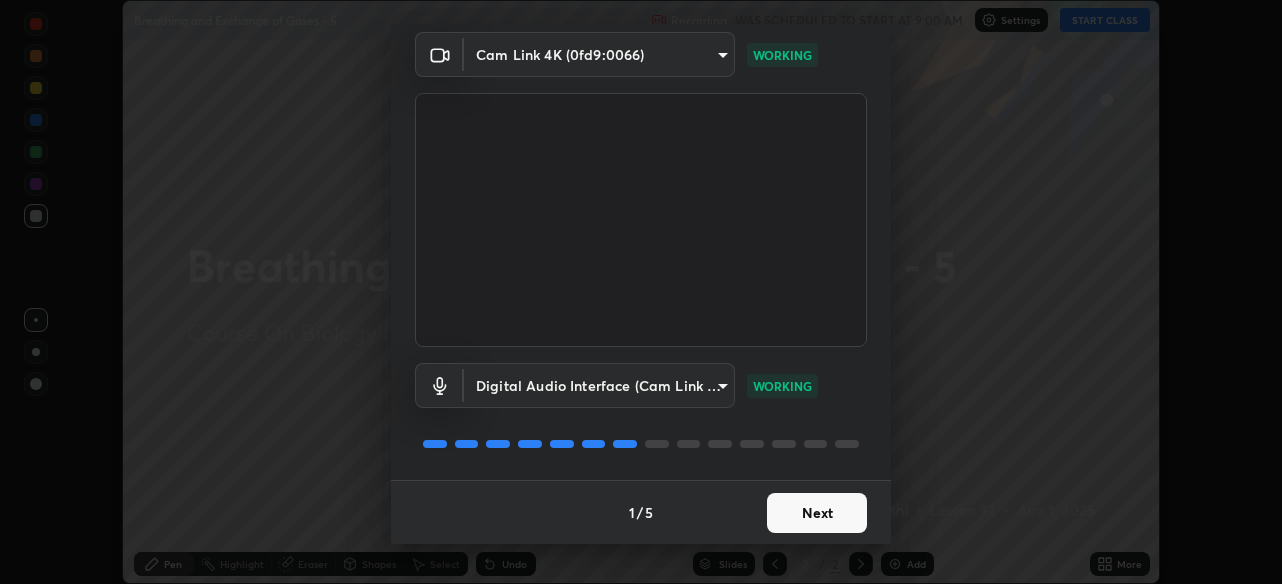 click on "Next" at bounding box center [817, 513] 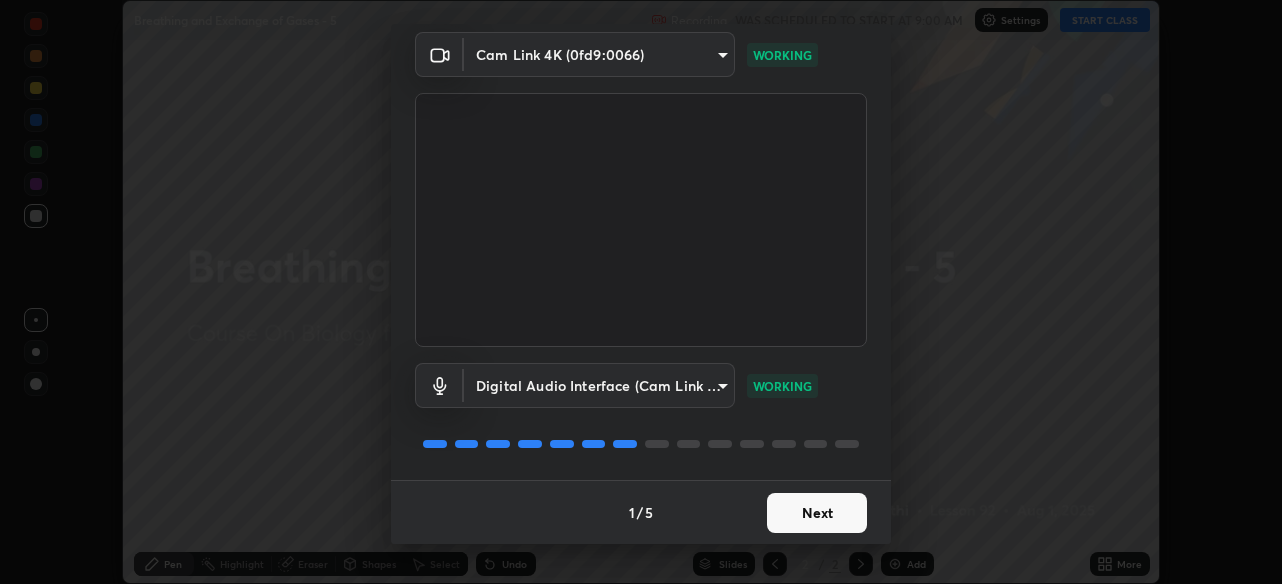 scroll, scrollTop: 0, scrollLeft: 0, axis: both 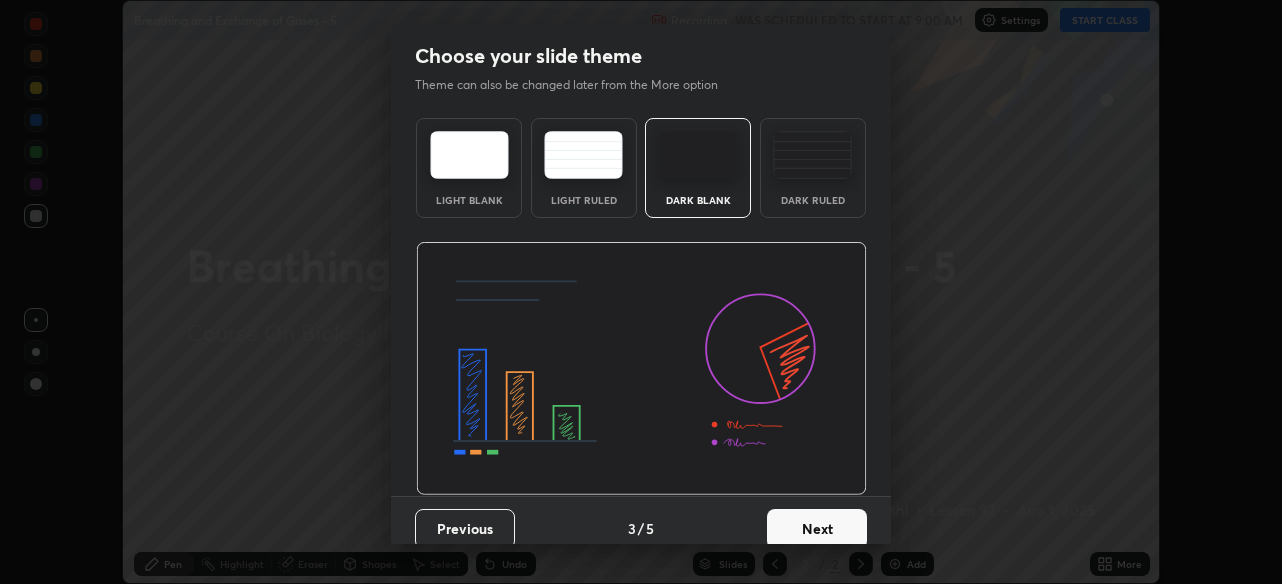 click on "Next" at bounding box center (817, 529) 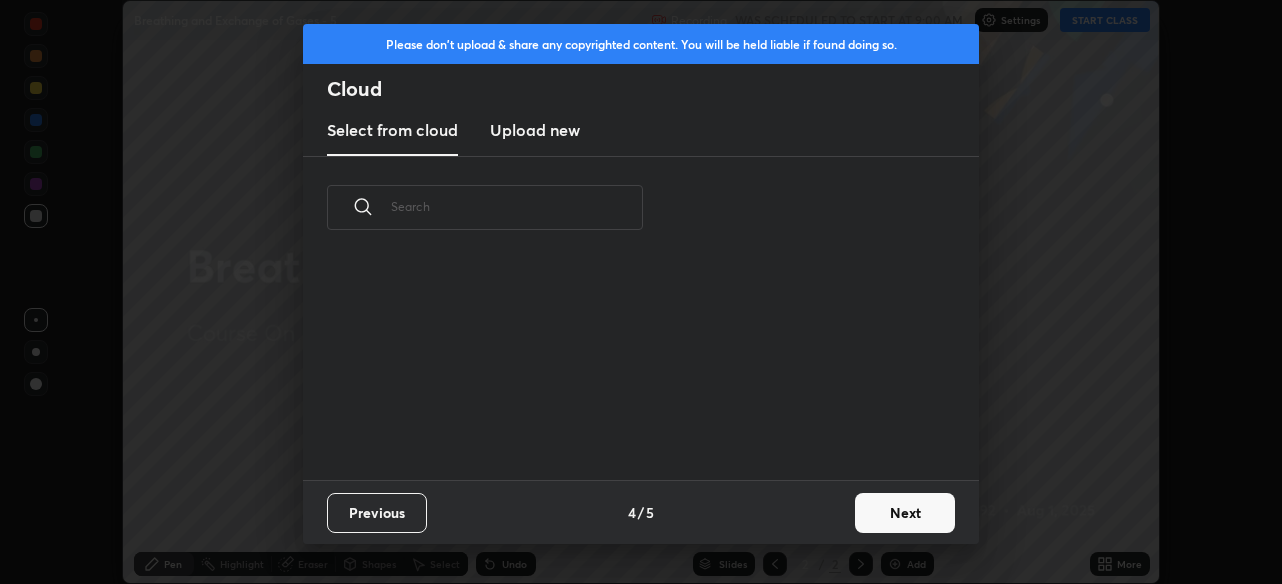 click on "Next" at bounding box center [905, 513] 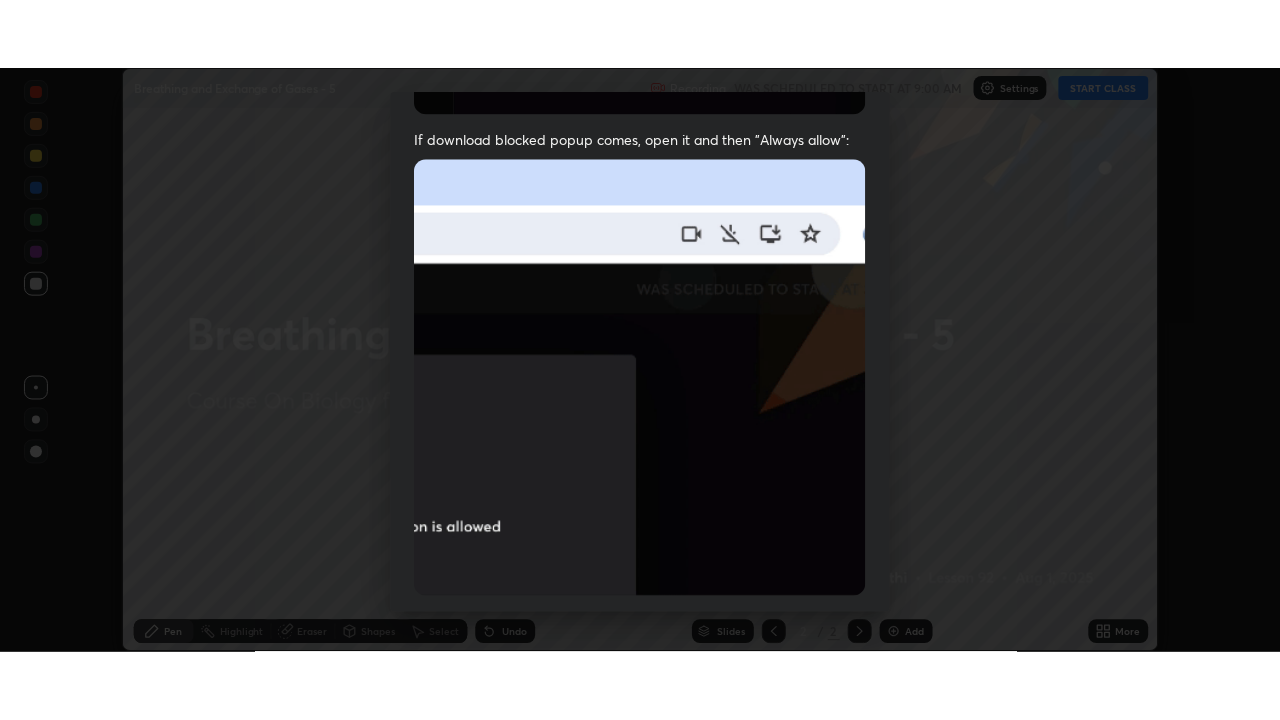 scroll, scrollTop: 480, scrollLeft: 0, axis: vertical 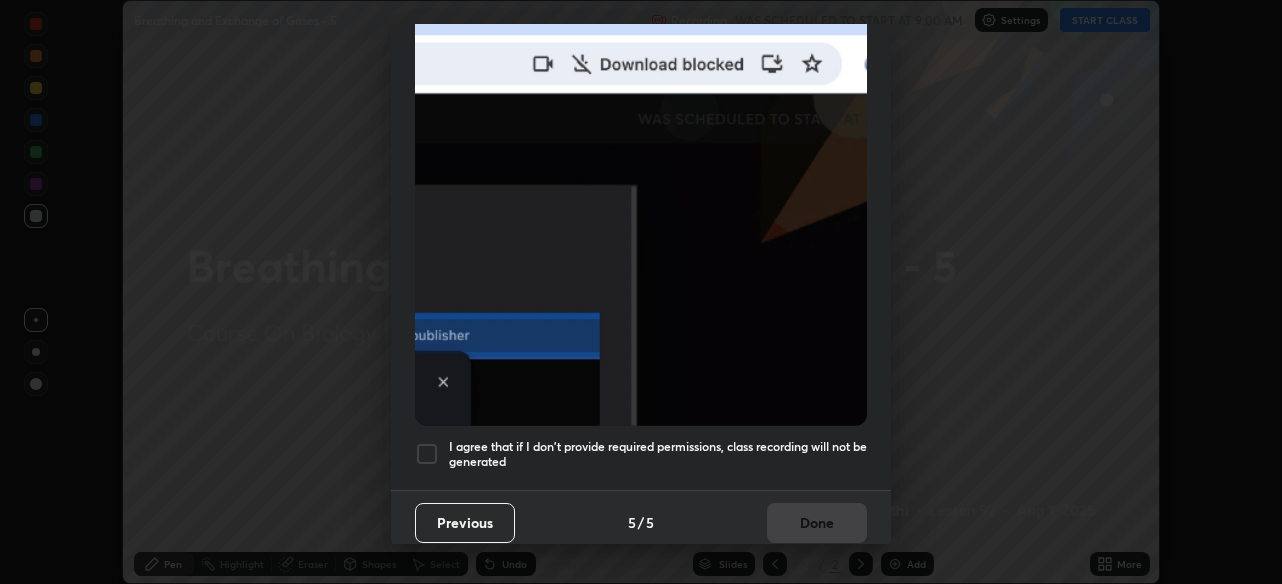 click on "I agree that if I don't provide required permissions, class recording will not be generated" at bounding box center [658, 454] 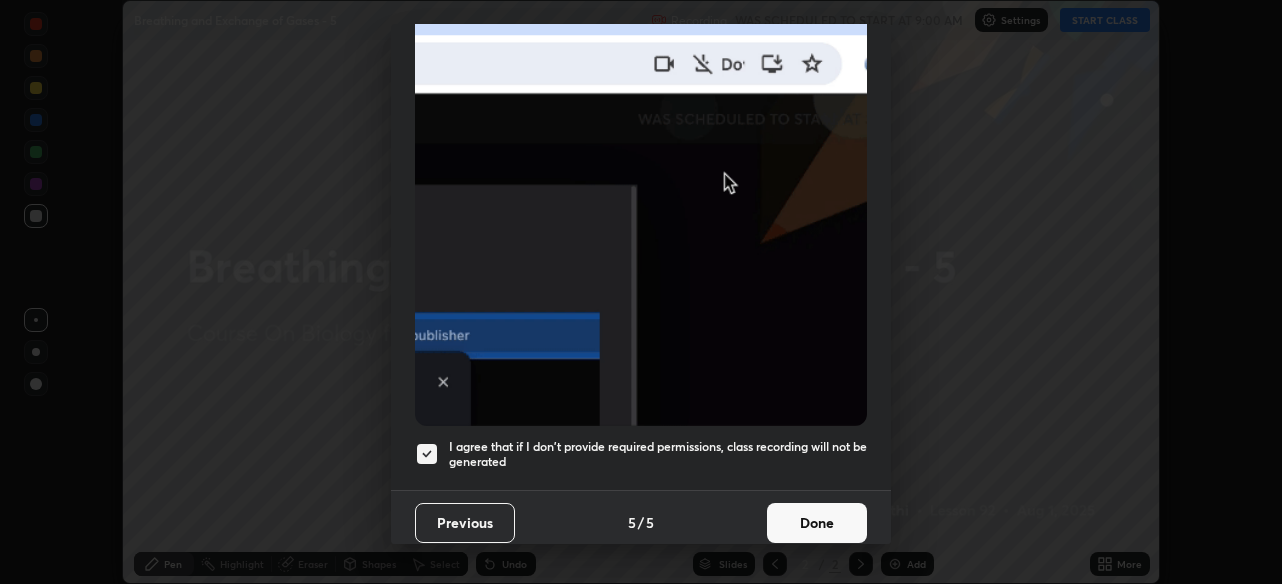 click on "Done" at bounding box center [817, 523] 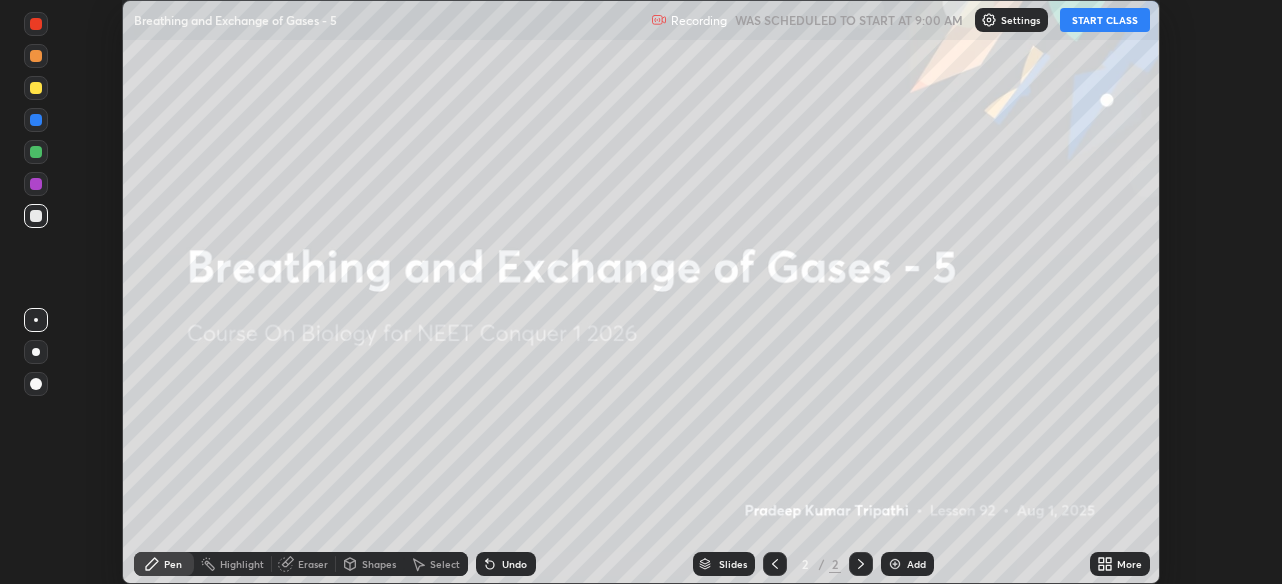 click 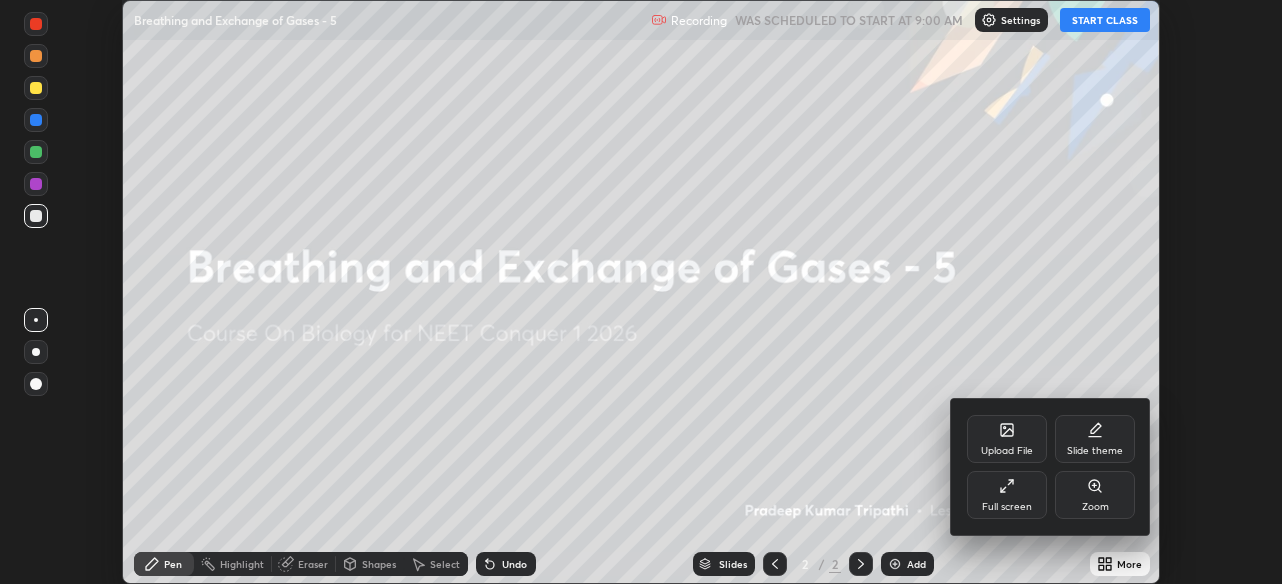 click on "Full screen" at bounding box center (1007, 495) 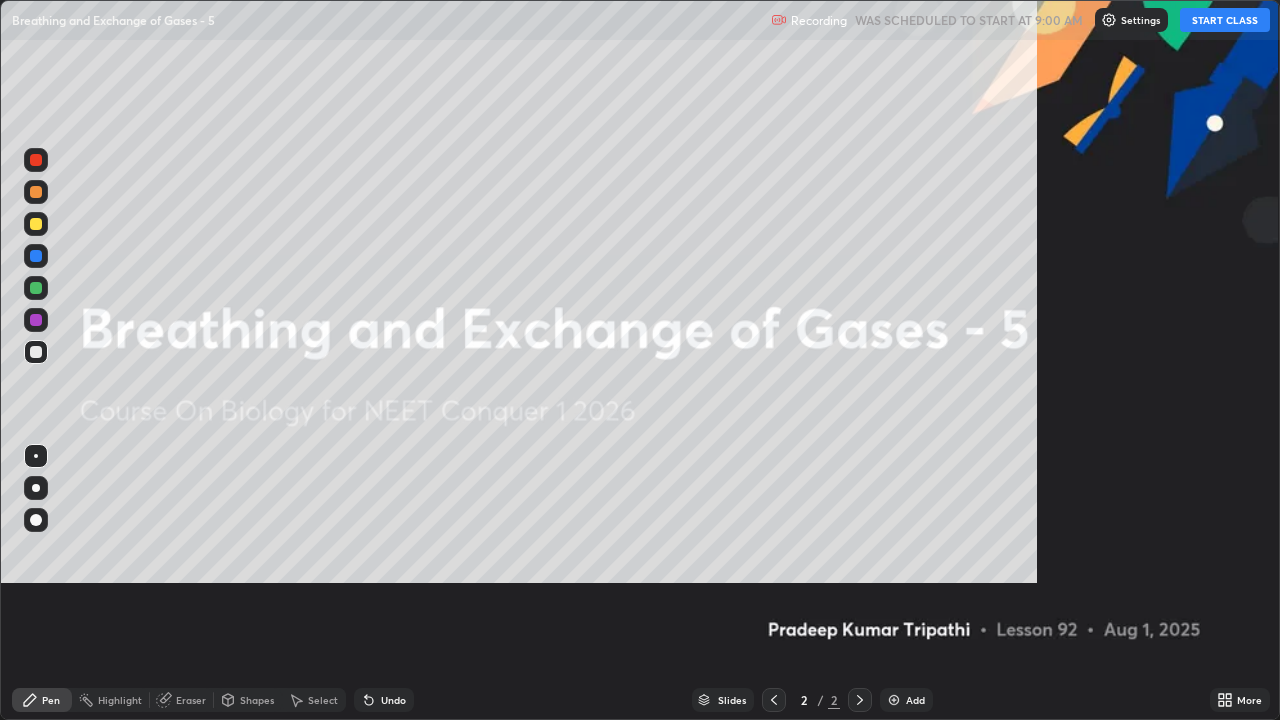 scroll, scrollTop: 99280, scrollLeft: 98720, axis: both 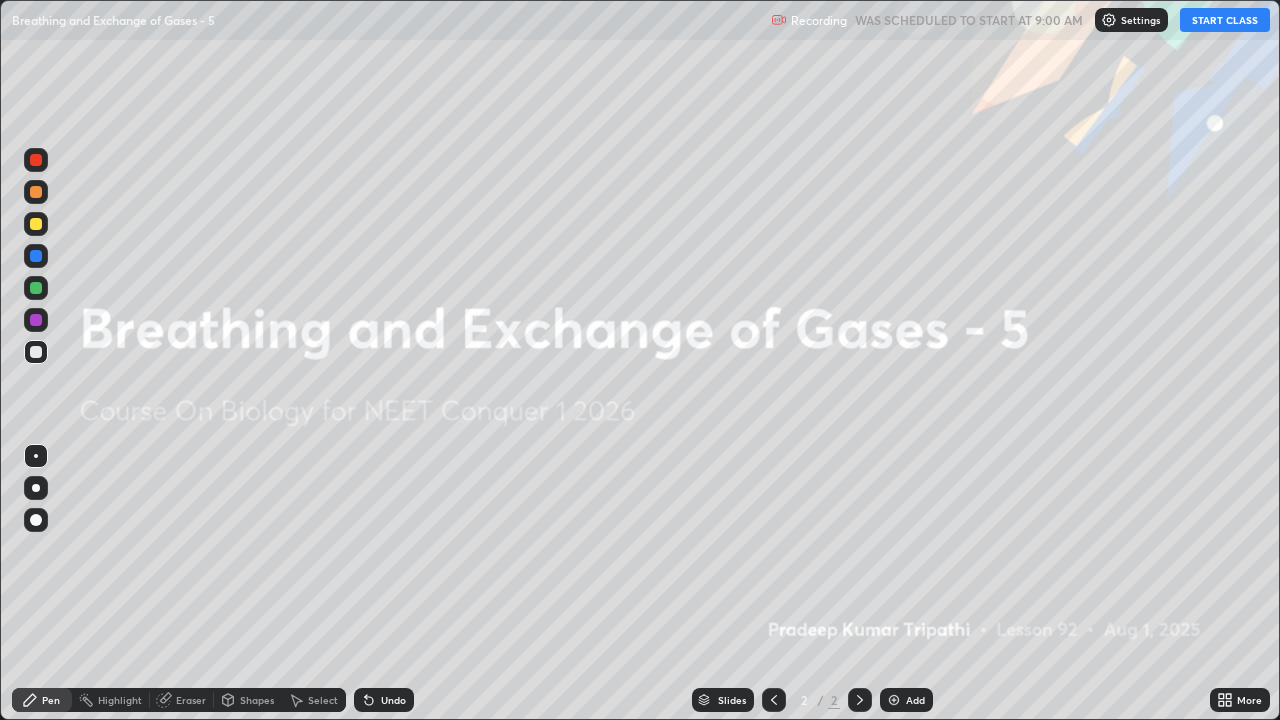 click on "START CLASS" at bounding box center [1225, 20] 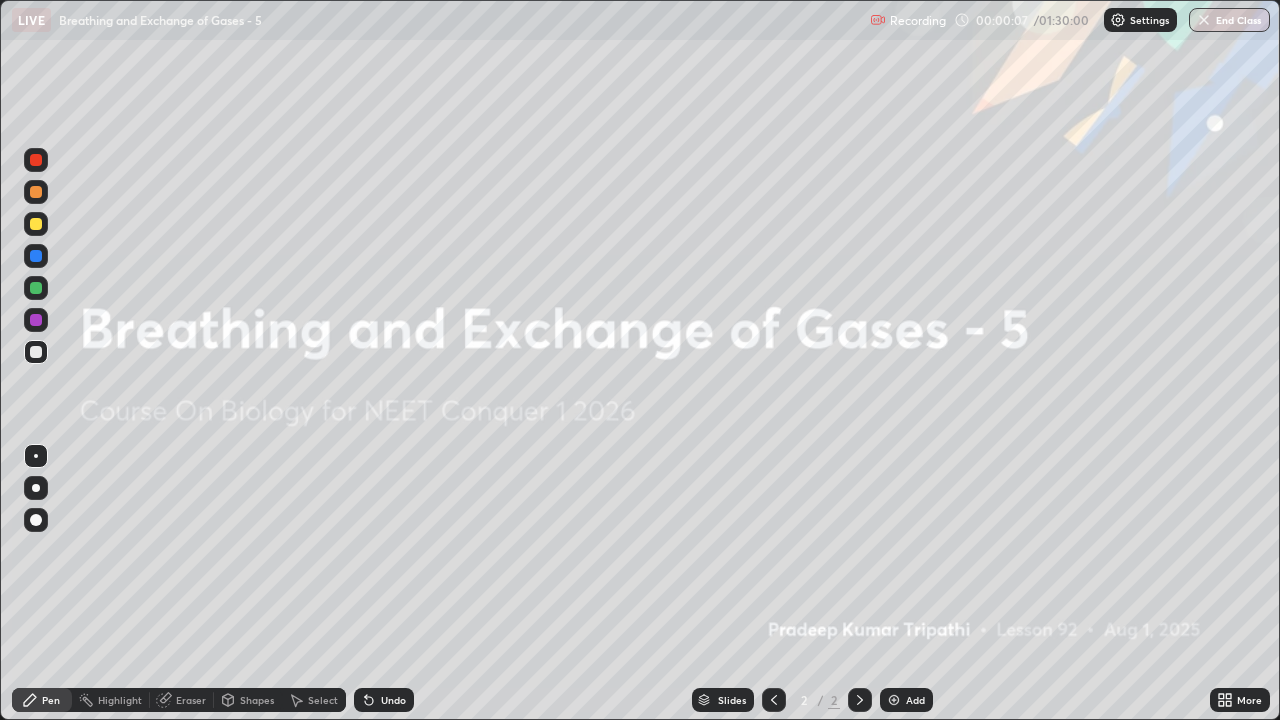 click at bounding box center (894, 700) 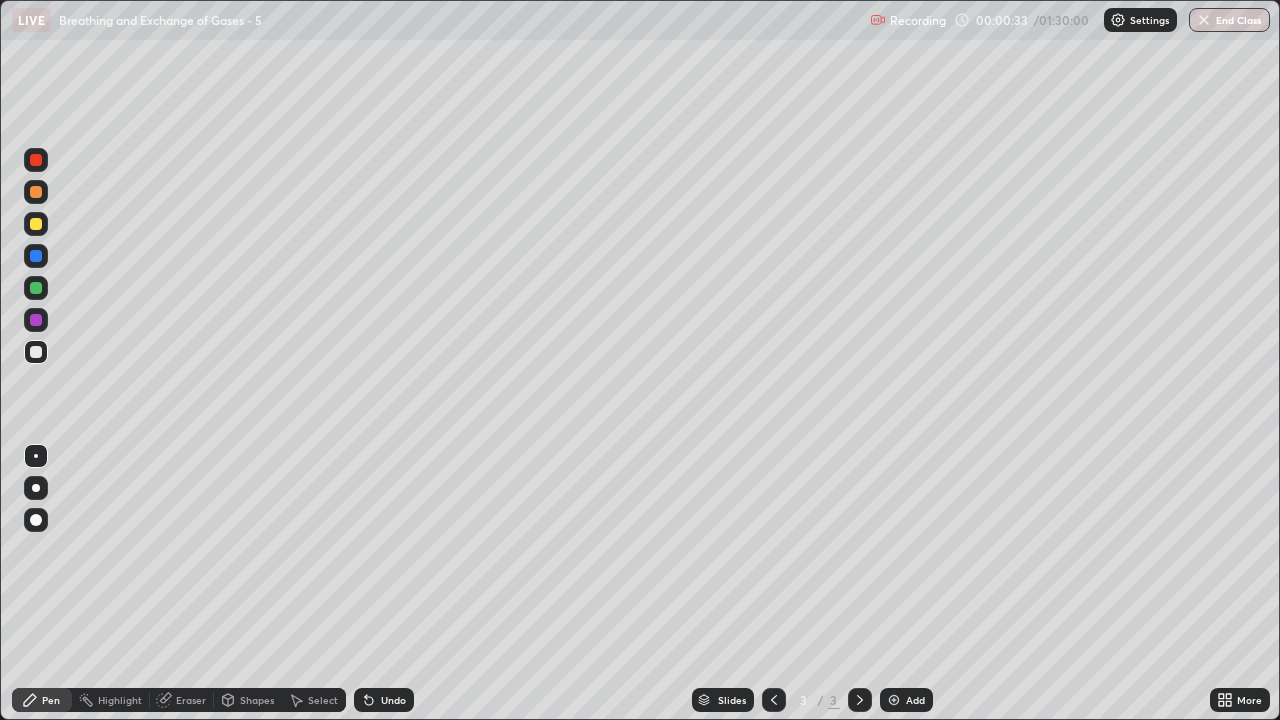 click at bounding box center [36, 224] 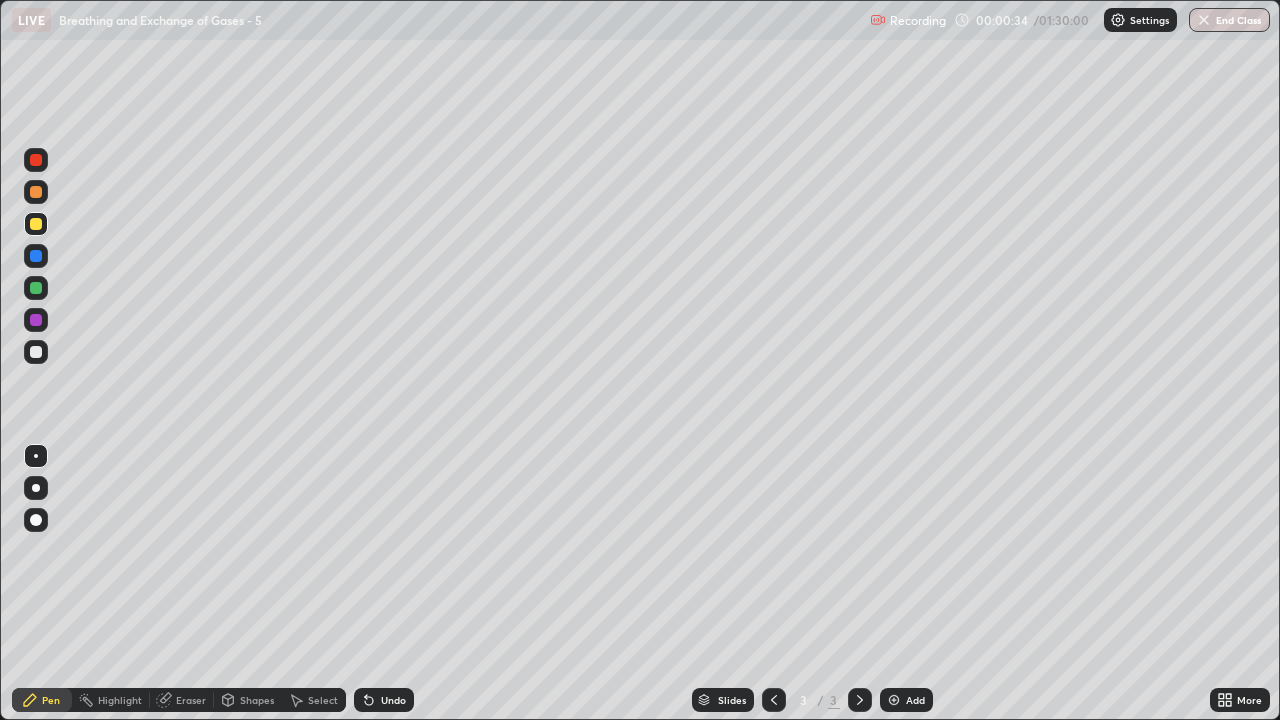 click at bounding box center (36, 488) 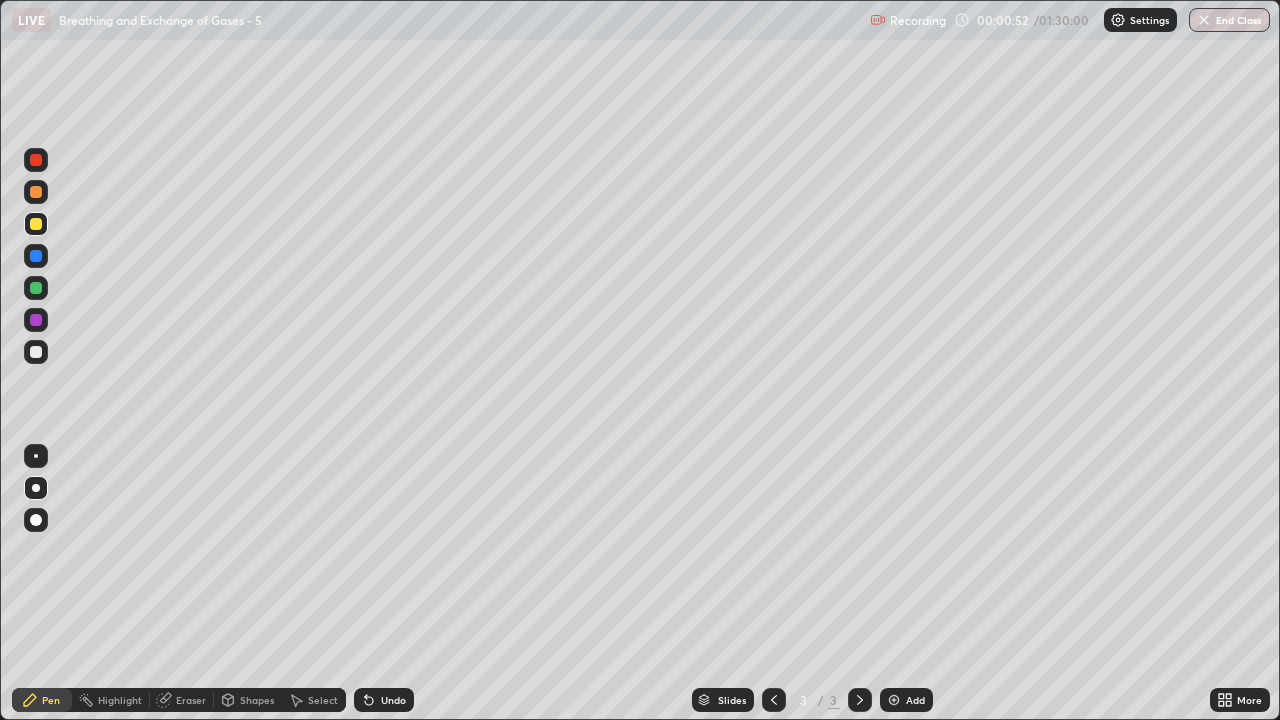 click at bounding box center [36, 352] 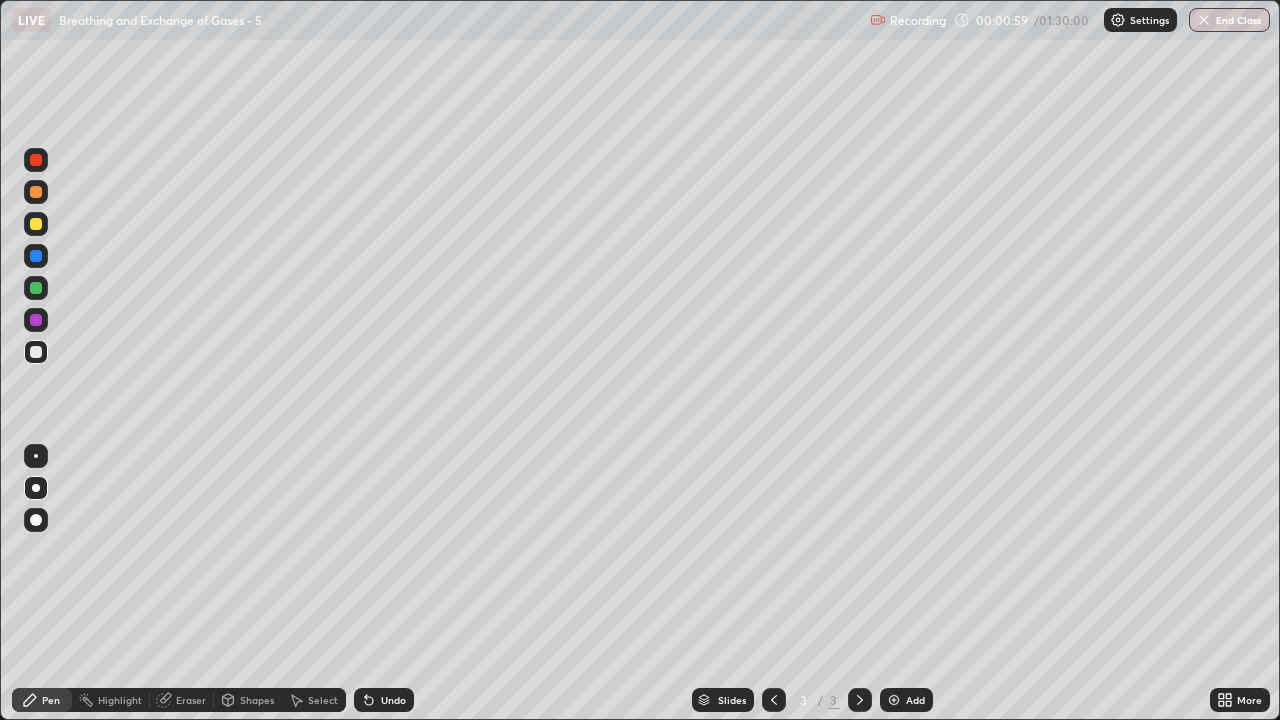 click at bounding box center [36, 288] 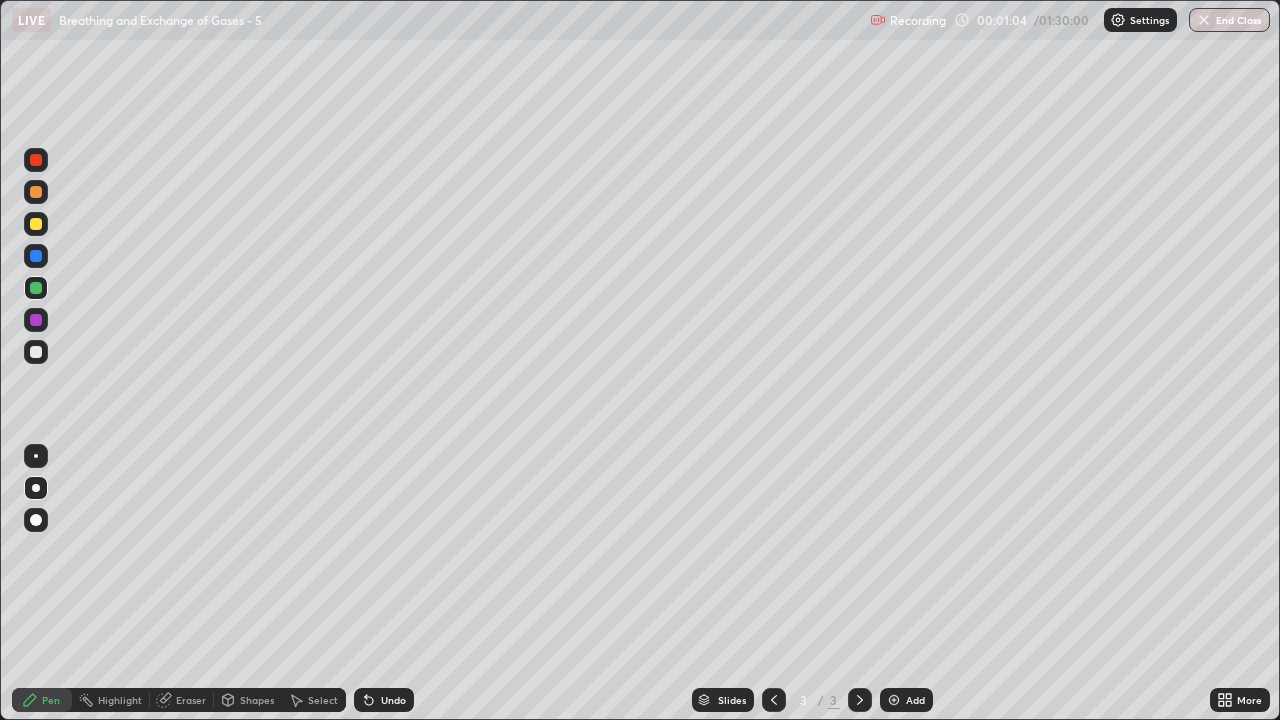 click at bounding box center [36, 320] 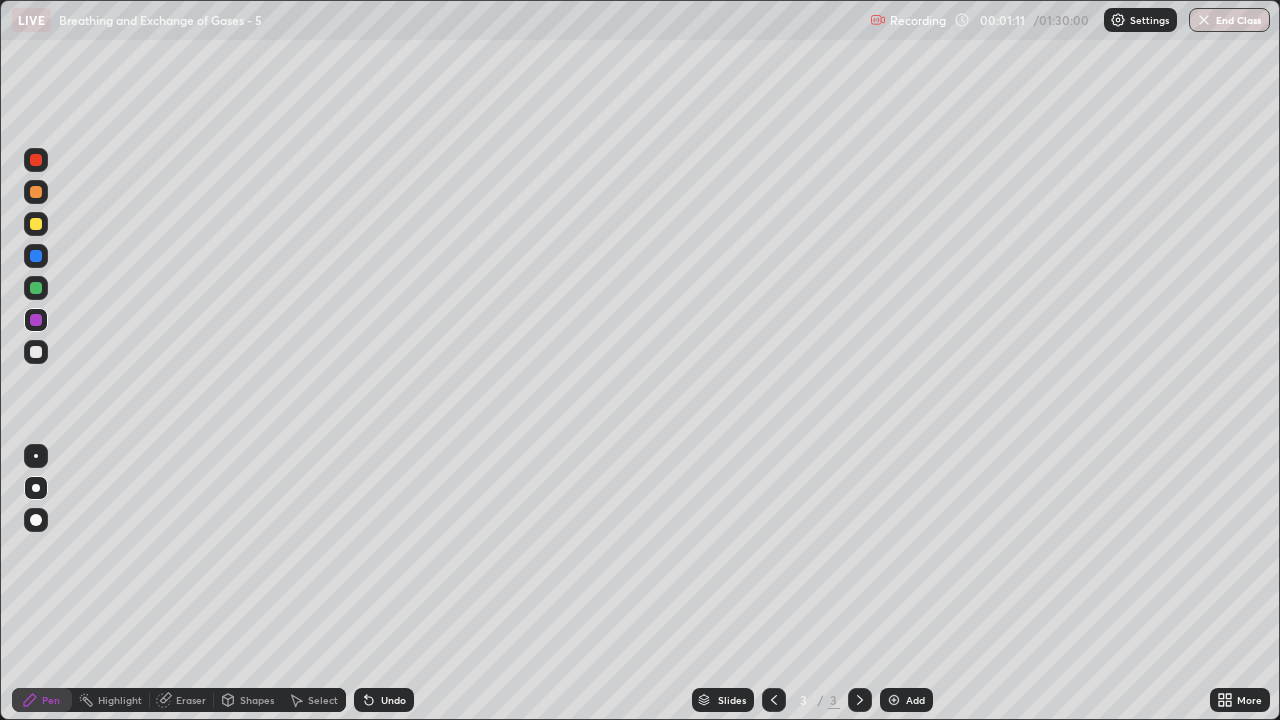 click at bounding box center [36, 192] 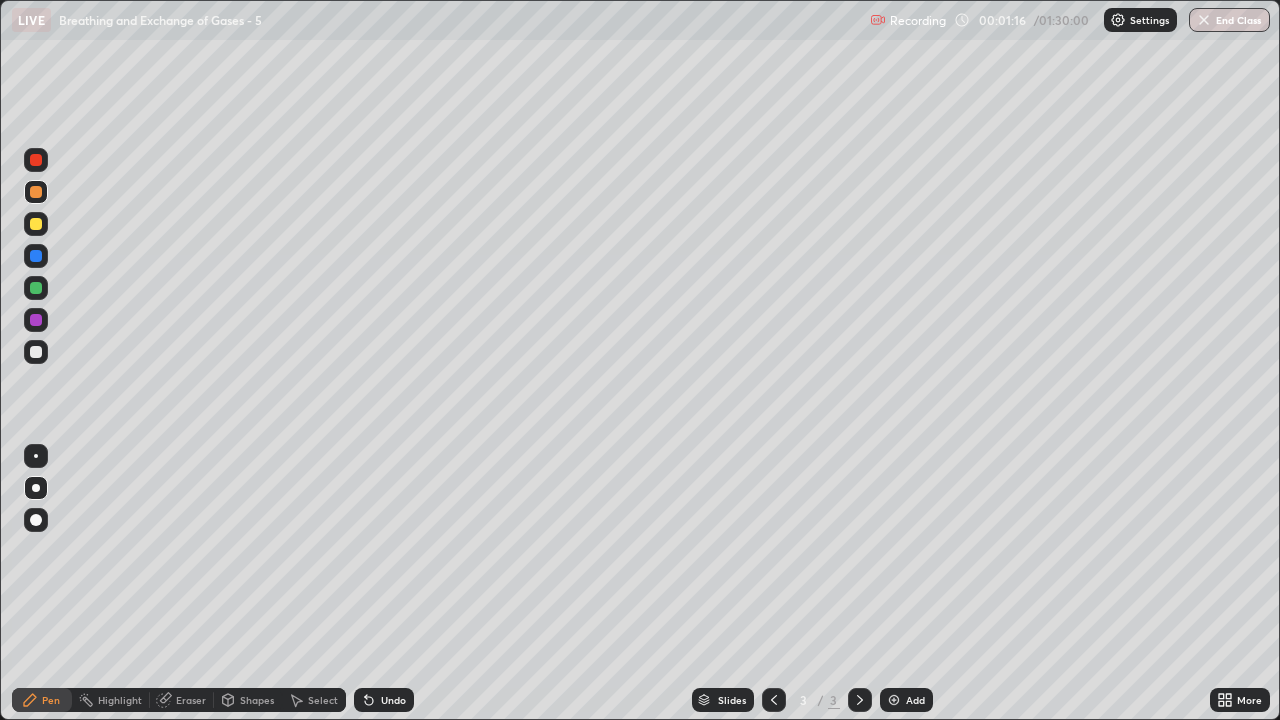 click on "Eraser" at bounding box center [191, 700] 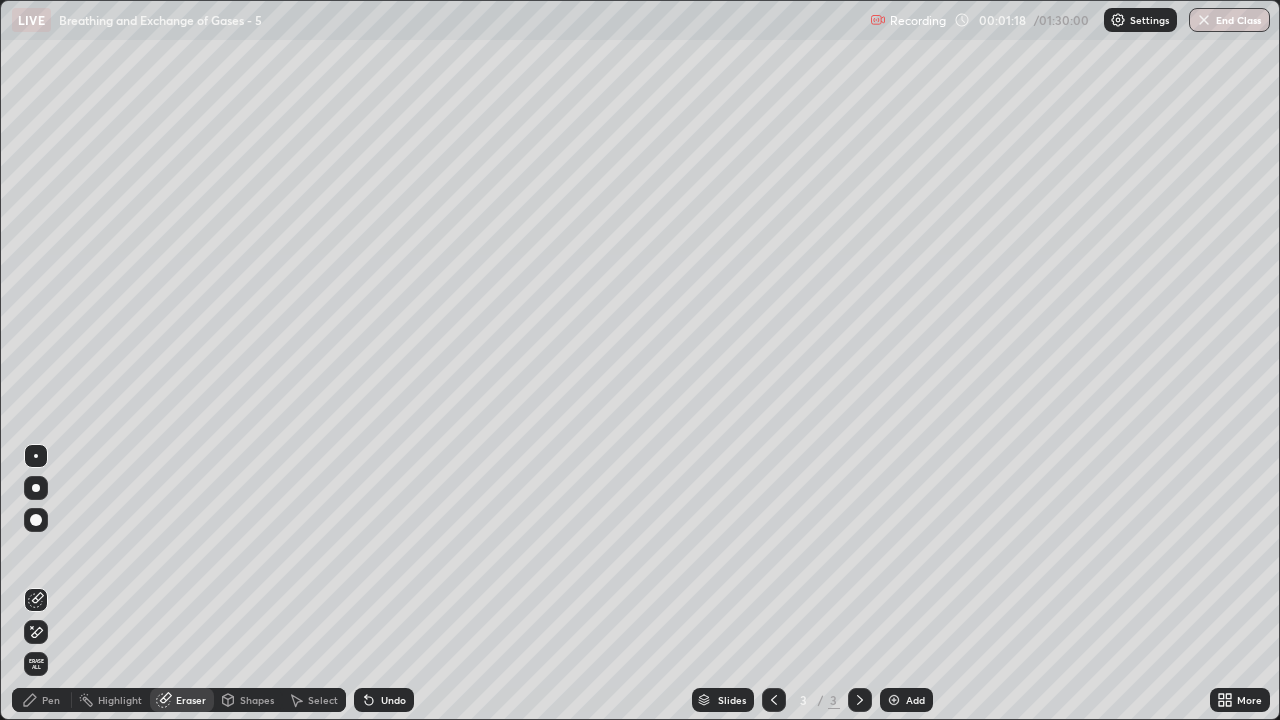 click on "Pen" at bounding box center [51, 700] 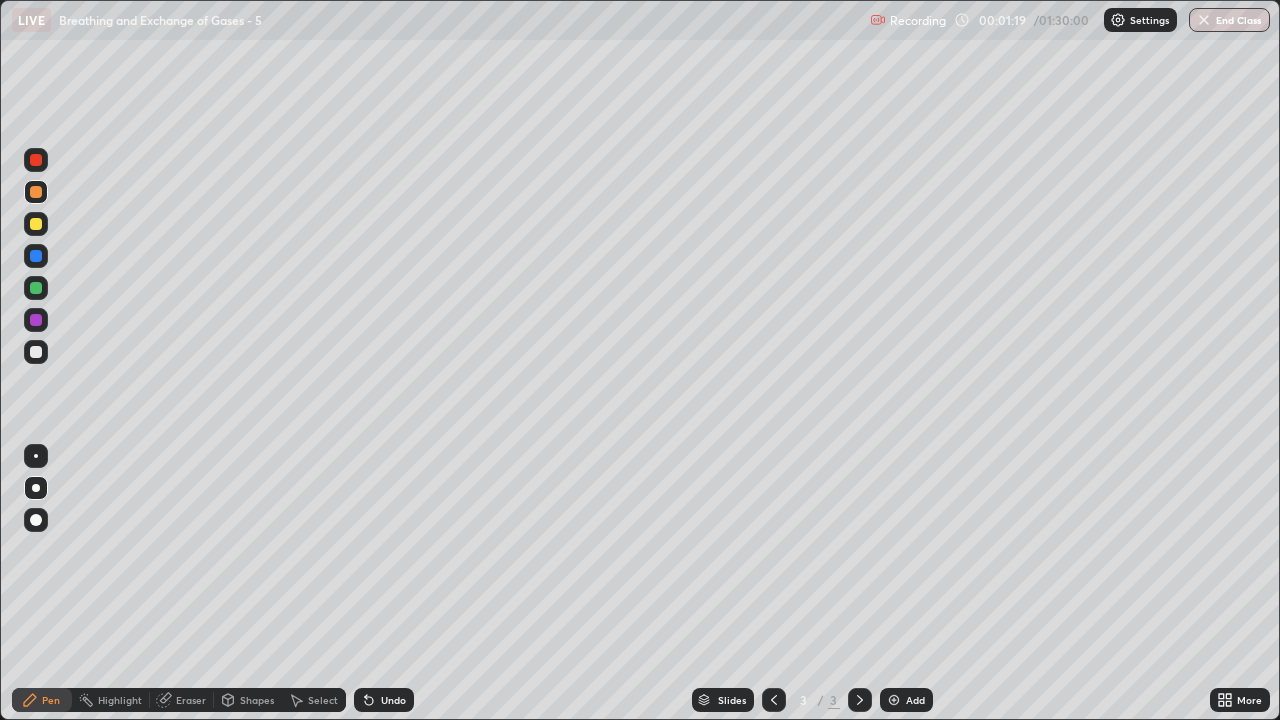 click on "Eraser" at bounding box center [191, 700] 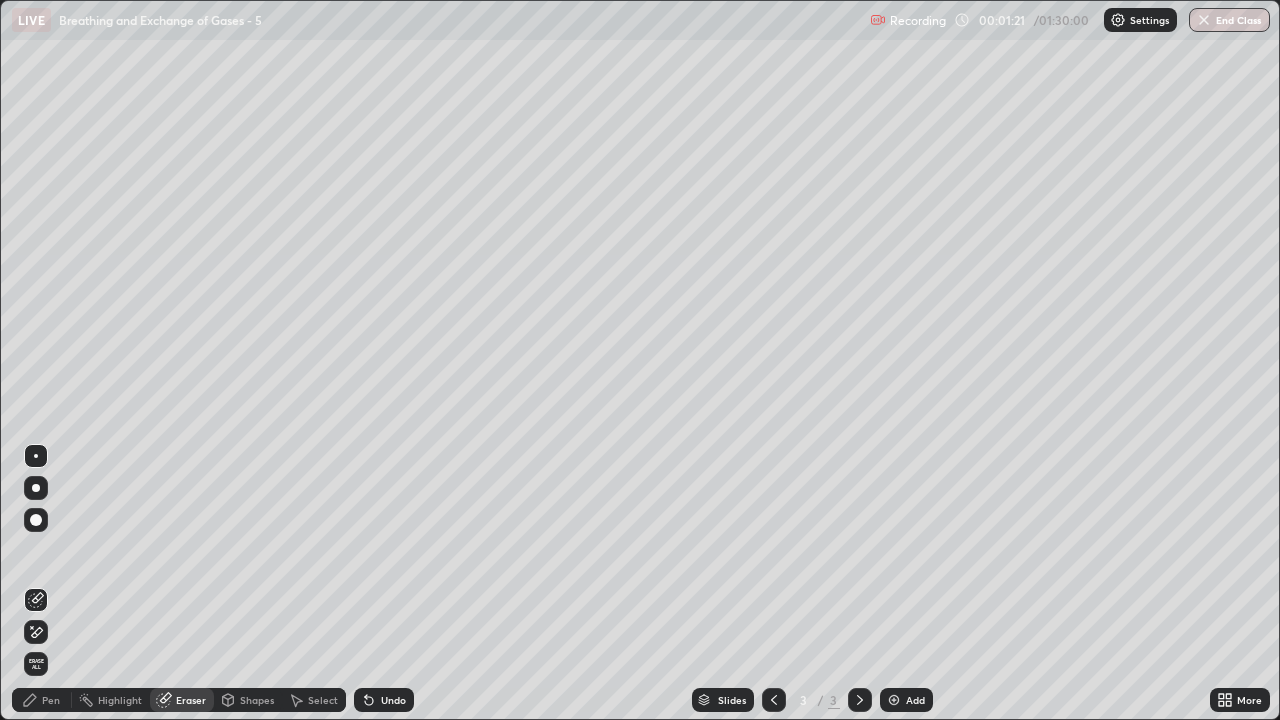 click 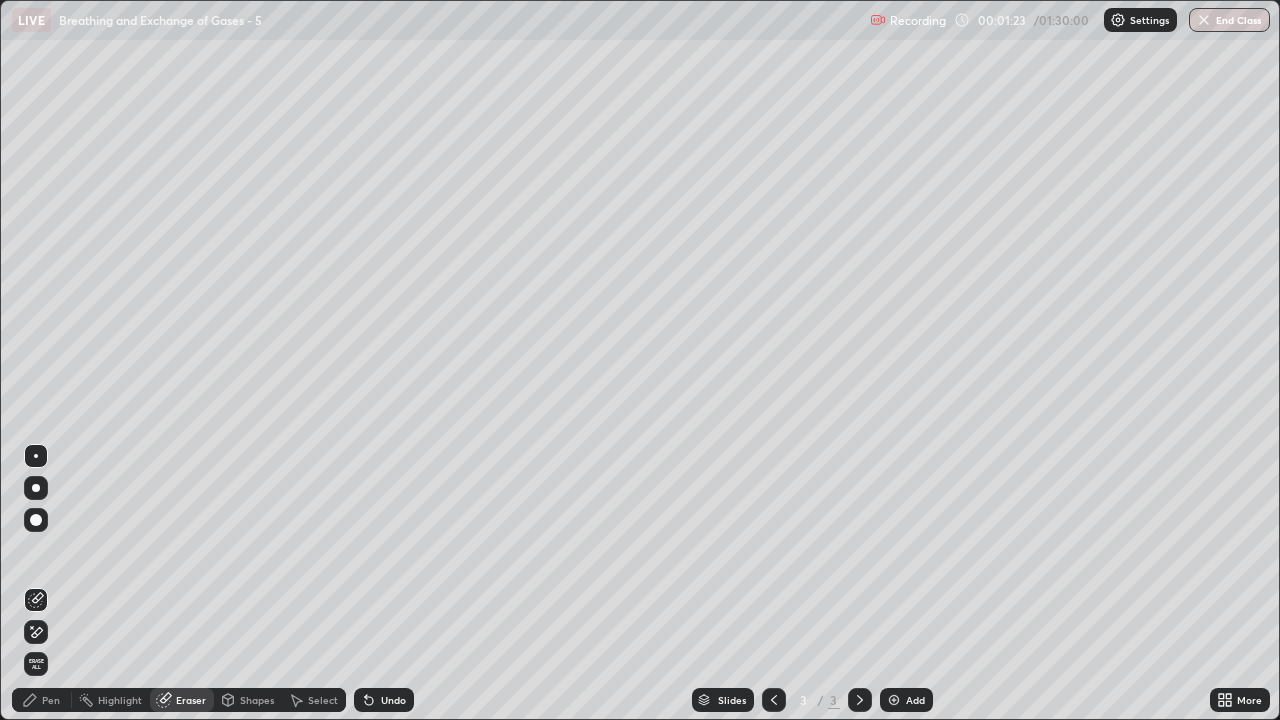 click on "Pen" at bounding box center [42, 700] 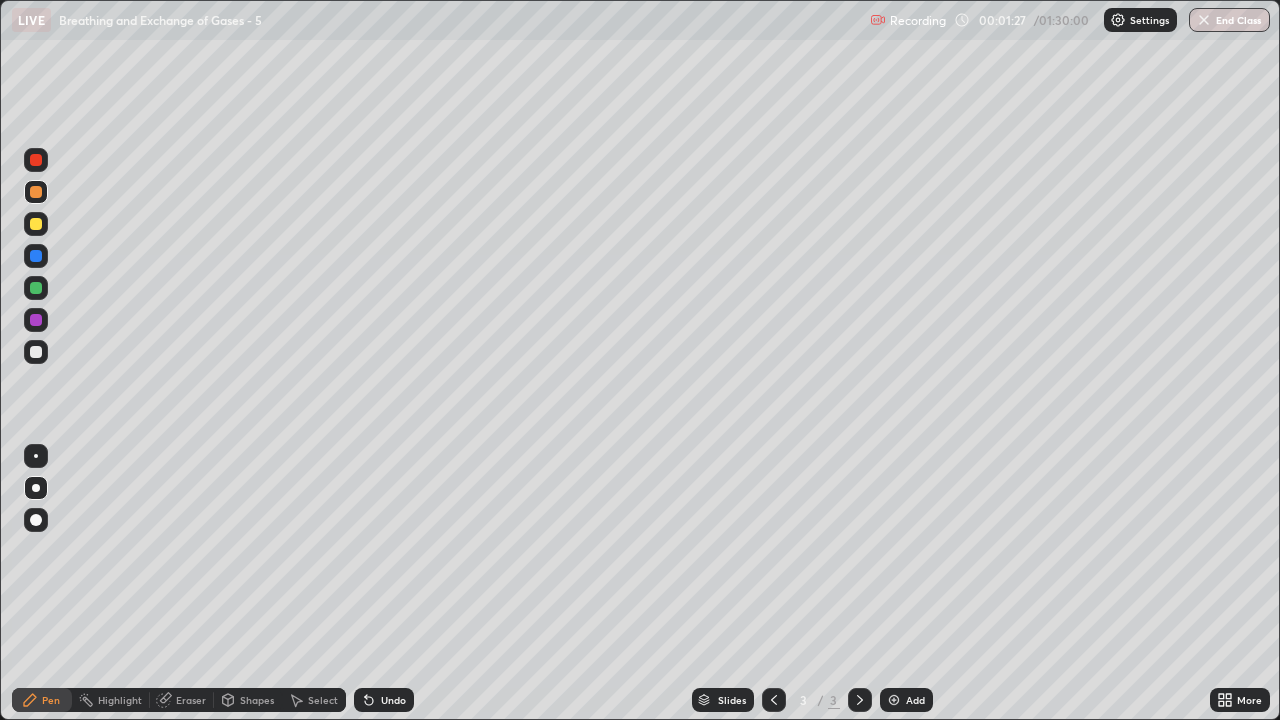 click at bounding box center [36, 160] 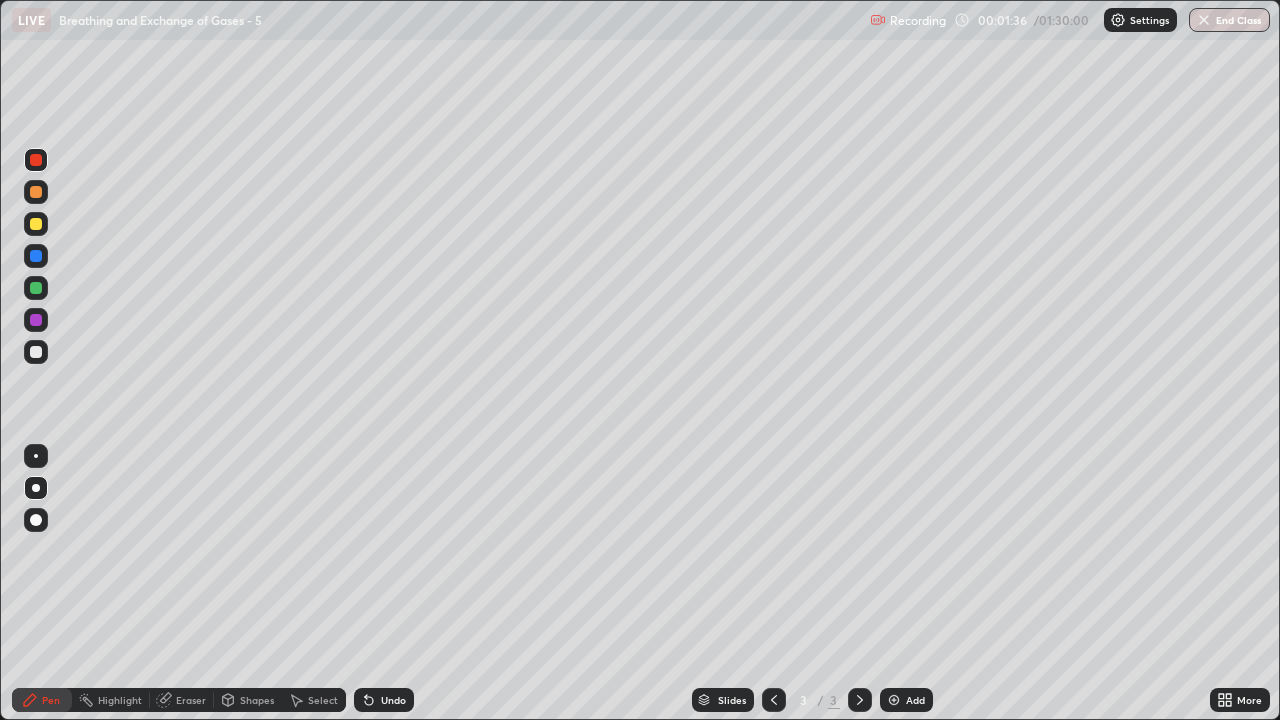 click at bounding box center [36, 352] 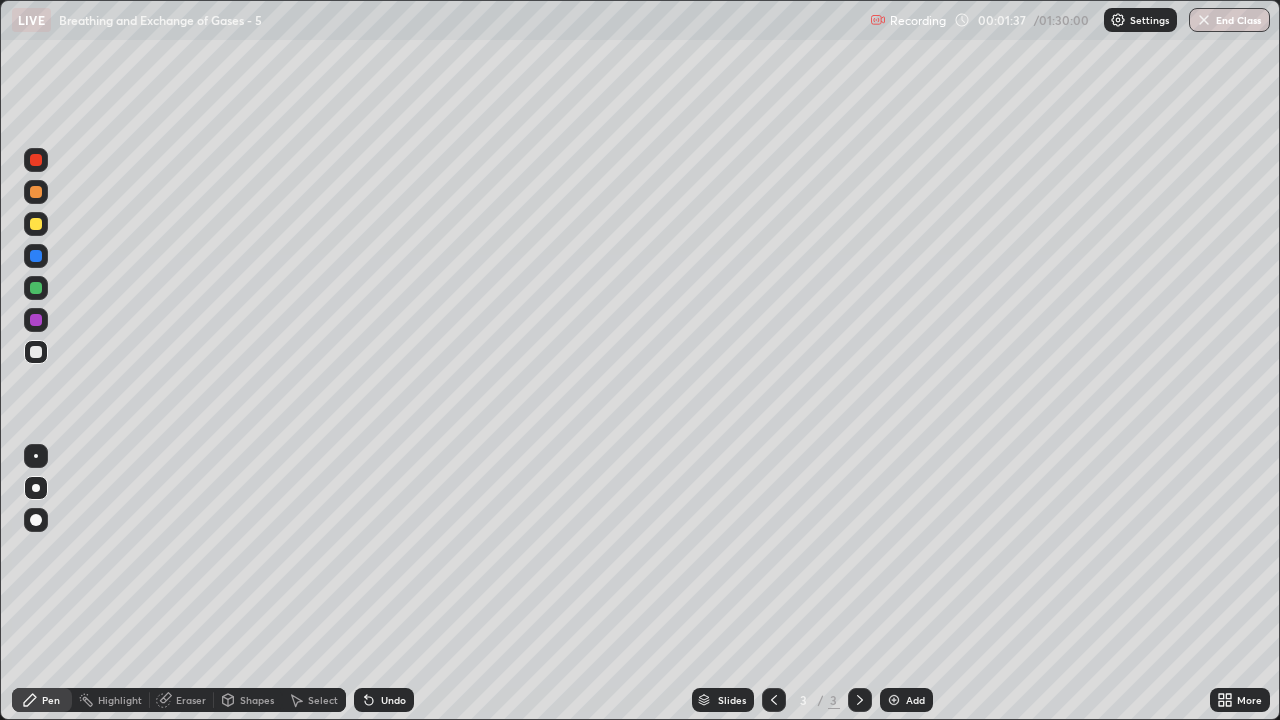 click on "Shapes" at bounding box center [257, 700] 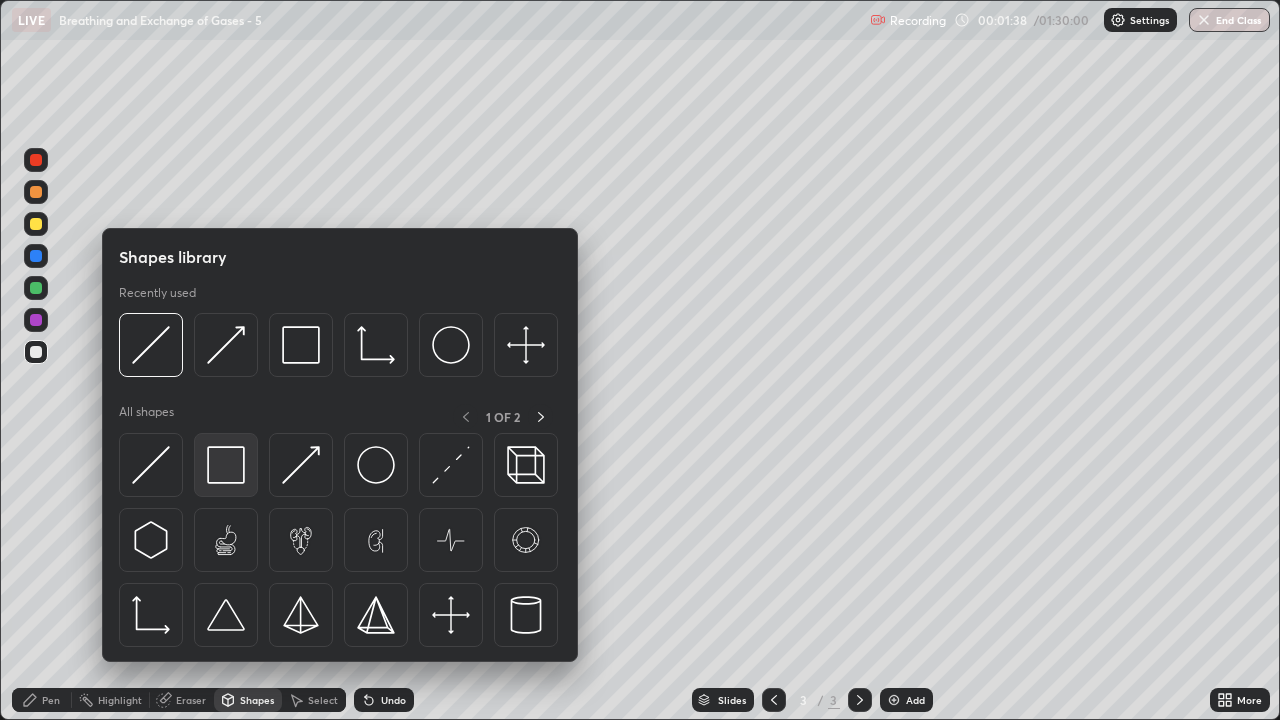 click at bounding box center (226, 465) 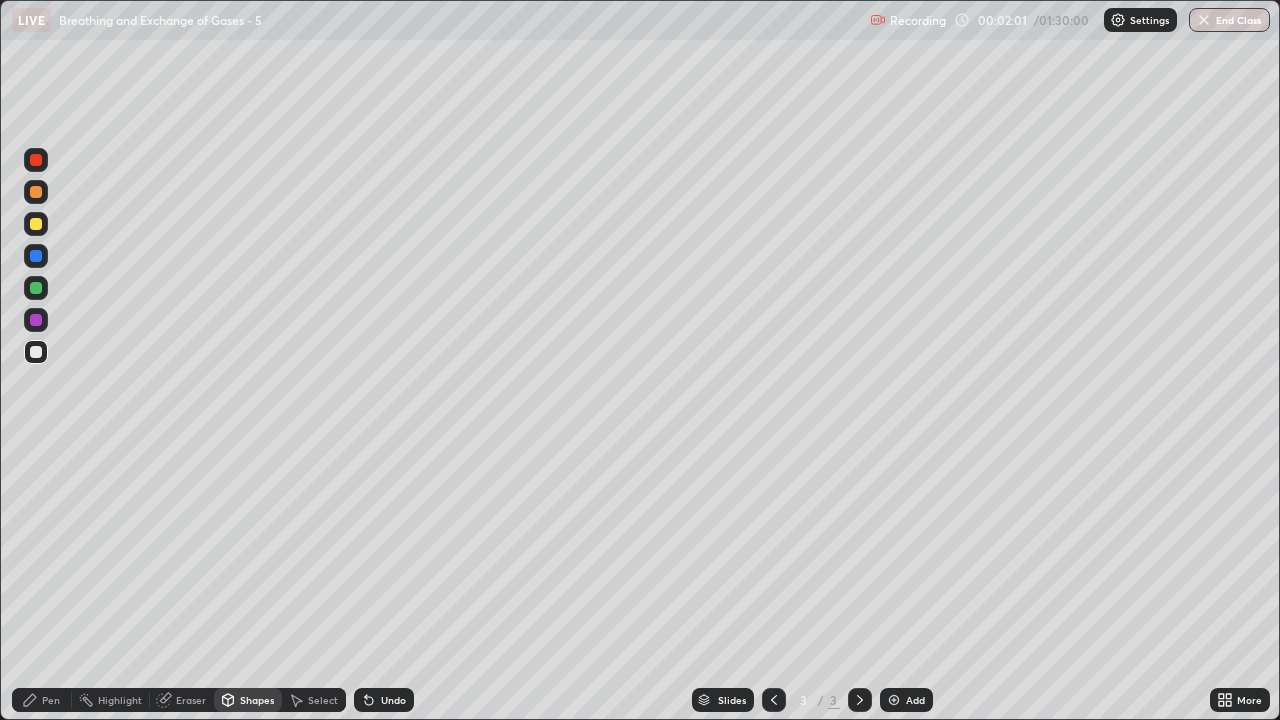 click on "Shapes" at bounding box center [257, 700] 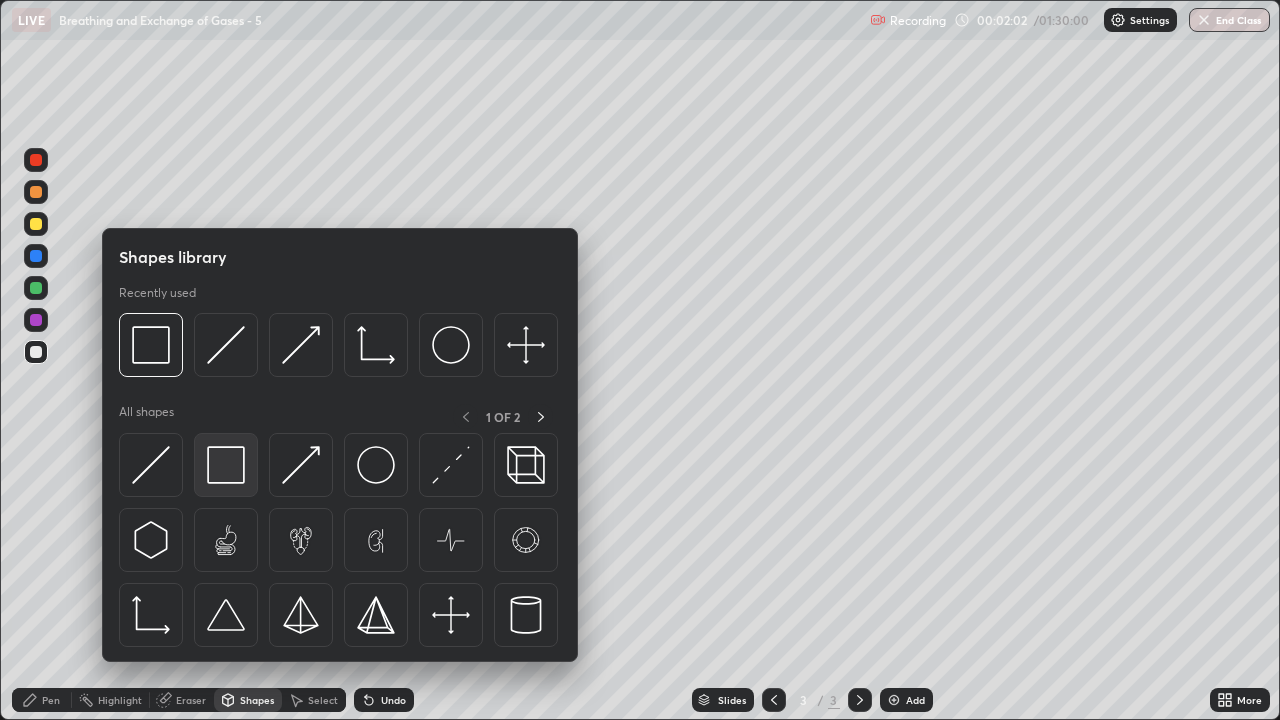 click at bounding box center (226, 465) 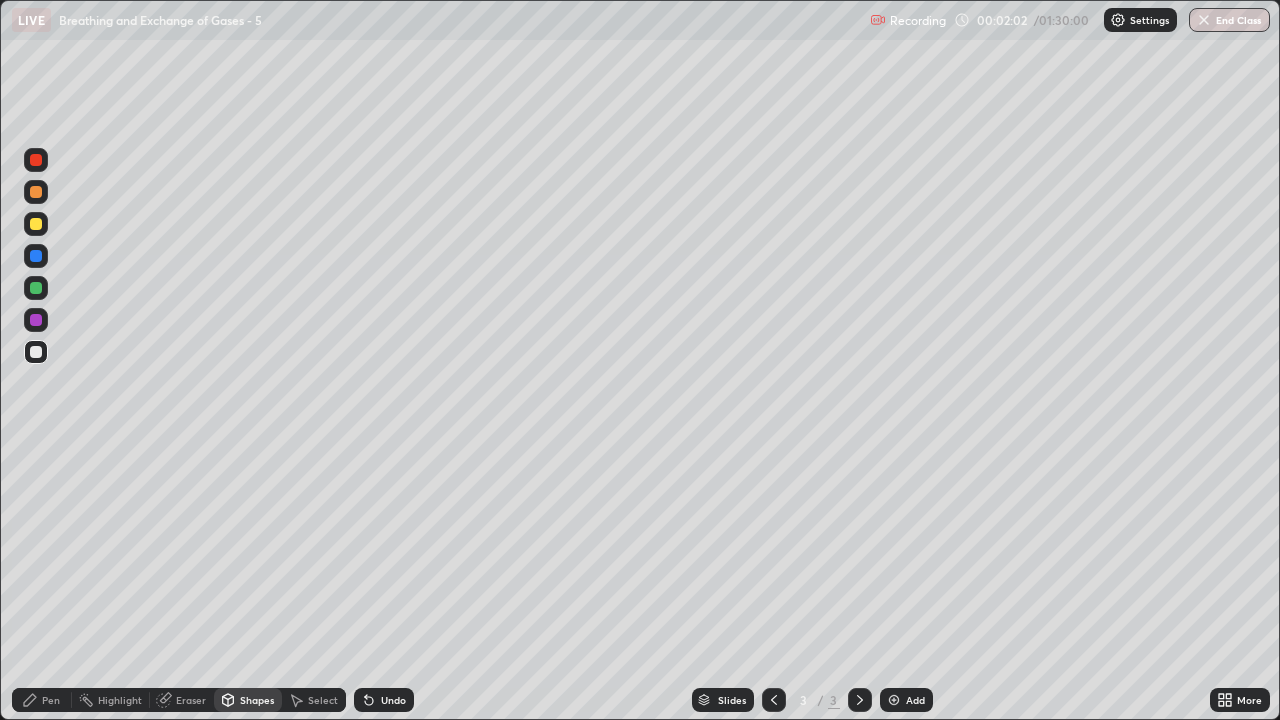click at bounding box center (36, 352) 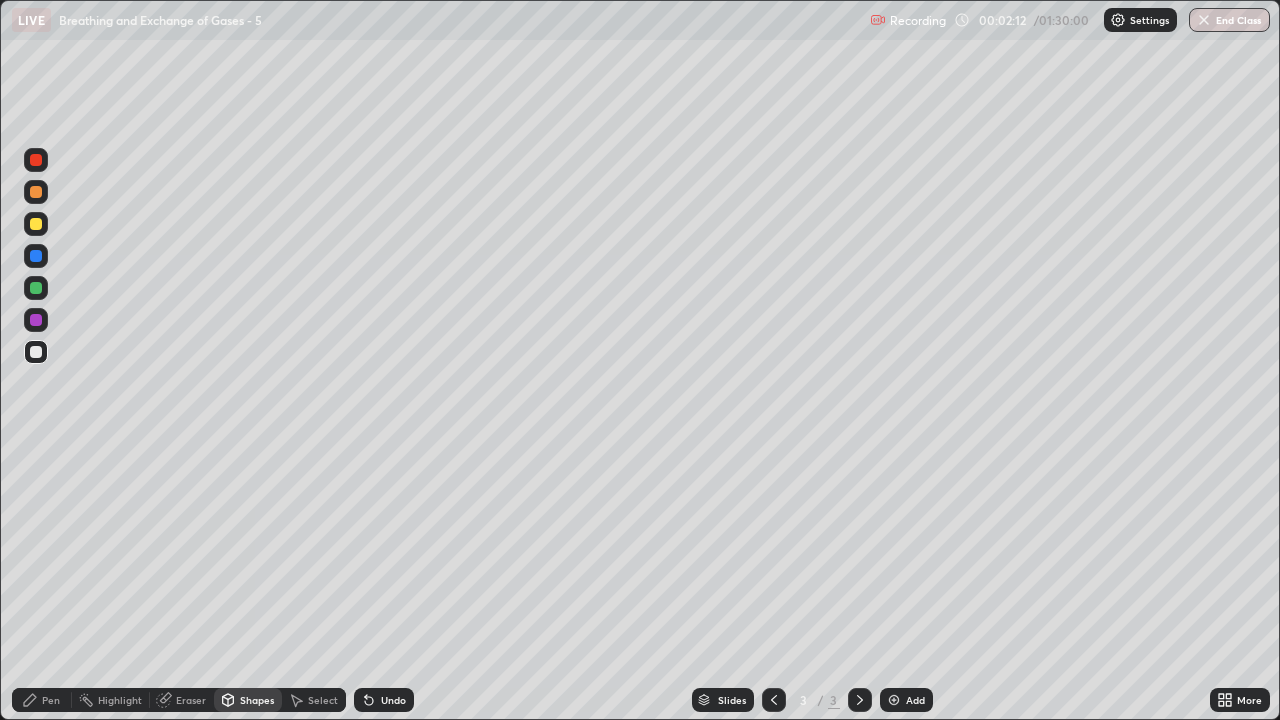 click on "Shapes" at bounding box center (257, 700) 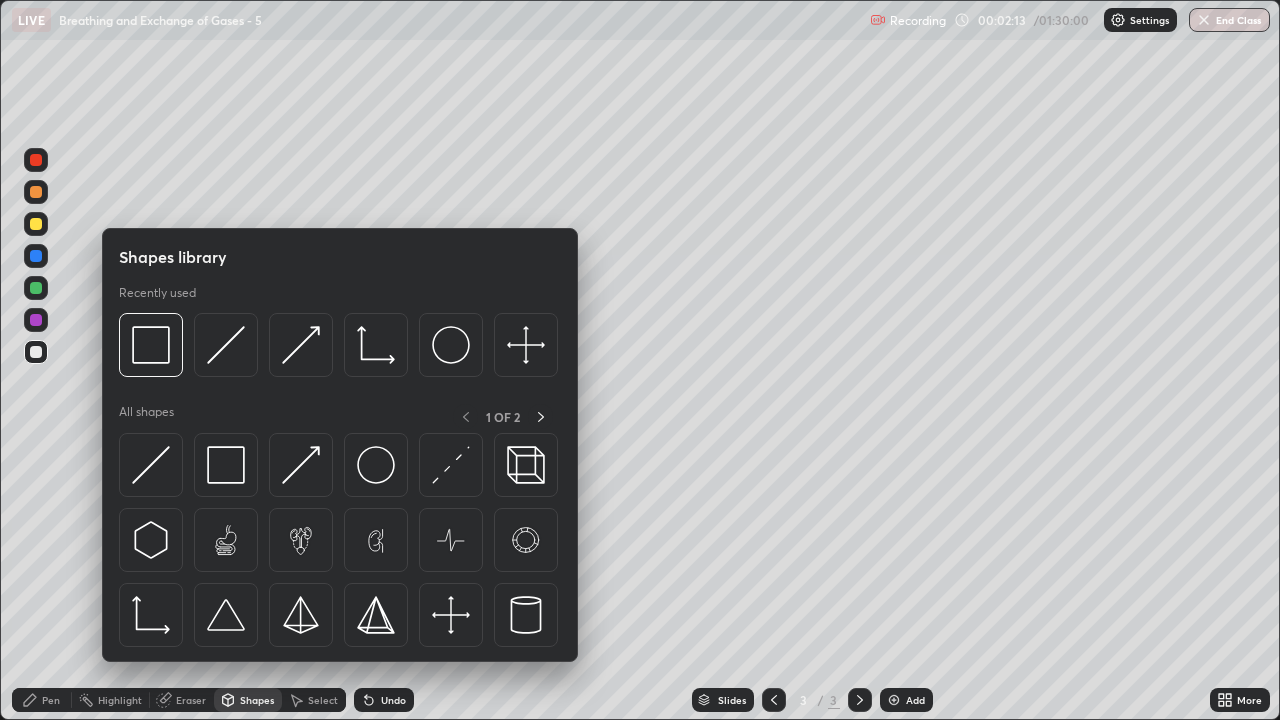 click at bounding box center (36, 192) 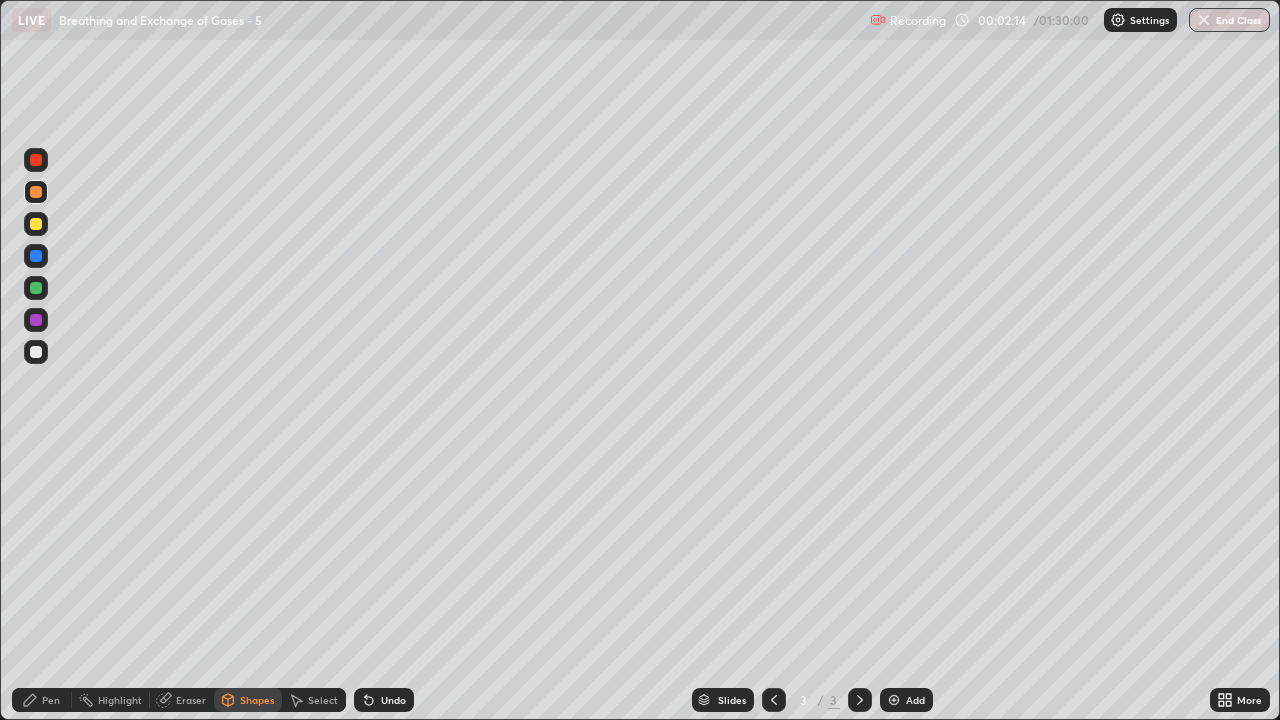 click on "Shapes" at bounding box center [257, 700] 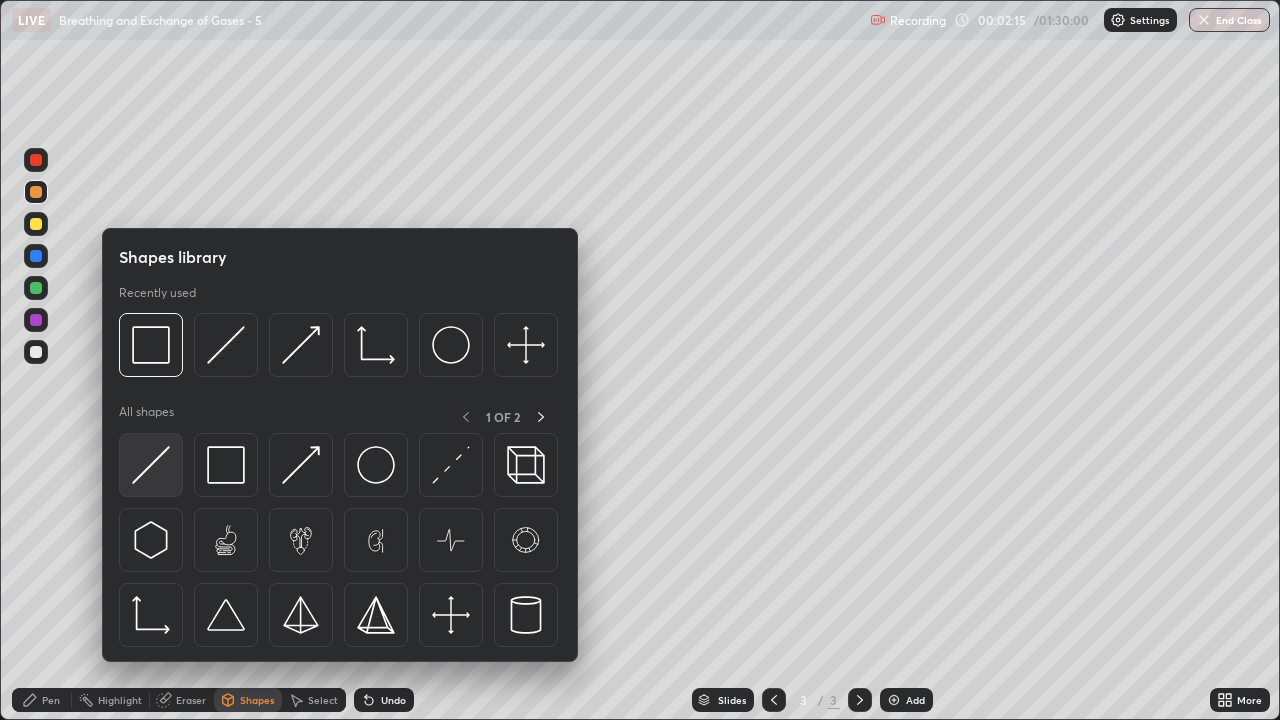 click at bounding box center [151, 465] 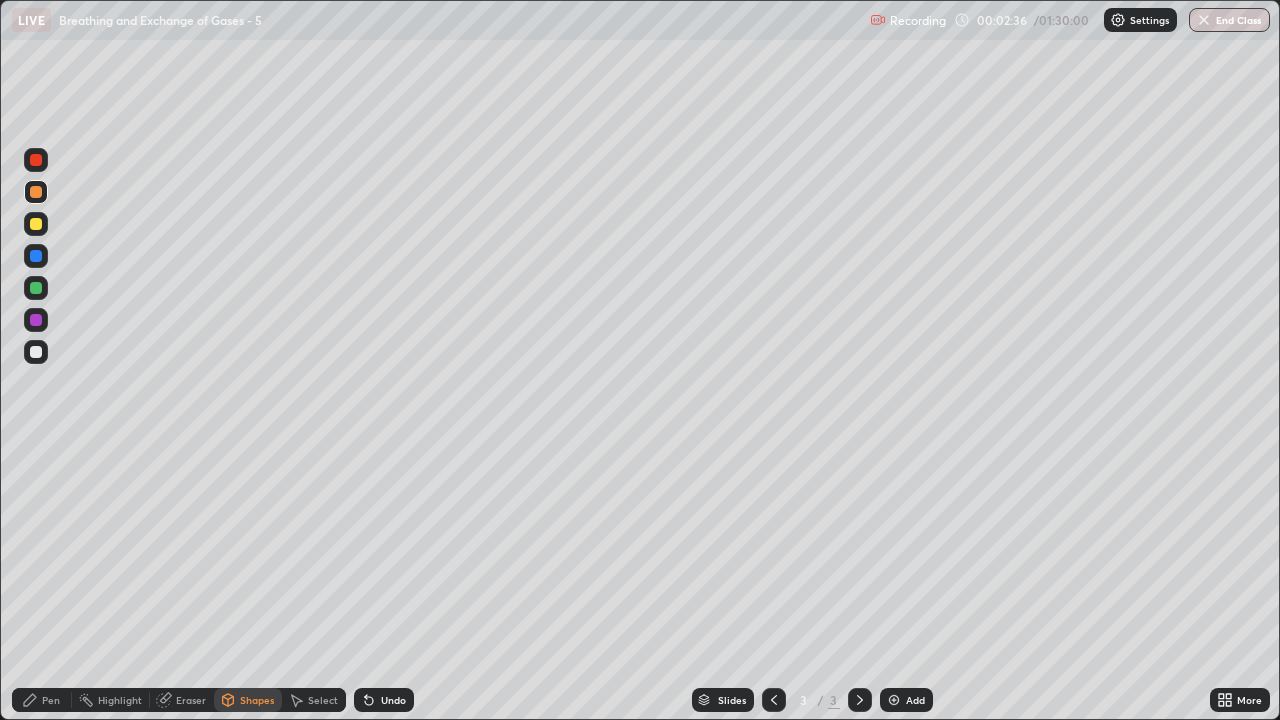 click at bounding box center (36, 224) 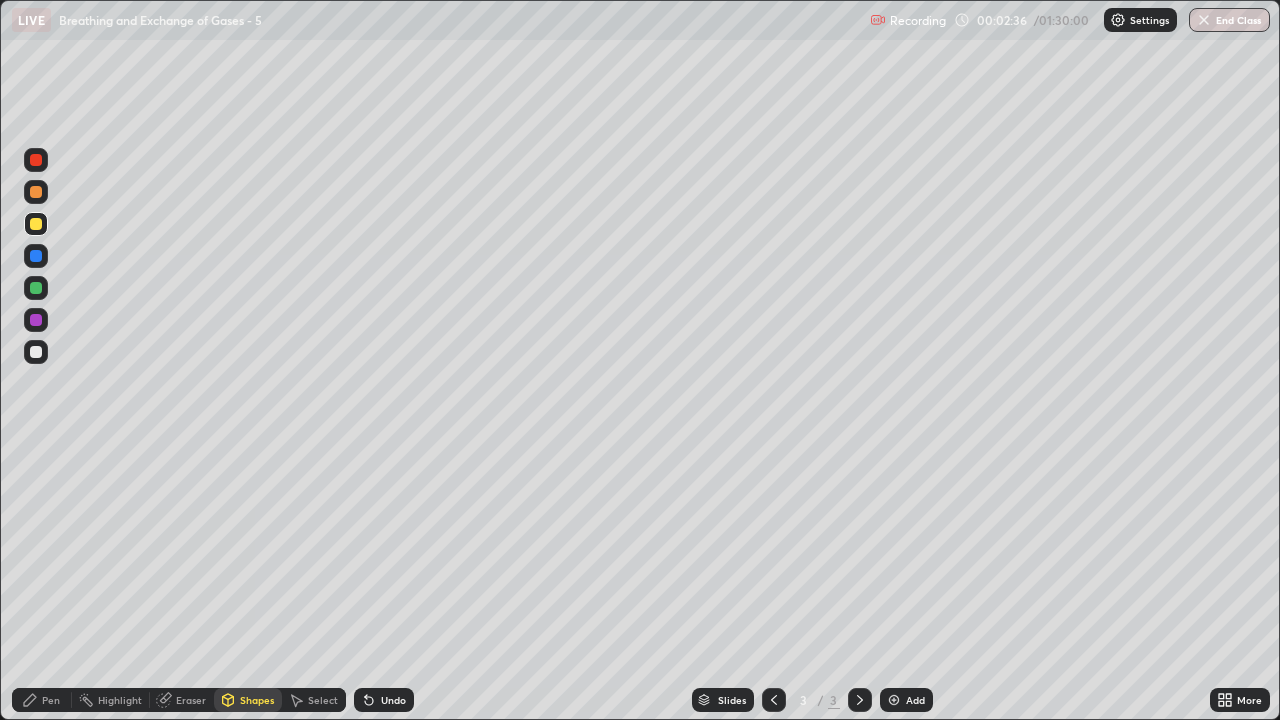 click on "Pen" at bounding box center [42, 700] 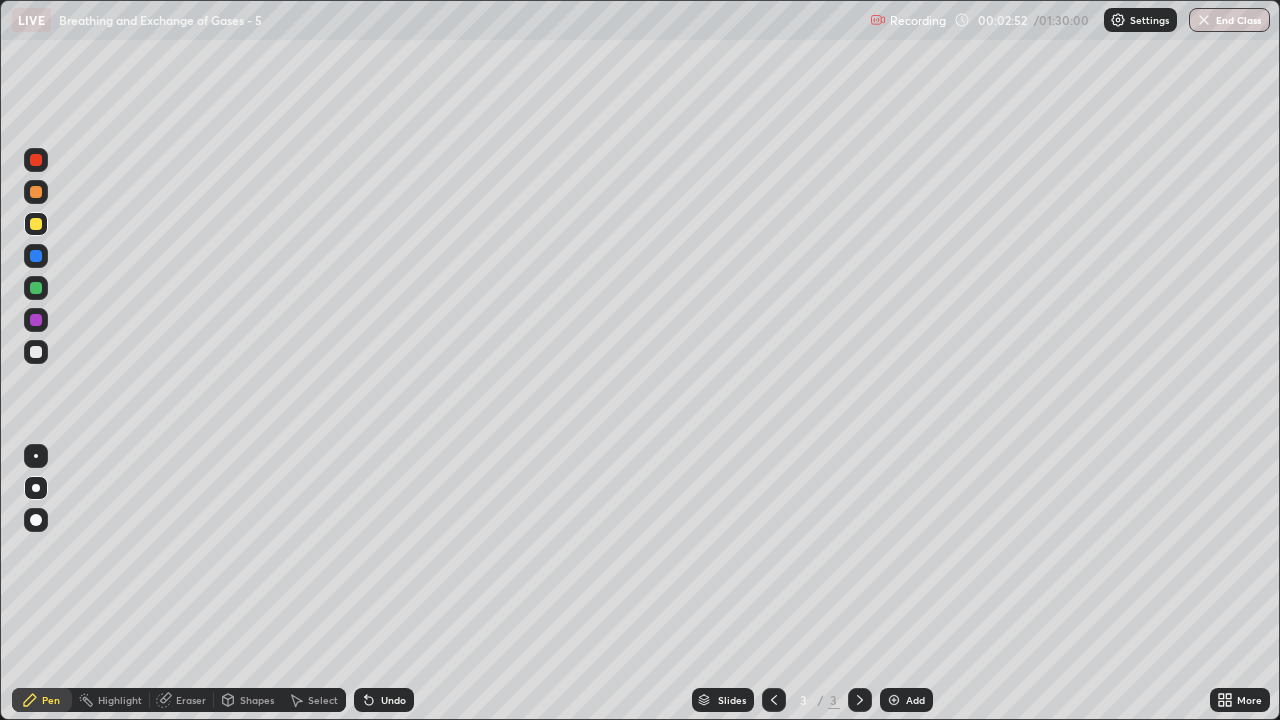 click at bounding box center (36, 320) 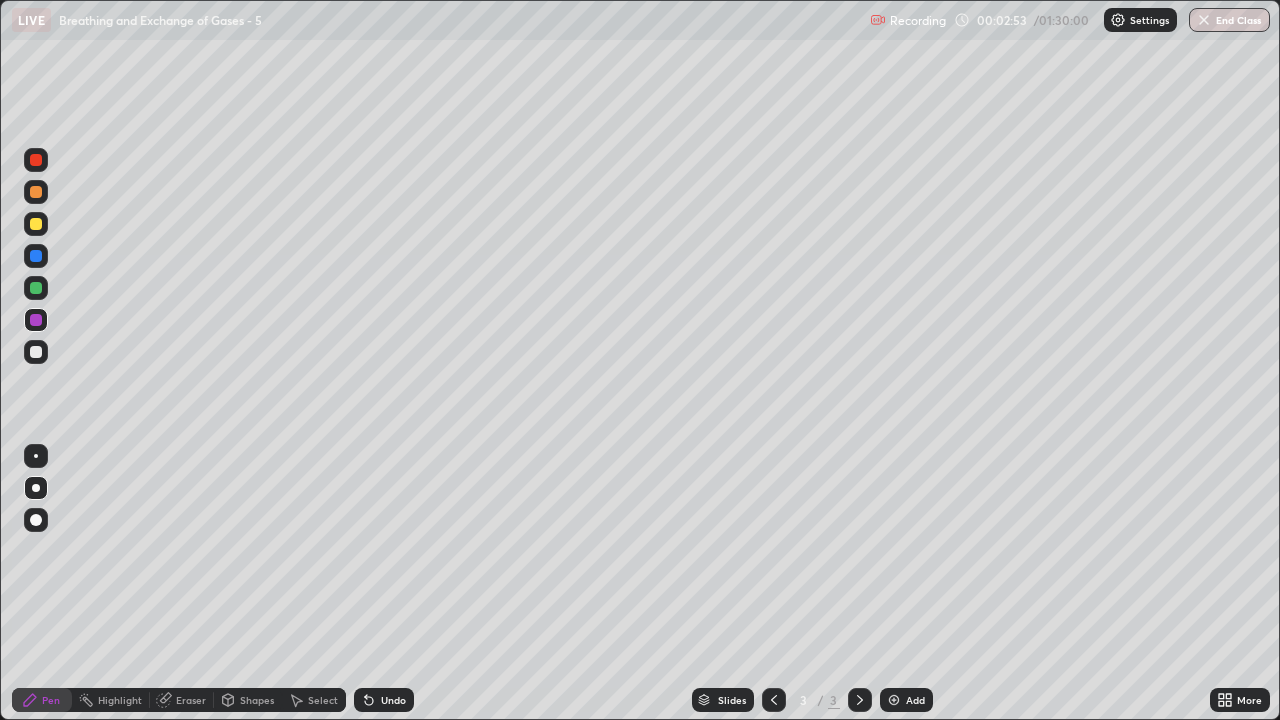 click on "Shapes" at bounding box center [248, 700] 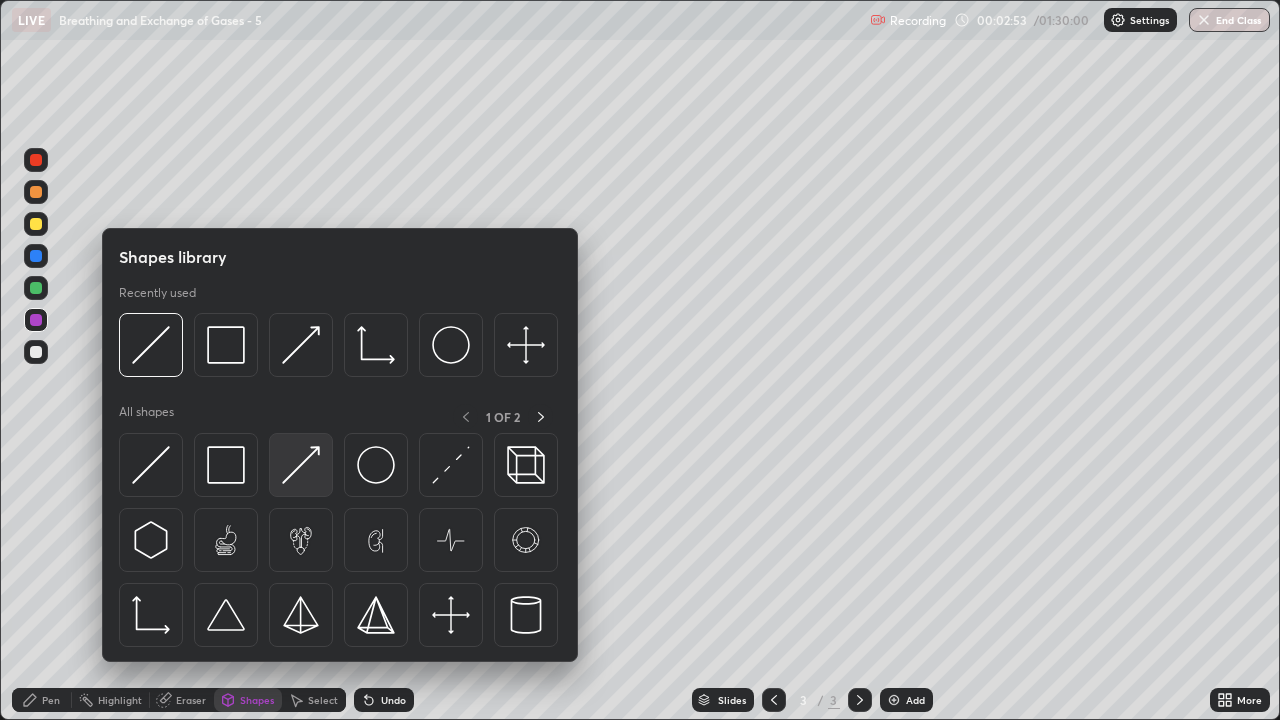 click at bounding box center [301, 465] 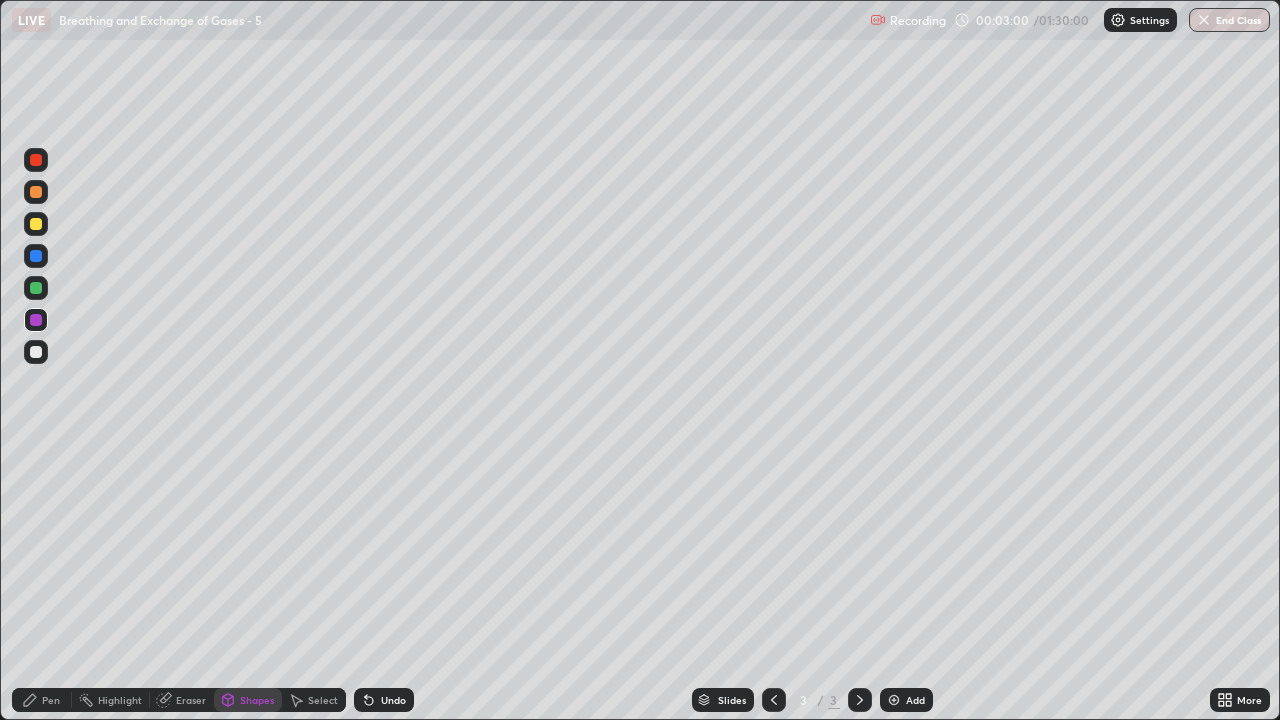 click on "Pen" at bounding box center (42, 700) 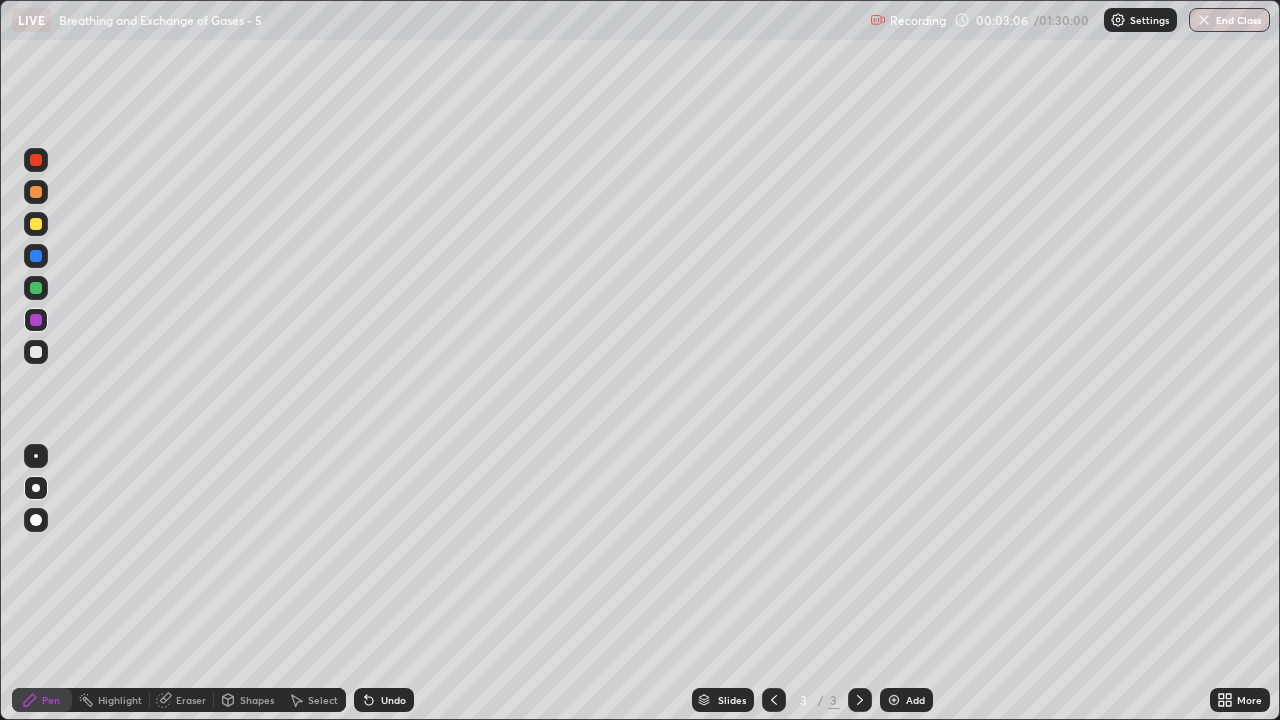 click at bounding box center (36, 288) 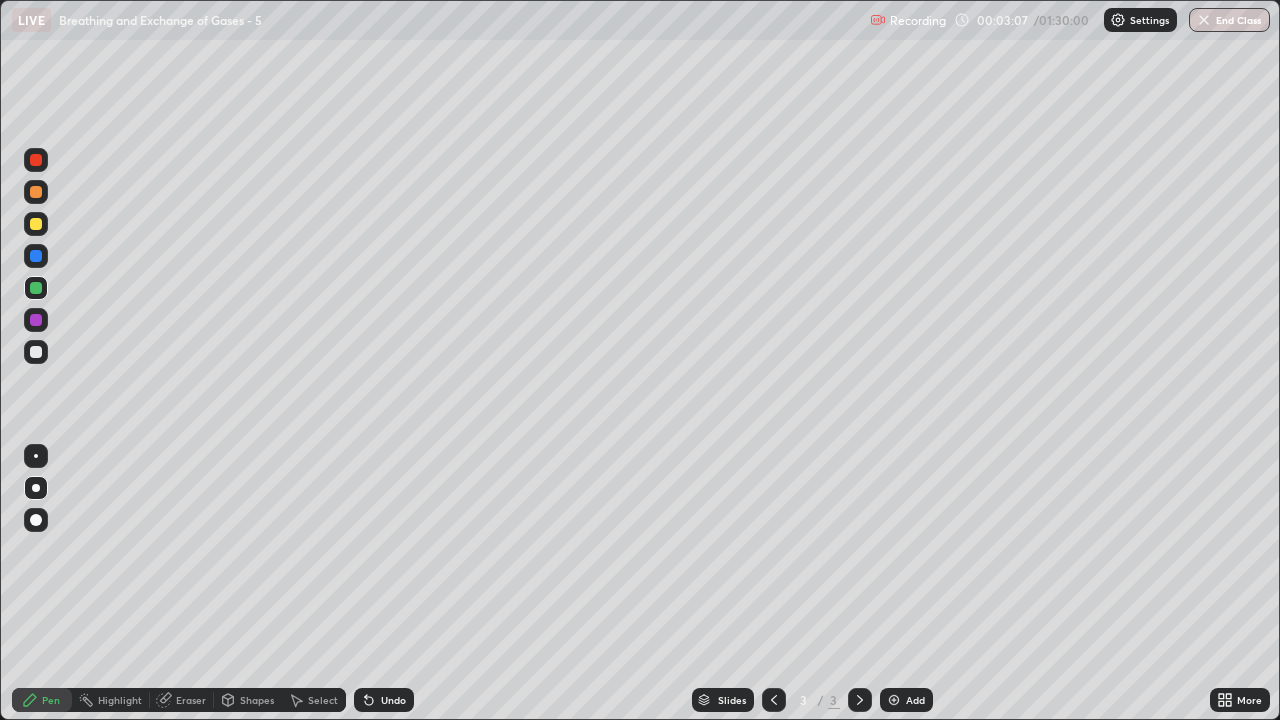 click on "Shapes" at bounding box center [257, 700] 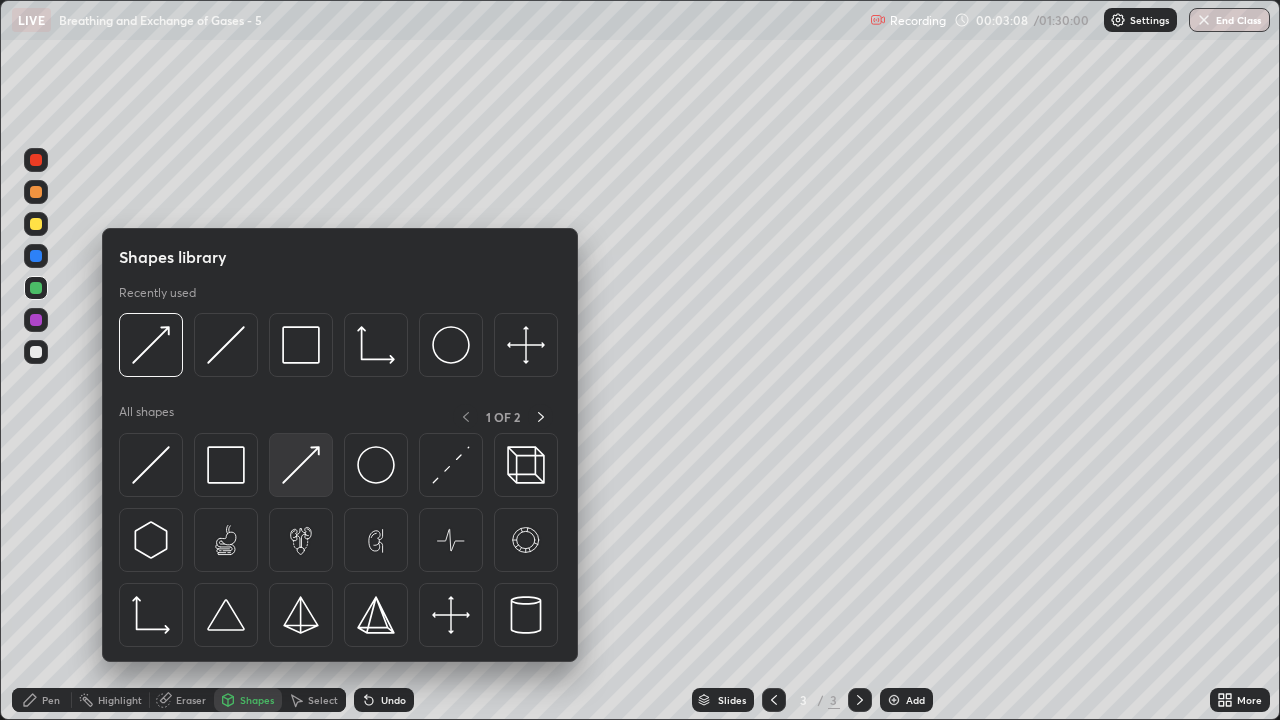 click at bounding box center [301, 465] 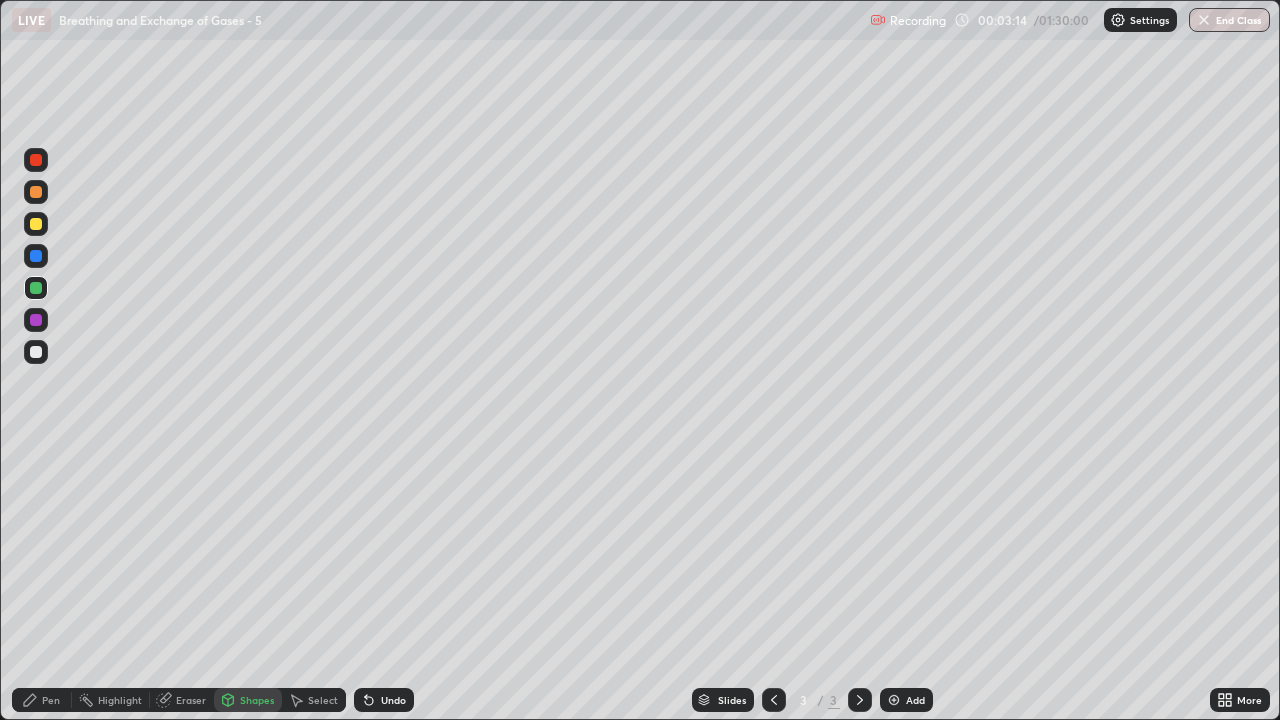 click on "Pen" at bounding box center [51, 700] 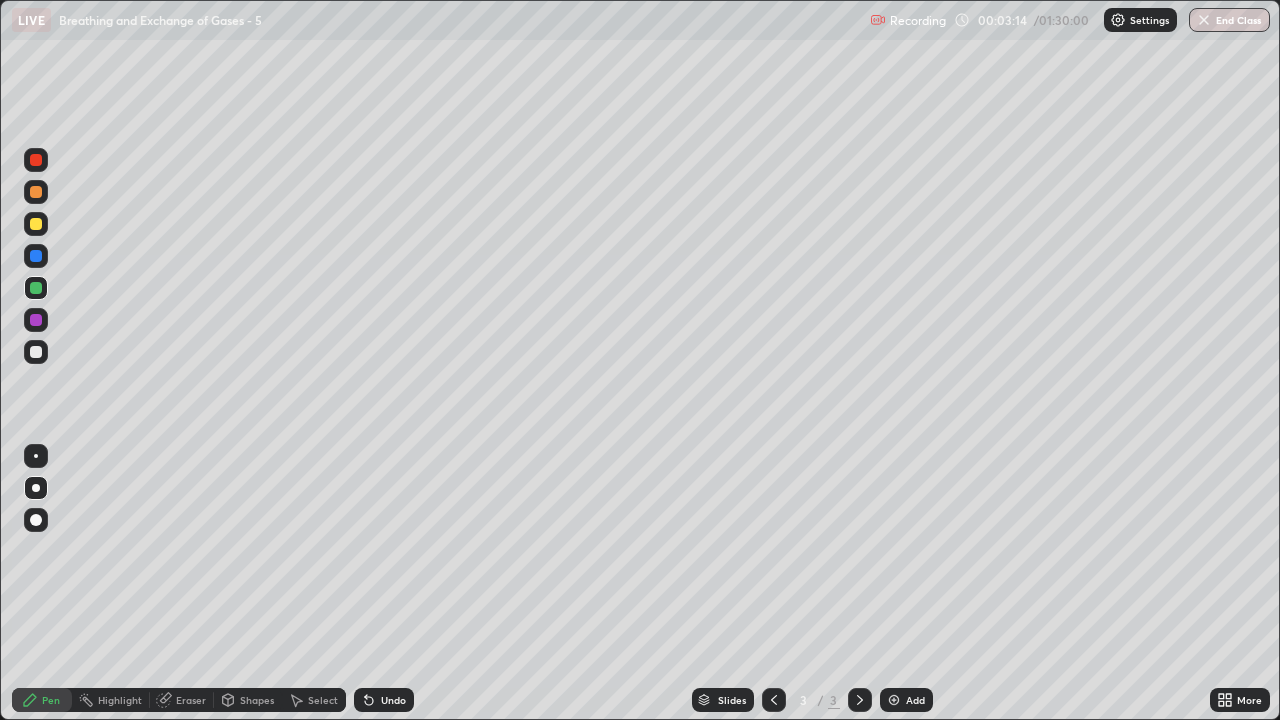click on "Pen" at bounding box center [51, 700] 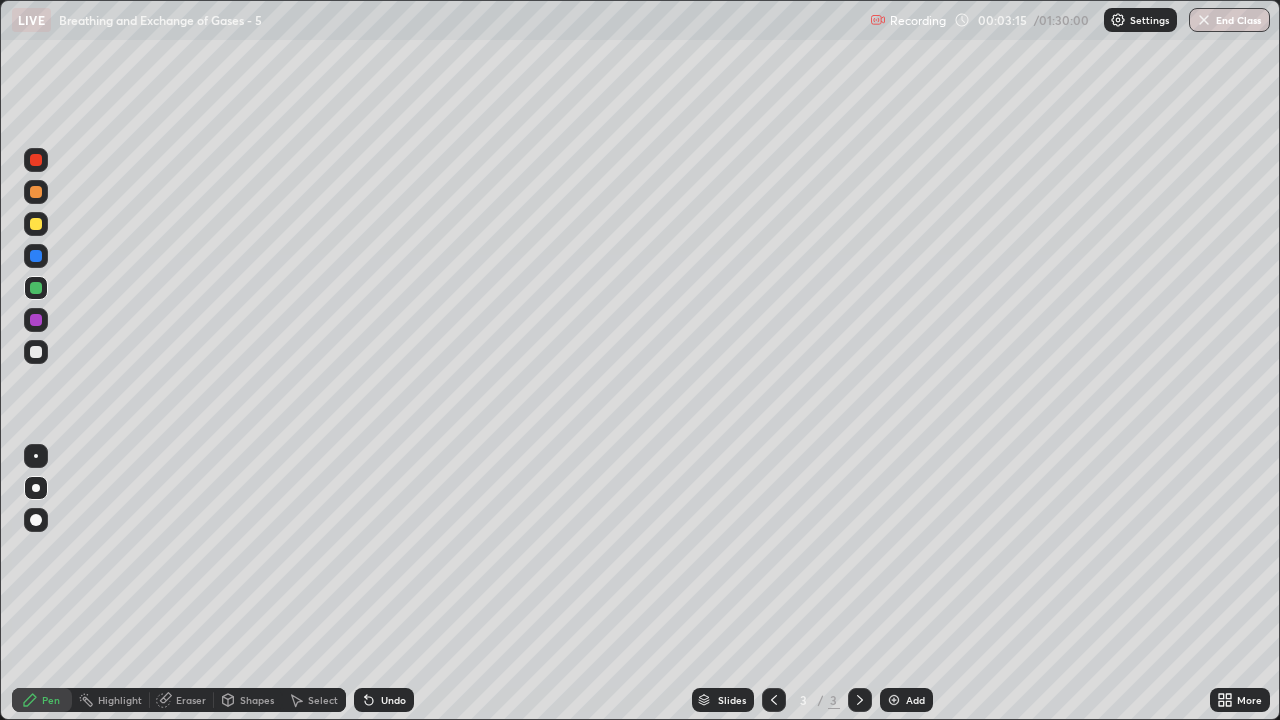 click at bounding box center (36, 288) 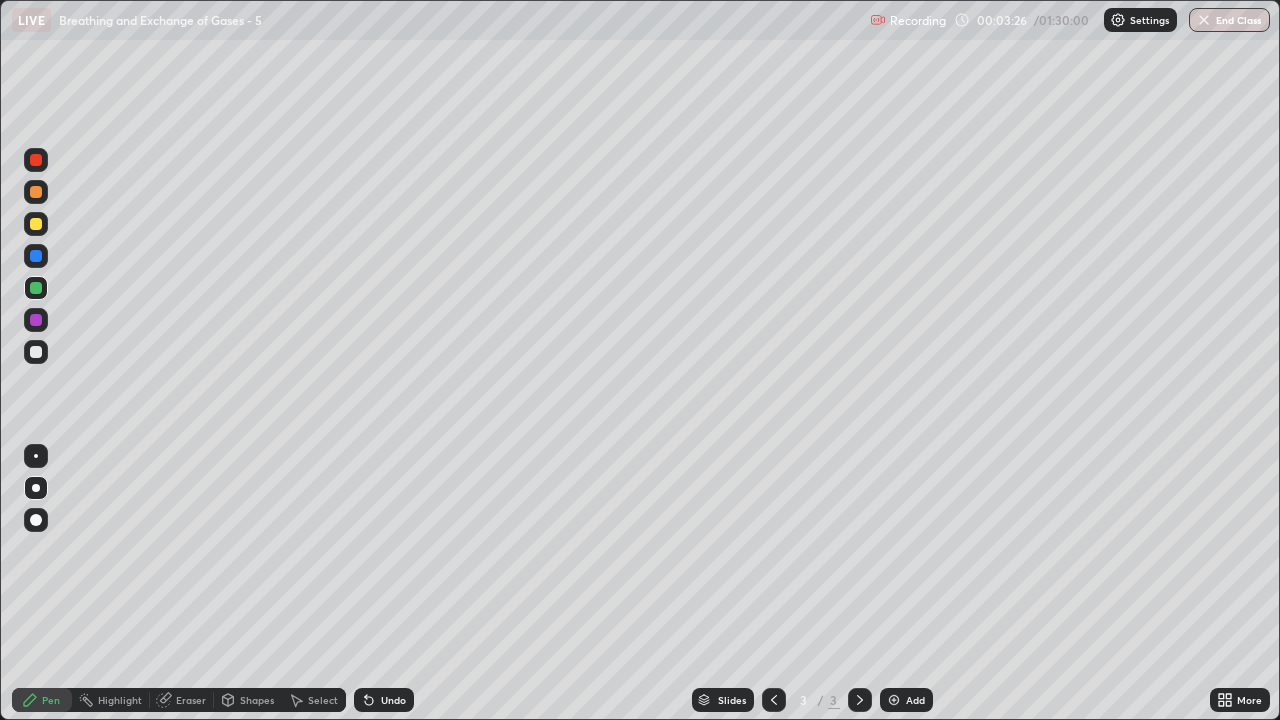 click at bounding box center (36, 192) 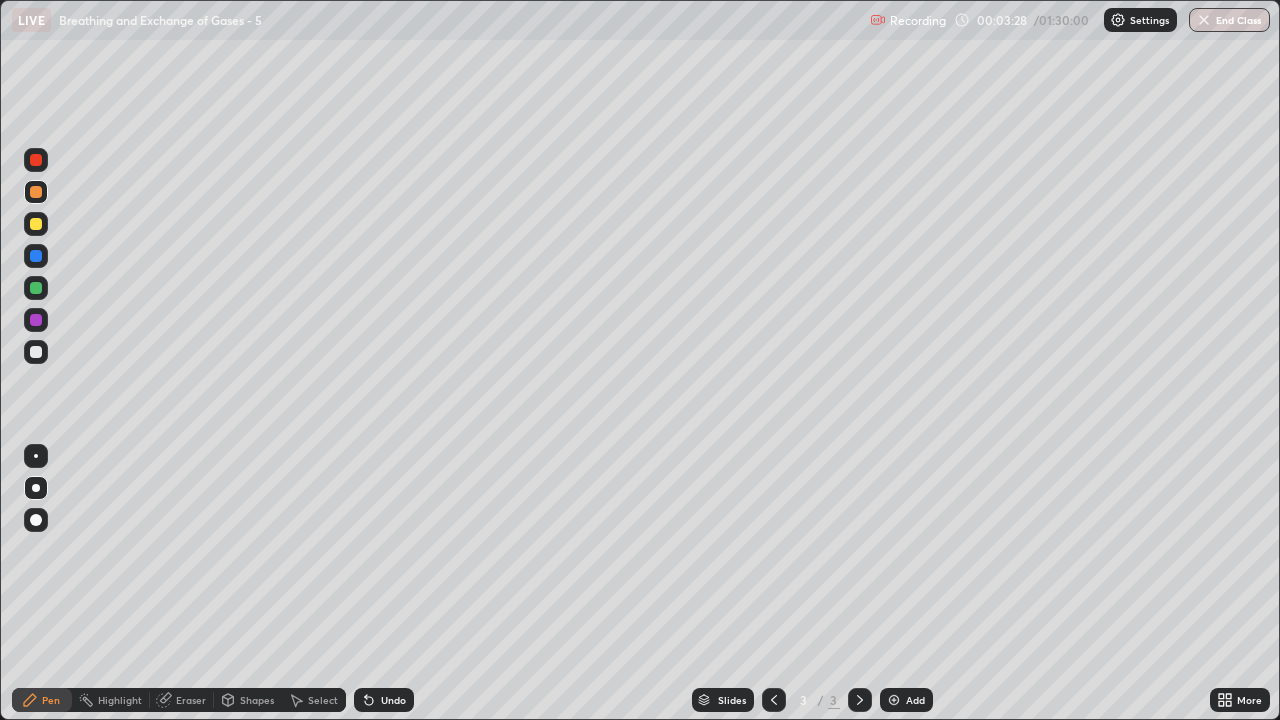 click at bounding box center (36, 160) 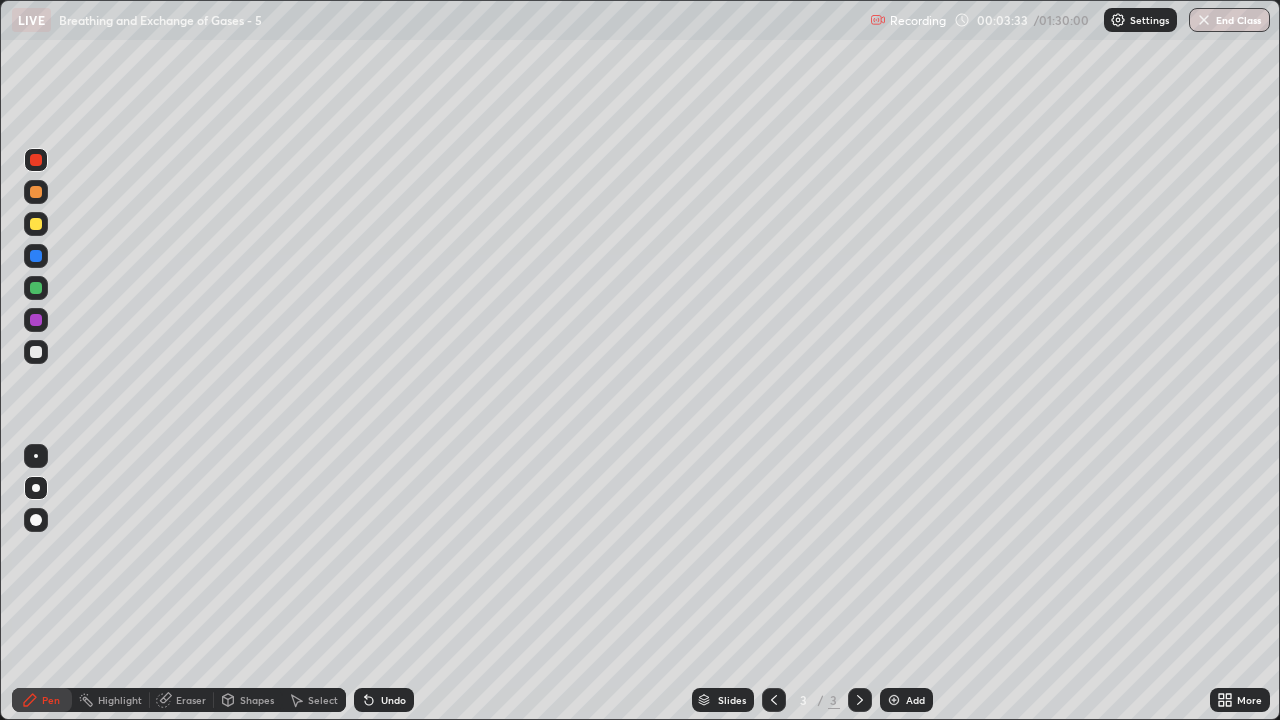 click on "Eraser" at bounding box center (182, 700) 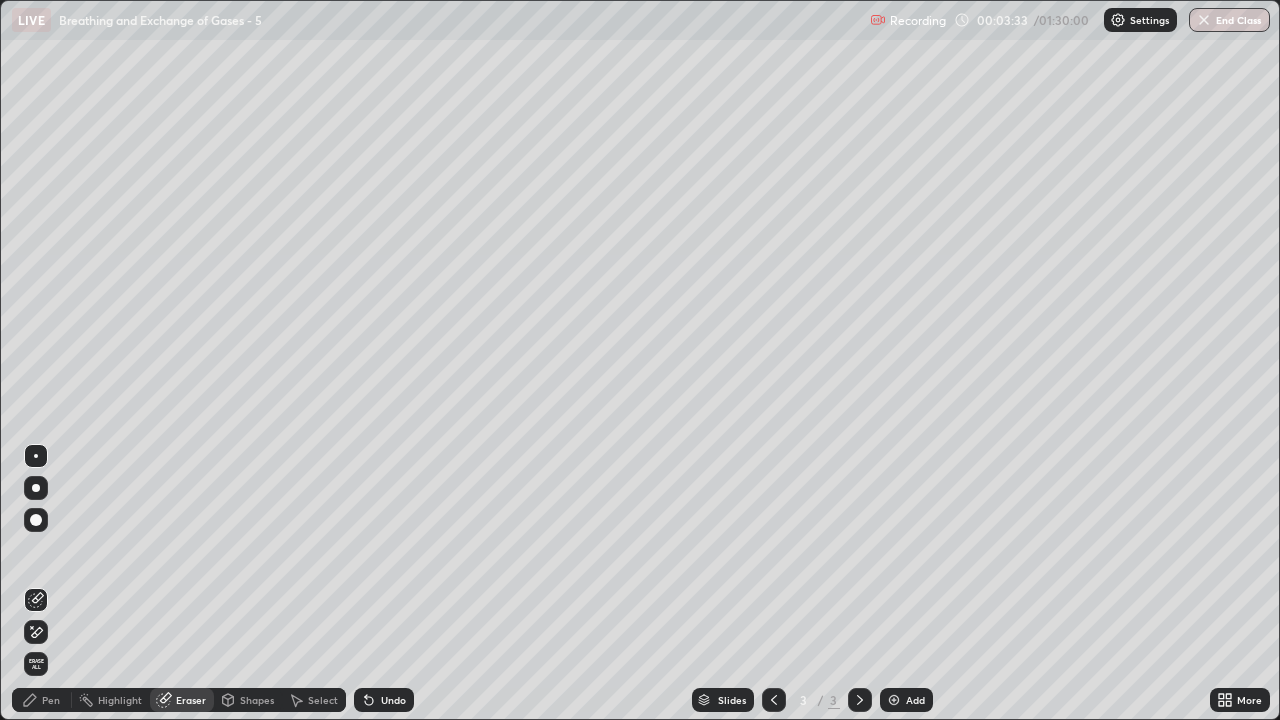 click 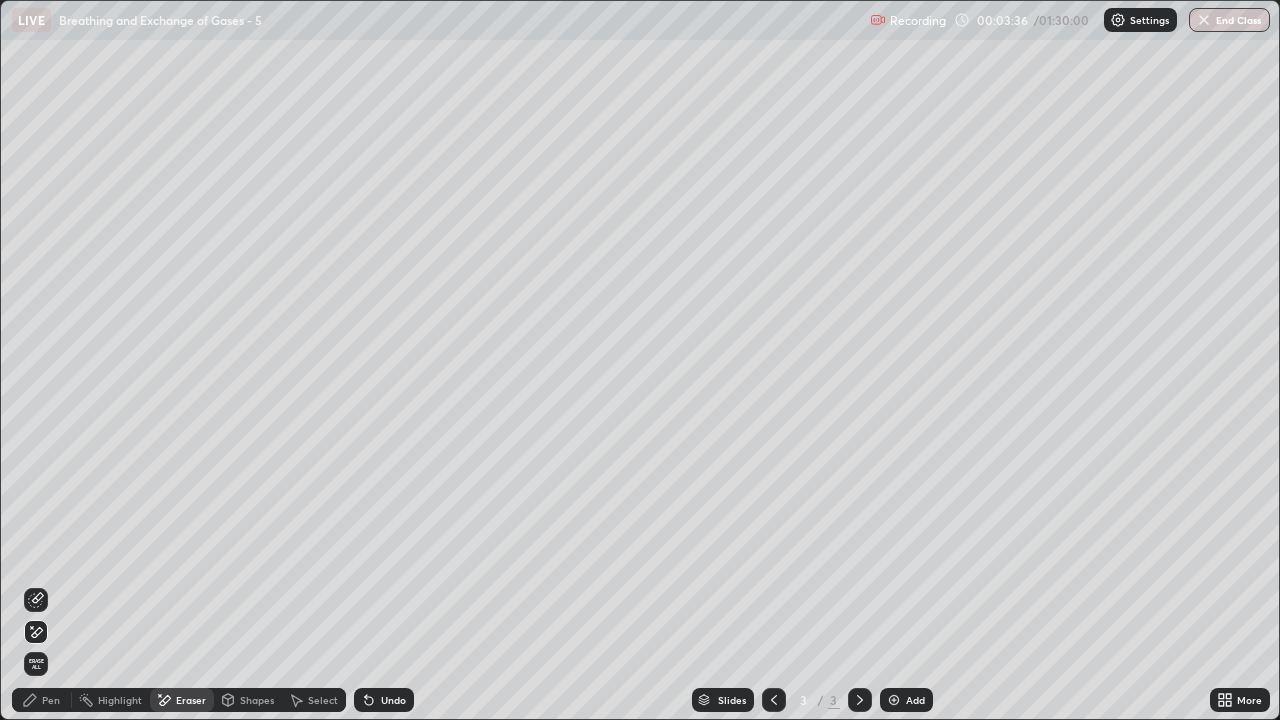 click on "Shapes" at bounding box center [257, 700] 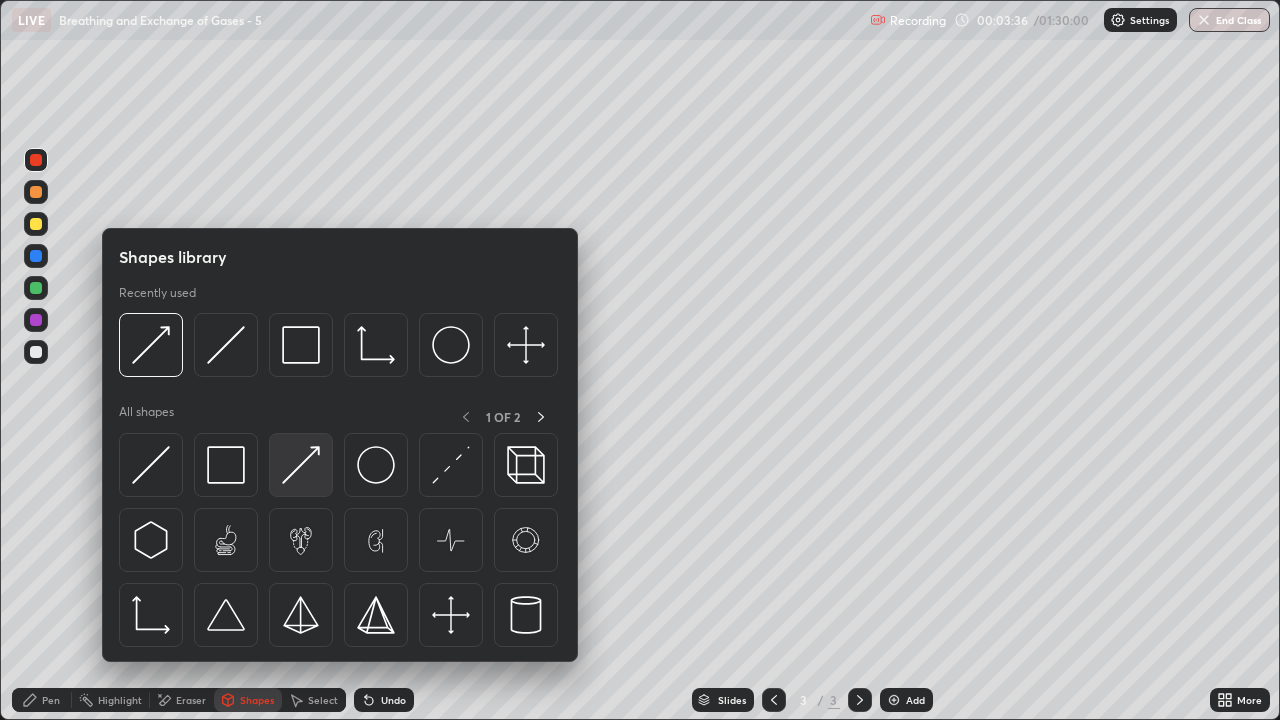 click at bounding box center [301, 465] 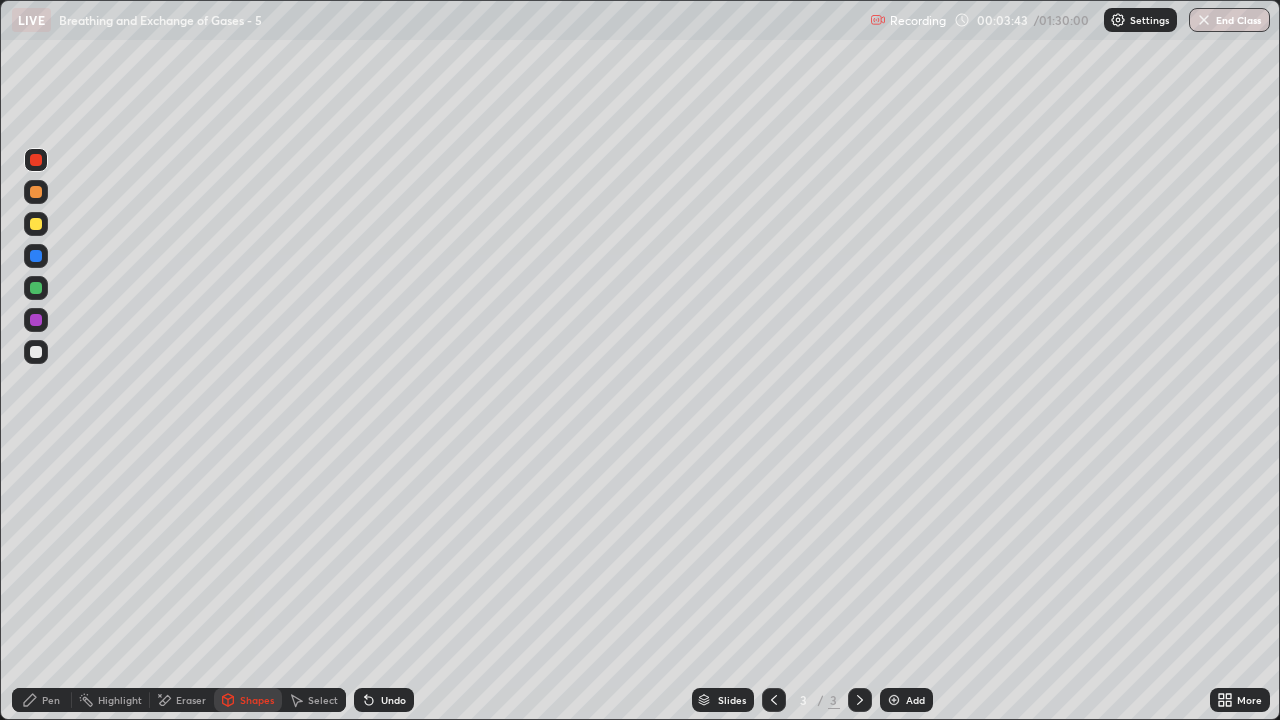click on "Pen" at bounding box center [51, 700] 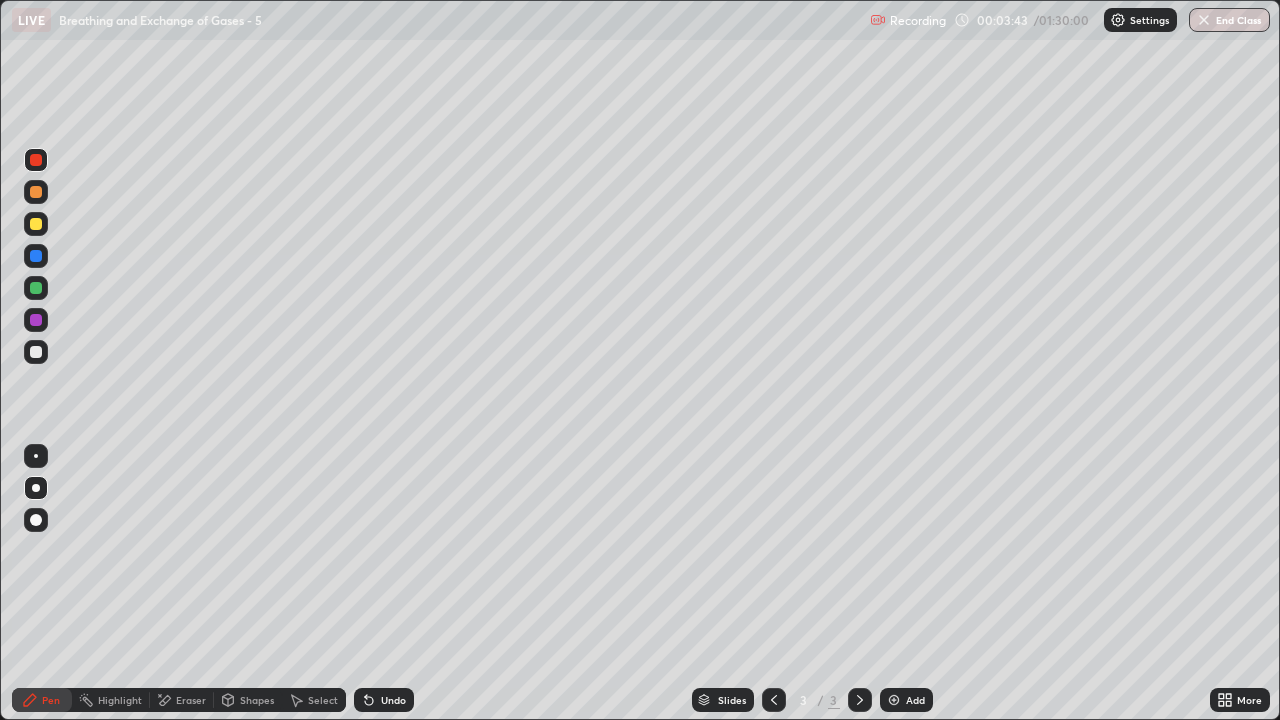 click on "Pen" at bounding box center [51, 700] 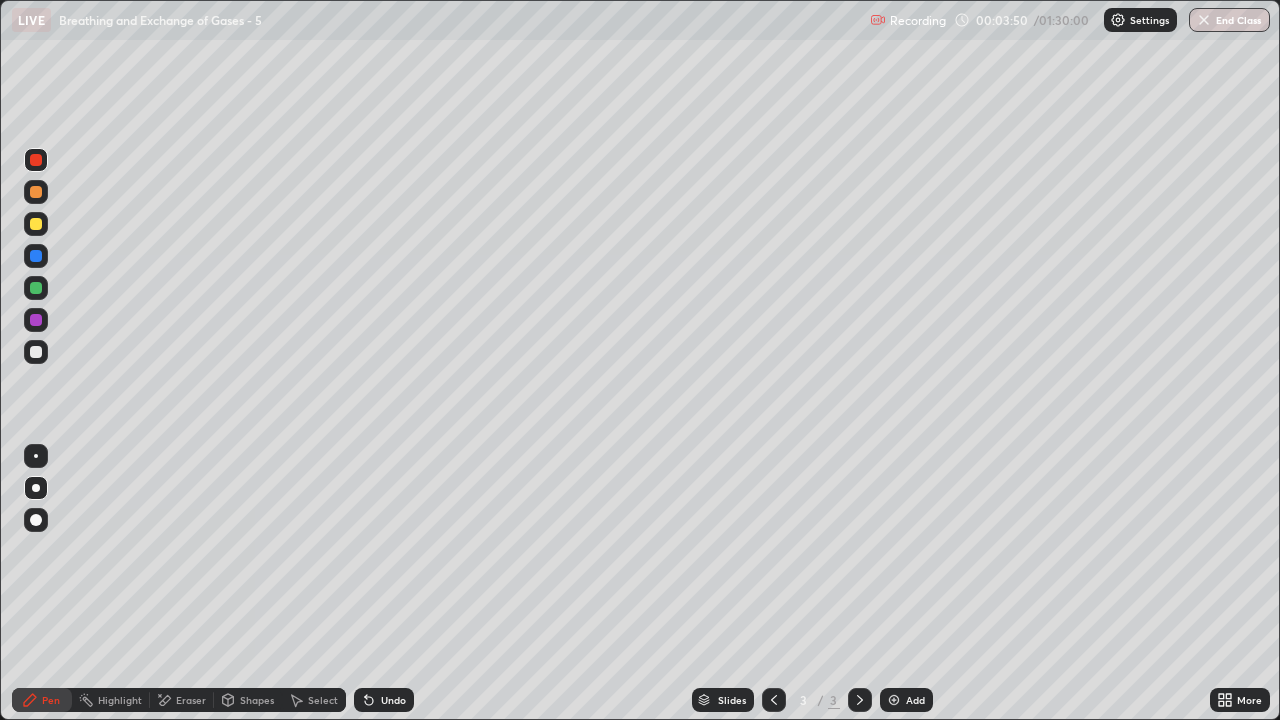 click at bounding box center (36, 288) 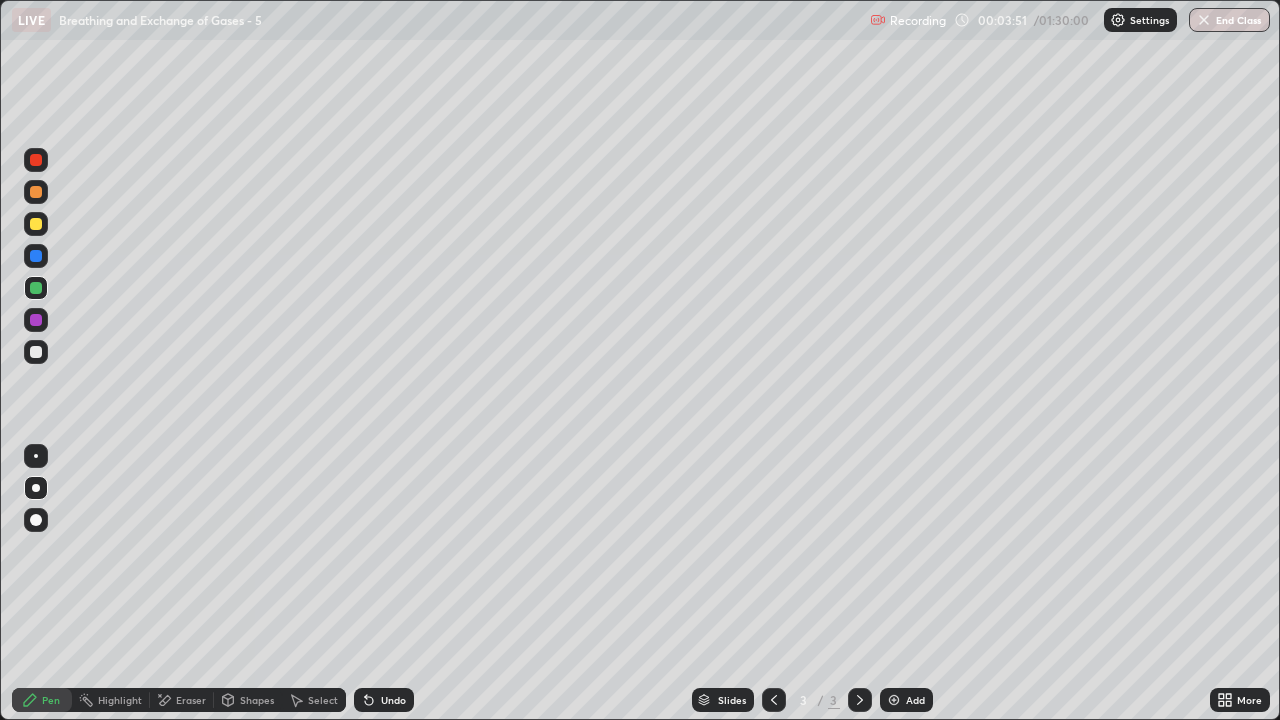 click on "Shapes" at bounding box center (257, 700) 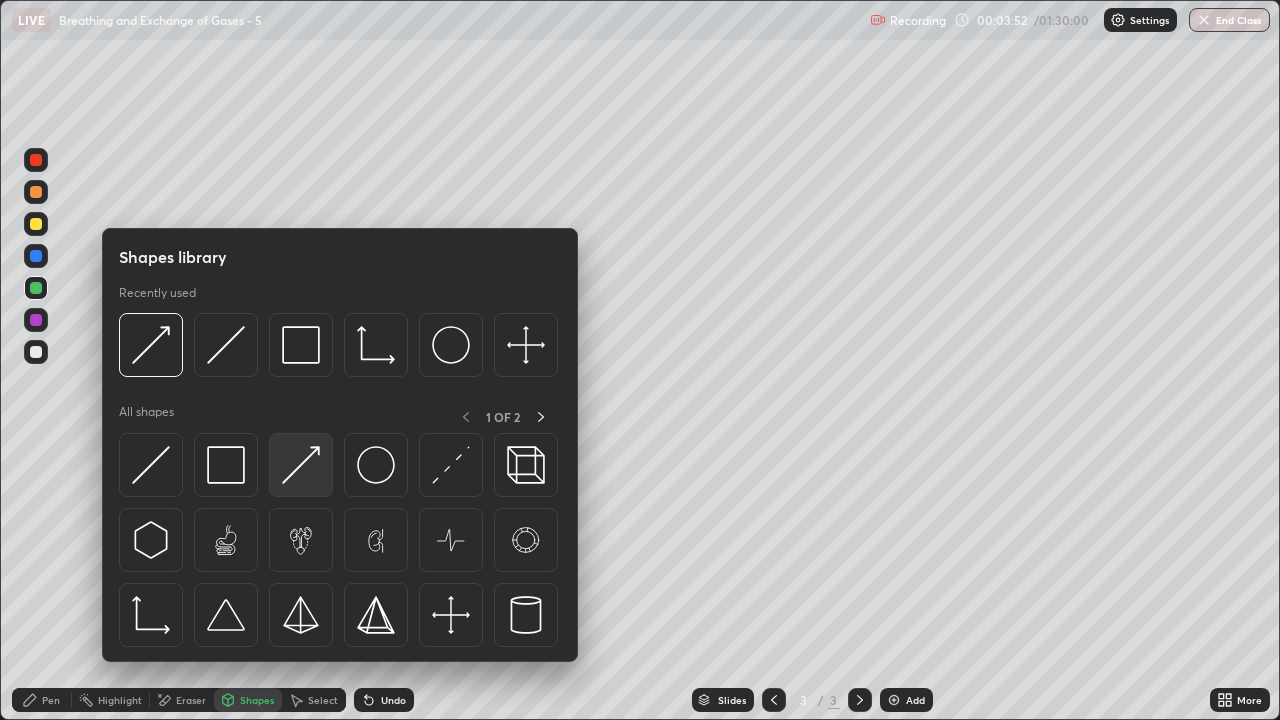 click at bounding box center [301, 465] 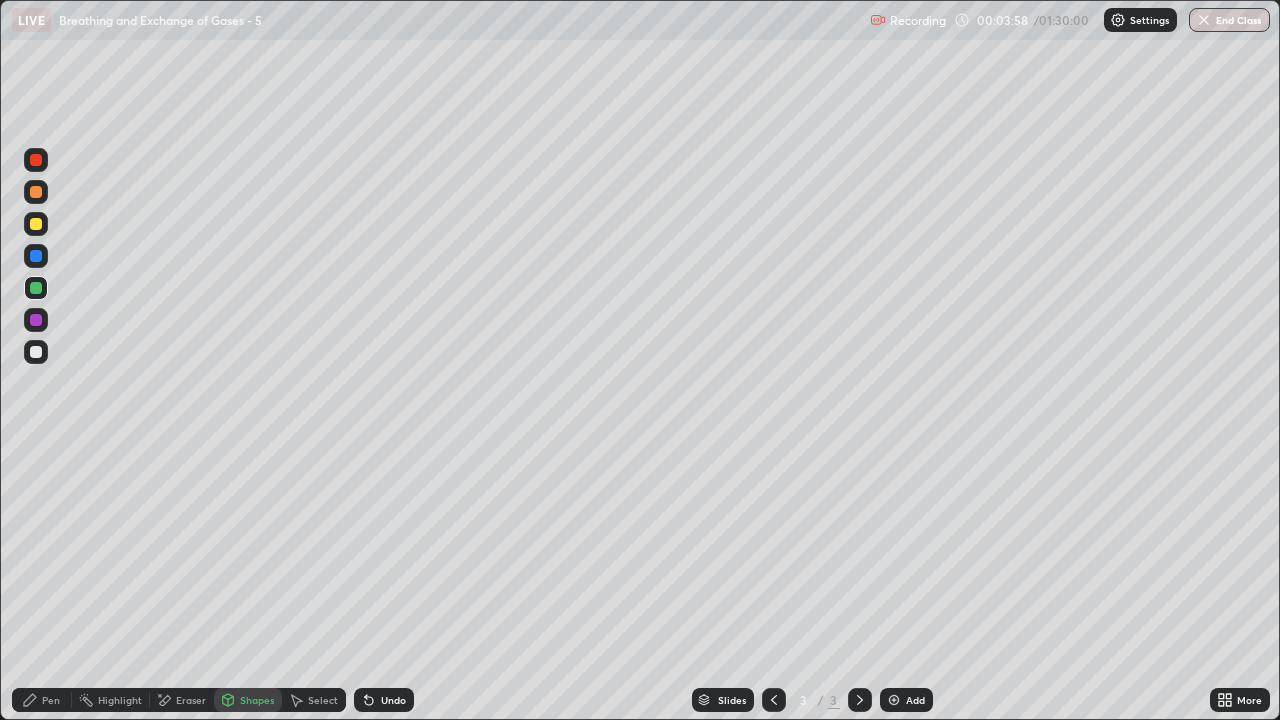 click on "Pen" at bounding box center (51, 700) 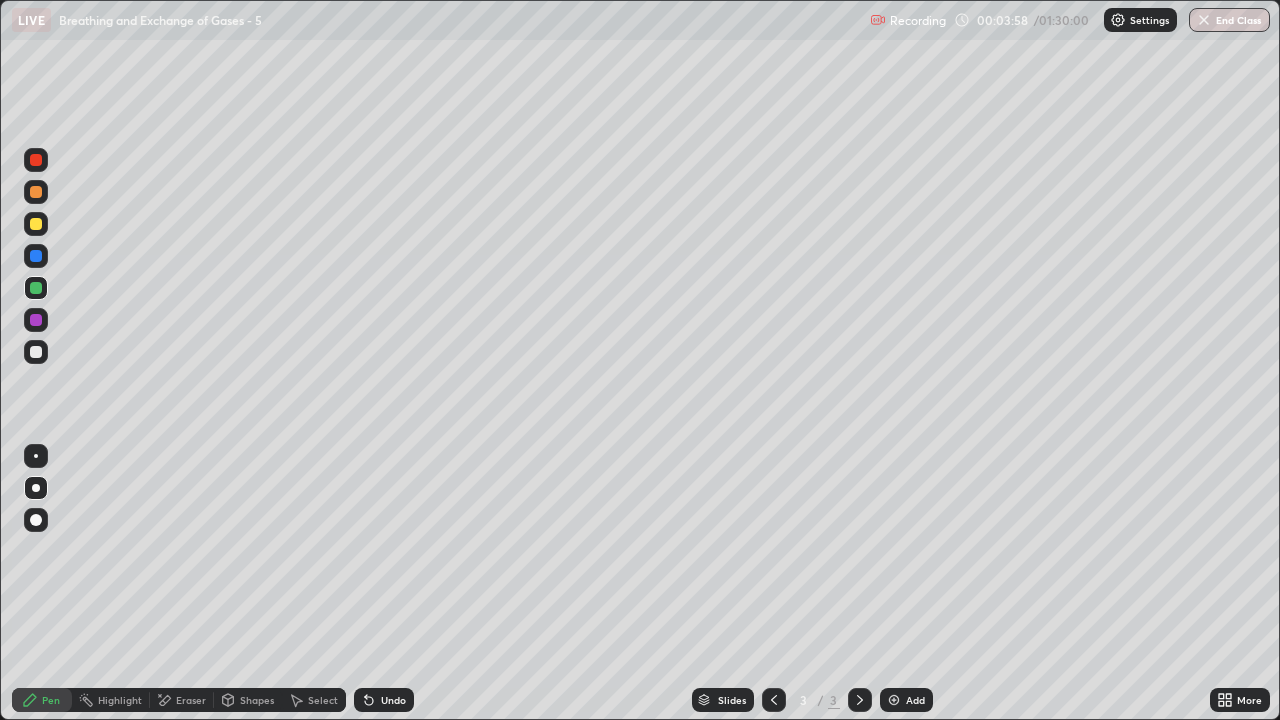 click on "Pen" at bounding box center (51, 700) 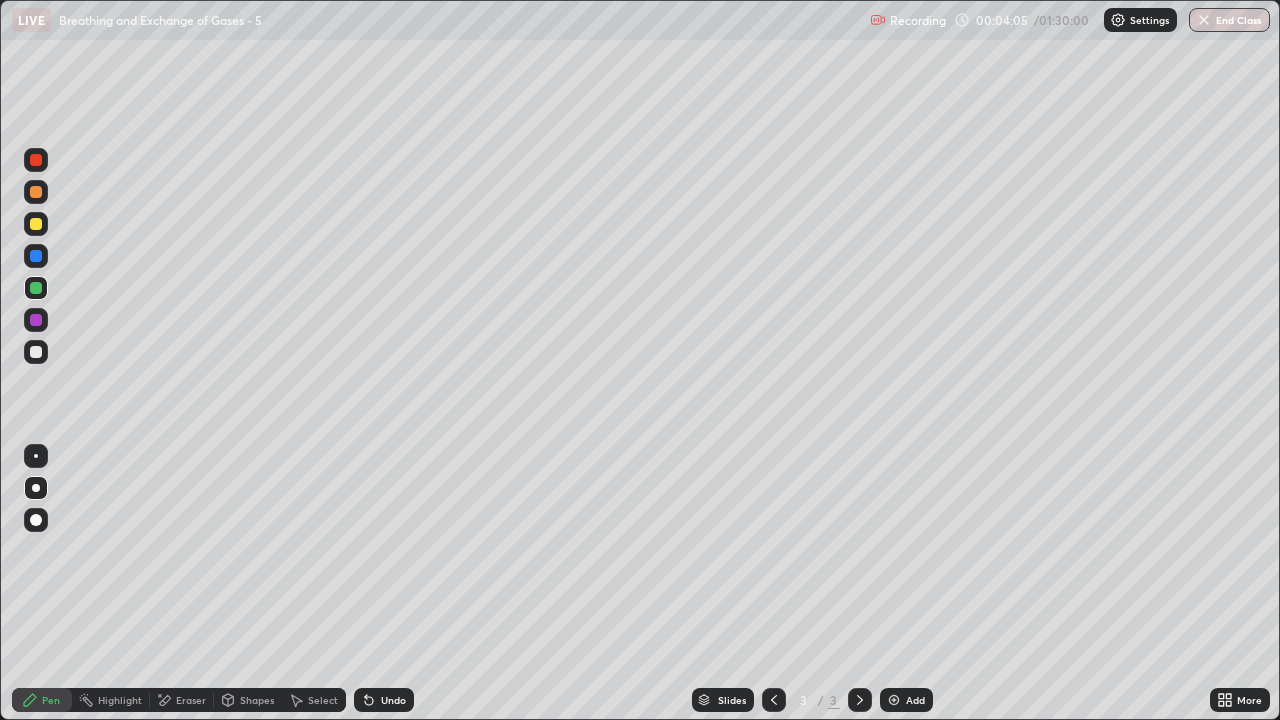 click at bounding box center [36, 256] 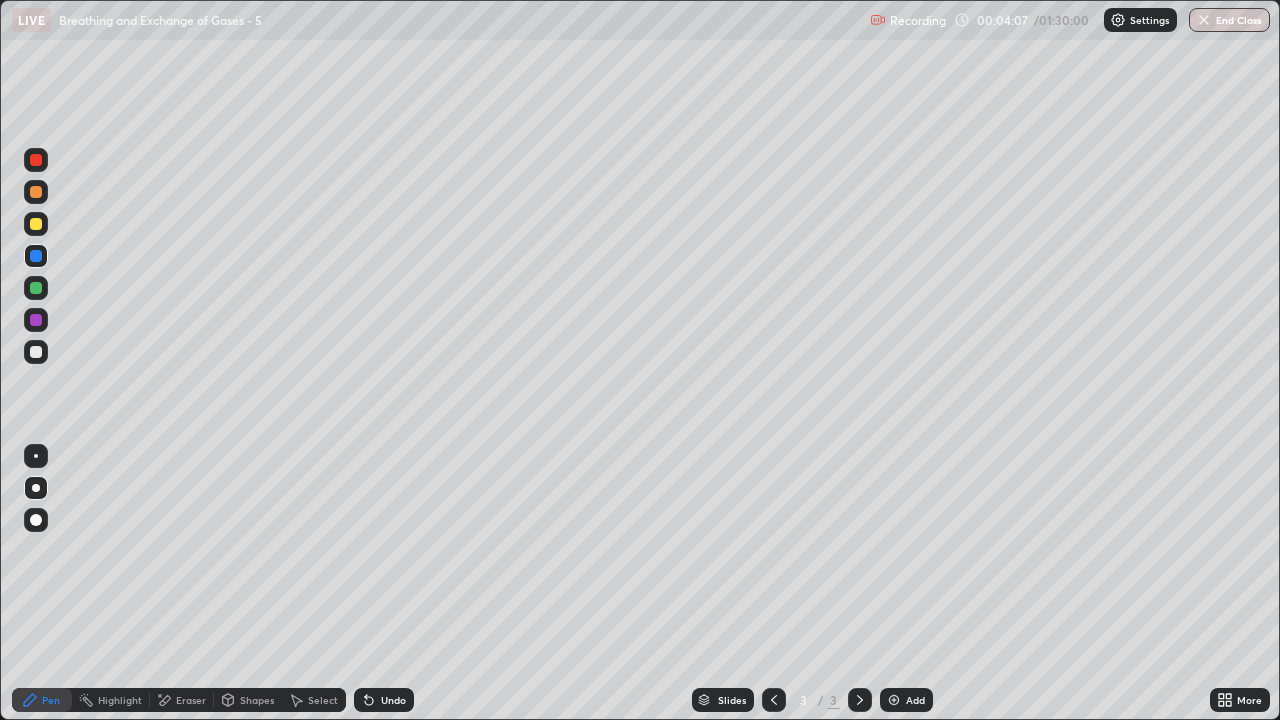 click on "Shapes" at bounding box center (257, 700) 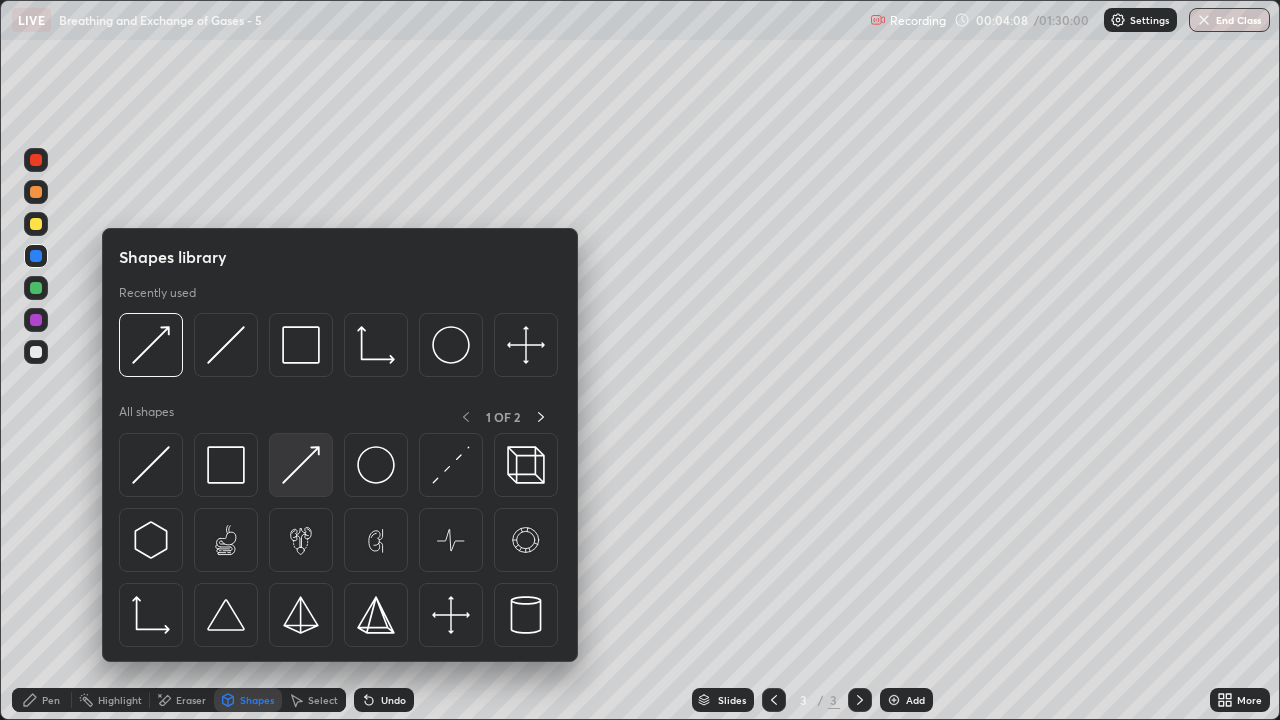 click at bounding box center [301, 465] 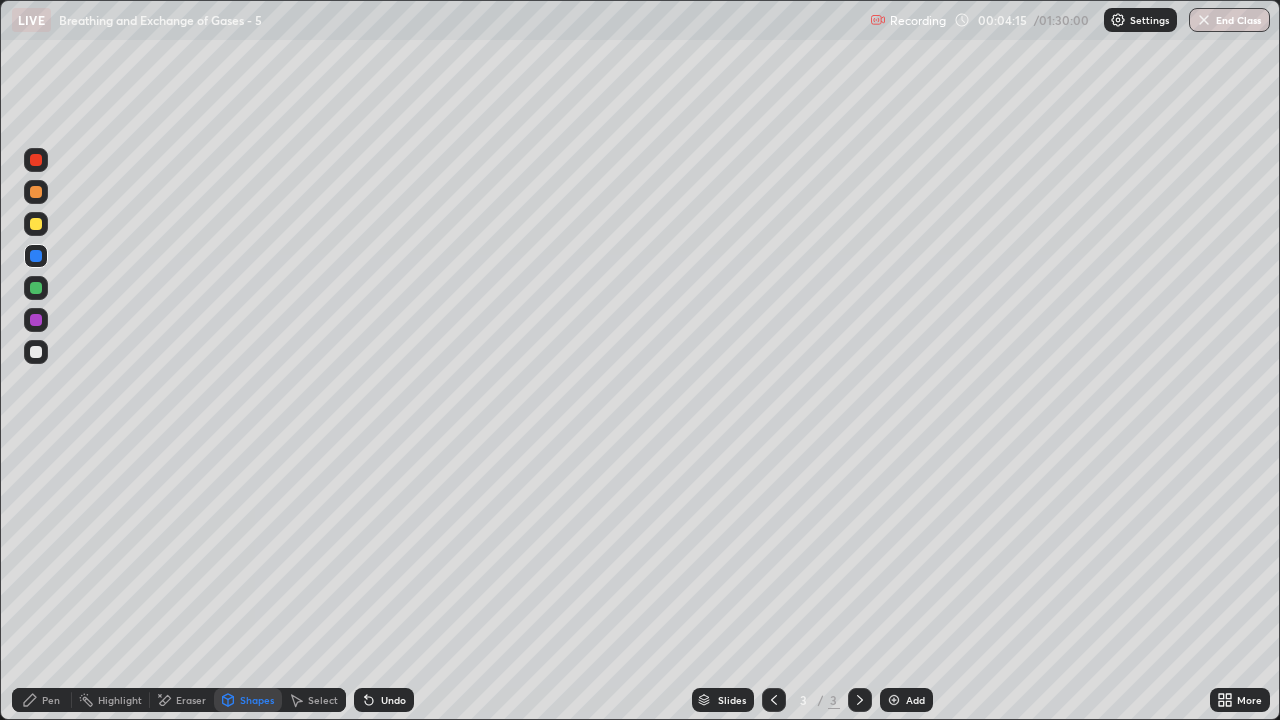 click on "Pen" at bounding box center (42, 700) 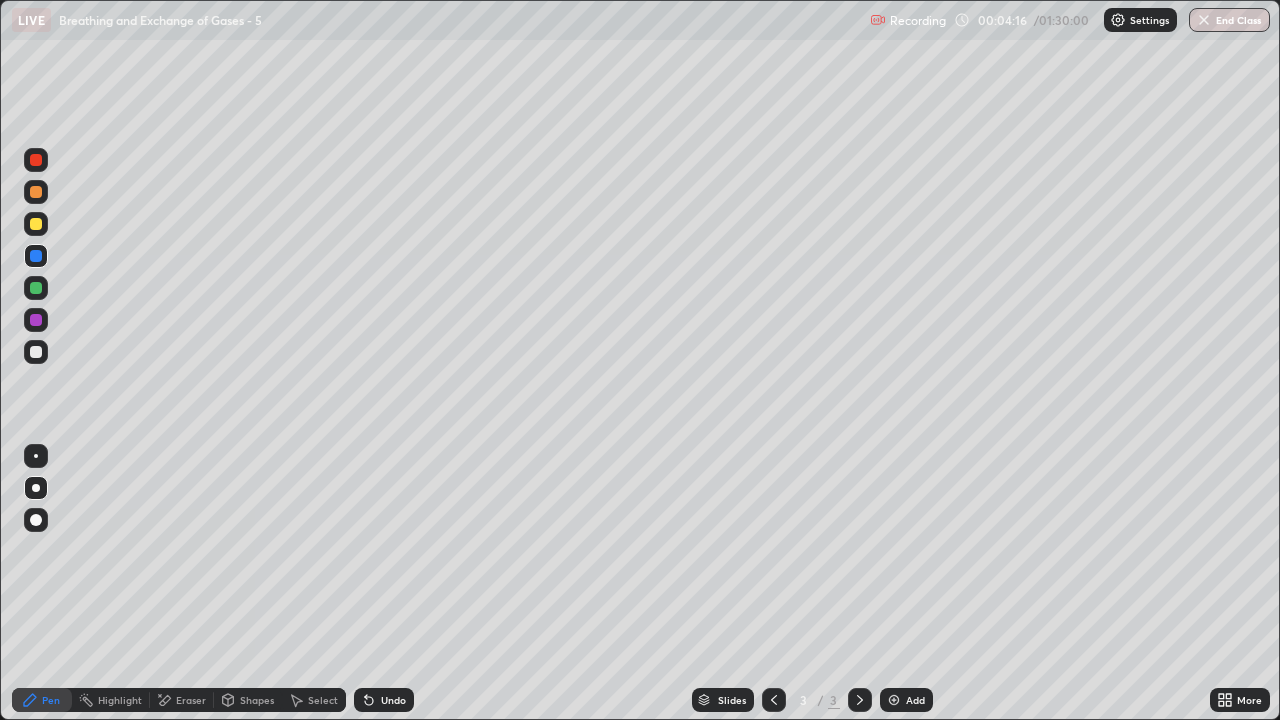 click at bounding box center [36, 256] 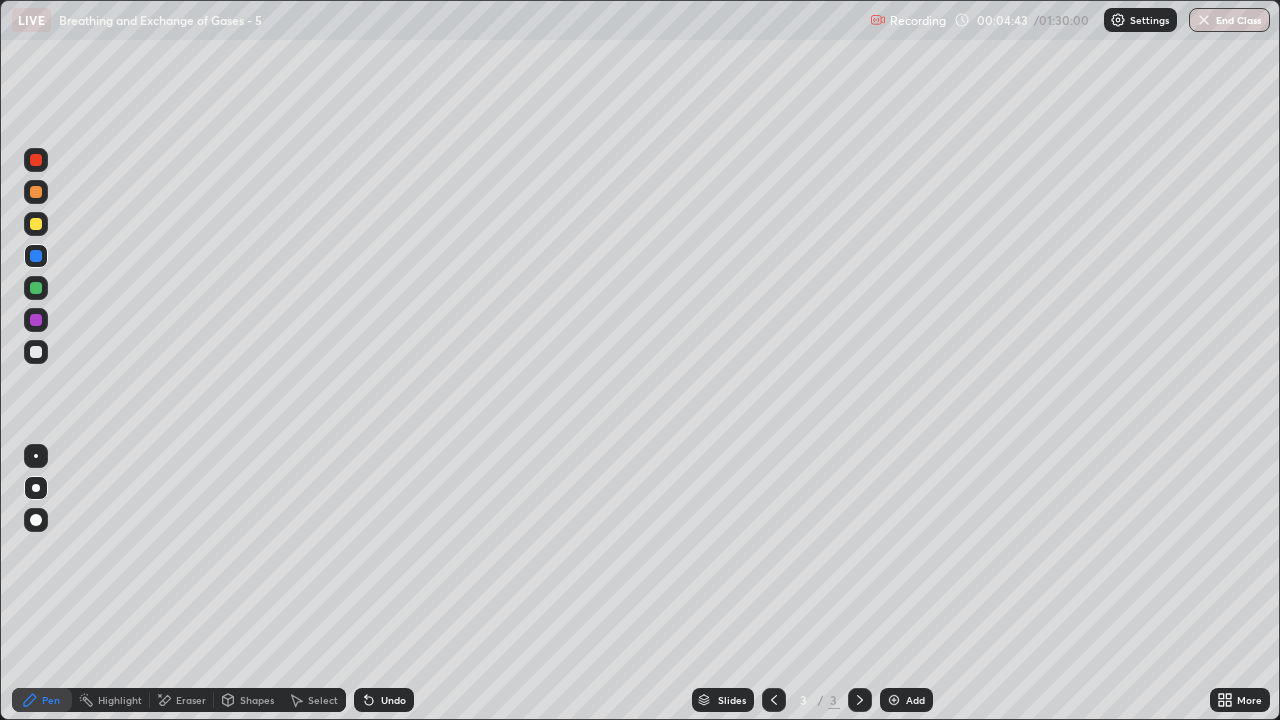 click at bounding box center (36, 224) 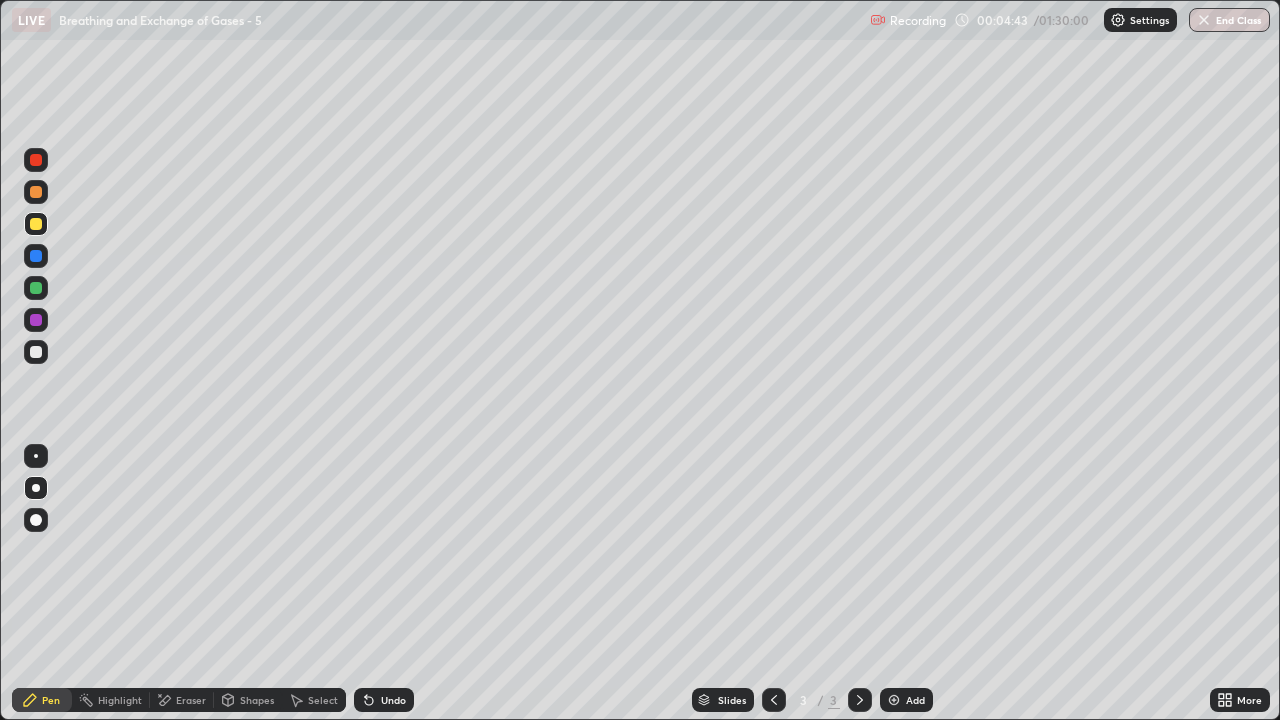 click on "Pen" at bounding box center [42, 700] 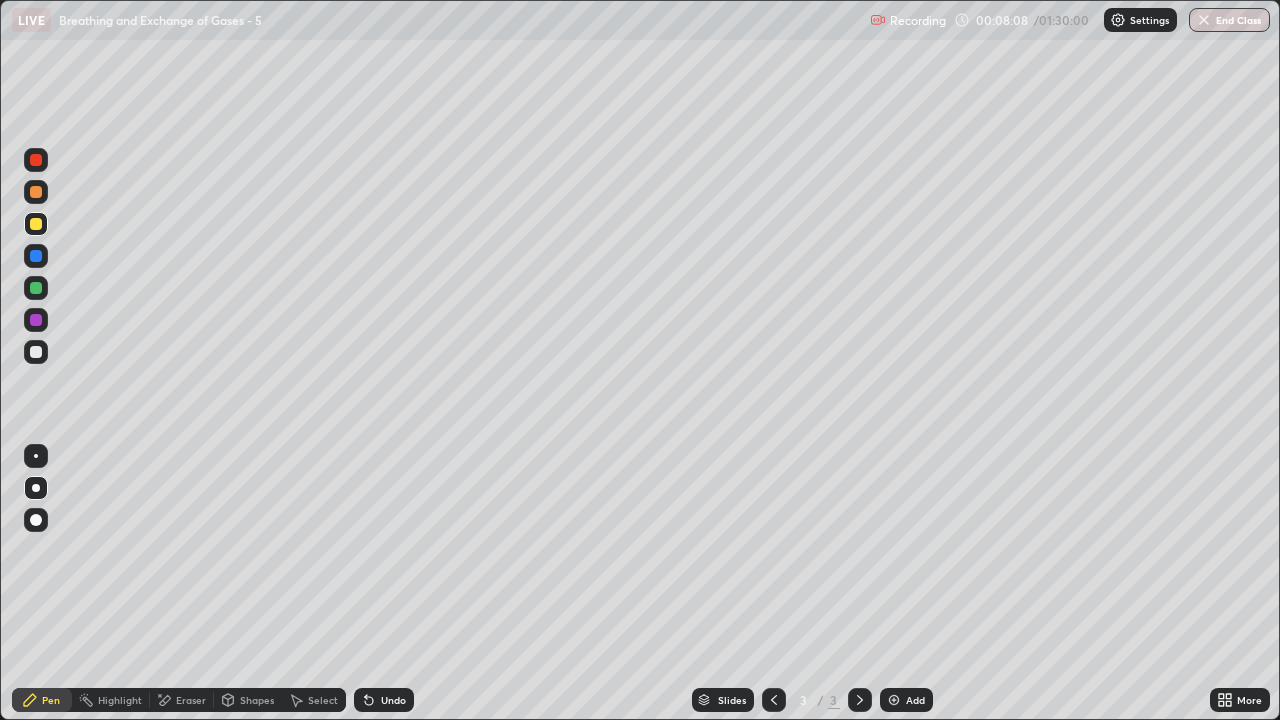 click 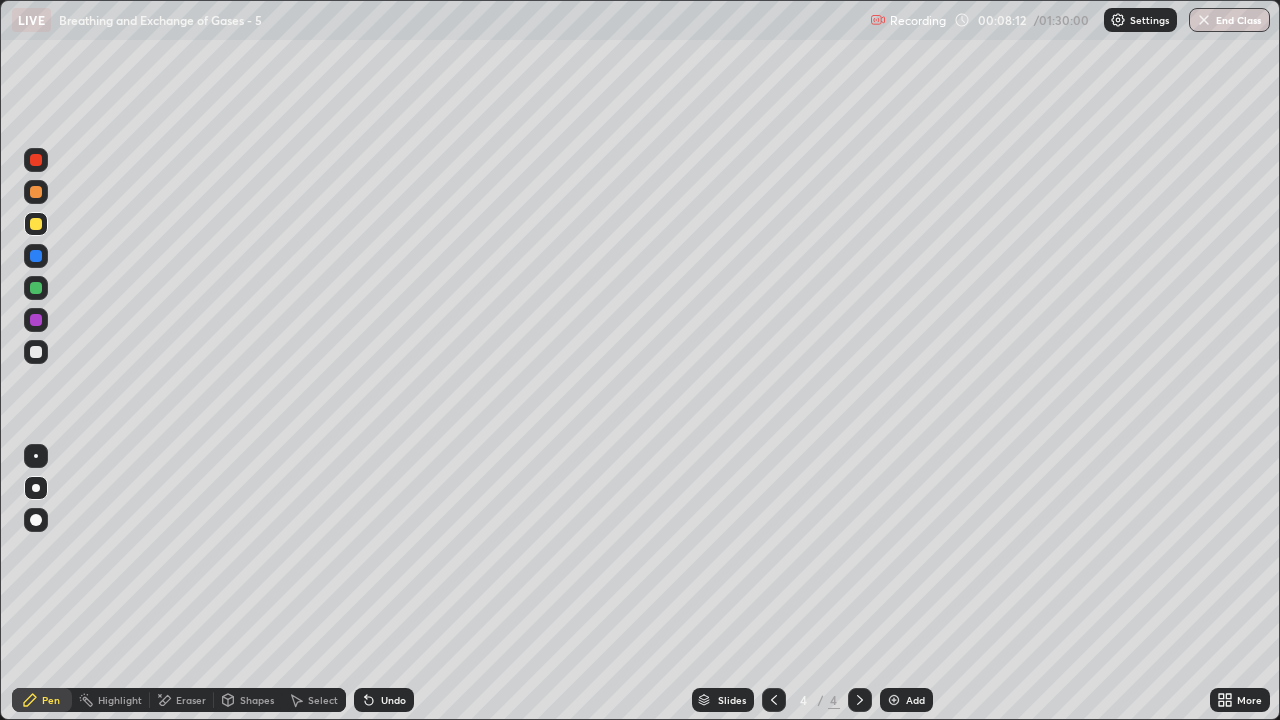 click on "Pen" at bounding box center [51, 700] 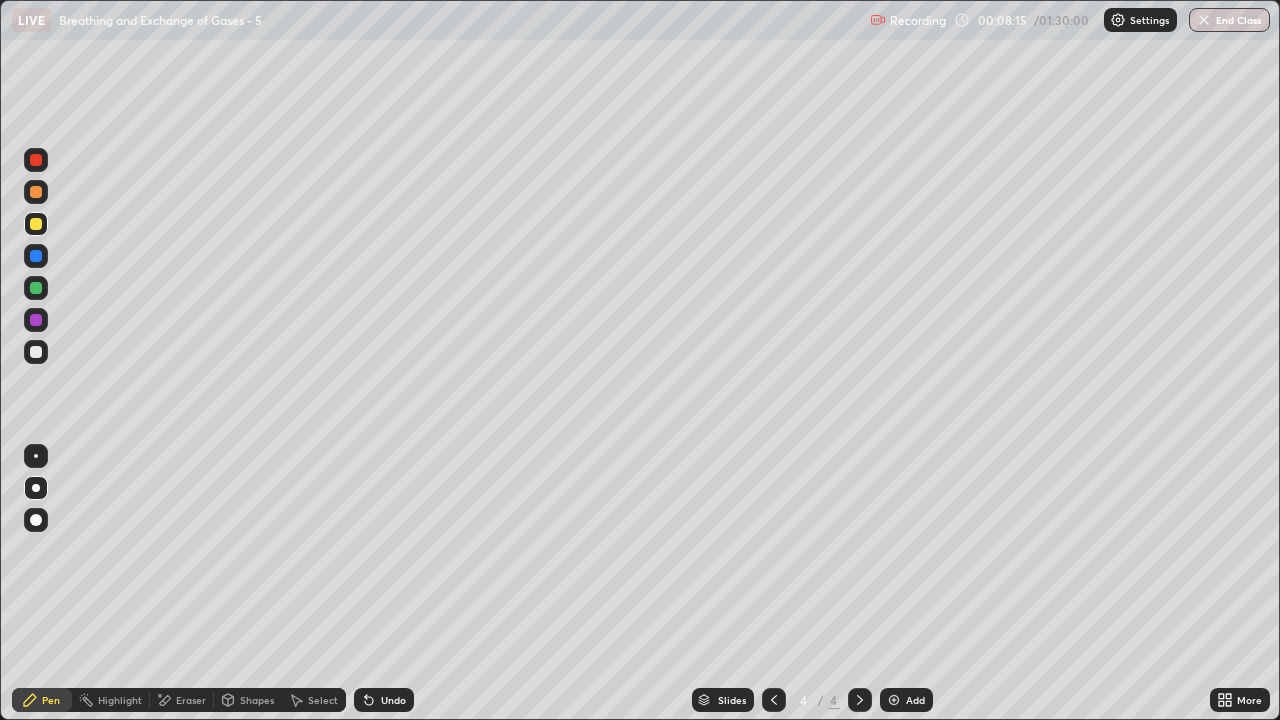 click at bounding box center [36, 192] 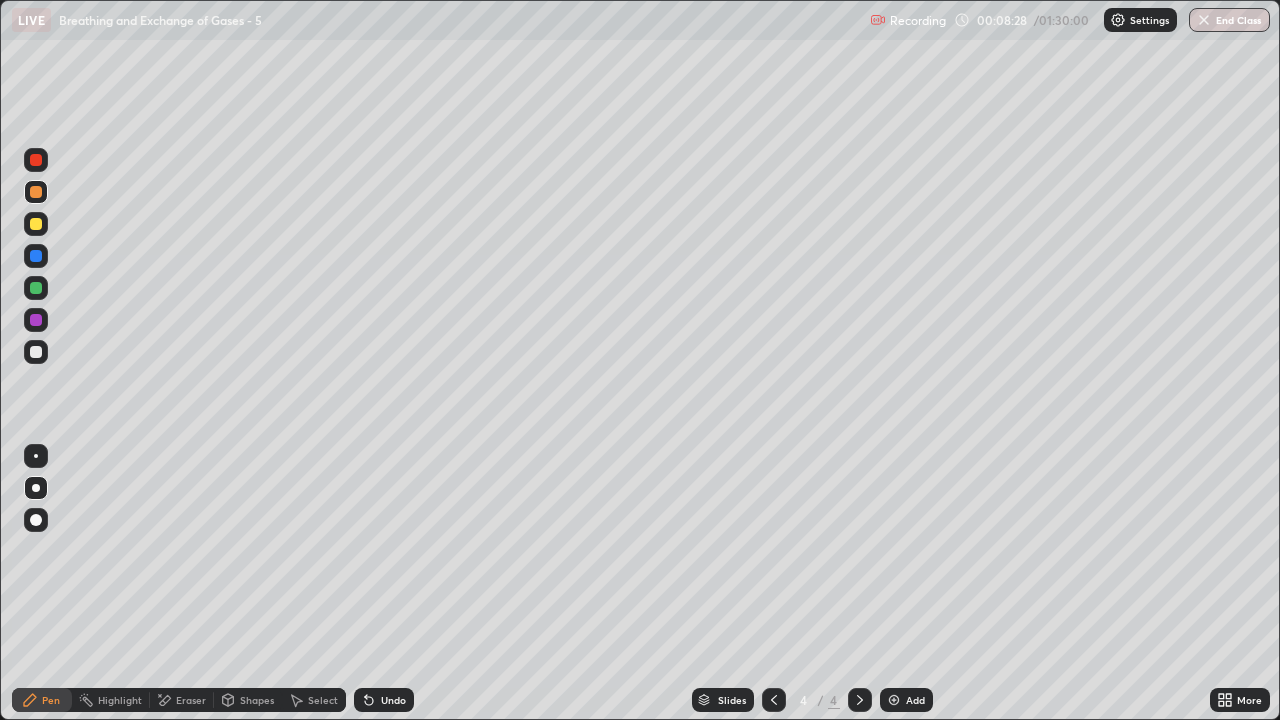 click at bounding box center [36, 224] 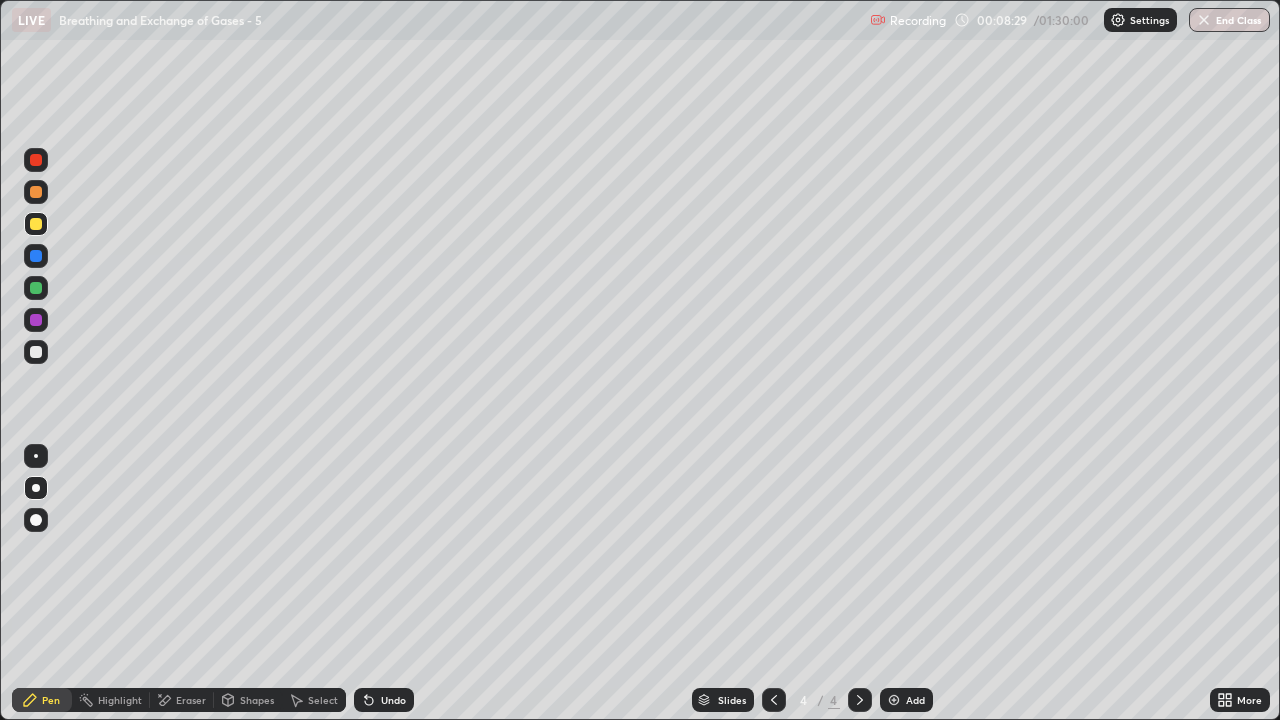 click on "Shapes" at bounding box center (257, 700) 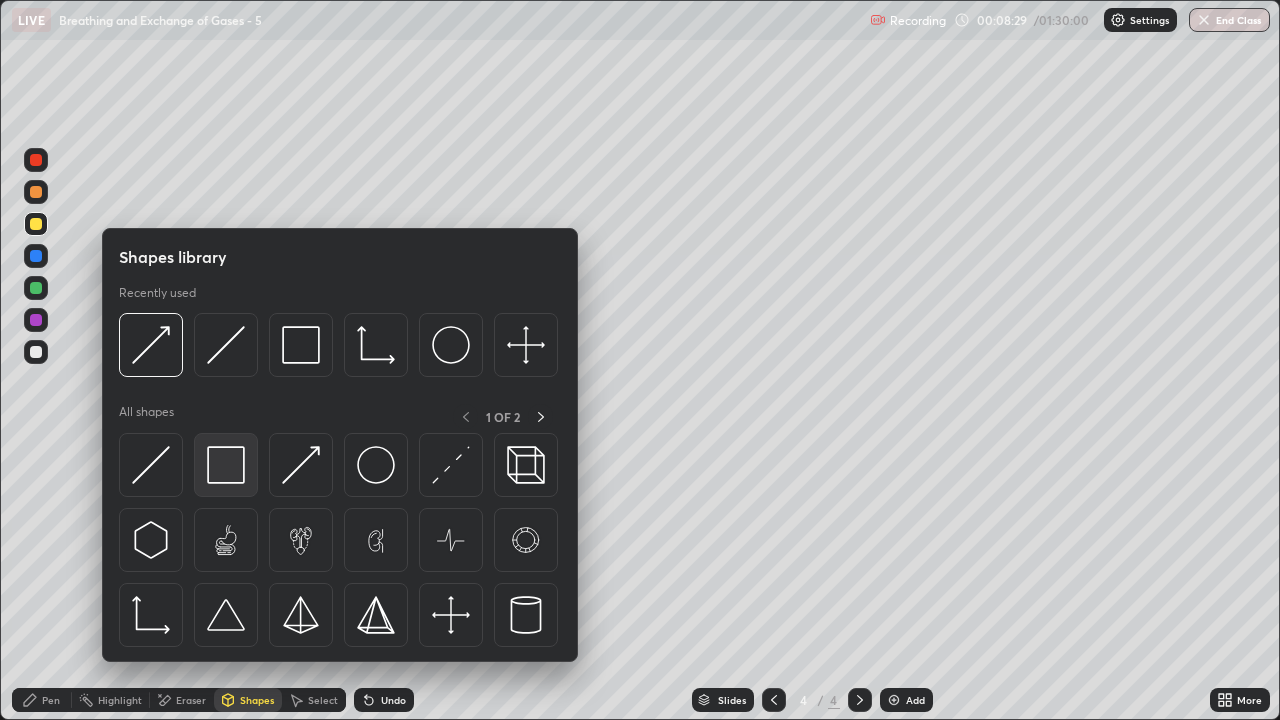 click at bounding box center [226, 465] 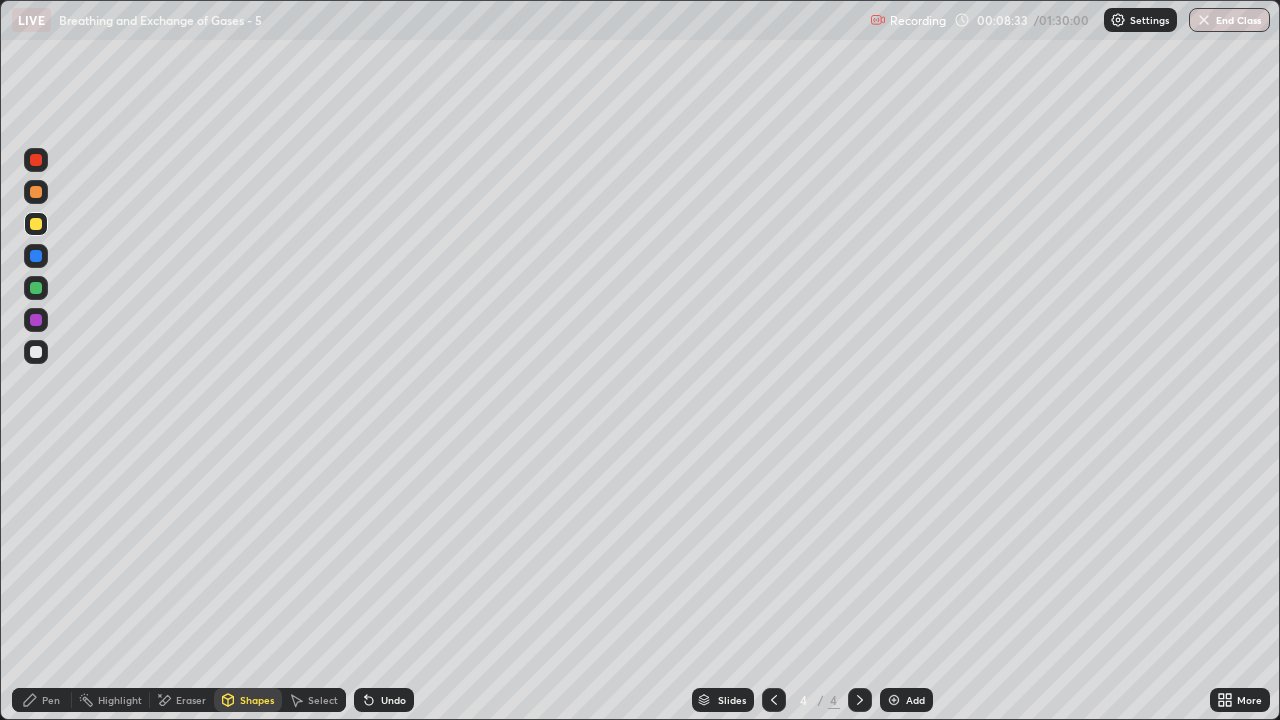 click at bounding box center [36, 352] 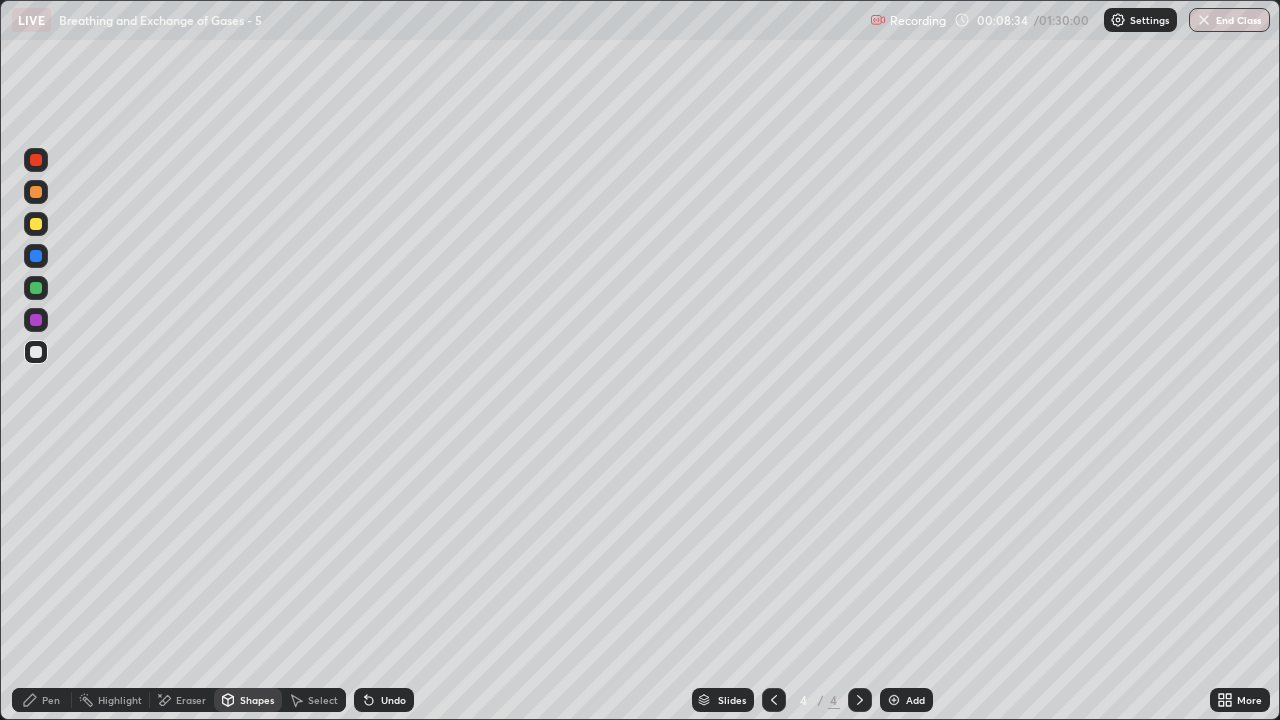 click on "Eraser" at bounding box center (191, 700) 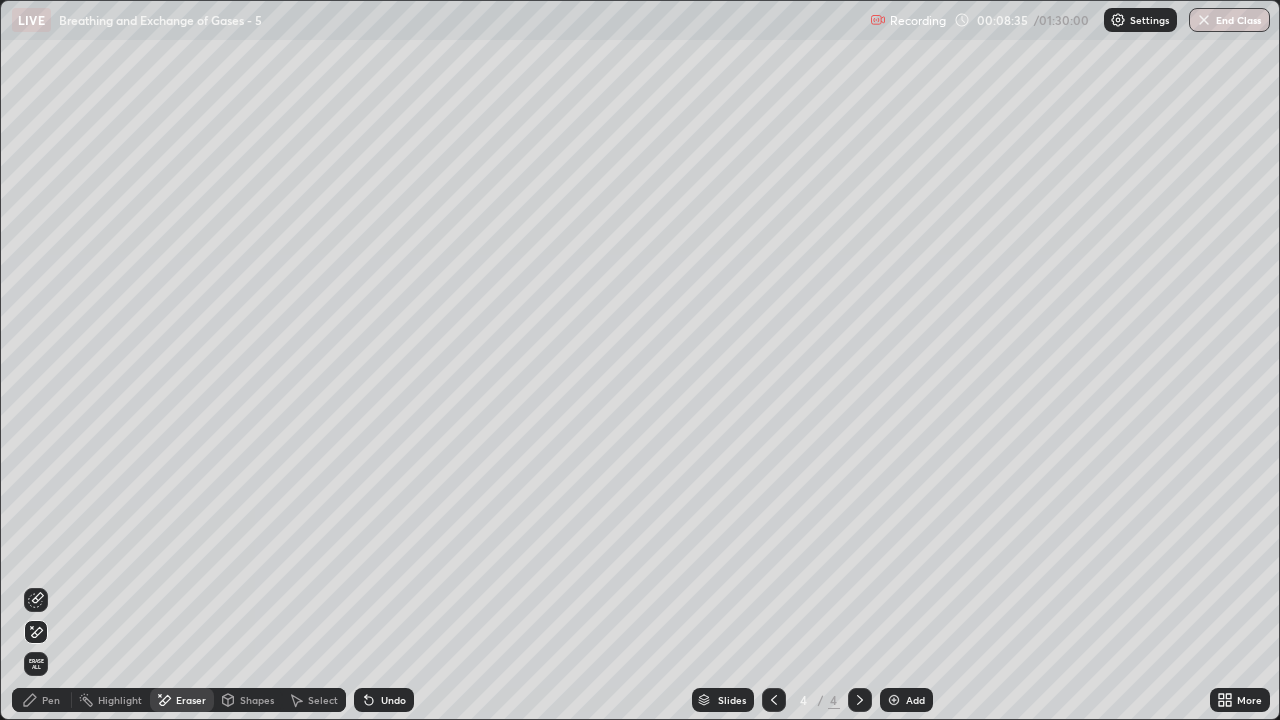 click on "Shapes" at bounding box center (248, 700) 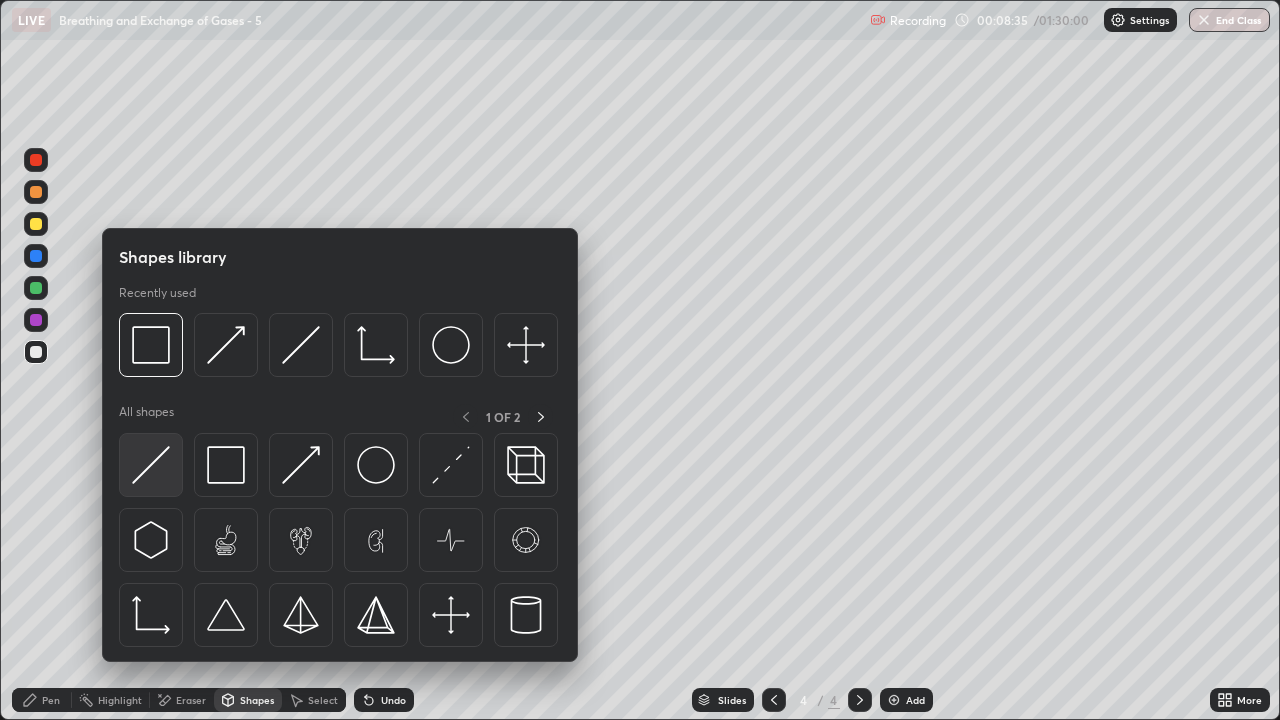 click at bounding box center (151, 465) 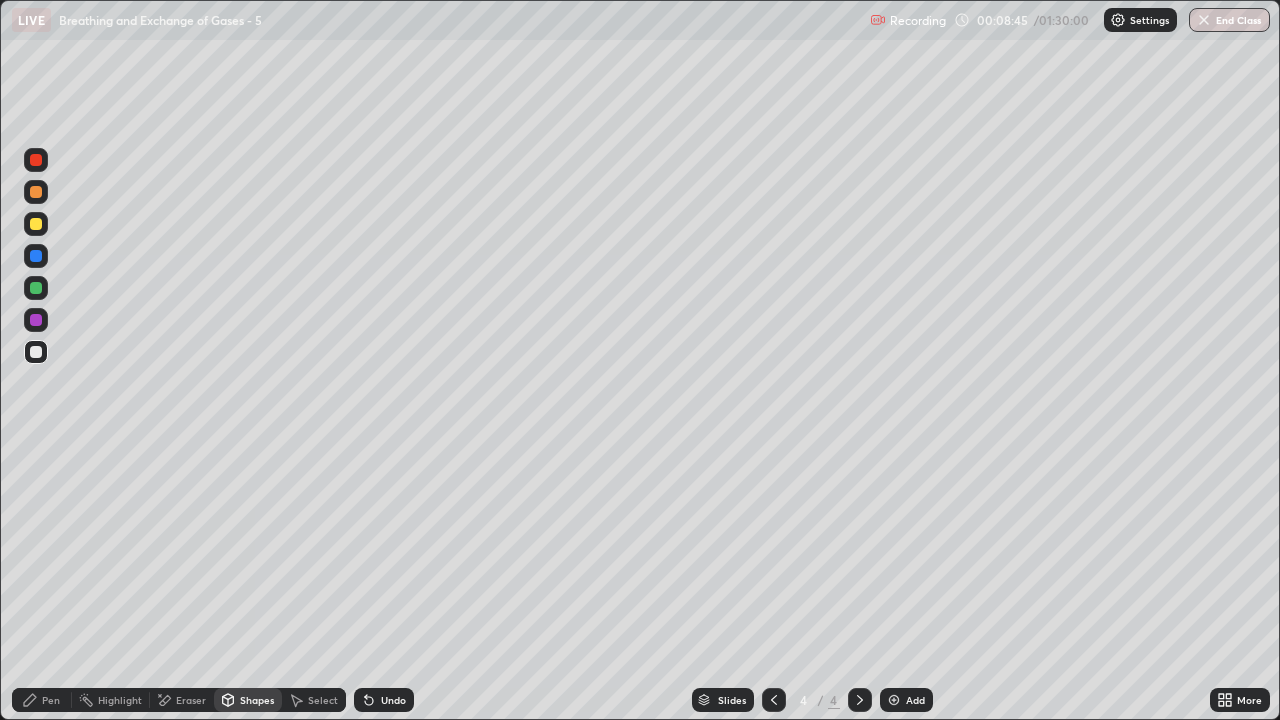click on "Pen" at bounding box center [42, 700] 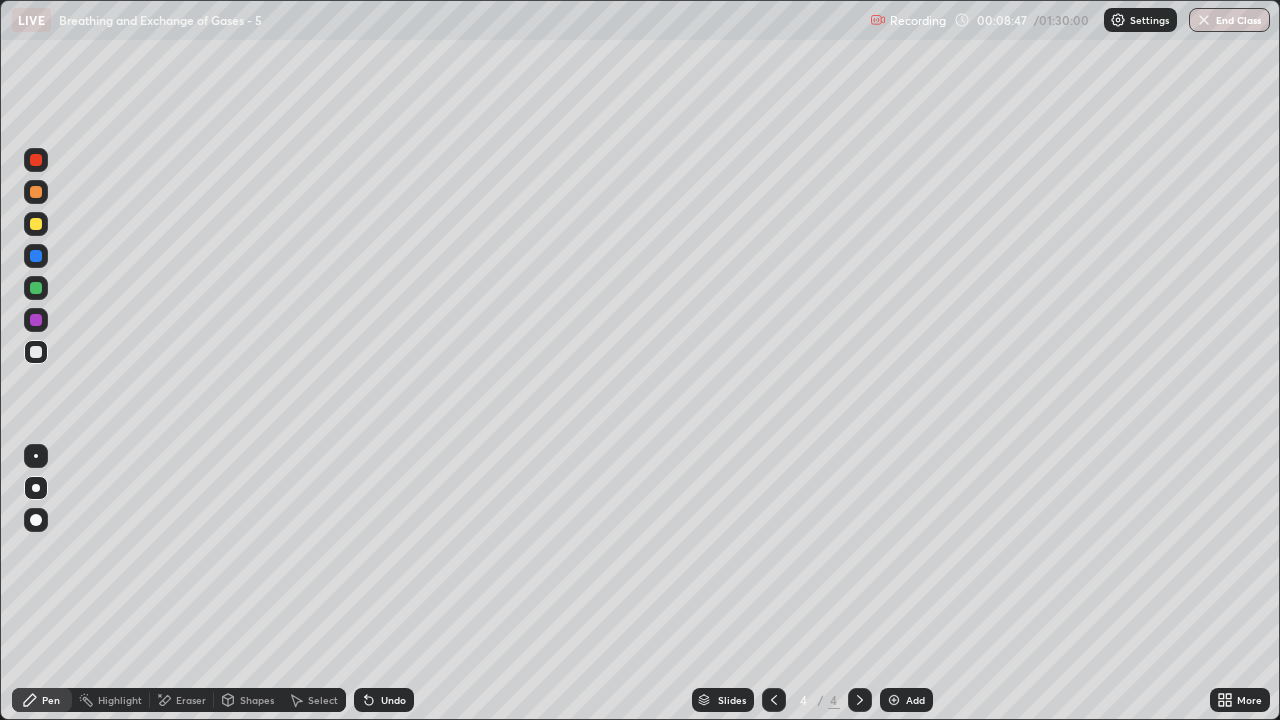 click at bounding box center [36, 192] 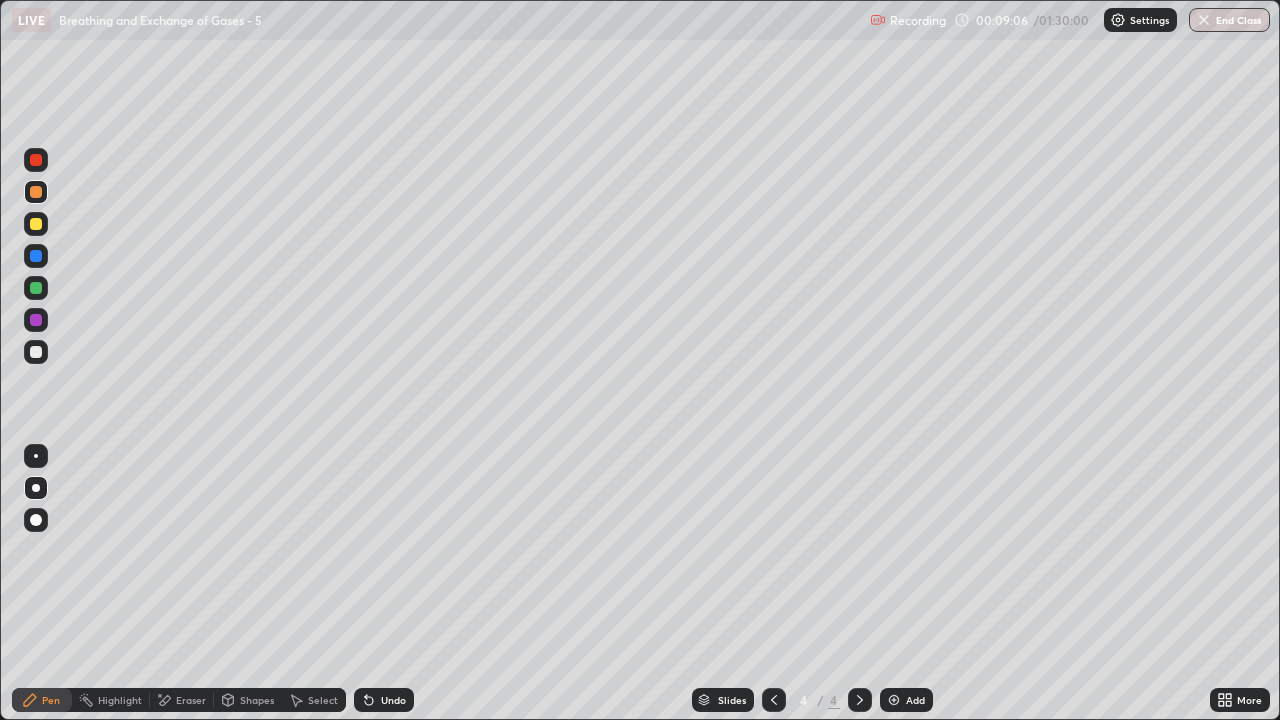 click at bounding box center [36, 352] 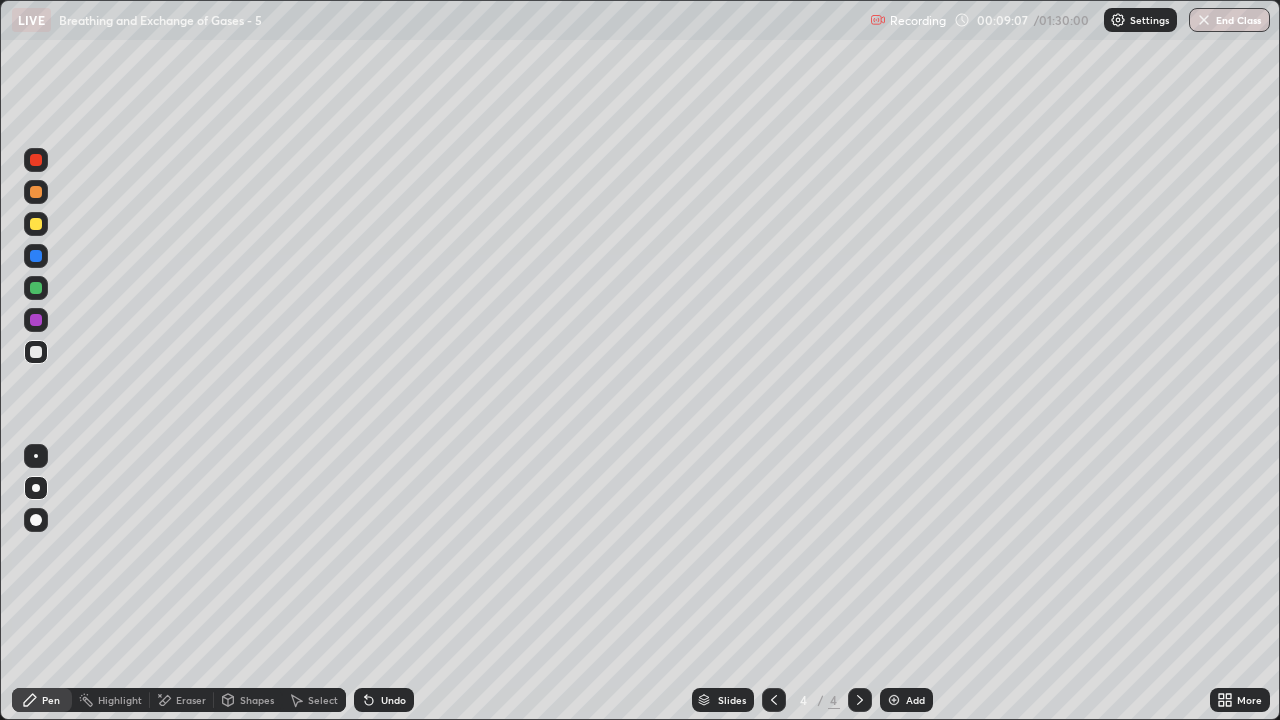 click on "Pen" at bounding box center (51, 700) 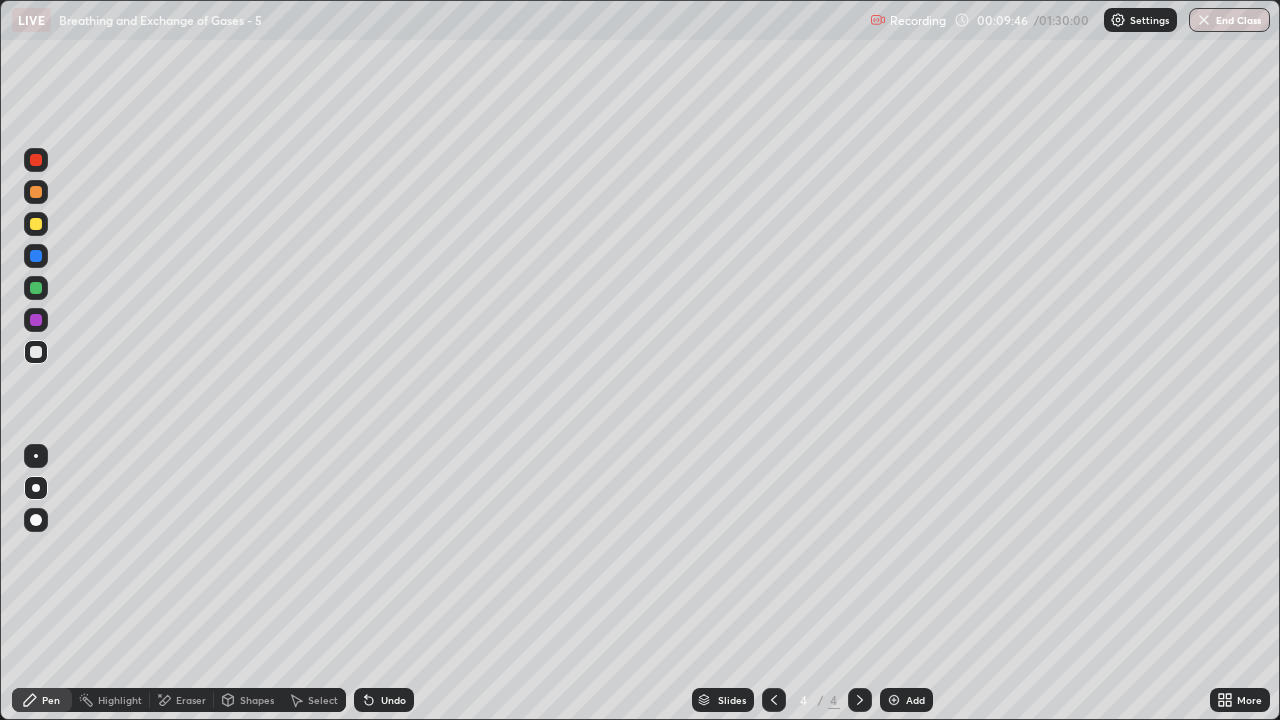 click on "Shapes" at bounding box center (257, 700) 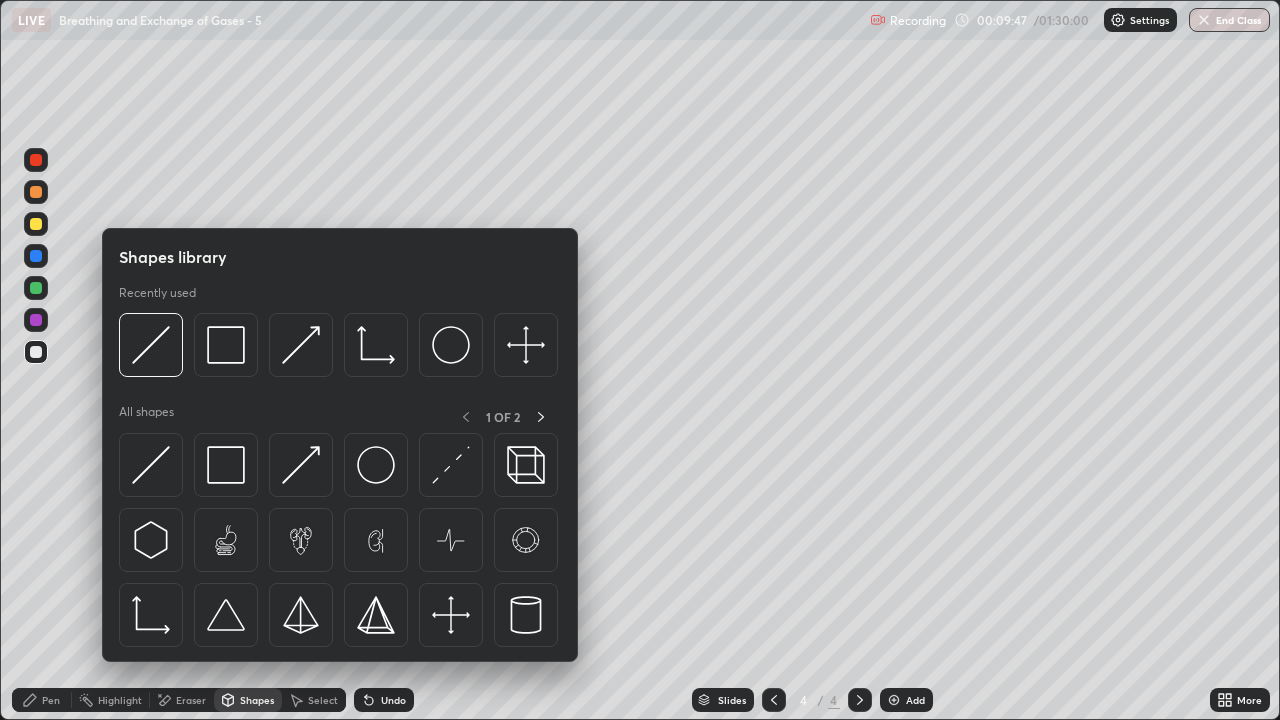 click on "Pen" at bounding box center [51, 700] 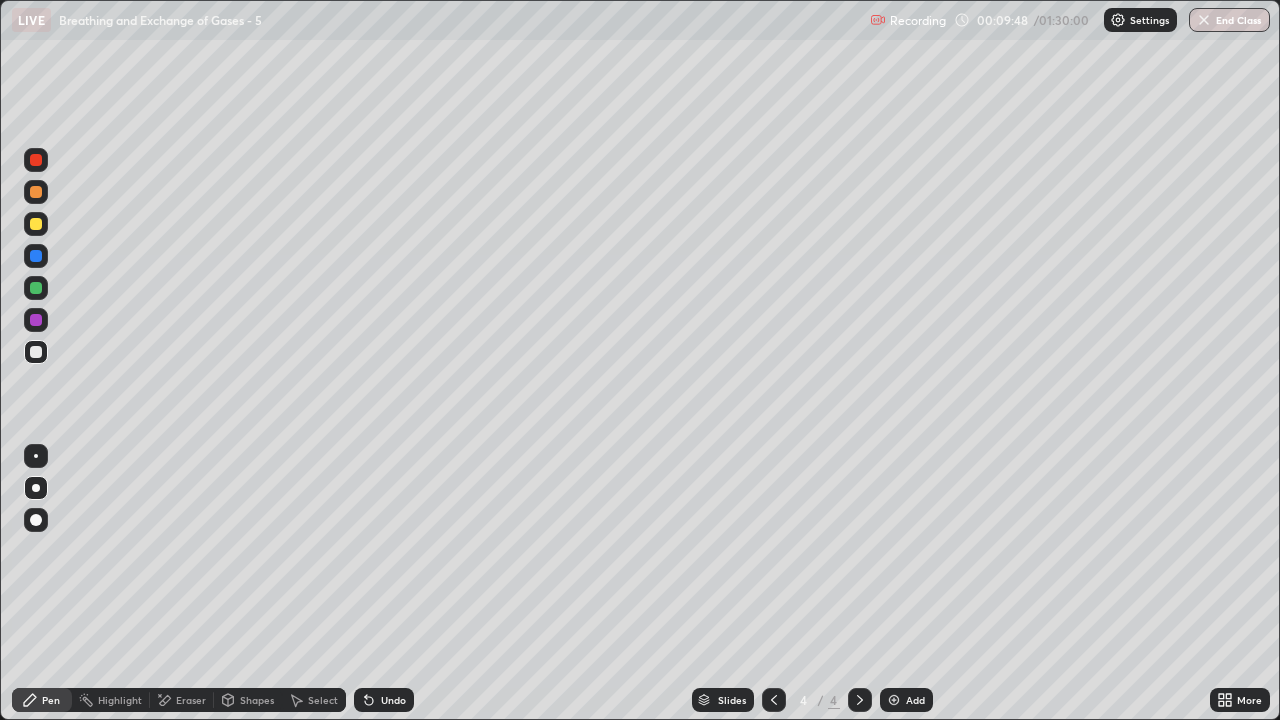 click at bounding box center (36, 224) 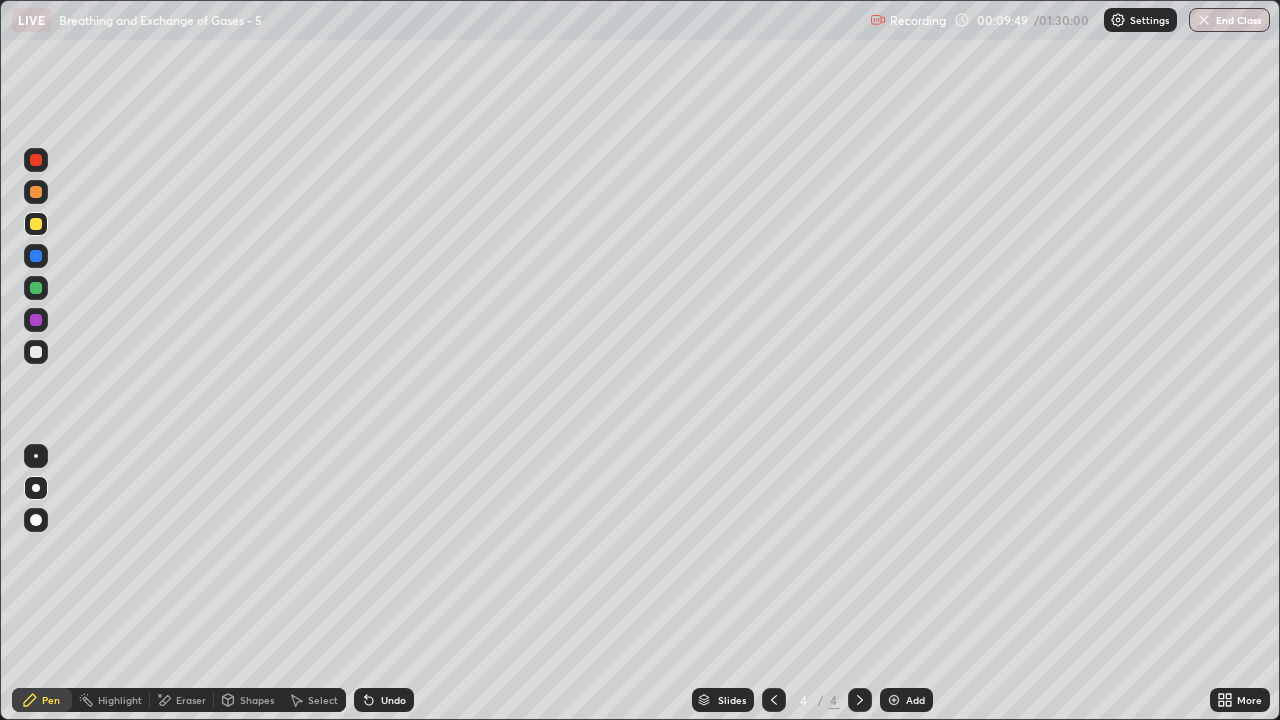 click on "Shapes" at bounding box center (257, 700) 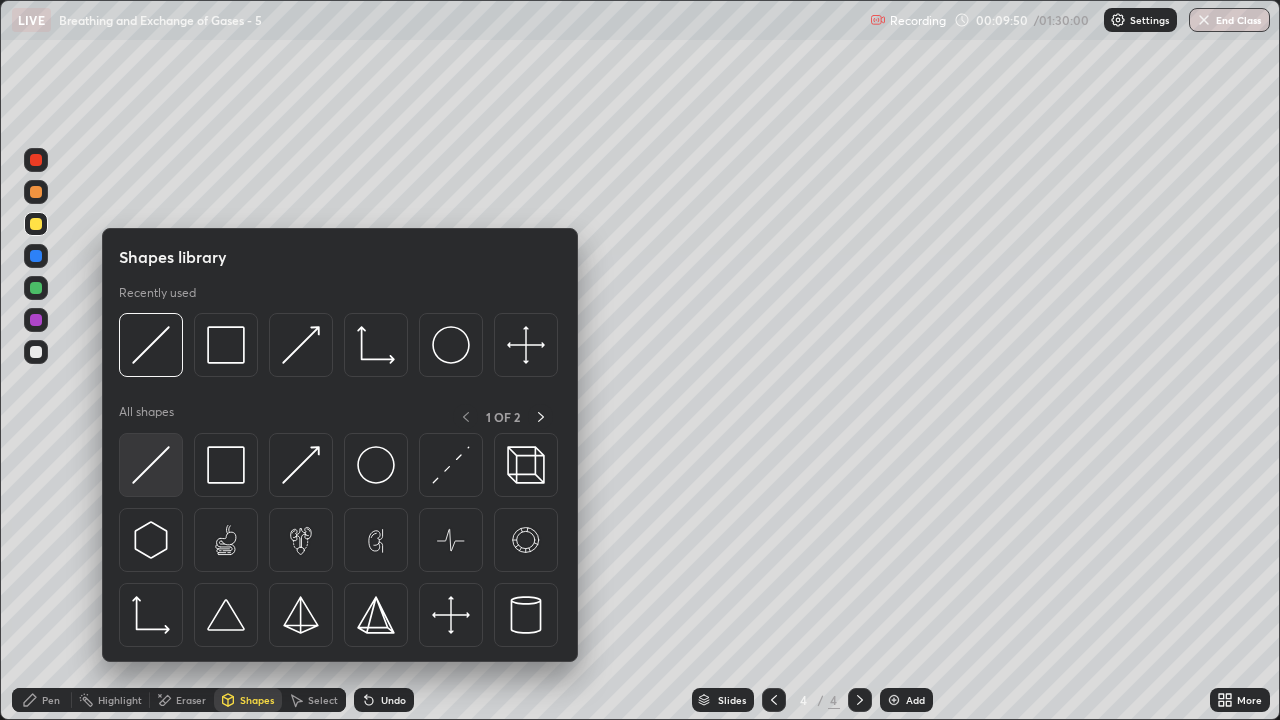 click at bounding box center (151, 465) 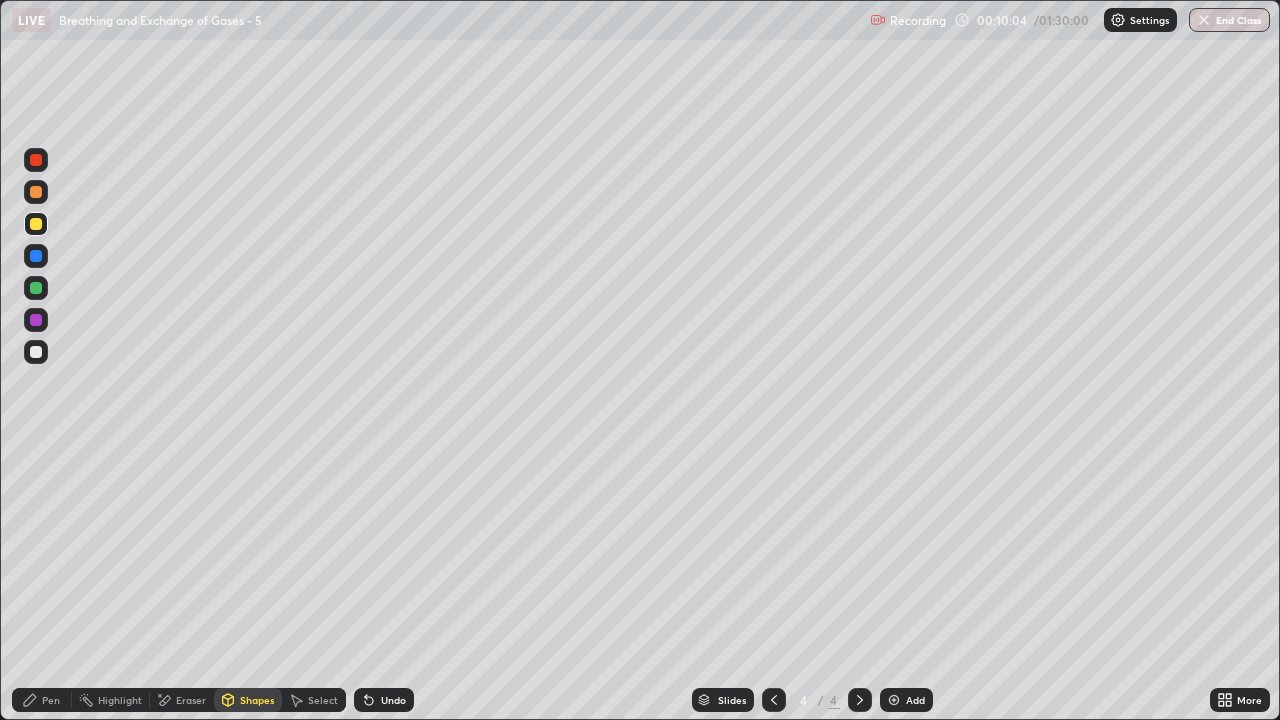 click on "Pen" at bounding box center (51, 700) 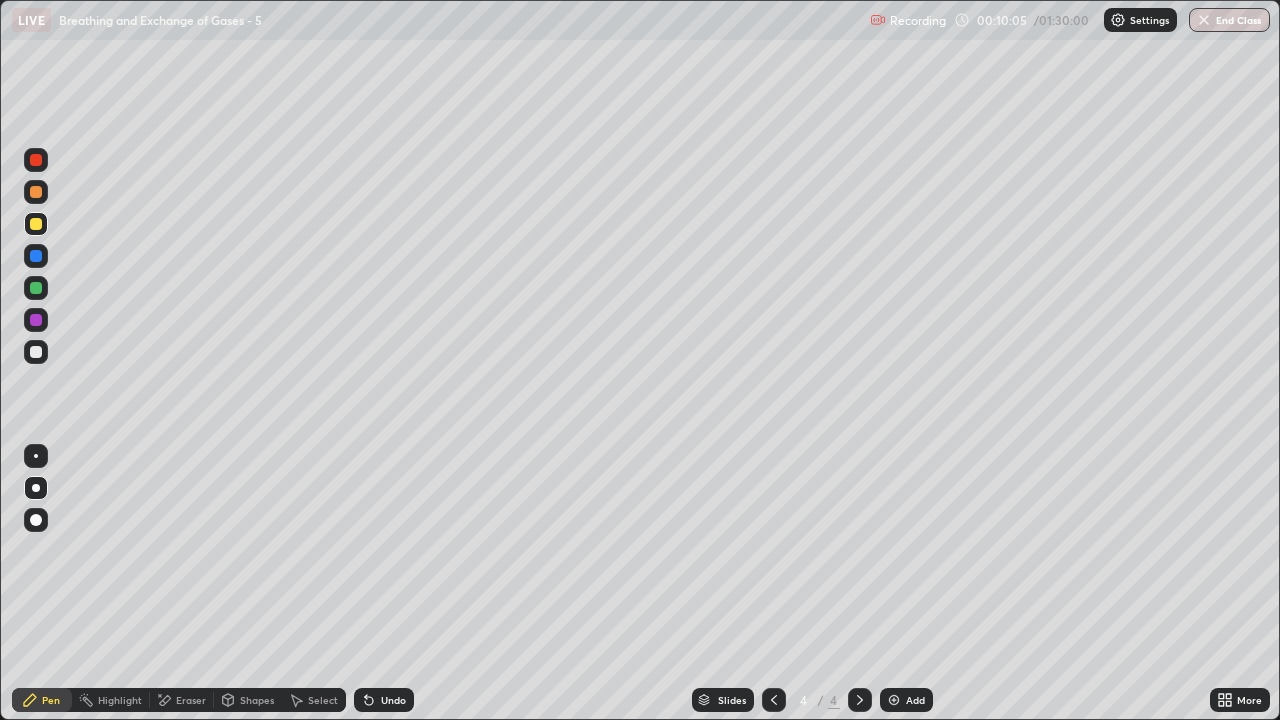 click at bounding box center (36, 352) 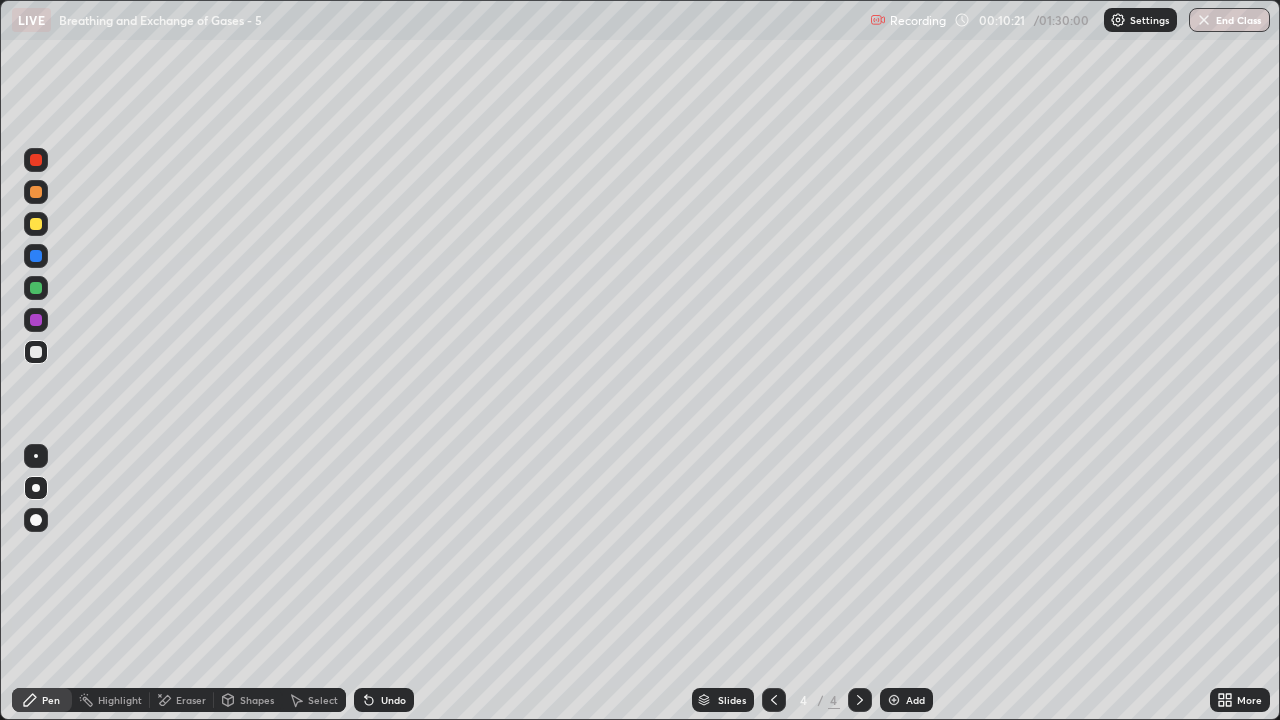 click at bounding box center [36, 352] 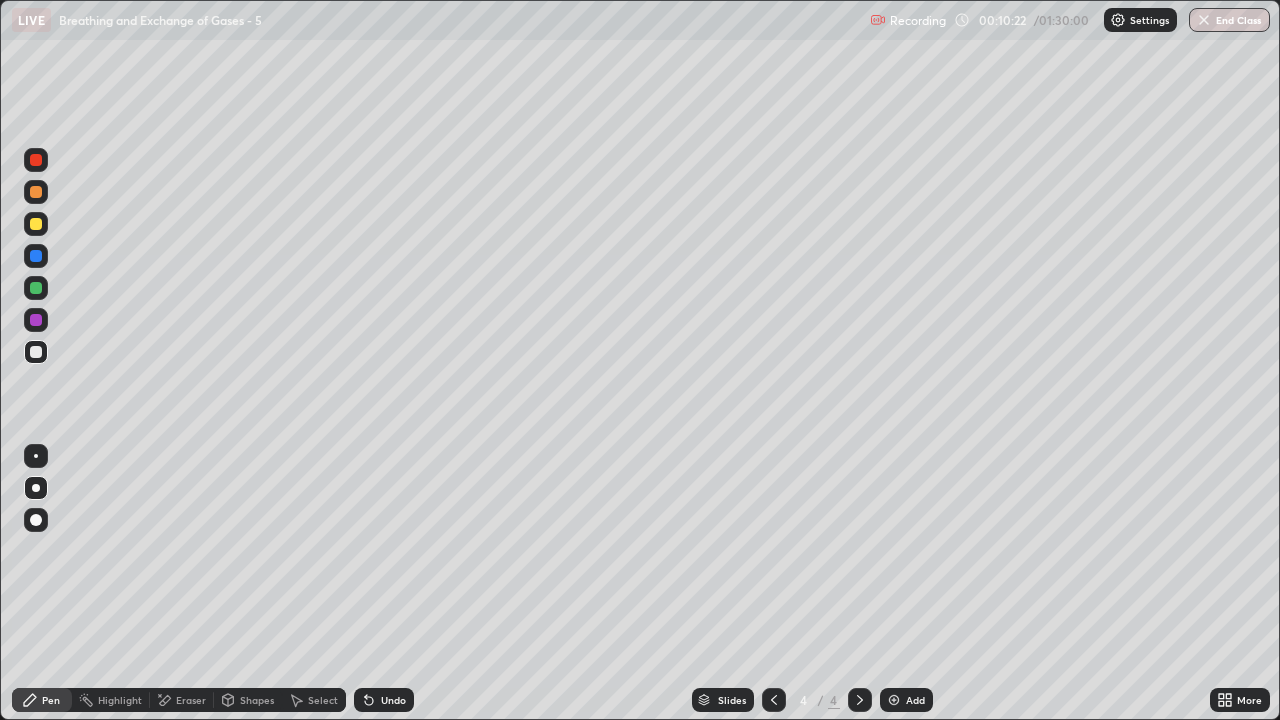 click on "Shapes" at bounding box center (257, 700) 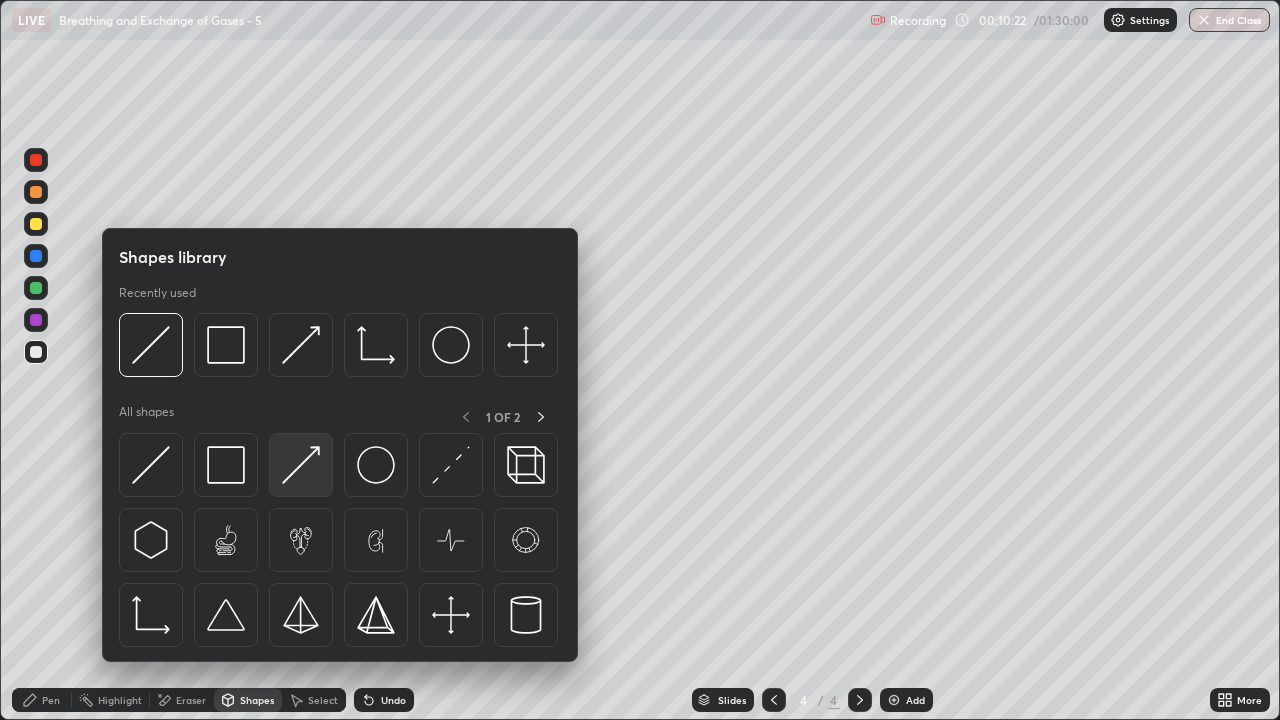 click at bounding box center [301, 465] 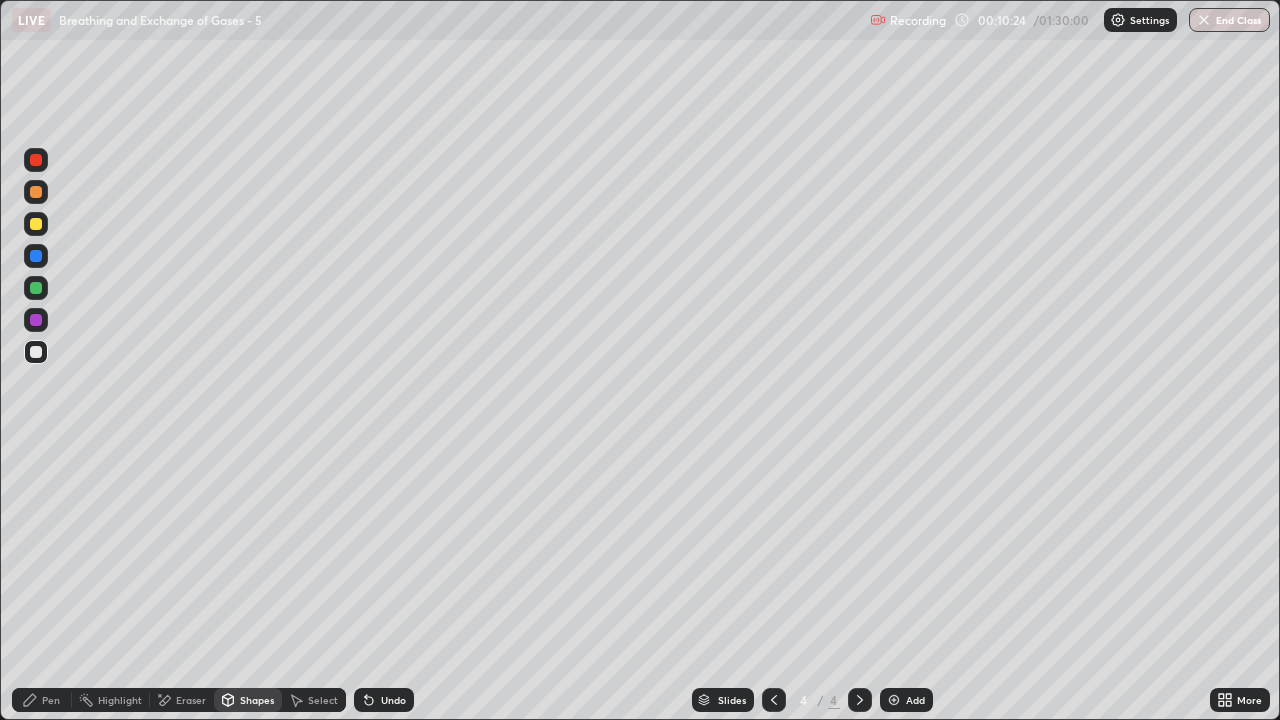 click on "Pen" at bounding box center [51, 700] 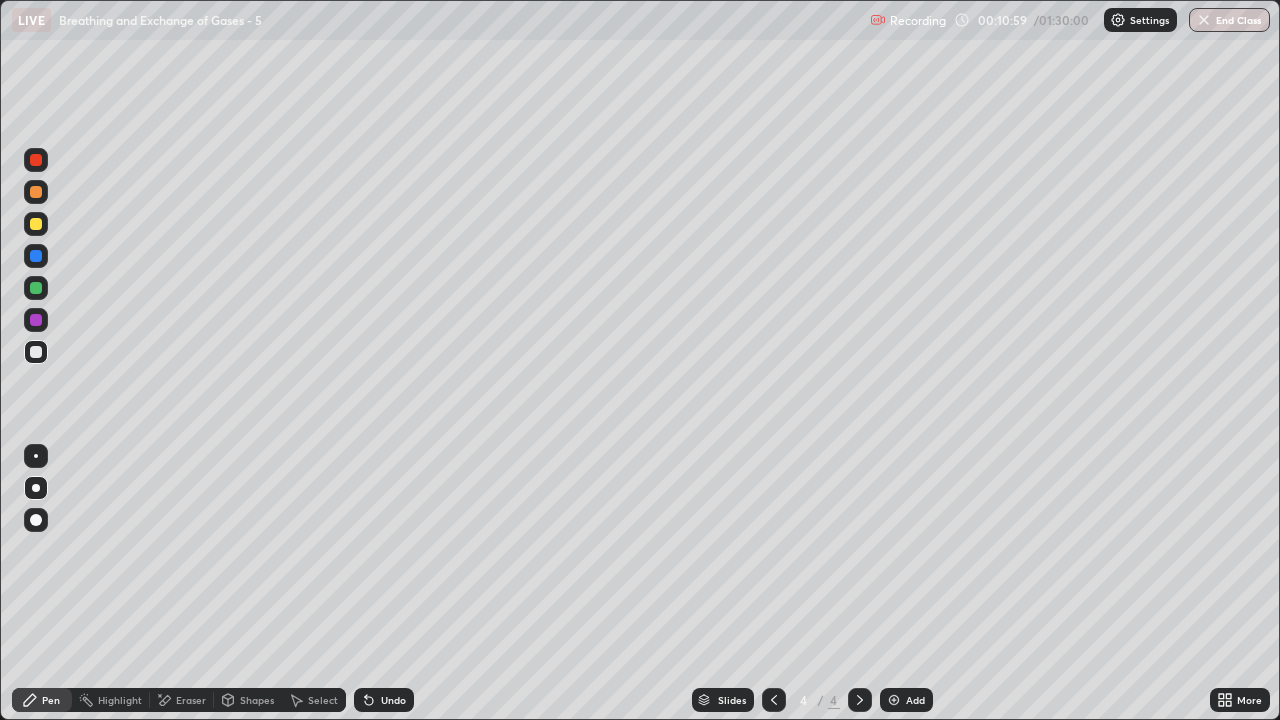 click at bounding box center (36, 224) 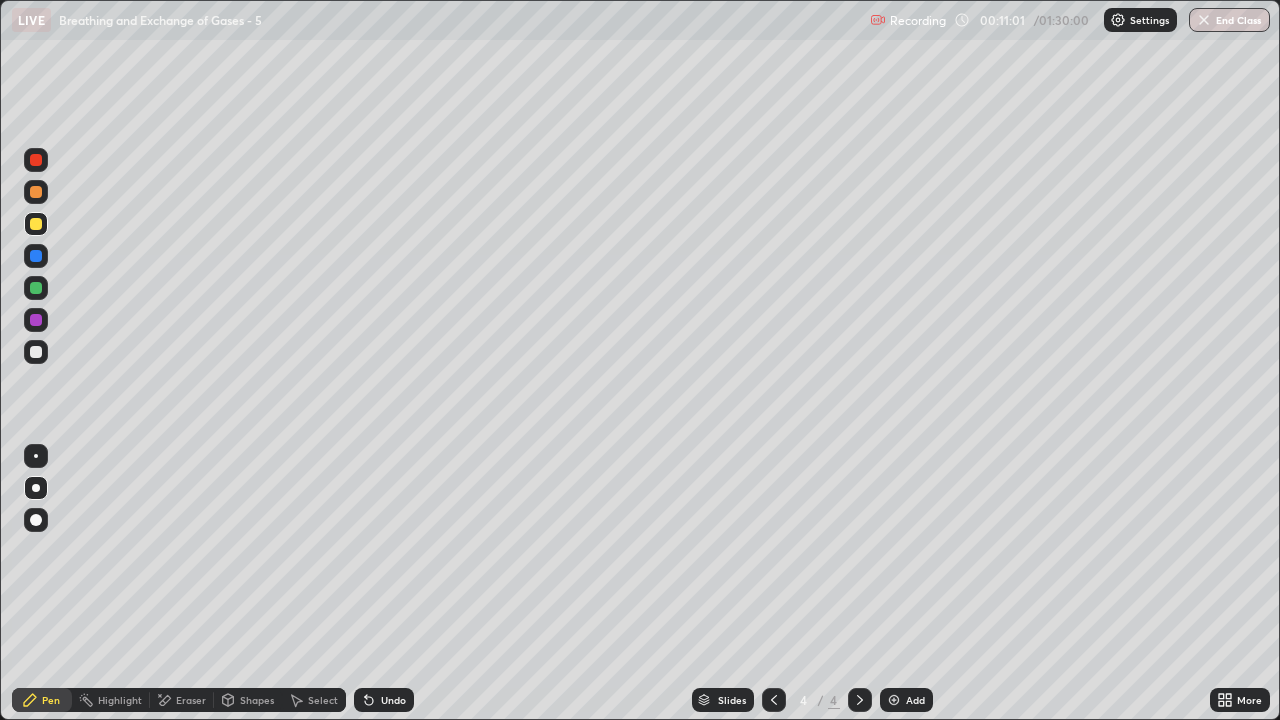 click on "Shapes" at bounding box center (248, 700) 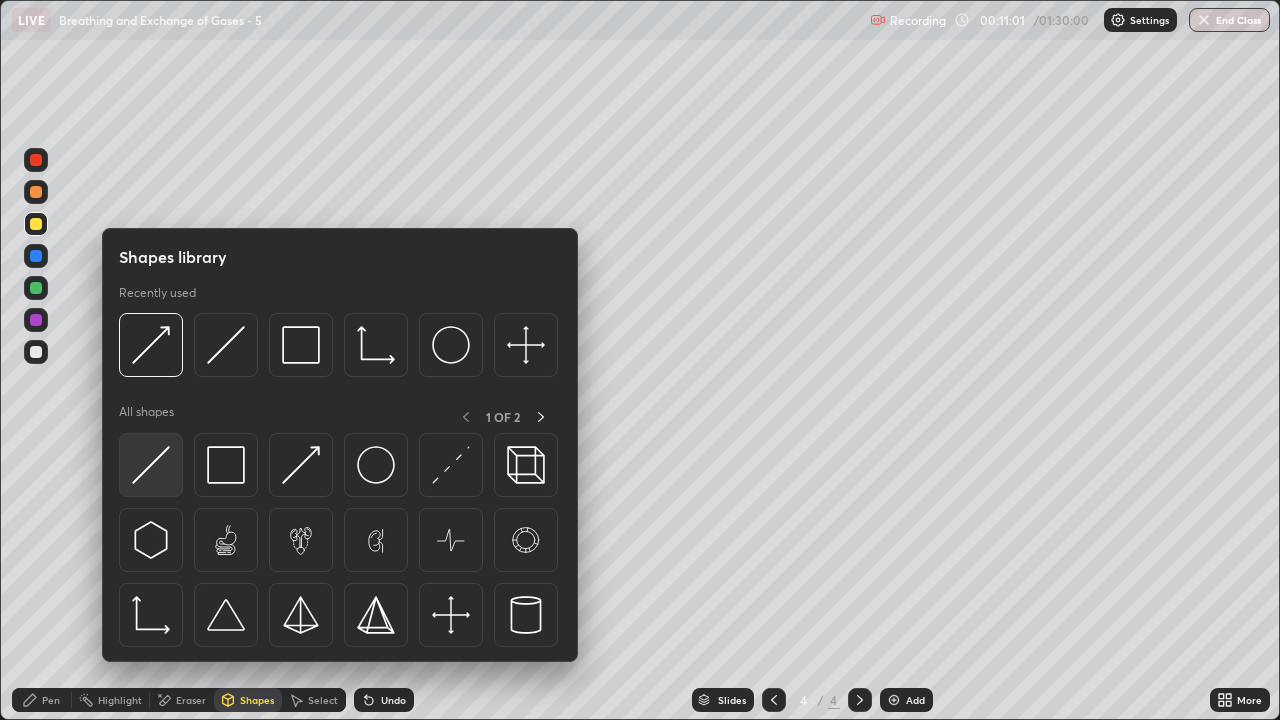 click at bounding box center (151, 465) 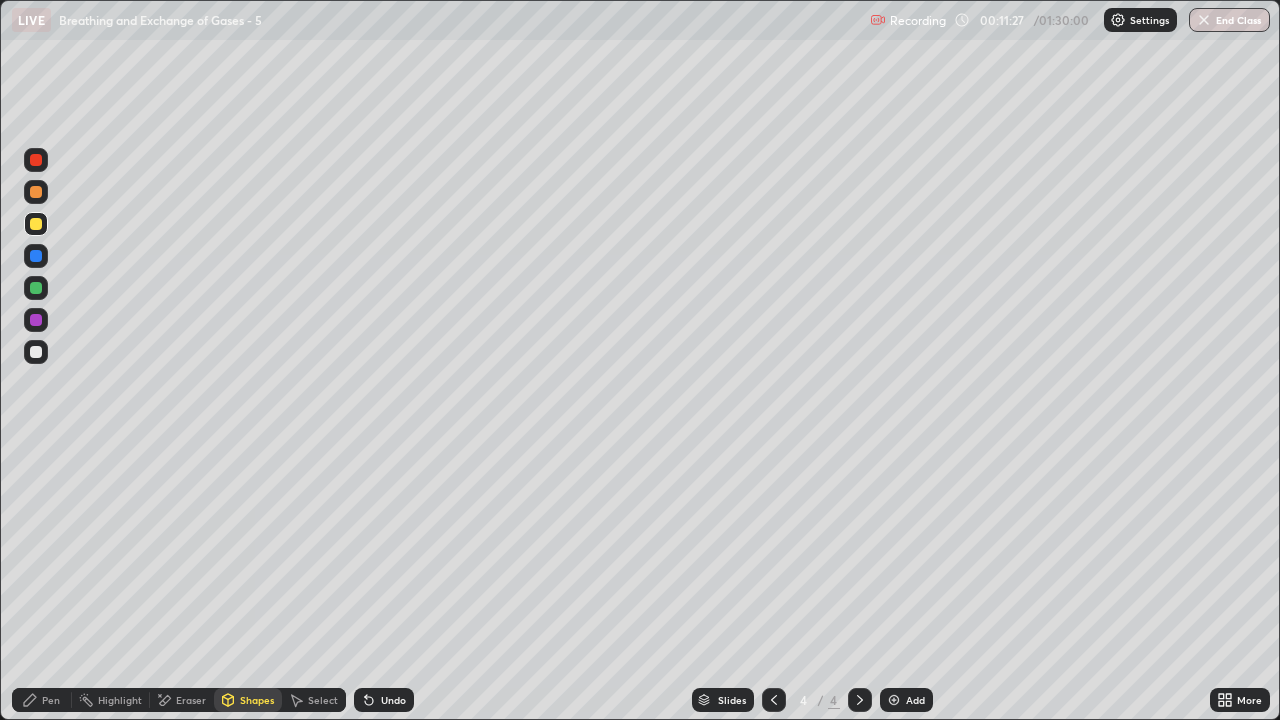 click at bounding box center [36, 192] 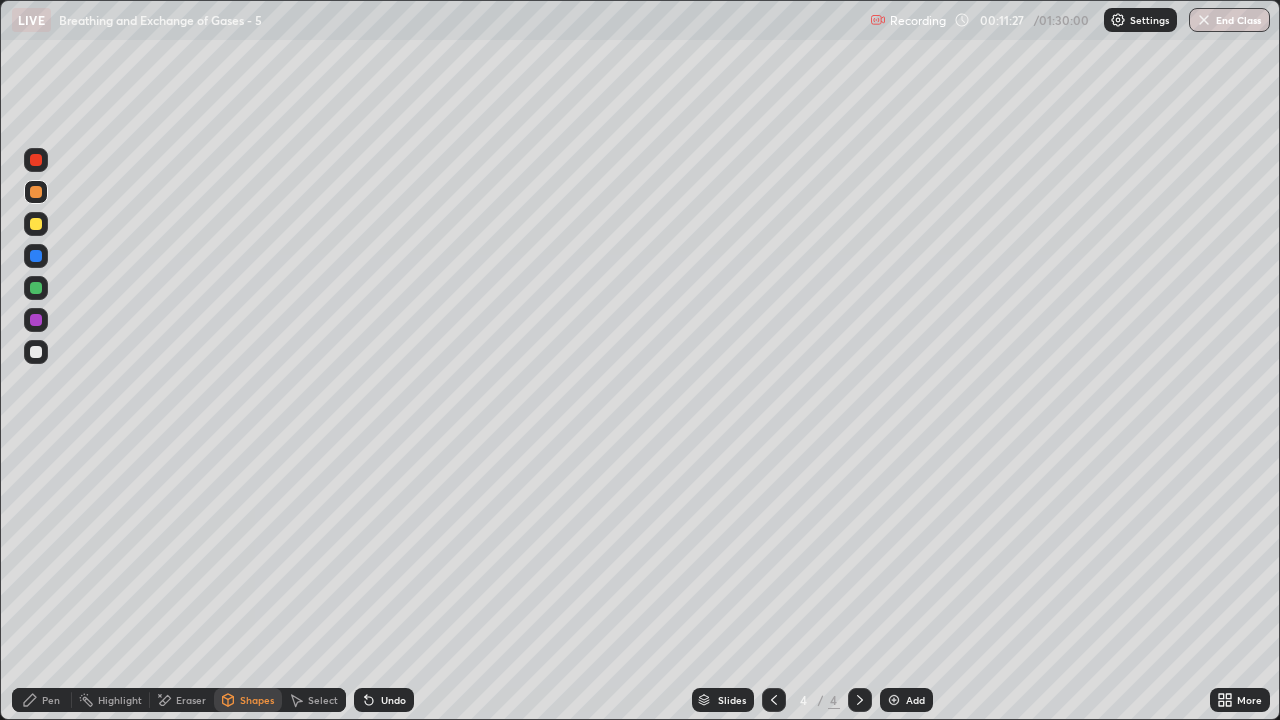 click on "Pen" at bounding box center [51, 700] 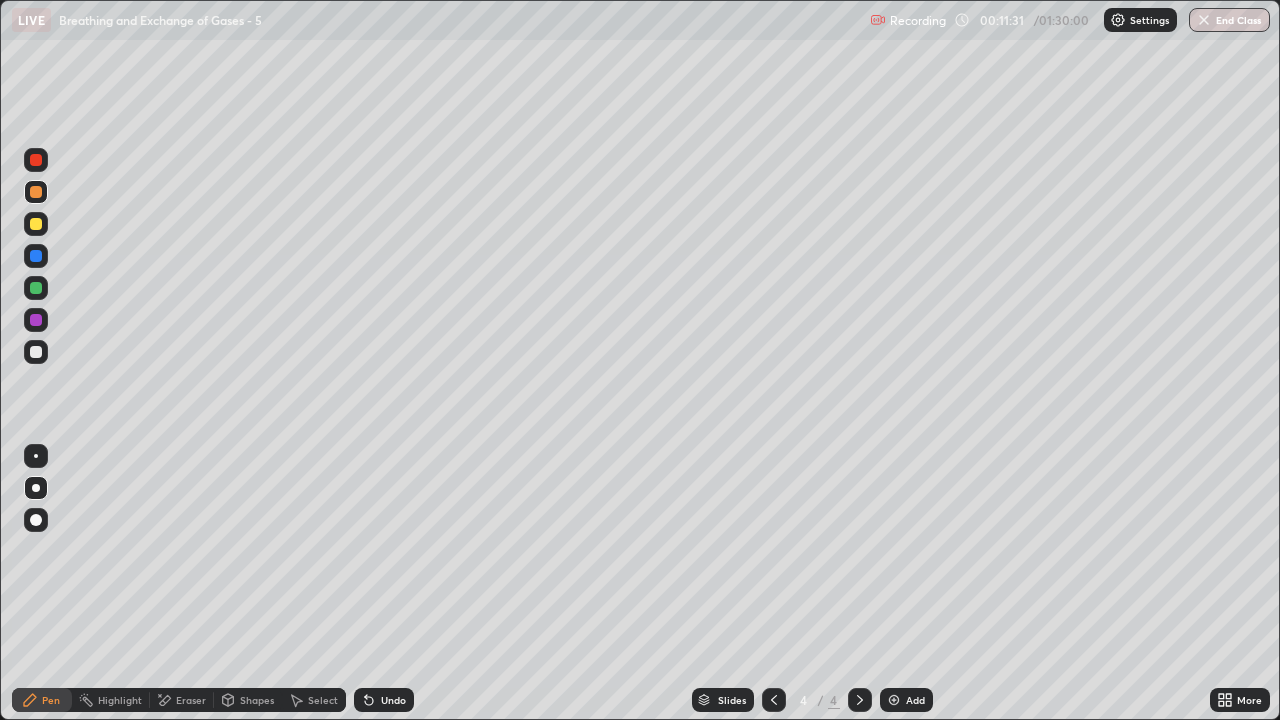click at bounding box center [36, 352] 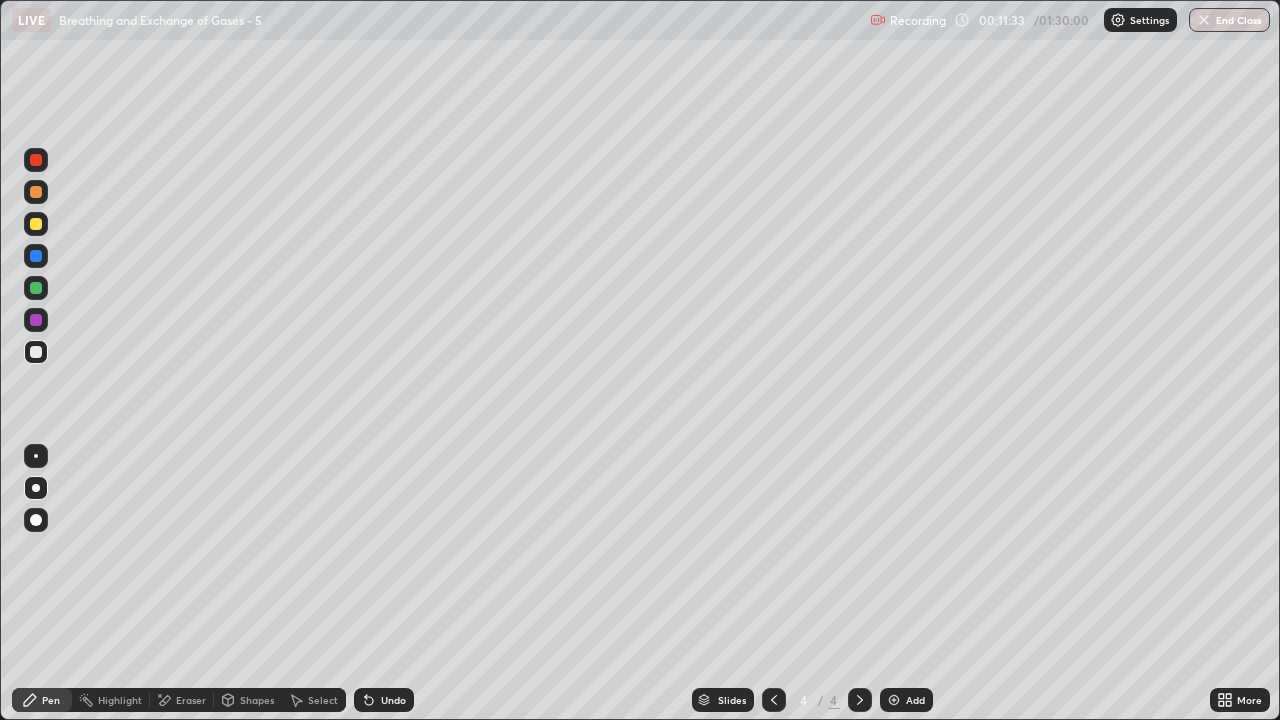 click on "Shapes" at bounding box center [248, 700] 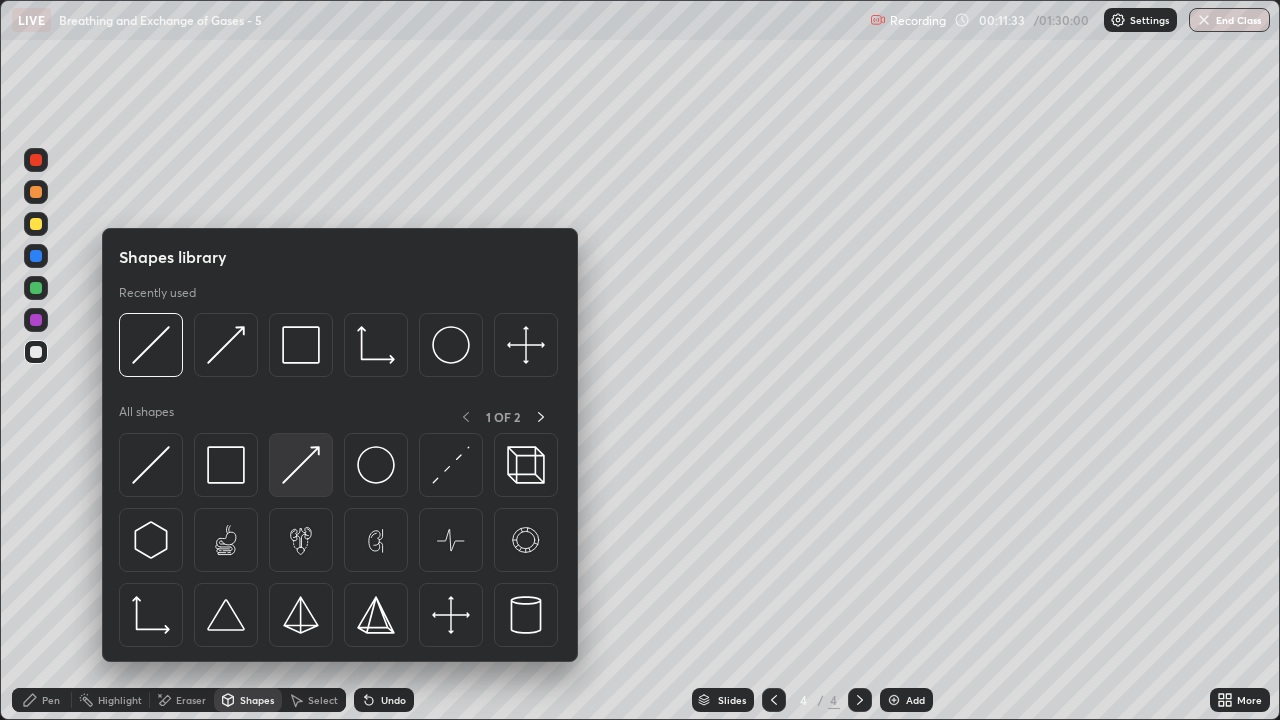 click at bounding box center [301, 465] 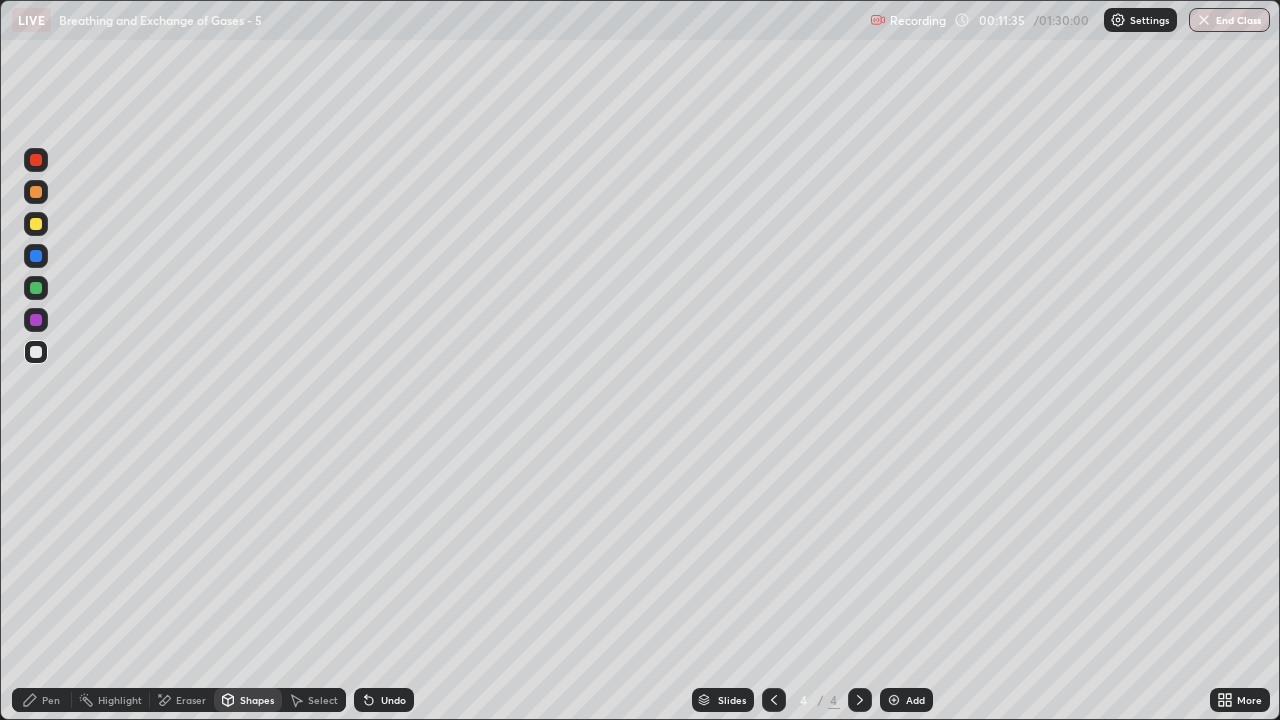 click on "Pen" at bounding box center (42, 700) 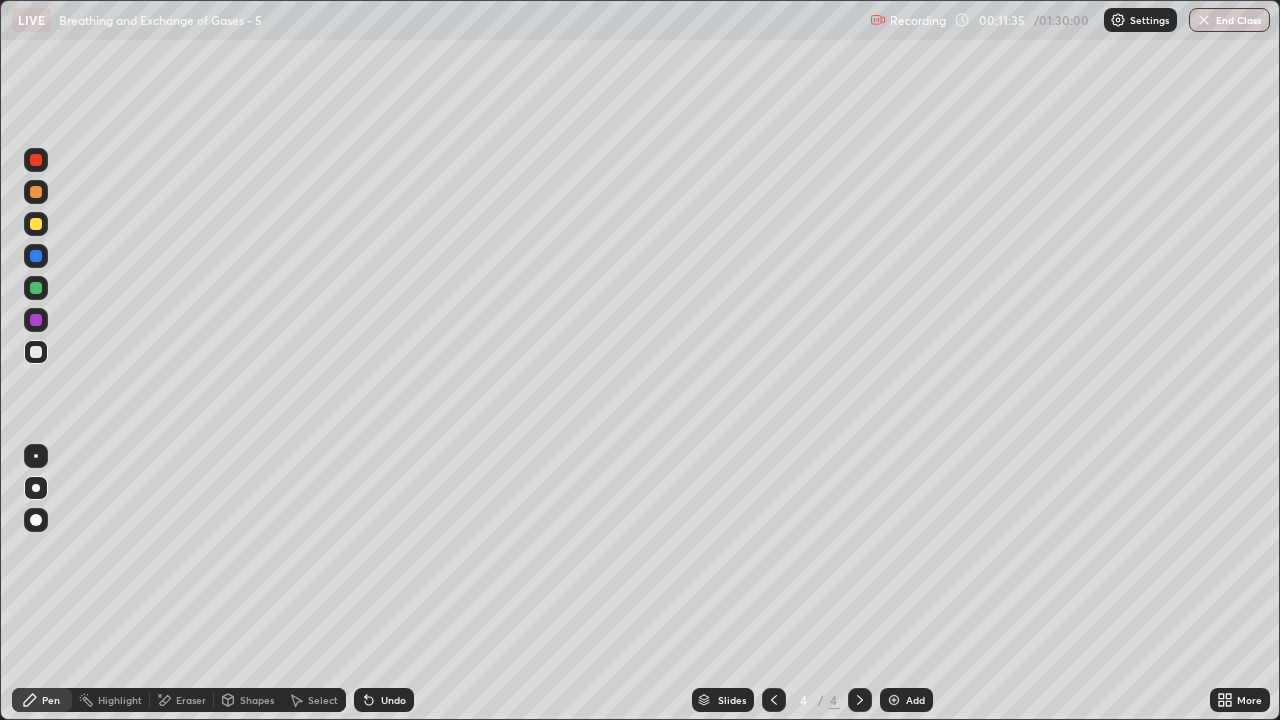 click on "Pen" at bounding box center [51, 700] 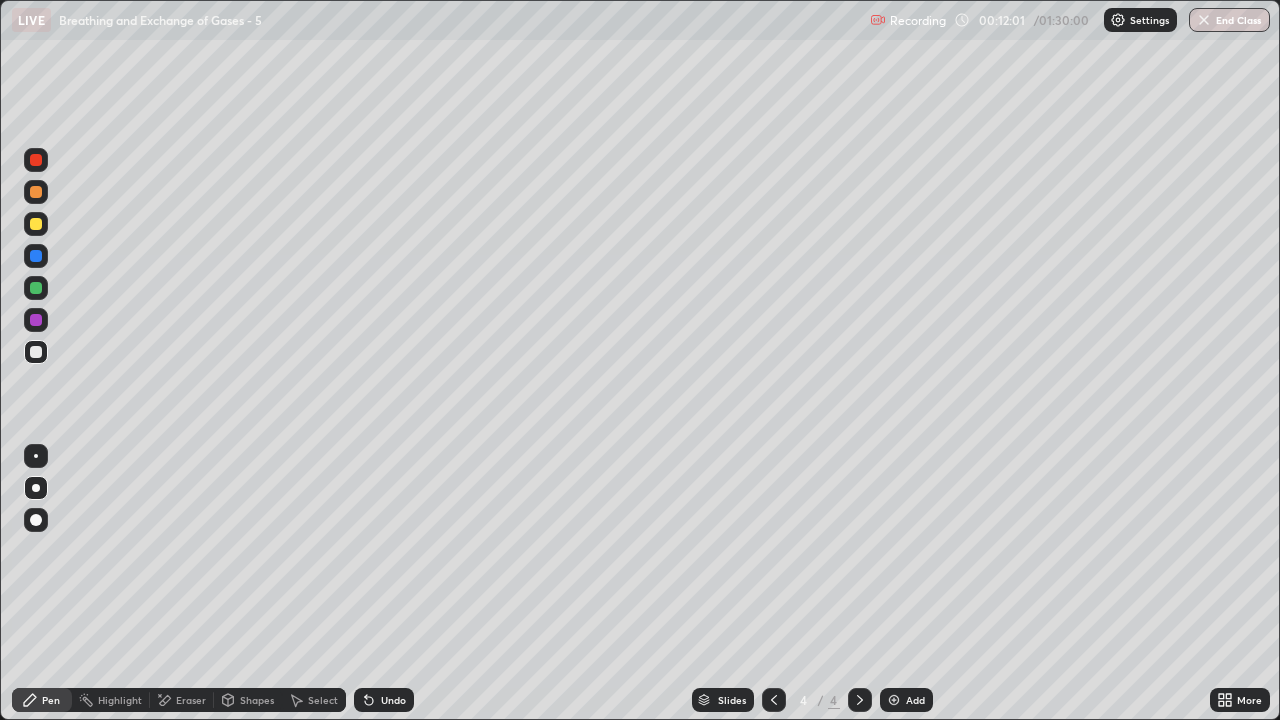 click at bounding box center [36, 192] 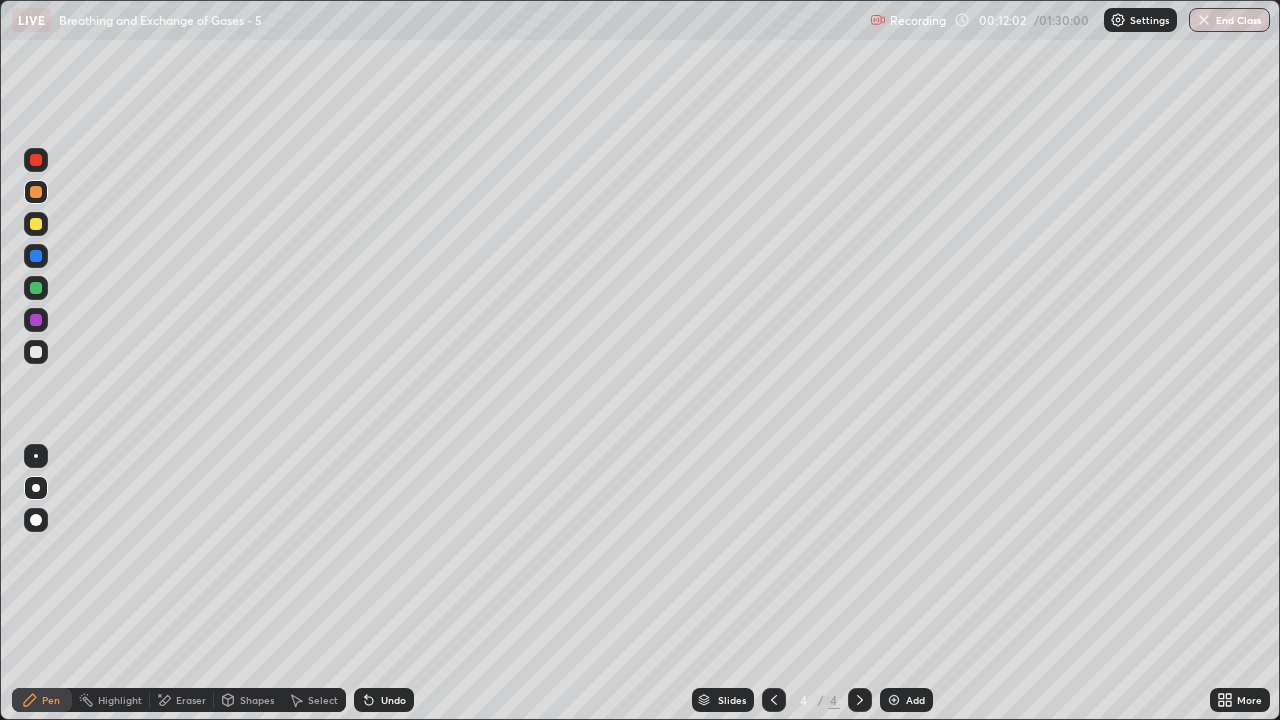 click on "Pen" at bounding box center (42, 700) 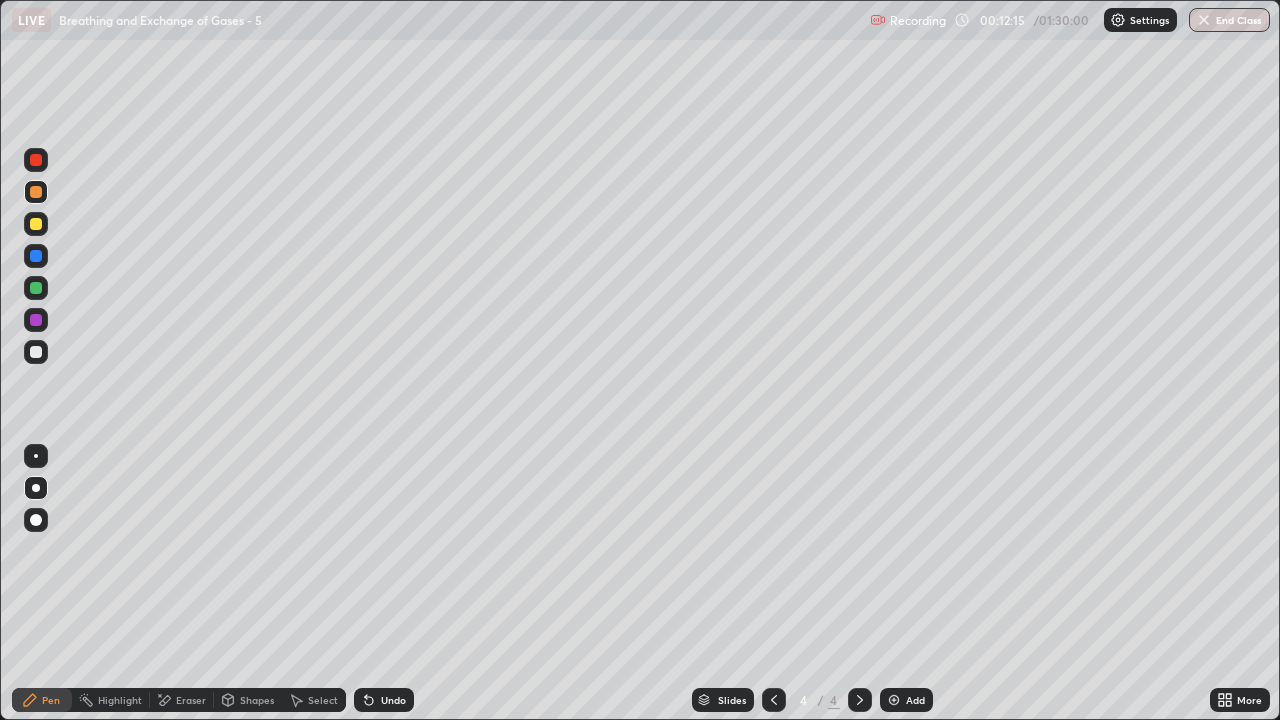 click at bounding box center (36, 224) 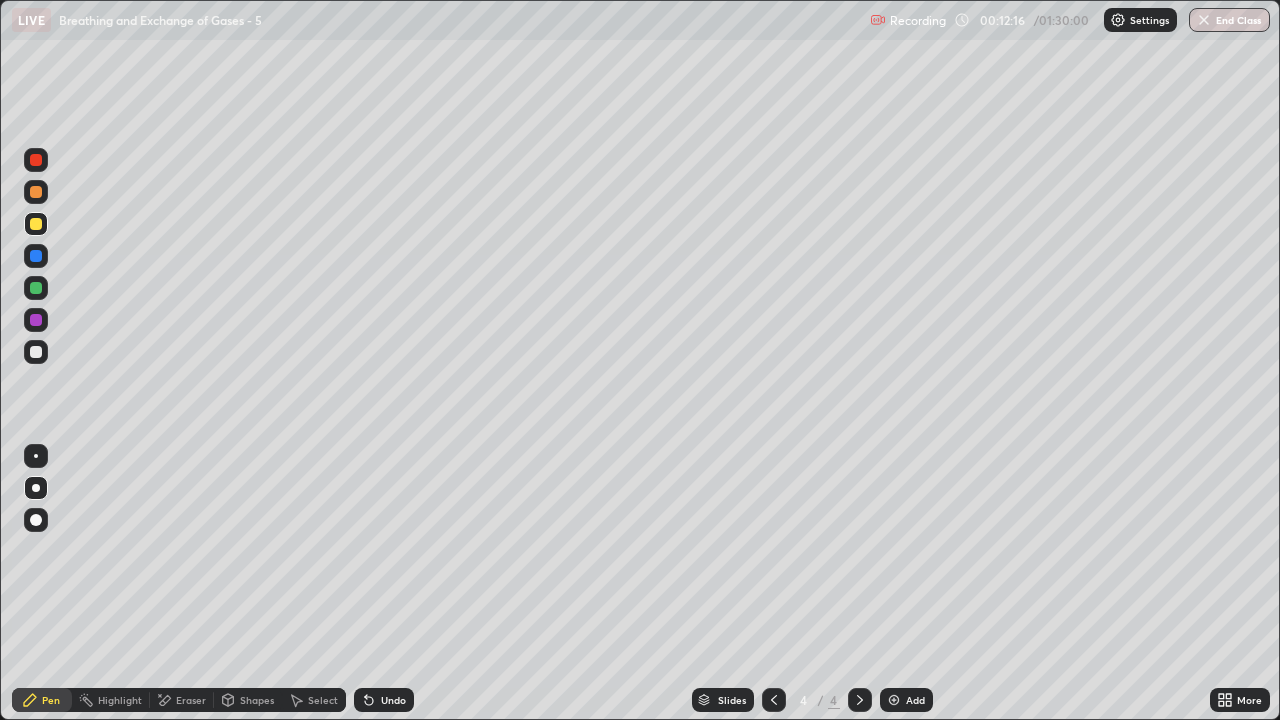 click on "Shapes" at bounding box center [257, 700] 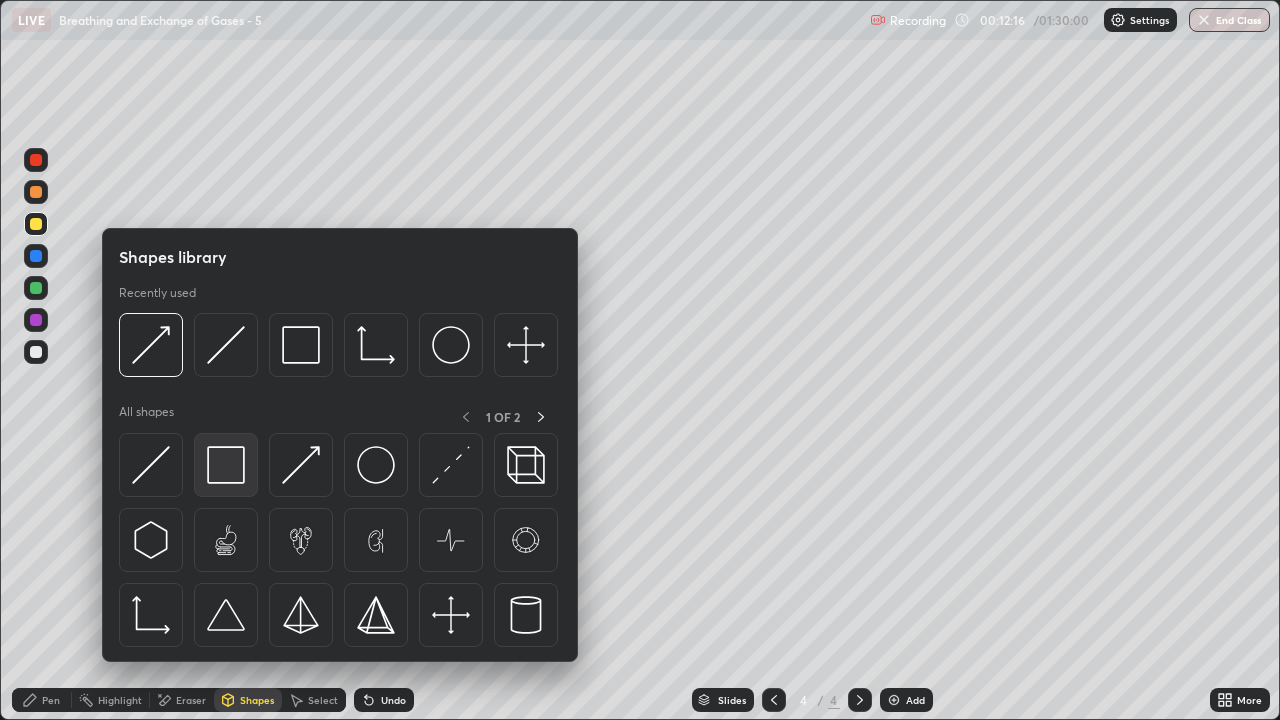 click at bounding box center (226, 465) 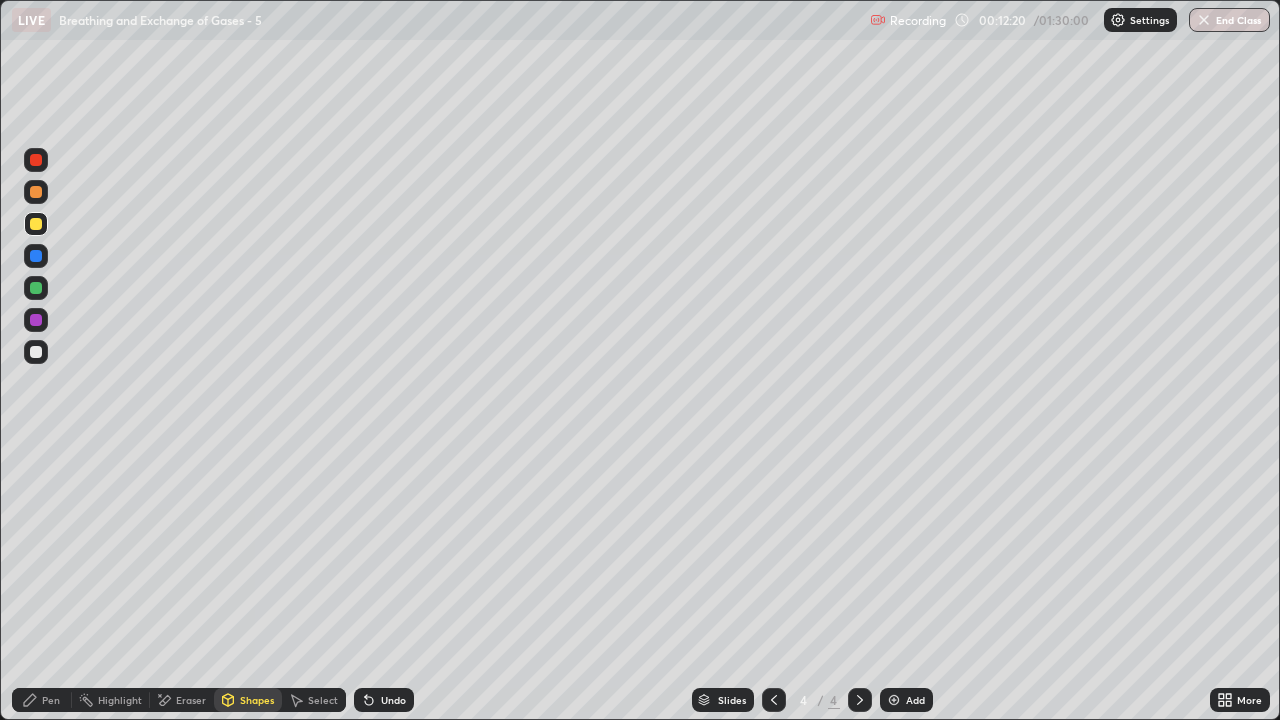 click at bounding box center [36, 352] 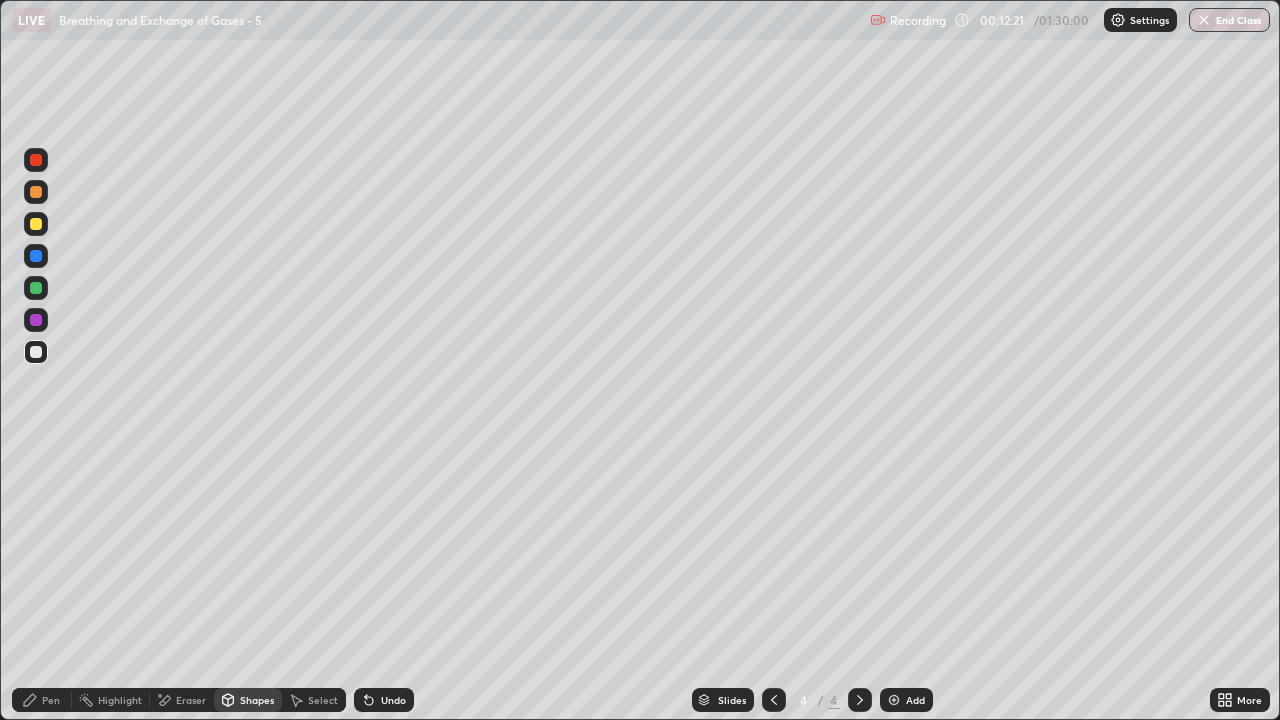 click on "Shapes" at bounding box center (257, 700) 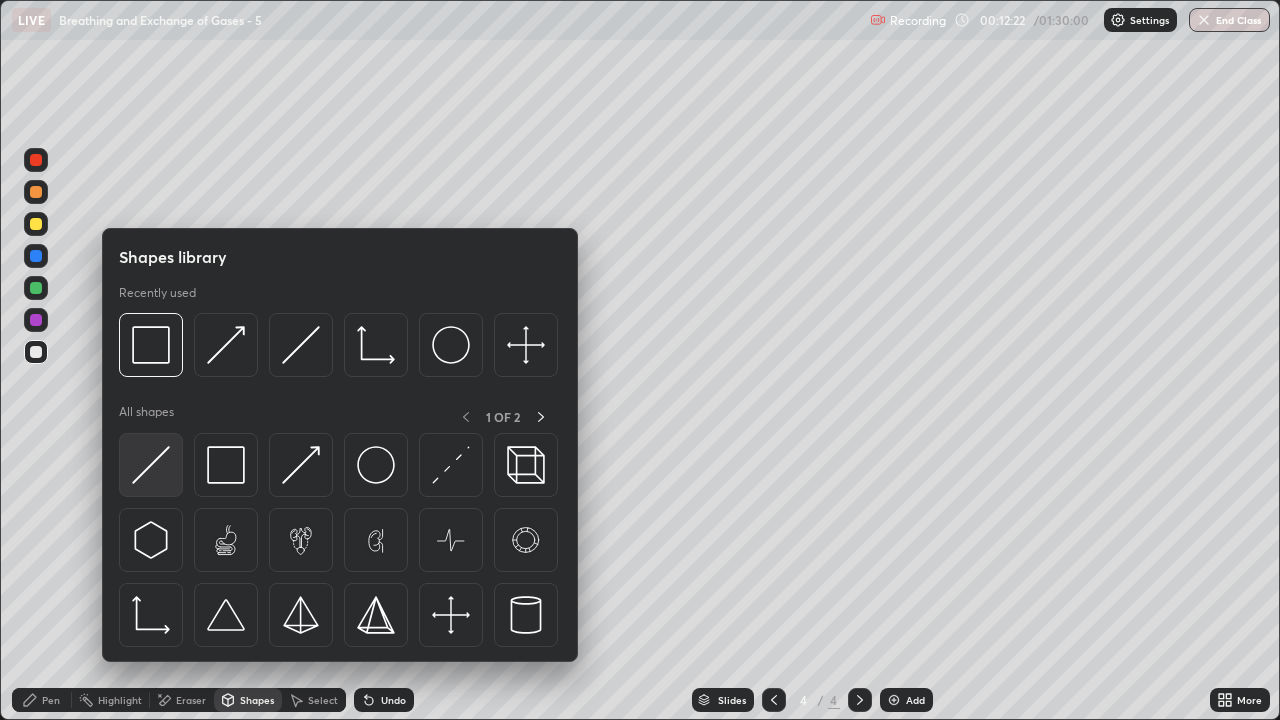 click at bounding box center [151, 465] 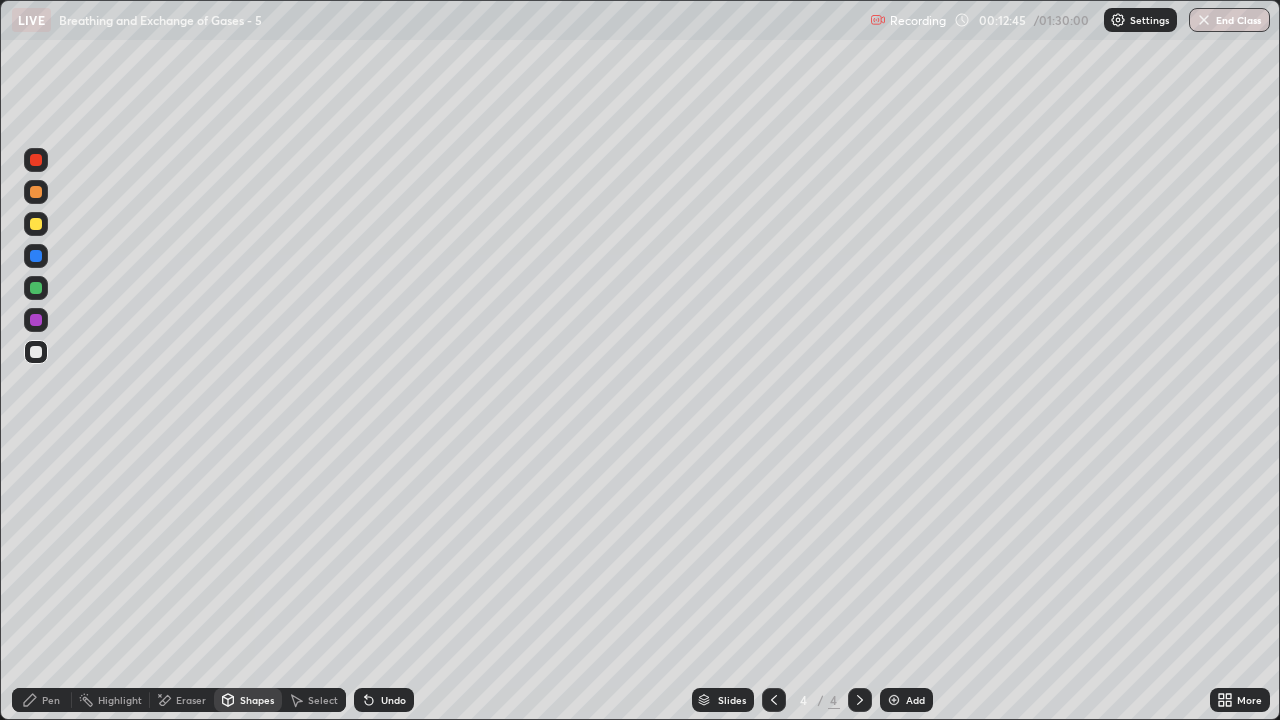 click at bounding box center (36, 224) 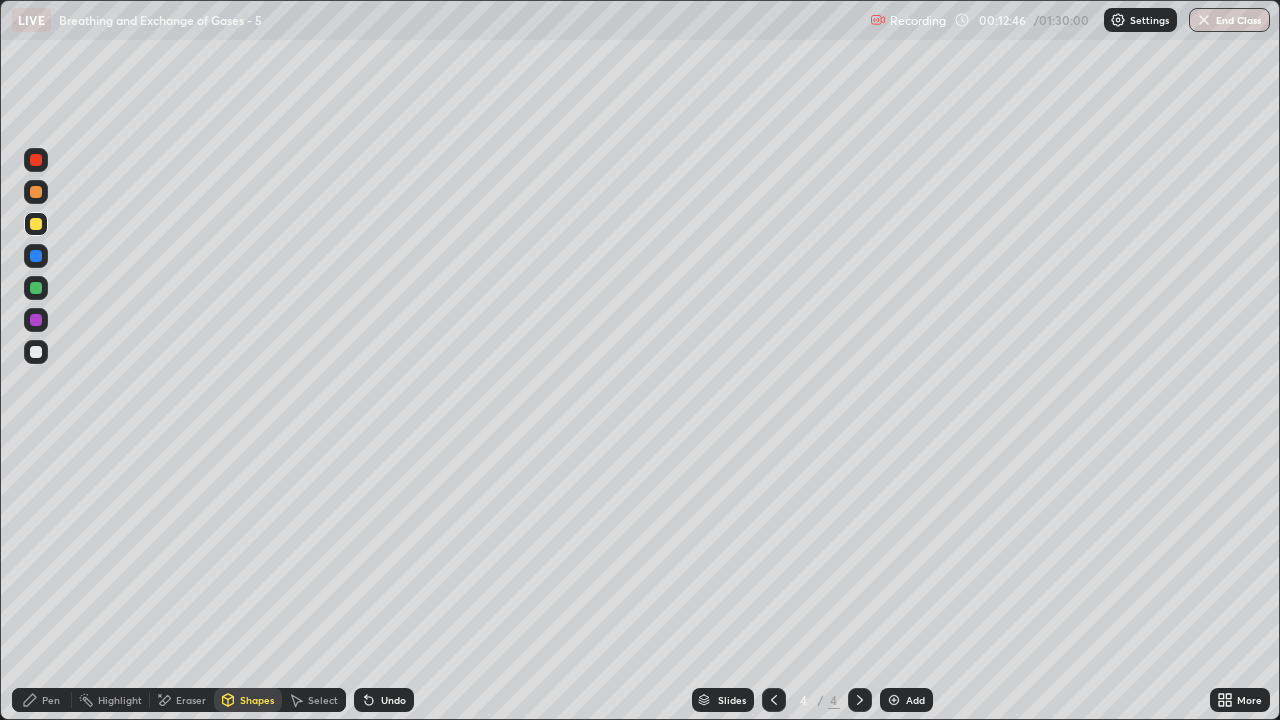 click on "Shapes" at bounding box center [257, 700] 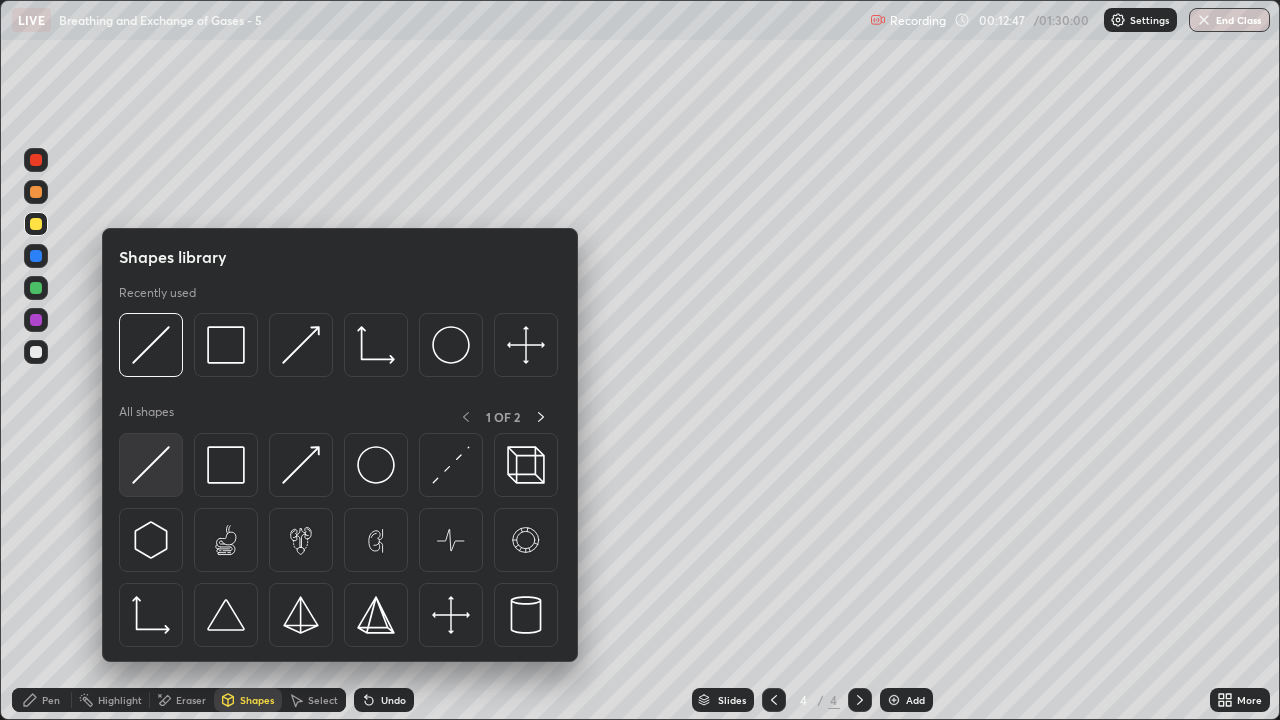 click at bounding box center (151, 465) 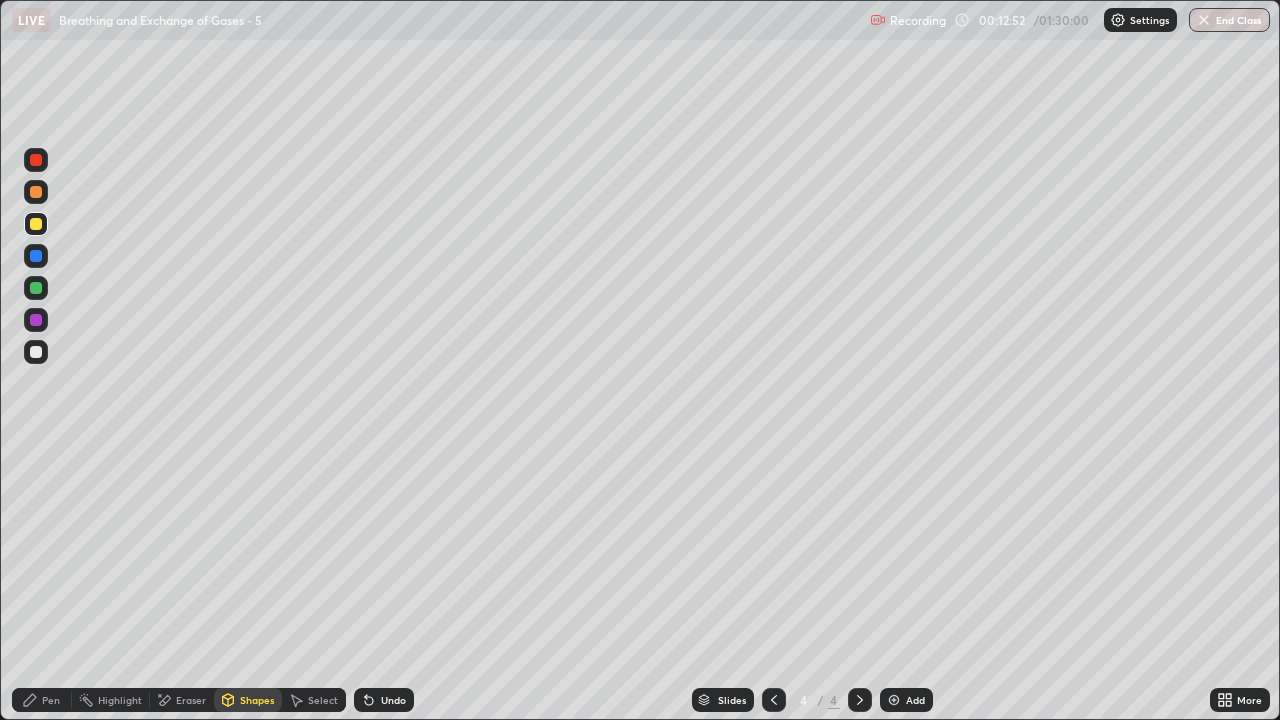 click on "Pen" at bounding box center [51, 700] 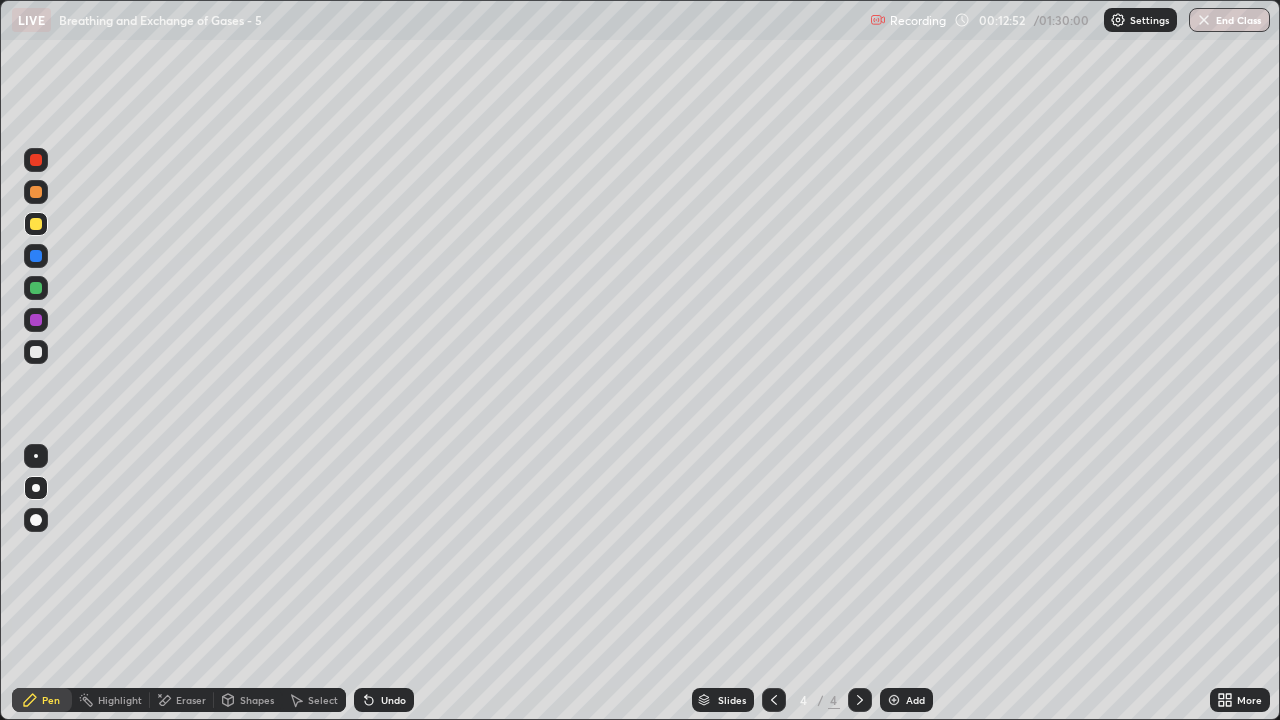 click at bounding box center [36, 352] 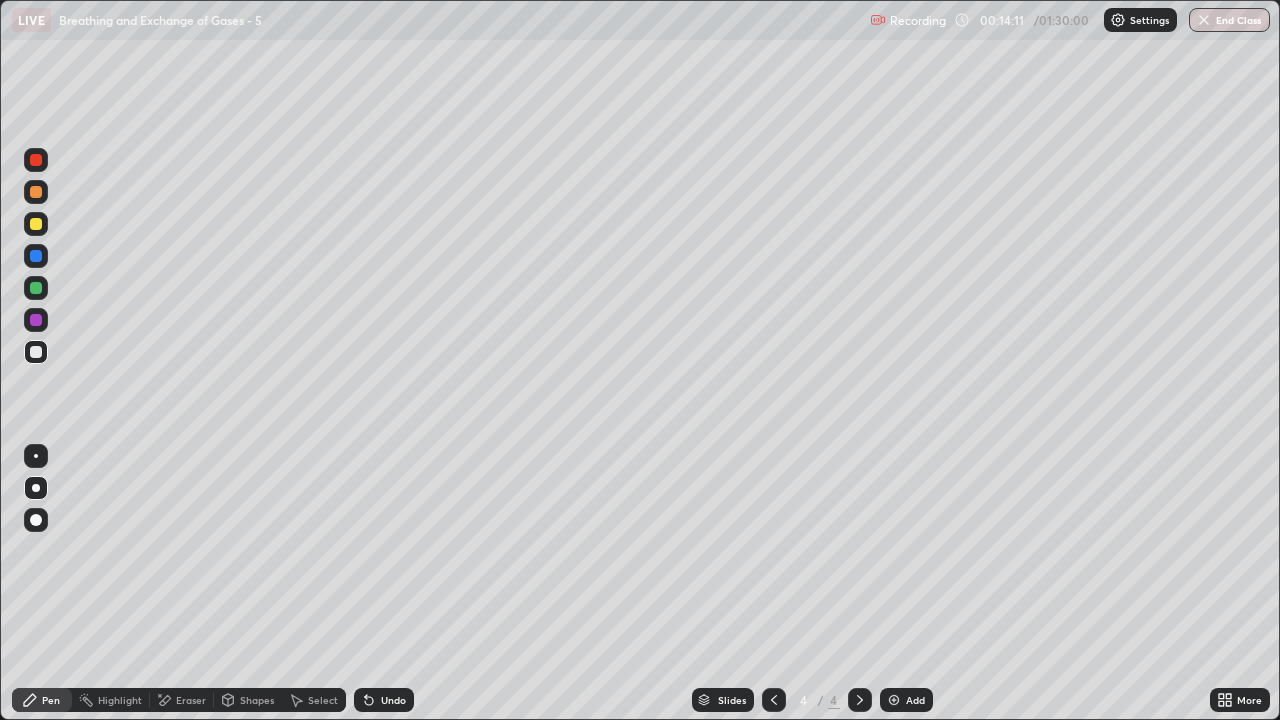 click at bounding box center (36, 224) 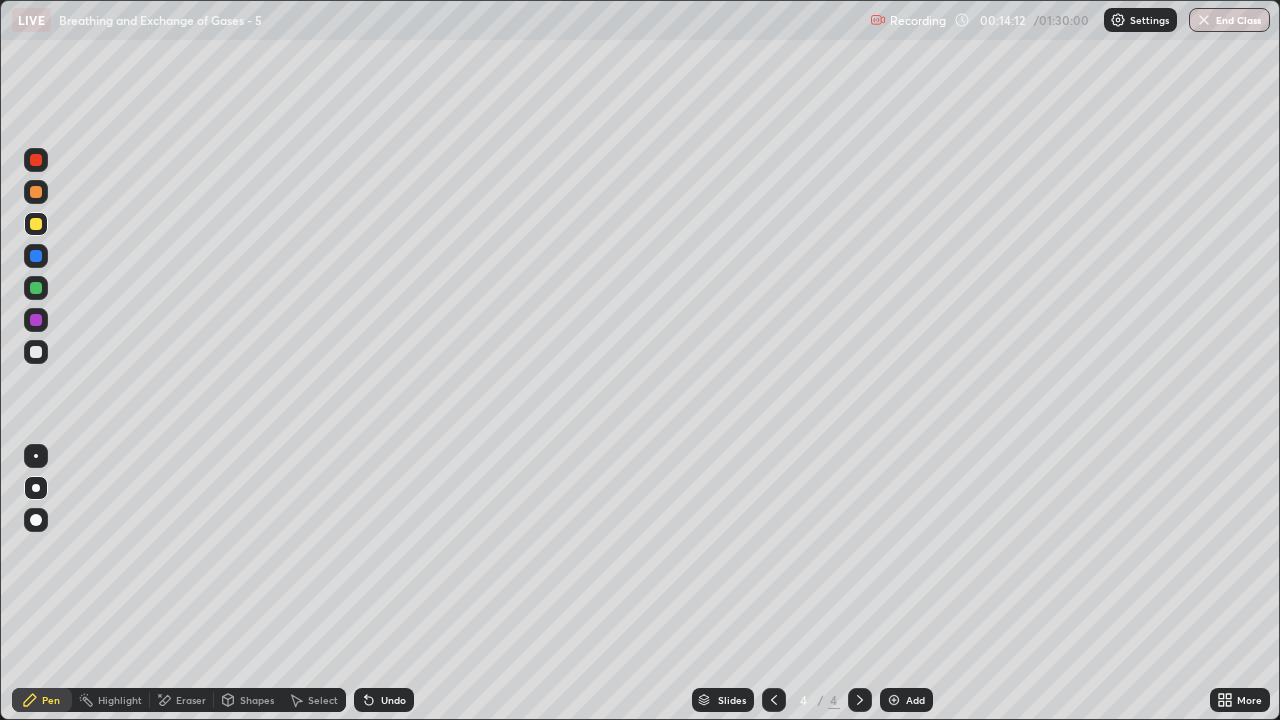 click on "Shapes" at bounding box center (257, 700) 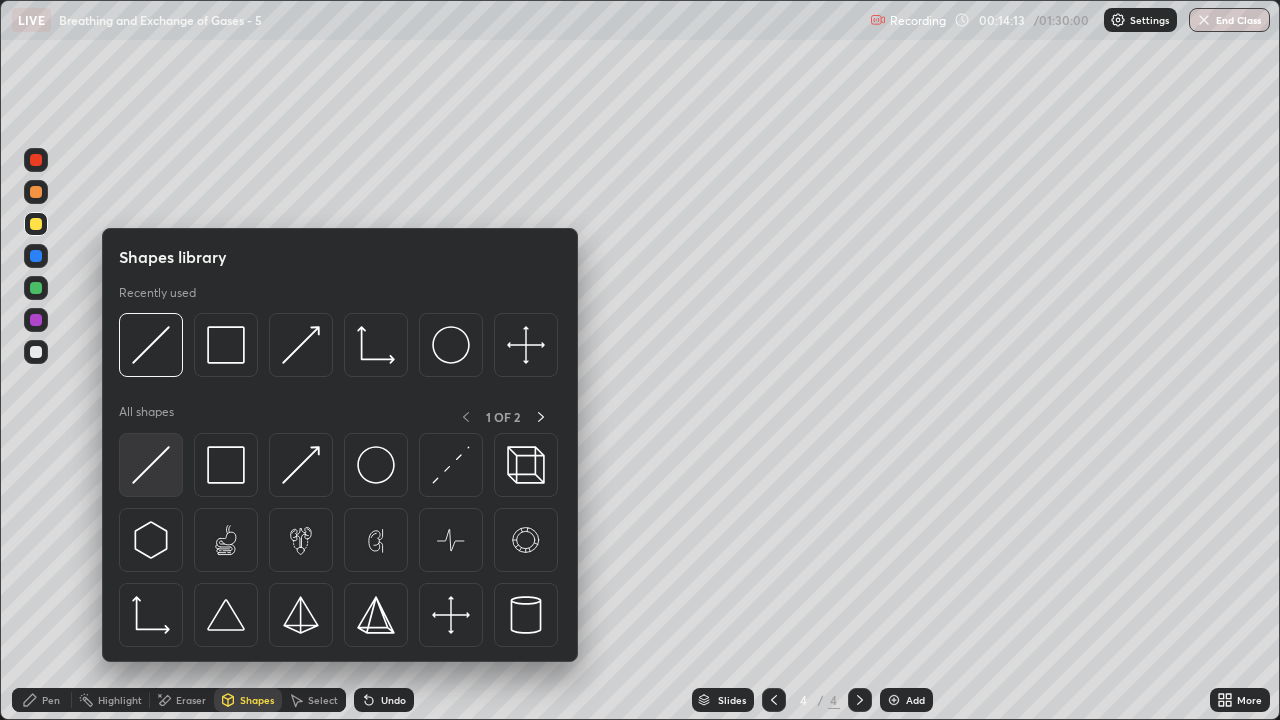 click at bounding box center (151, 465) 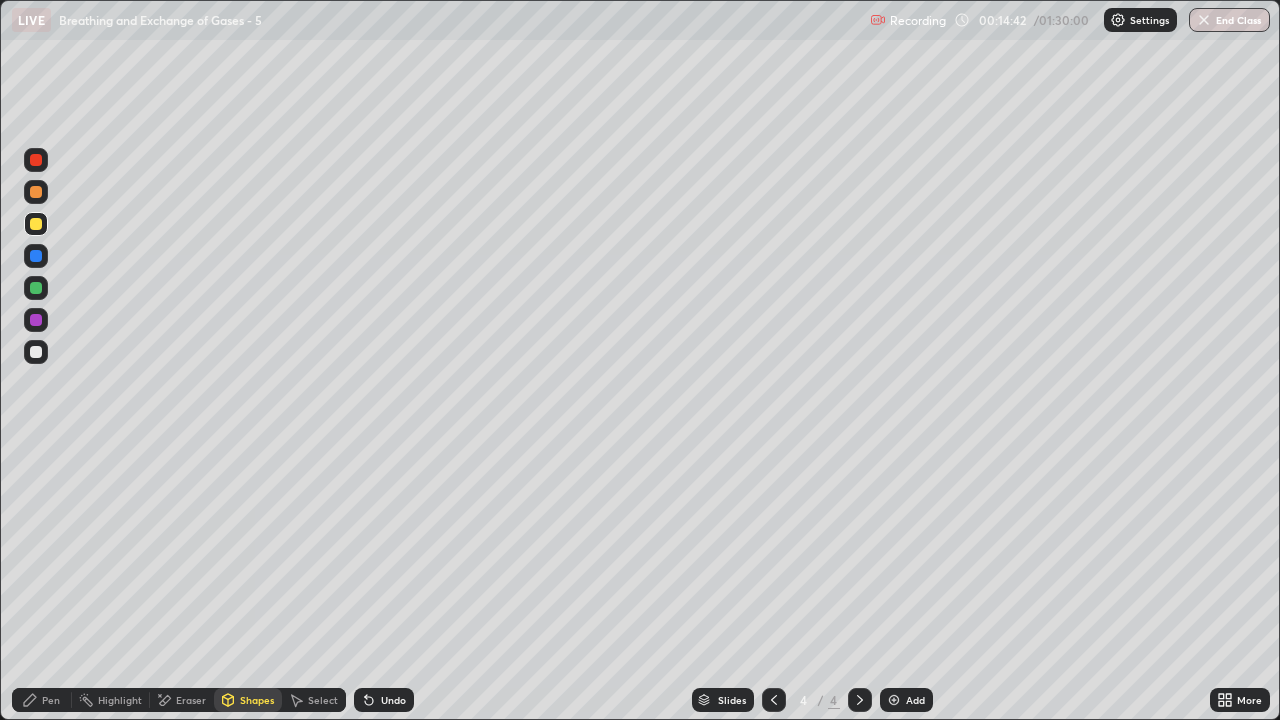click on "Eraser" at bounding box center [182, 700] 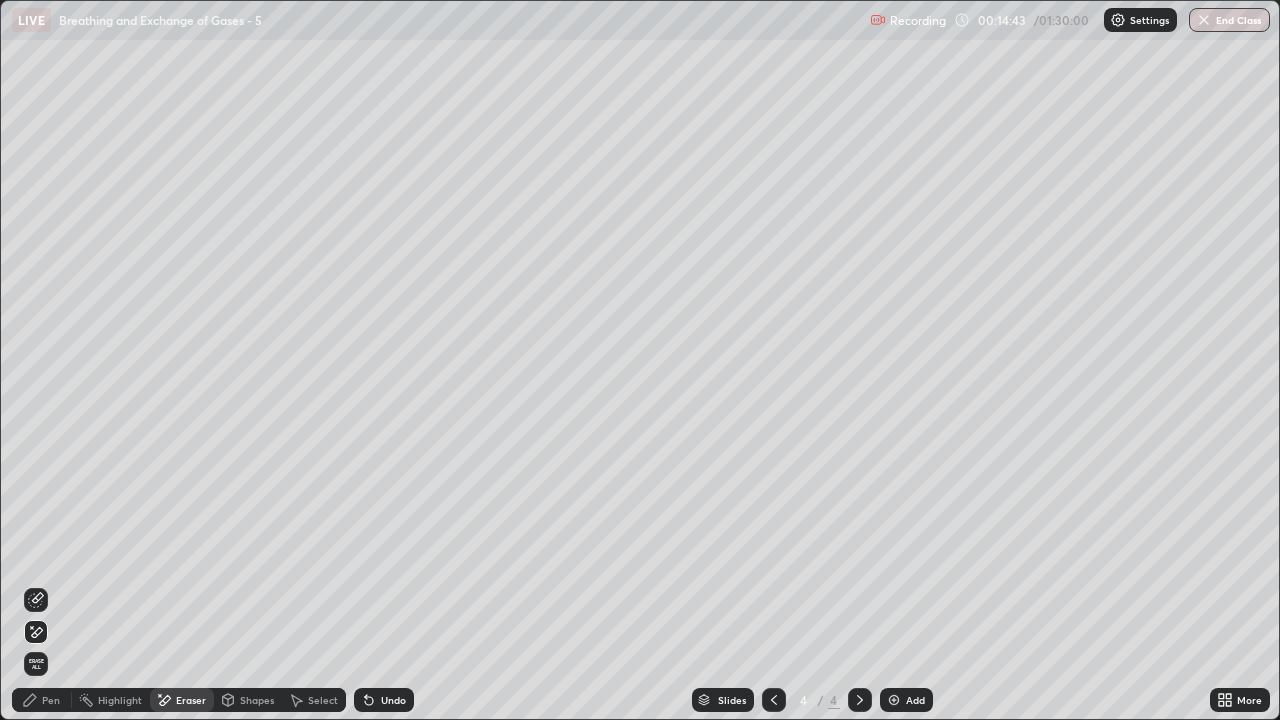 click on "Shapes" at bounding box center (248, 700) 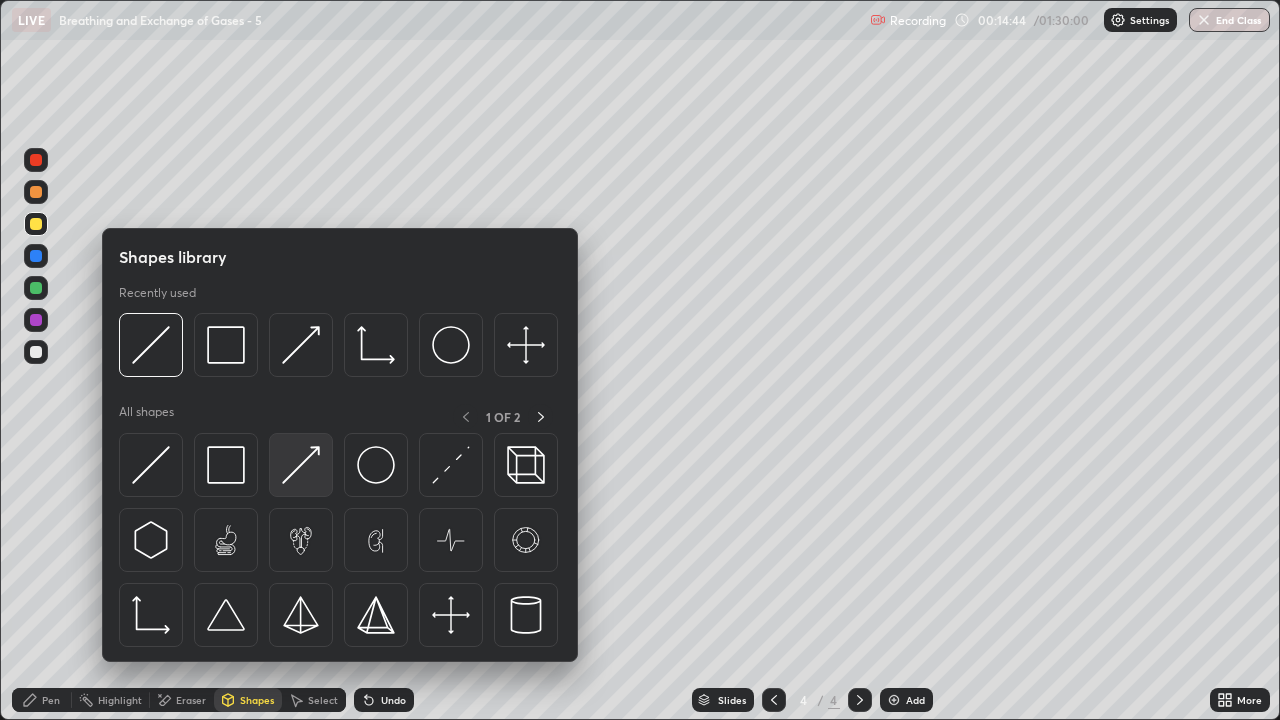 click at bounding box center (301, 465) 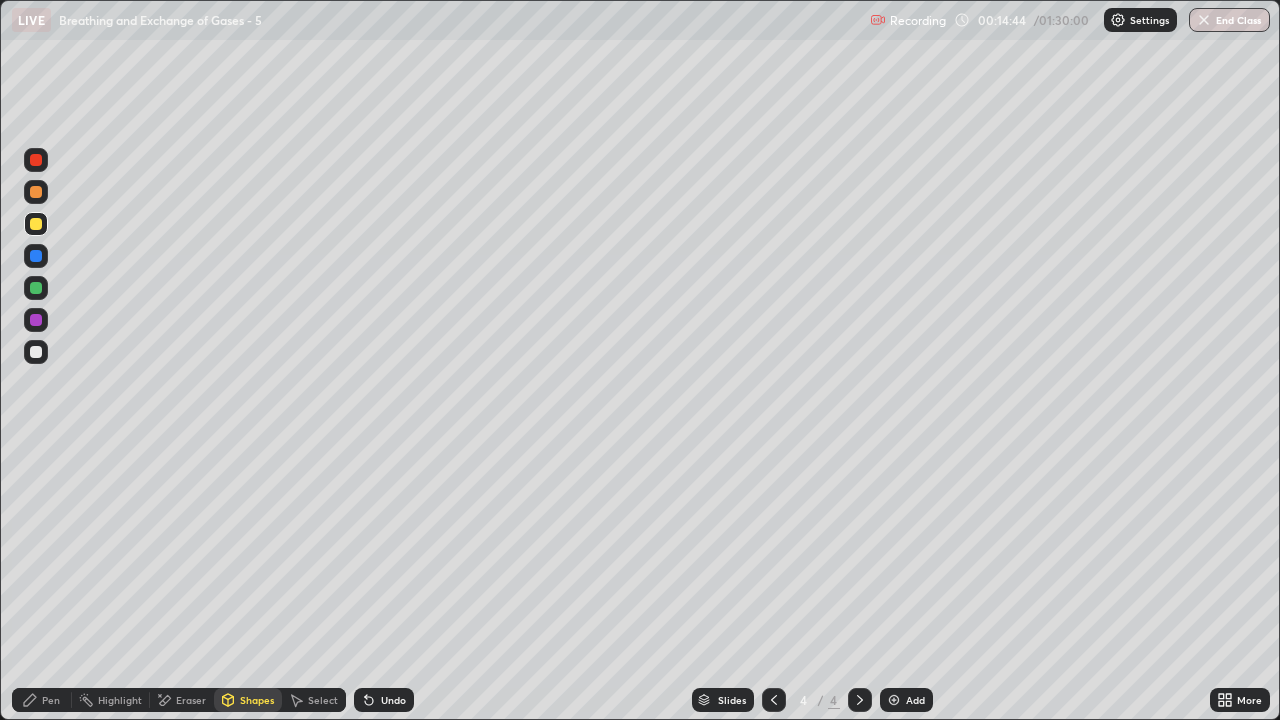 click at bounding box center [36, 352] 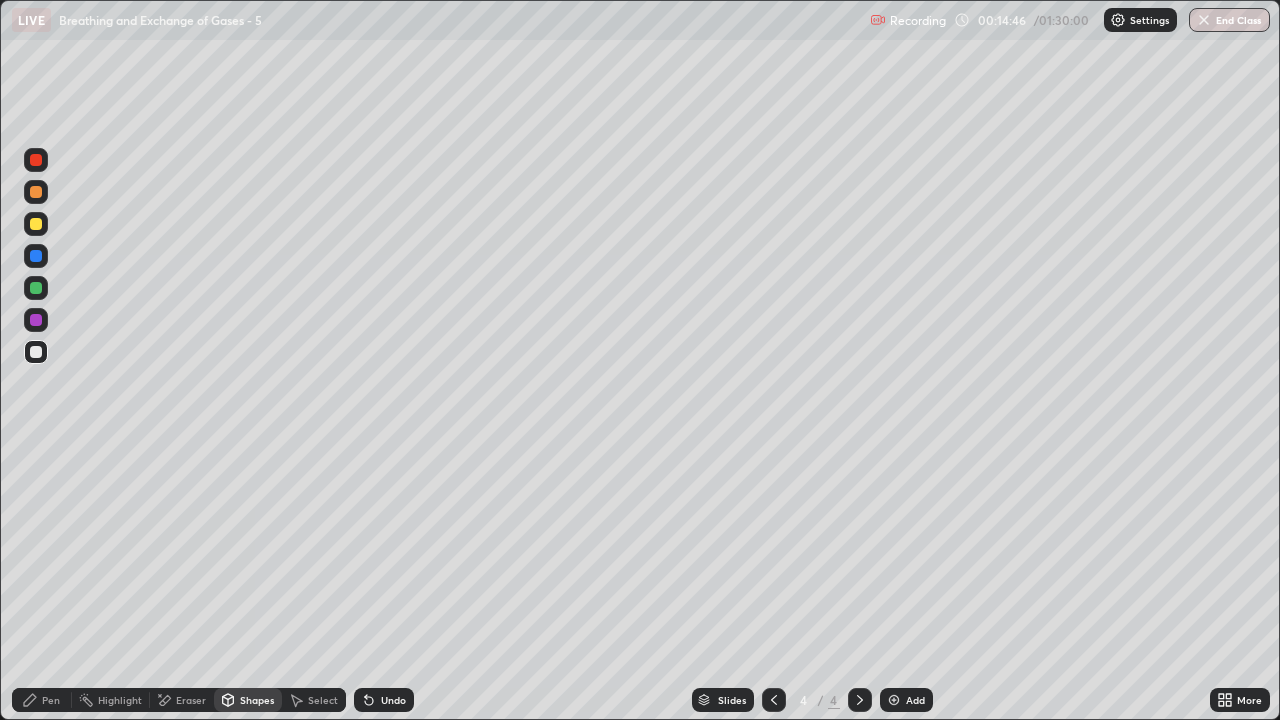 click on "Pen" at bounding box center (51, 700) 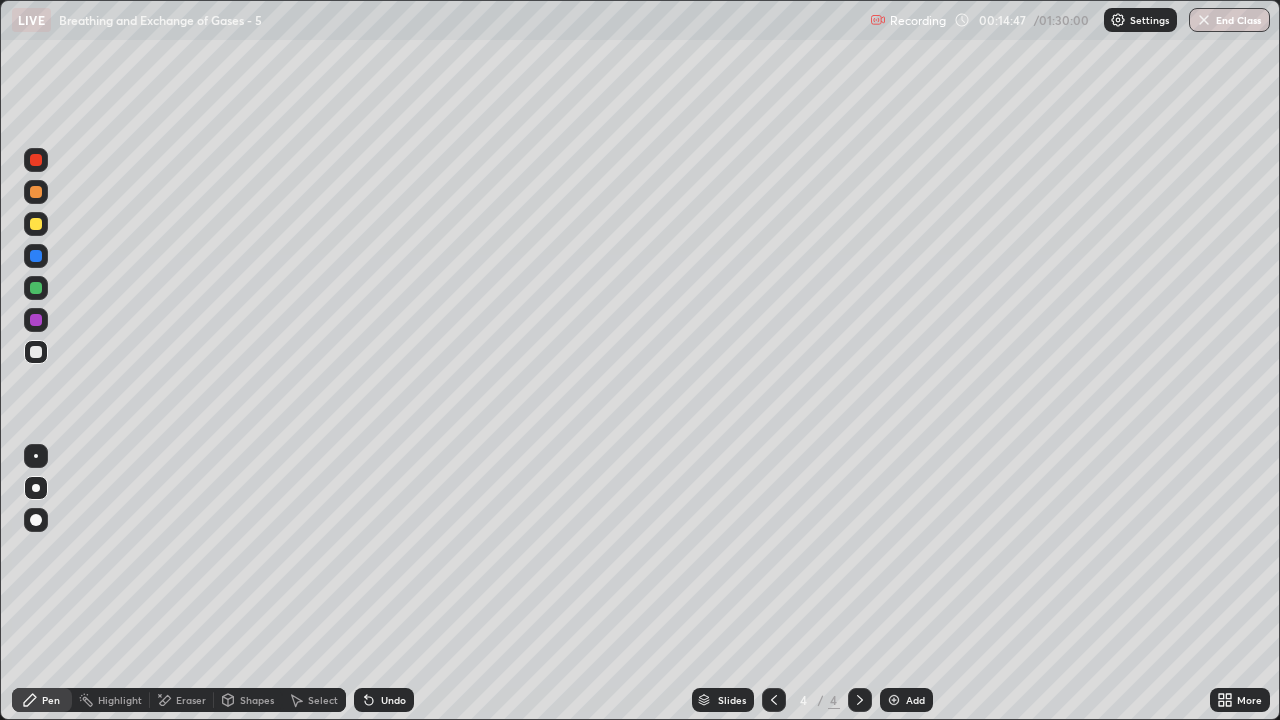 click at bounding box center [36, 192] 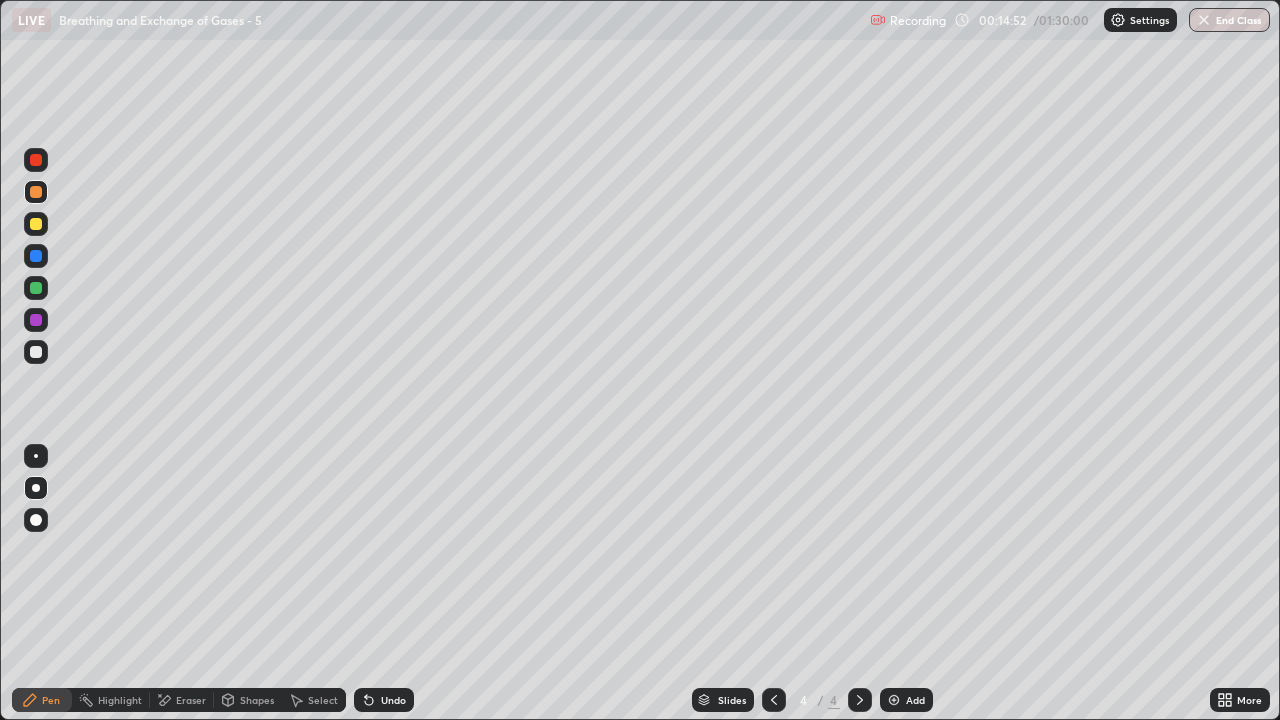 click at bounding box center [36, 352] 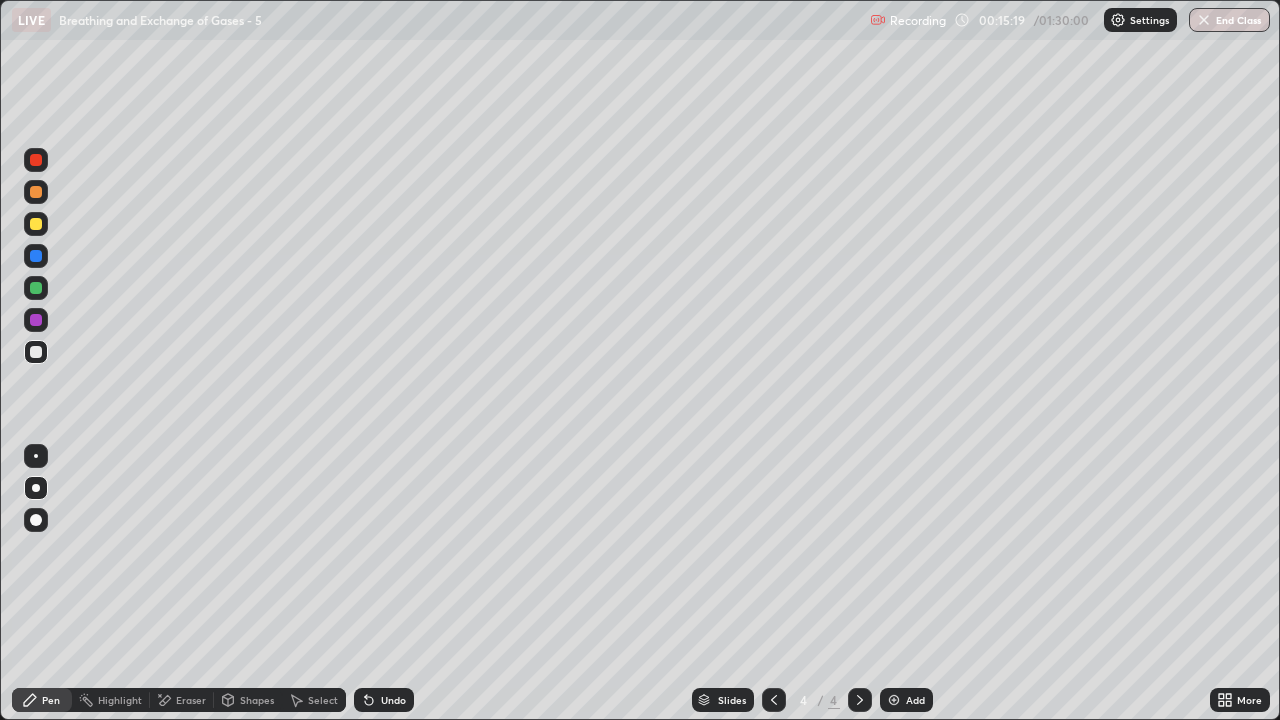 click at bounding box center [36, 224] 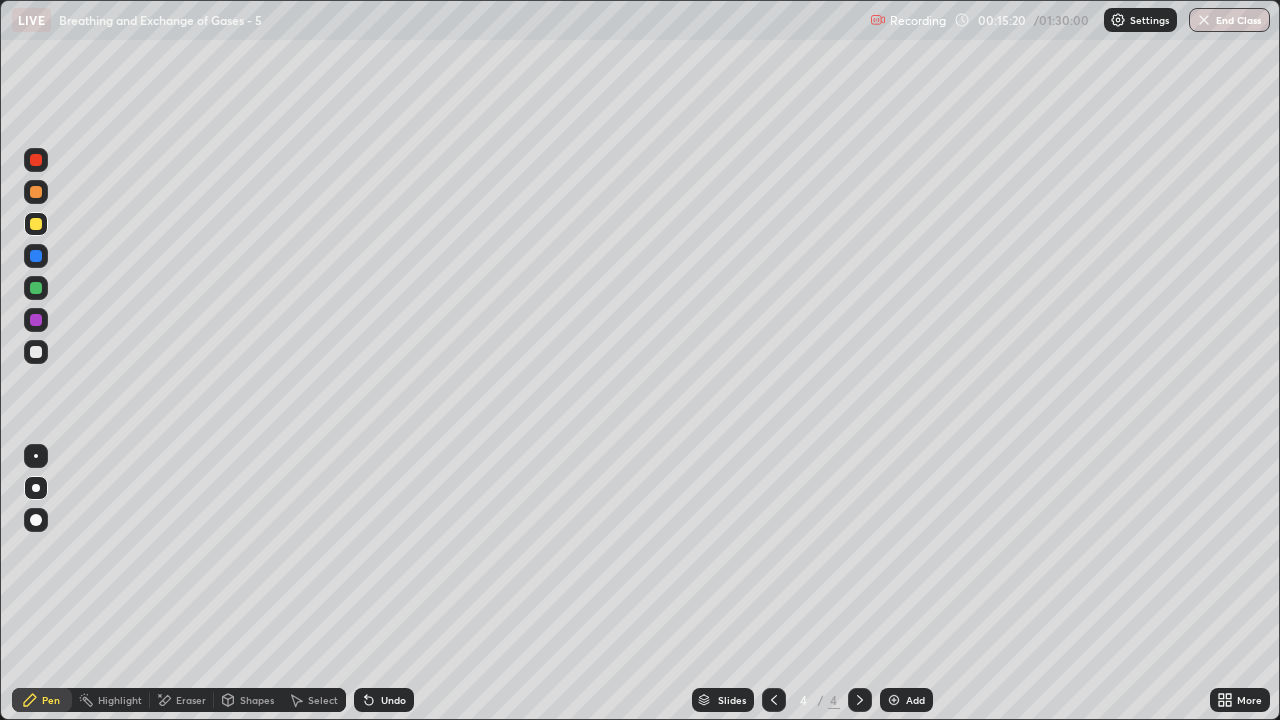 click on "Shapes" at bounding box center (248, 700) 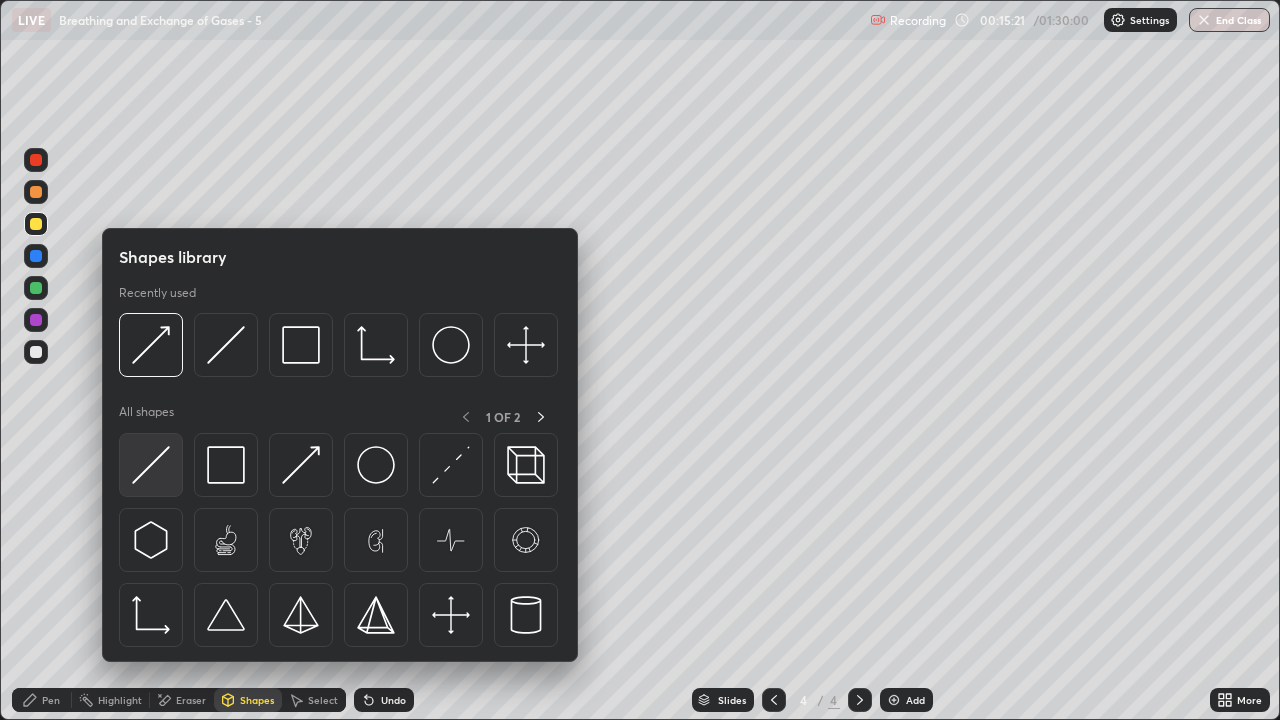 click at bounding box center (151, 465) 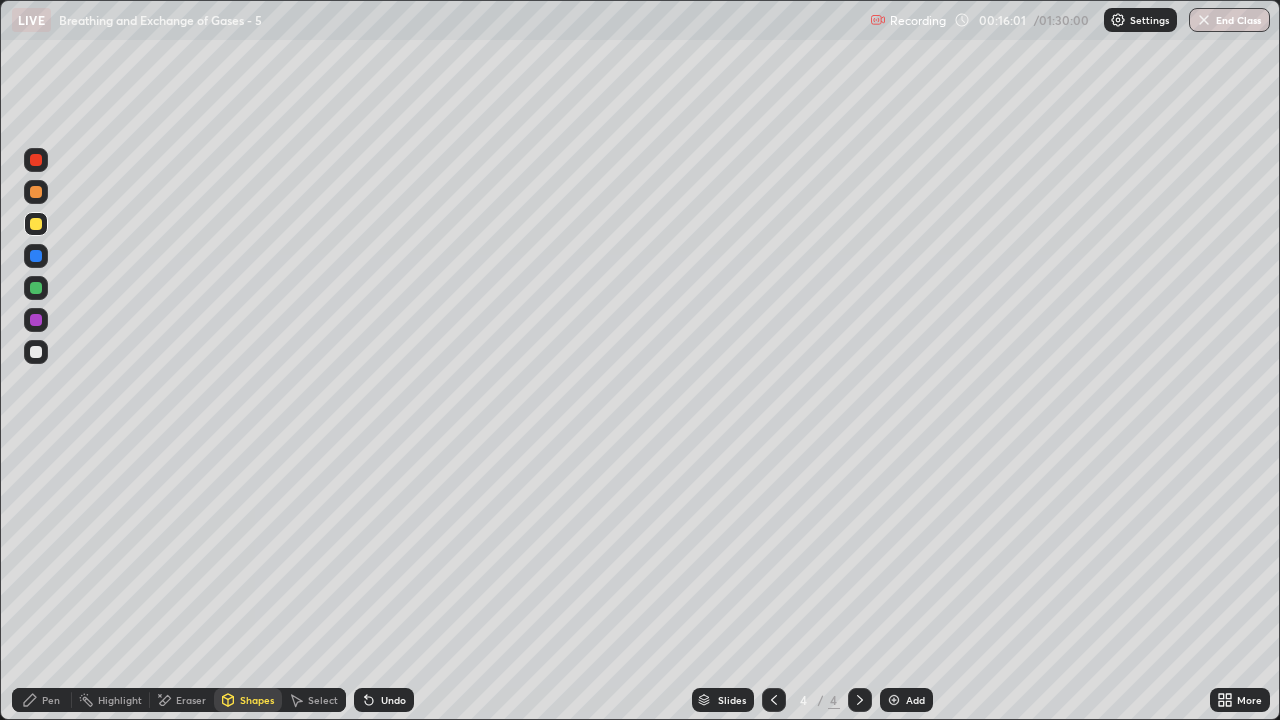 click at bounding box center [894, 700] 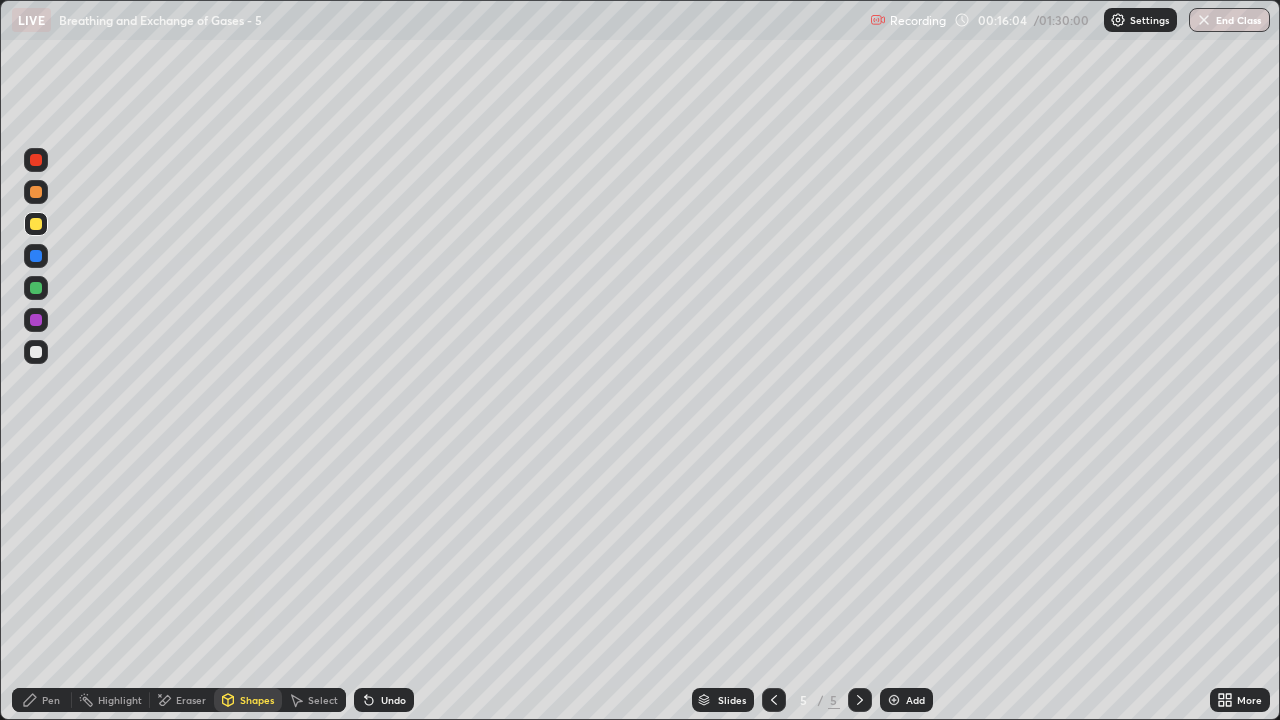click on "Pen" at bounding box center [51, 700] 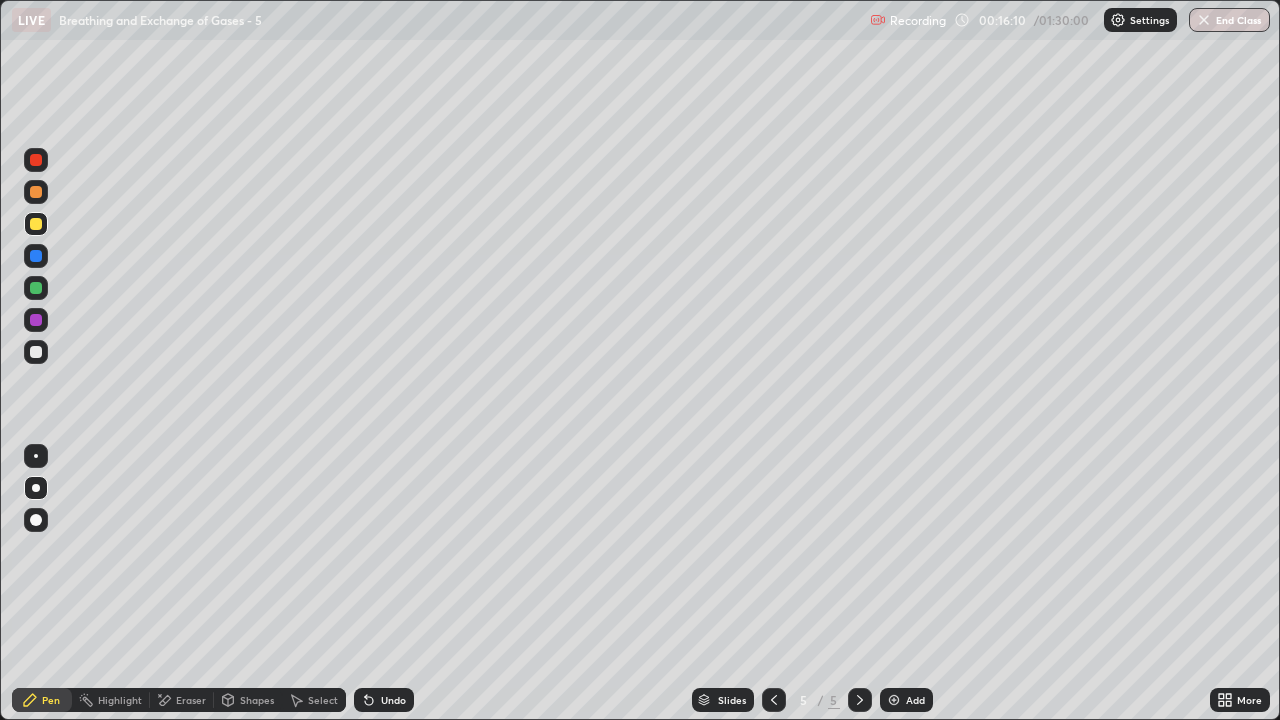 click at bounding box center (36, 192) 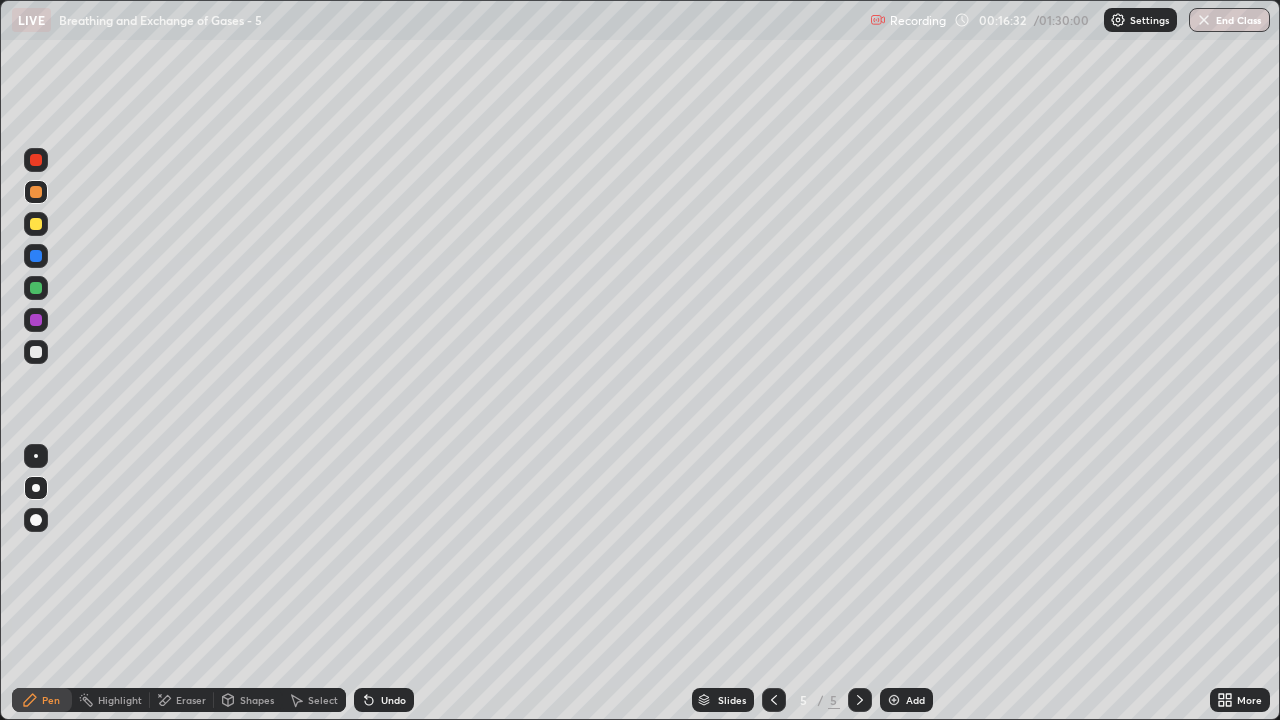 click at bounding box center [36, 224] 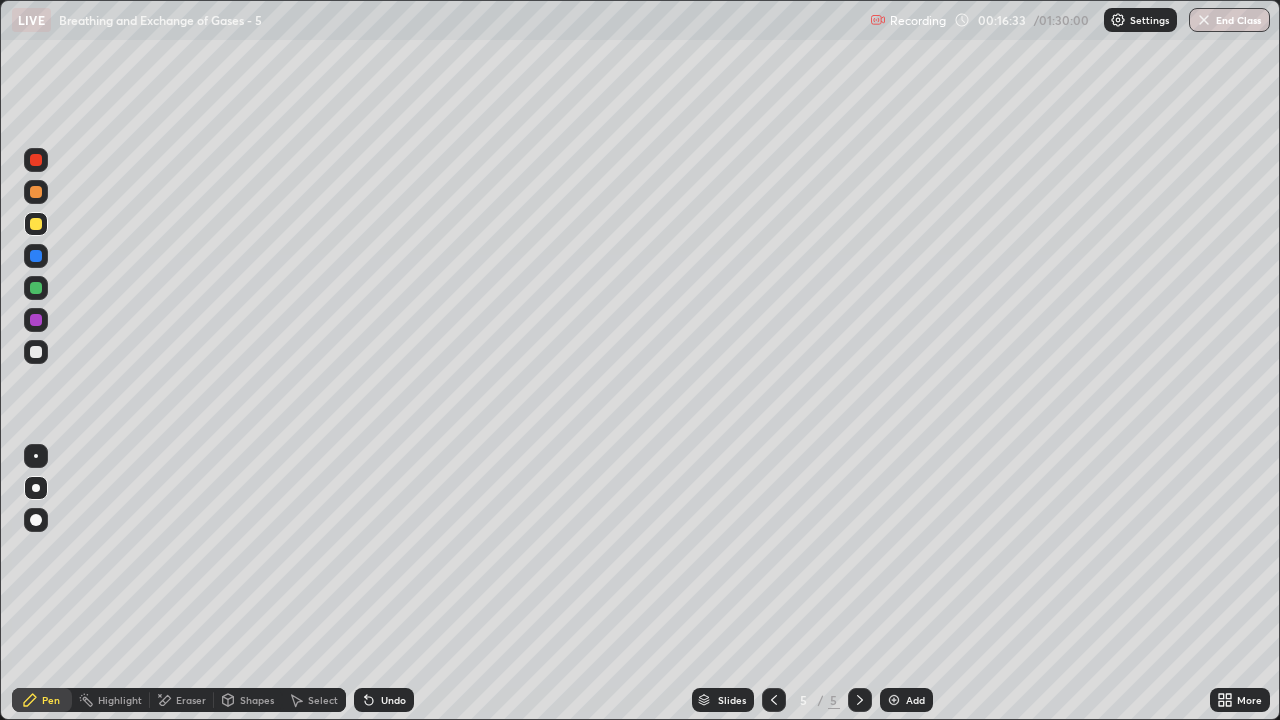 click on "Shapes" at bounding box center [248, 700] 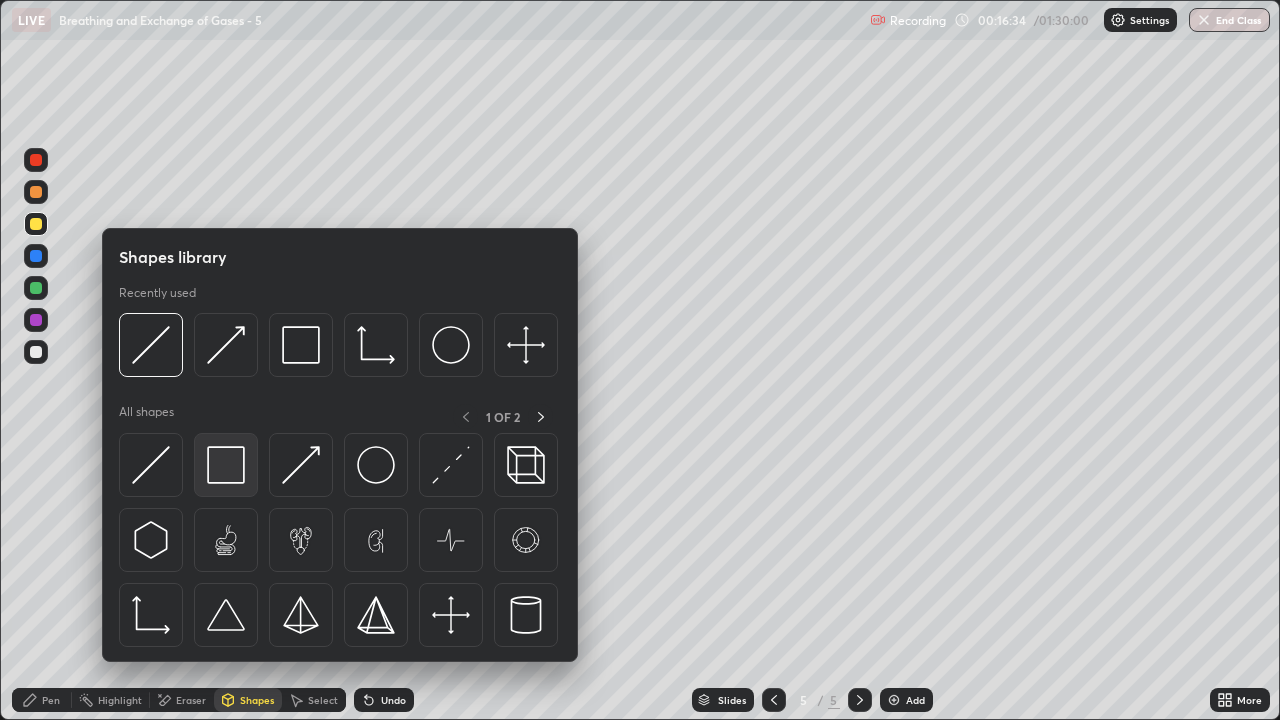 click at bounding box center [226, 465] 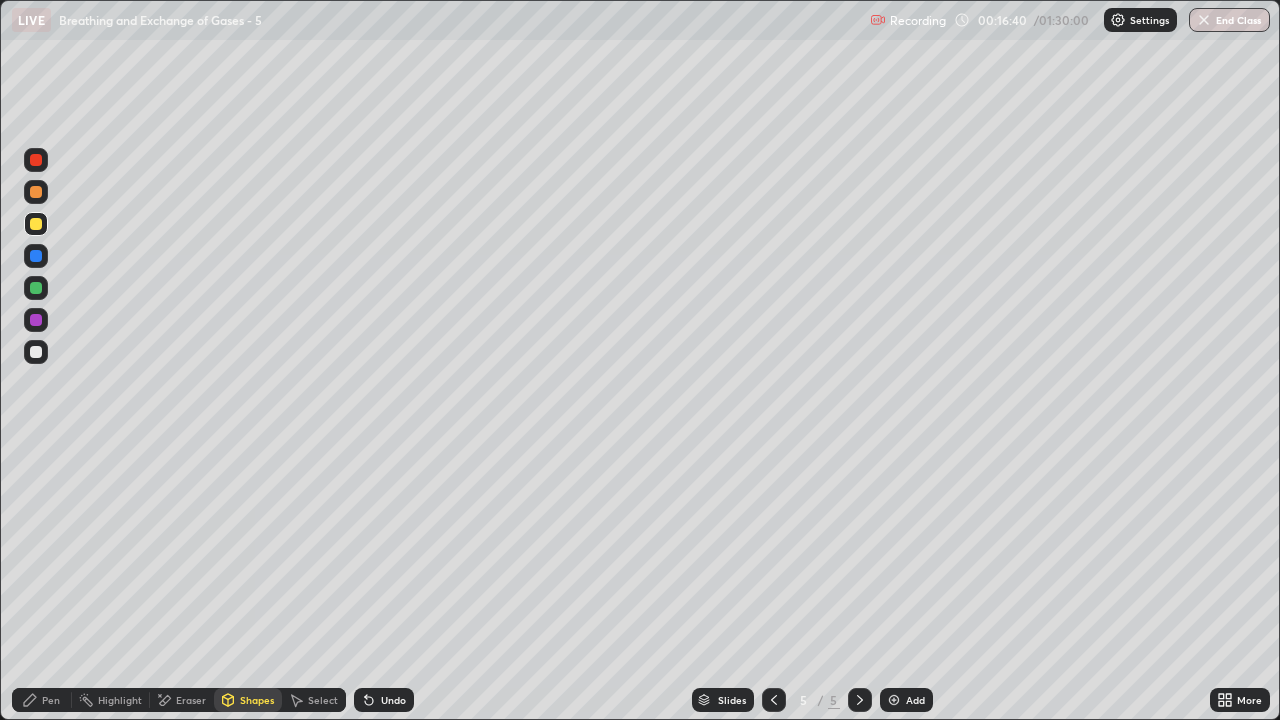 click at bounding box center (36, 352) 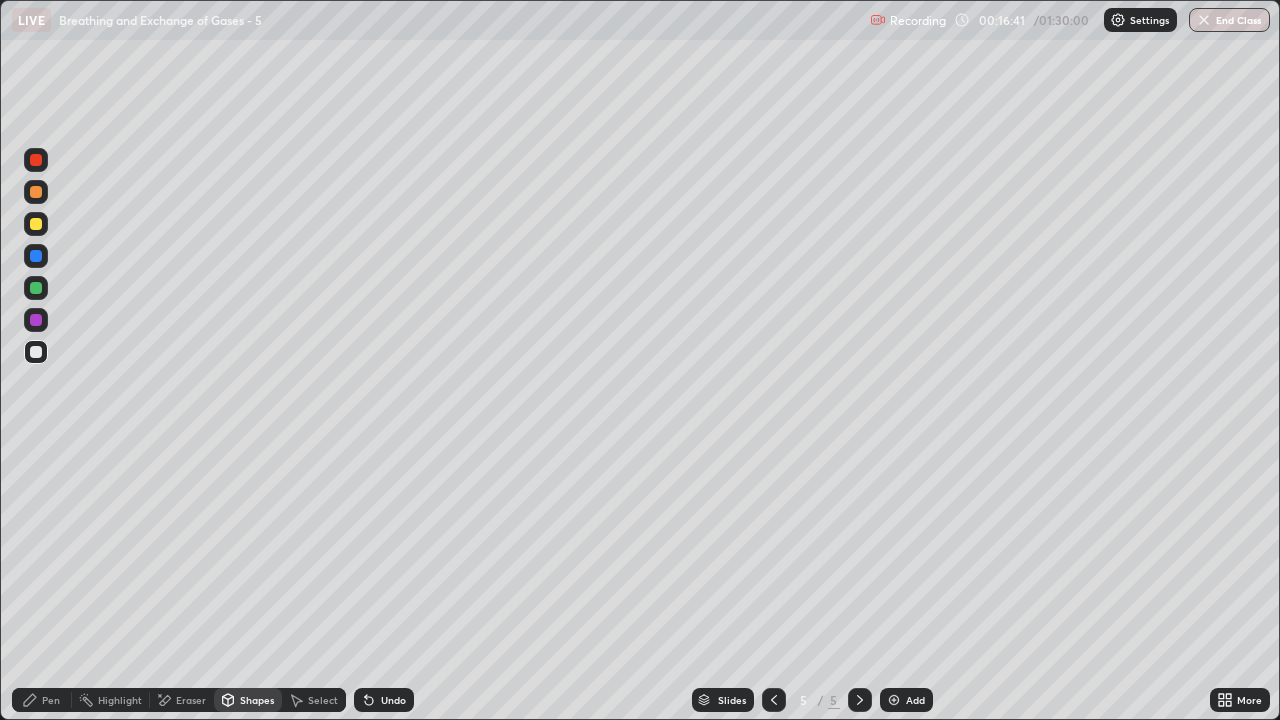 click on "Shapes" at bounding box center [257, 700] 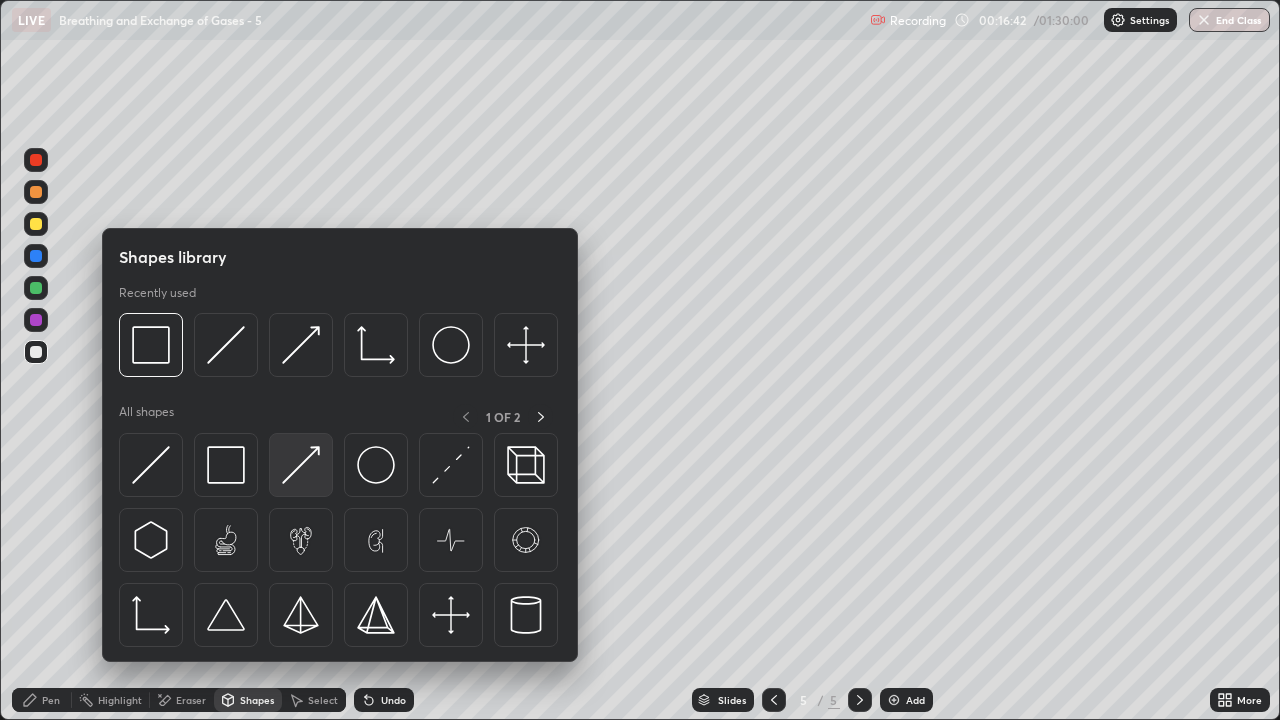 click at bounding box center [301, 465] 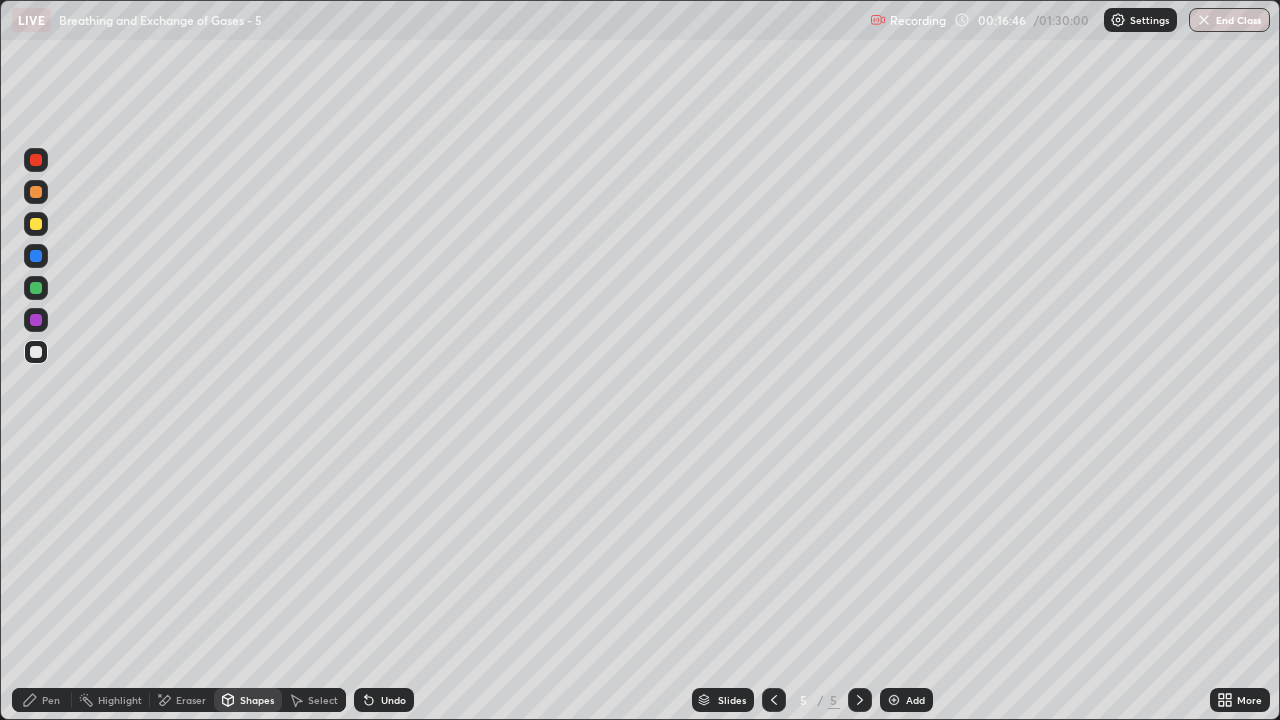 click on "Pen" at bounding box center [51, 700] 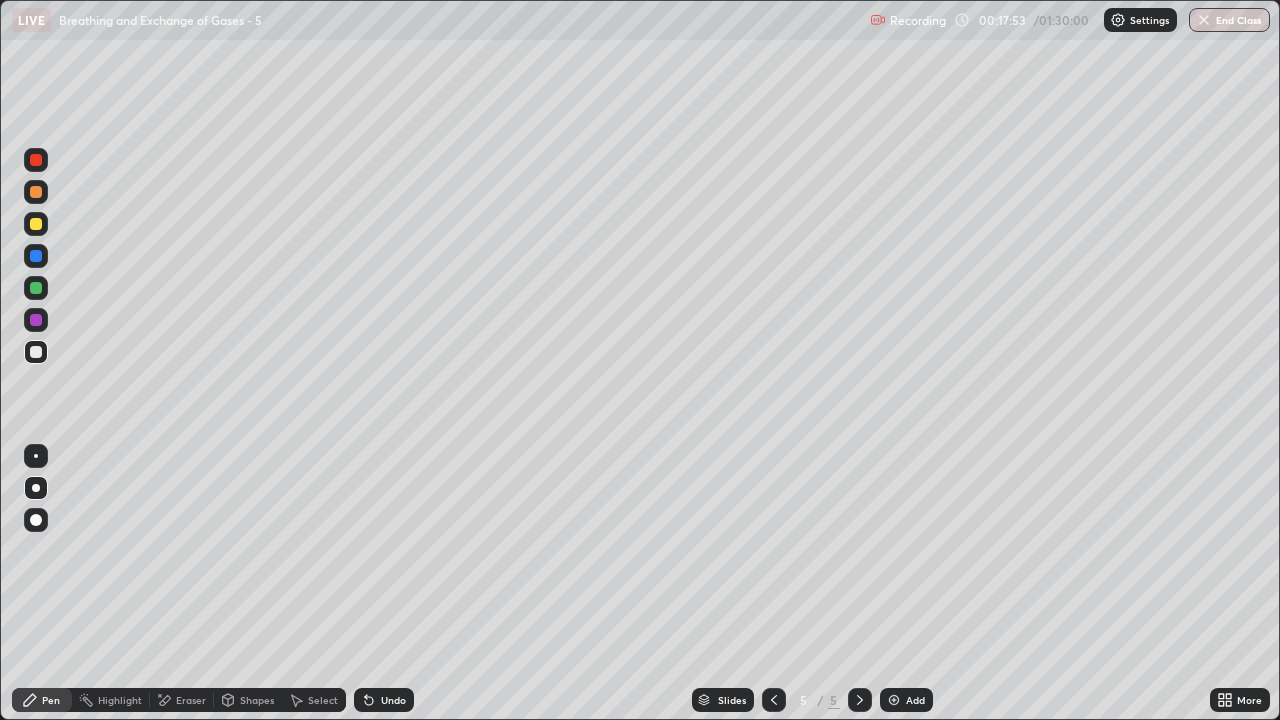 click at bounding box center (36, 224) 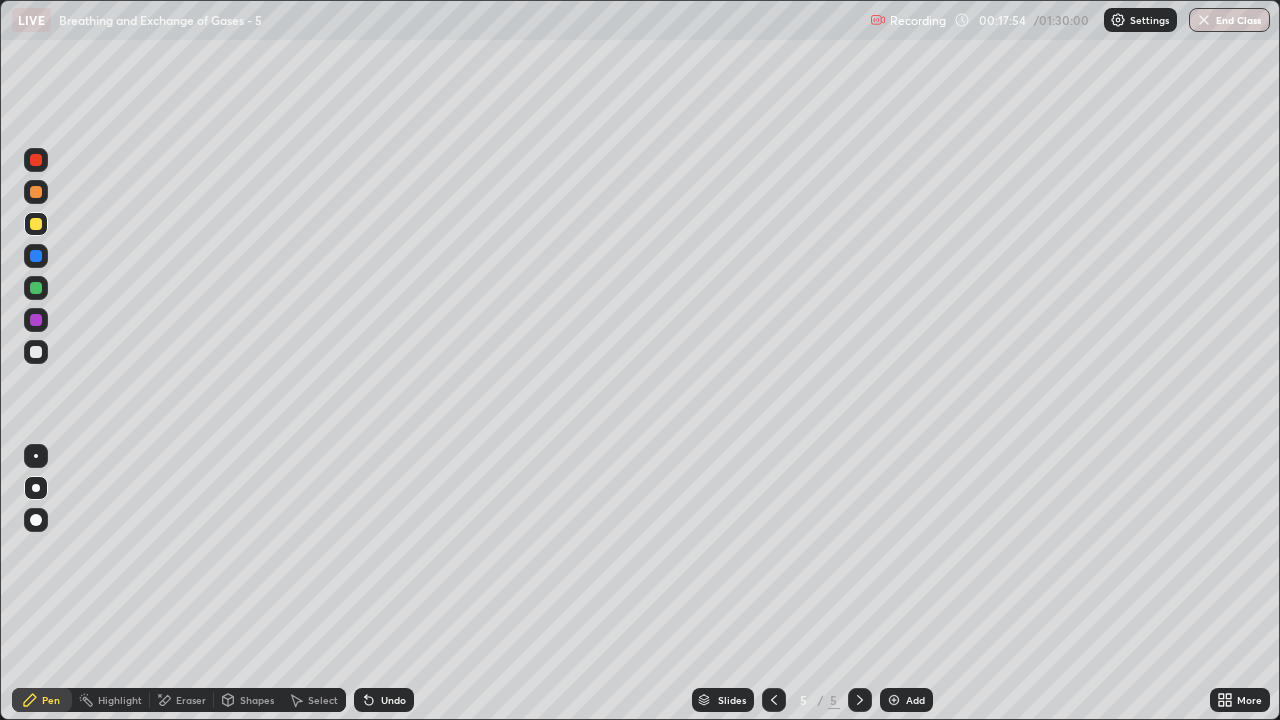 click on "Shapes" at bounding box center [257, 700] 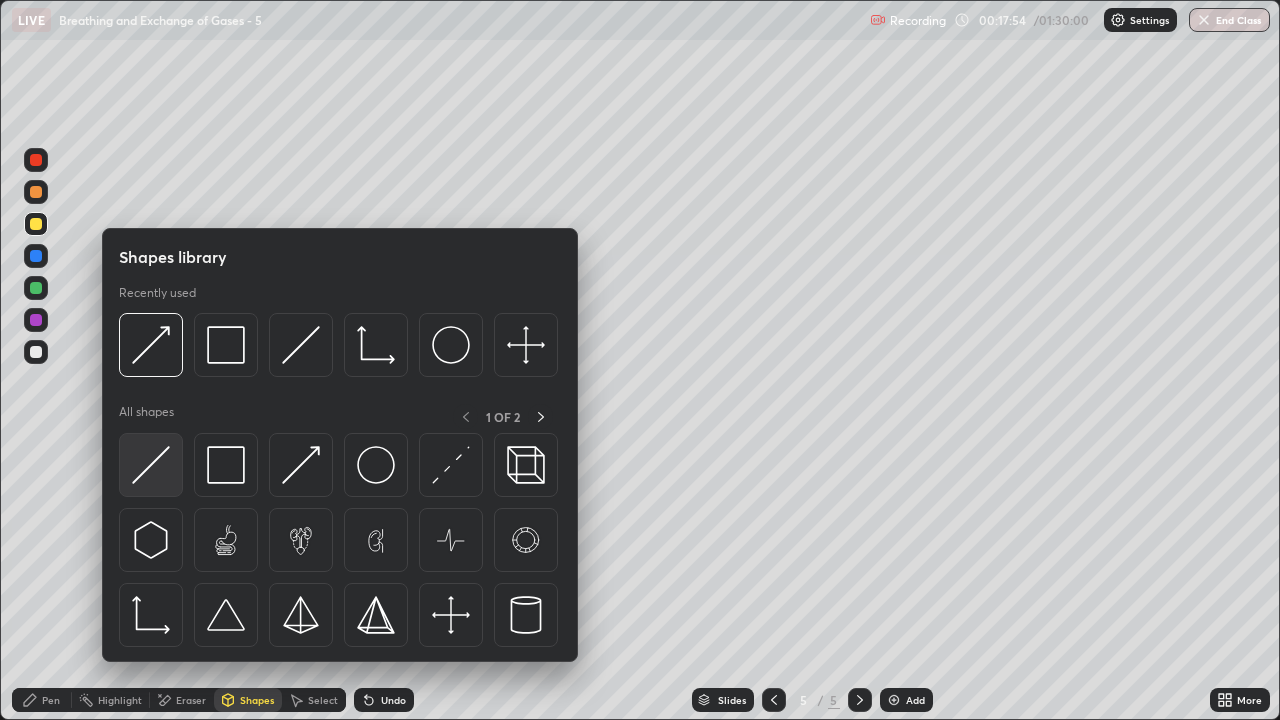 click at bounding box center (151, 465) 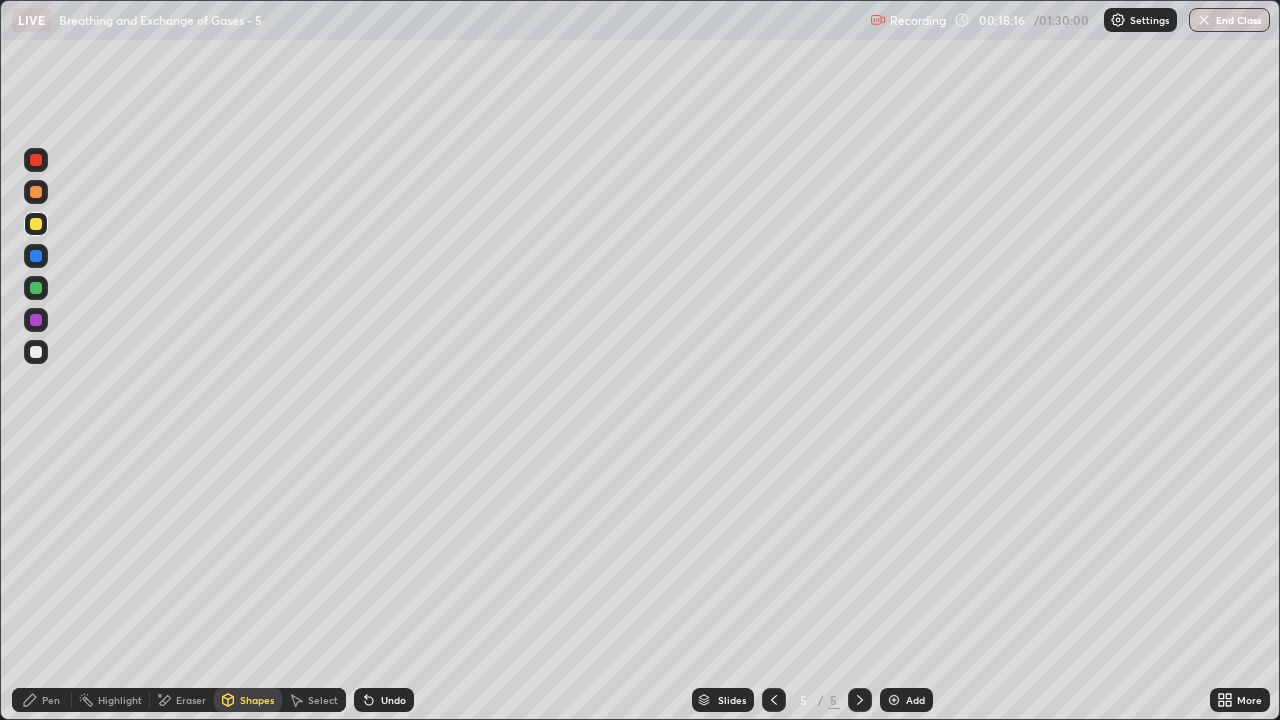 click on "Eraser" at bounding box center (191, 700) 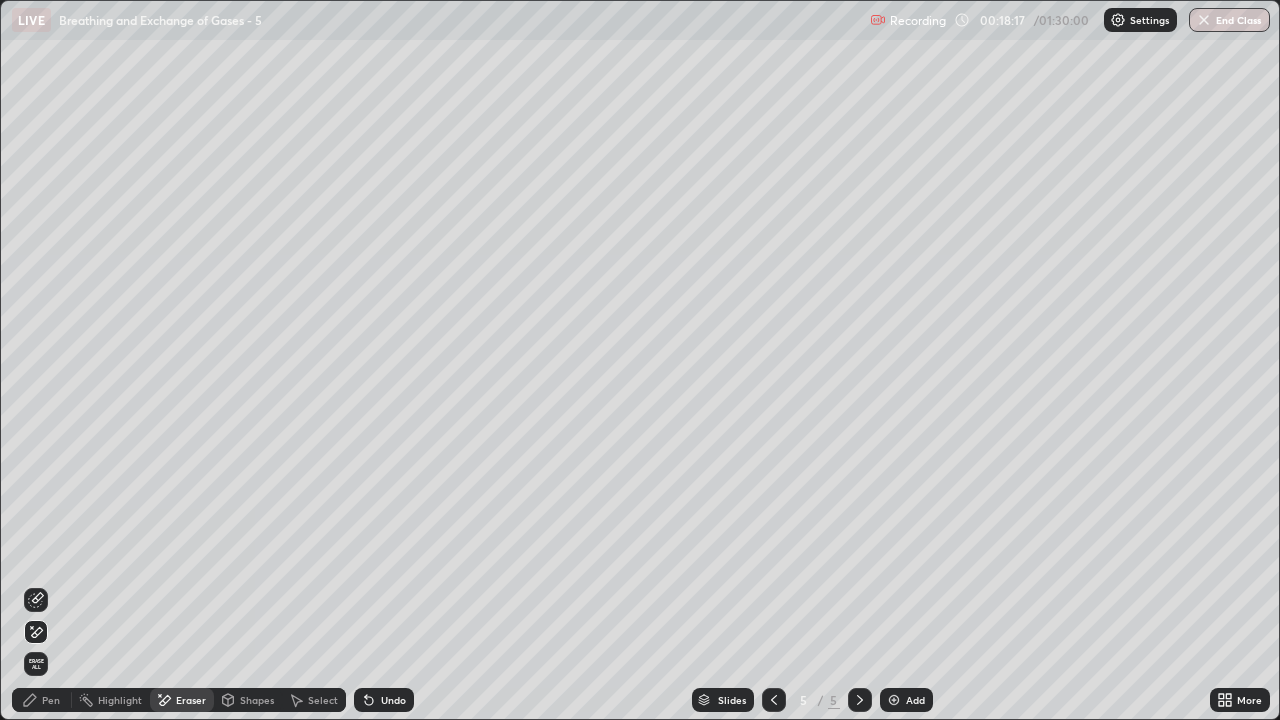 click on "Shapes" at bounding box center [257, 700] 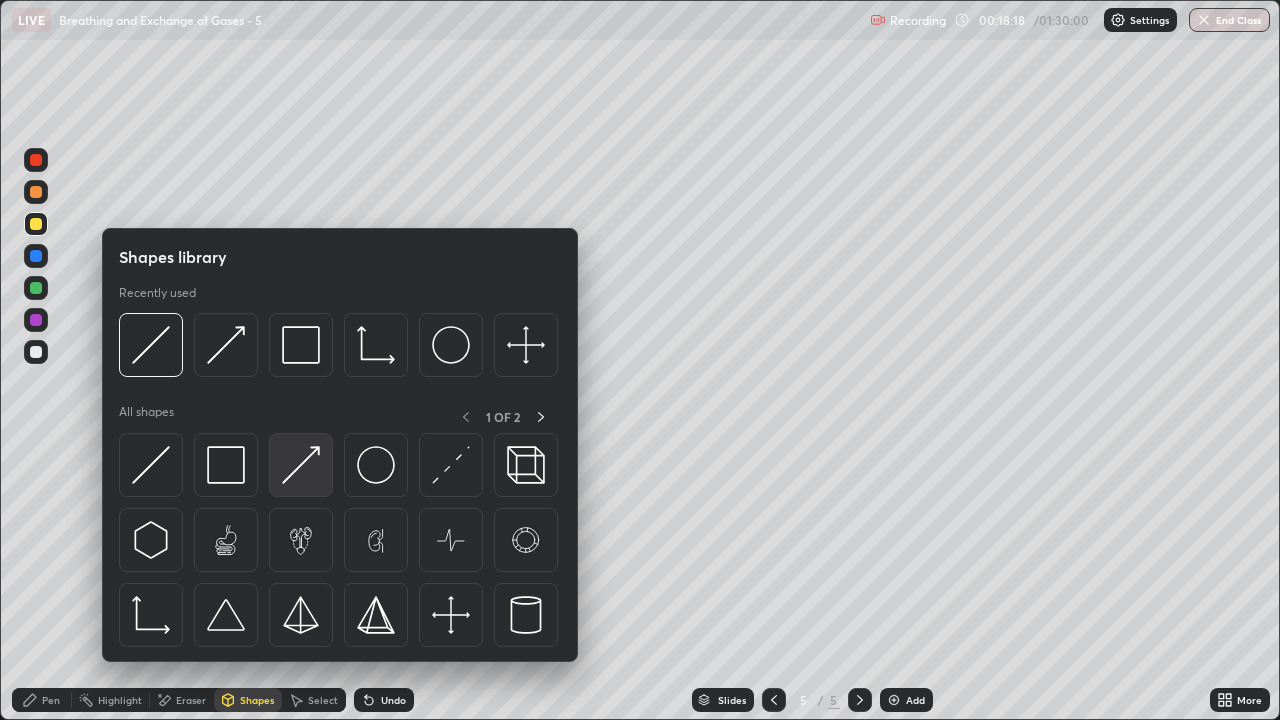click at bounding box center [301, 465] 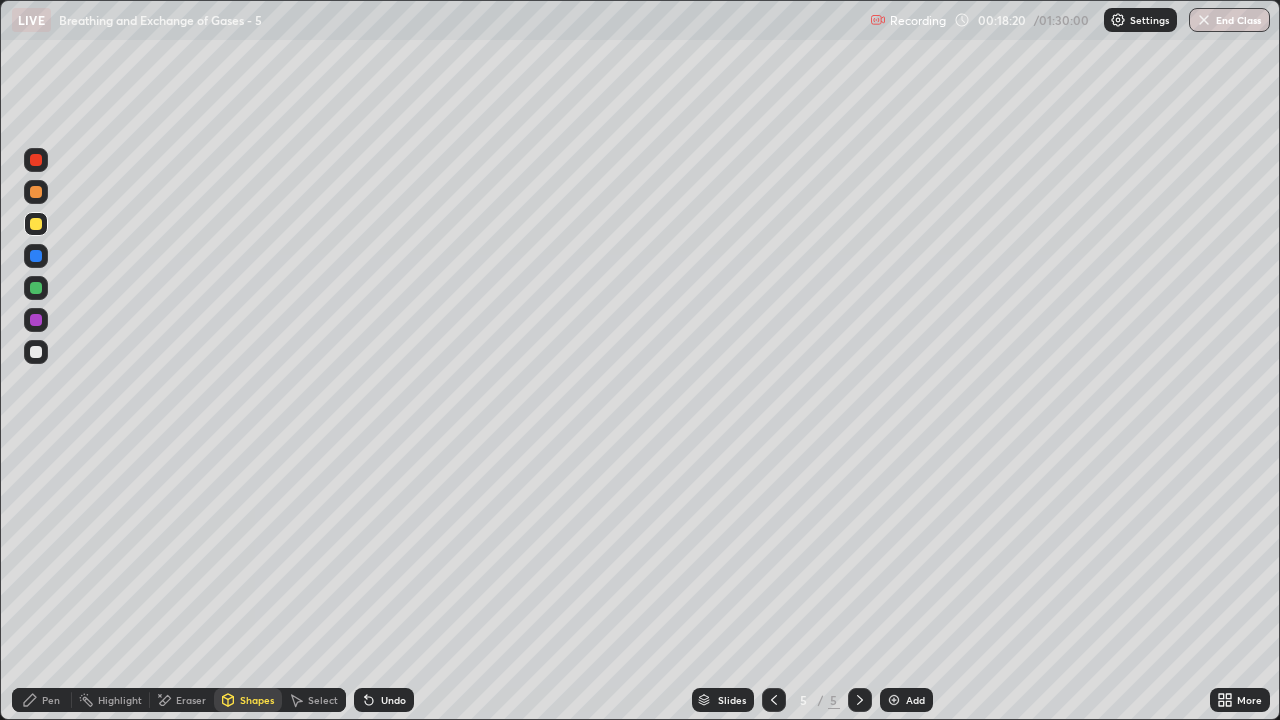 click at bounding box center [36, 352] 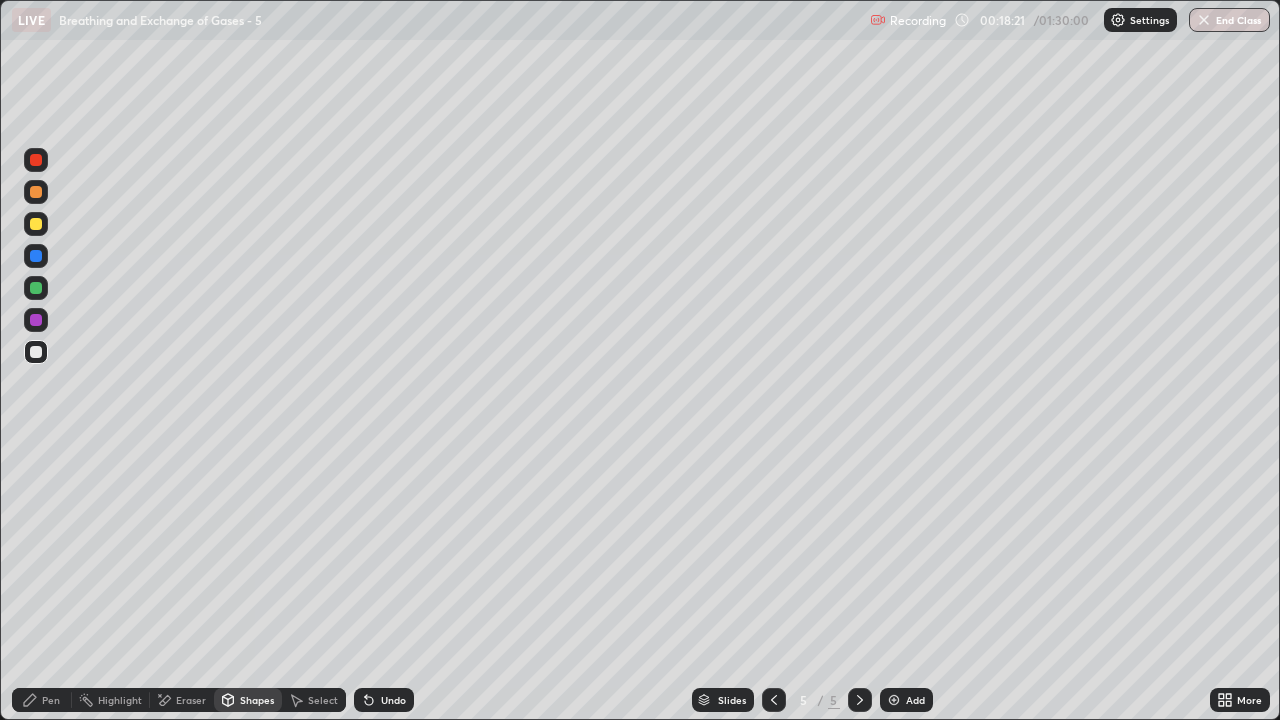 click on "Pen" at bounding box center [51, 700] 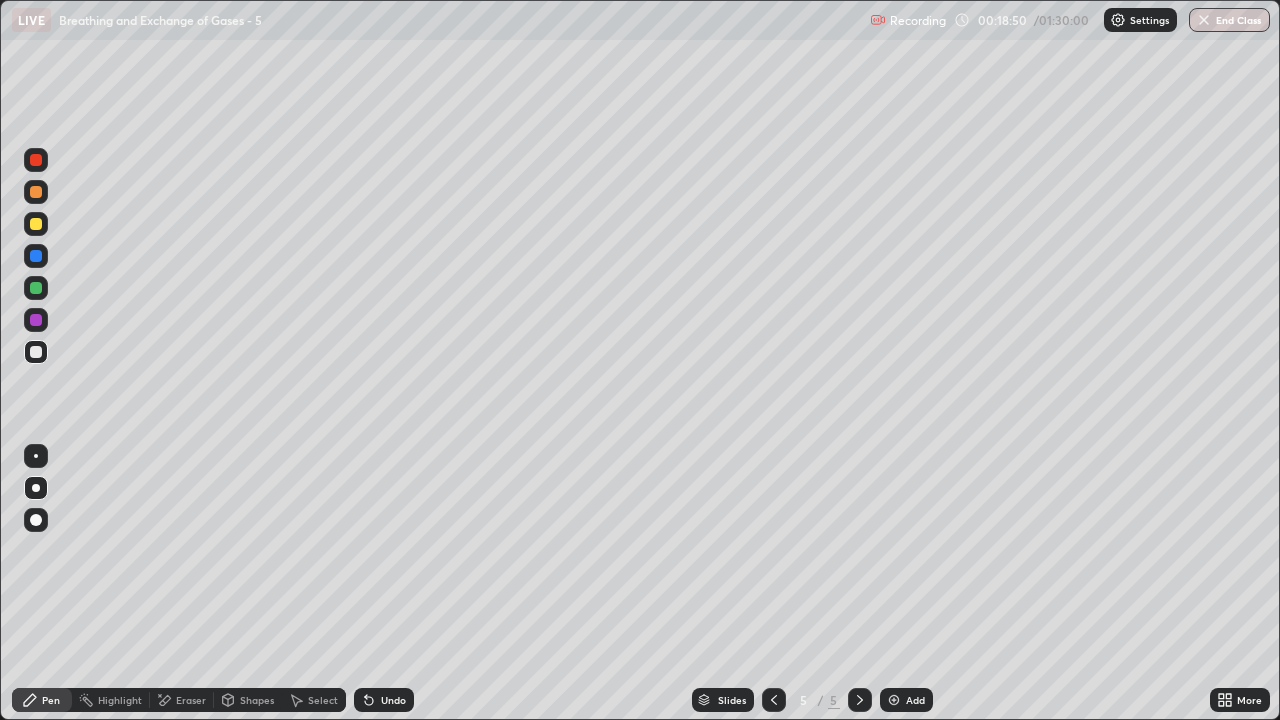 click at bounding box center (36, 224) 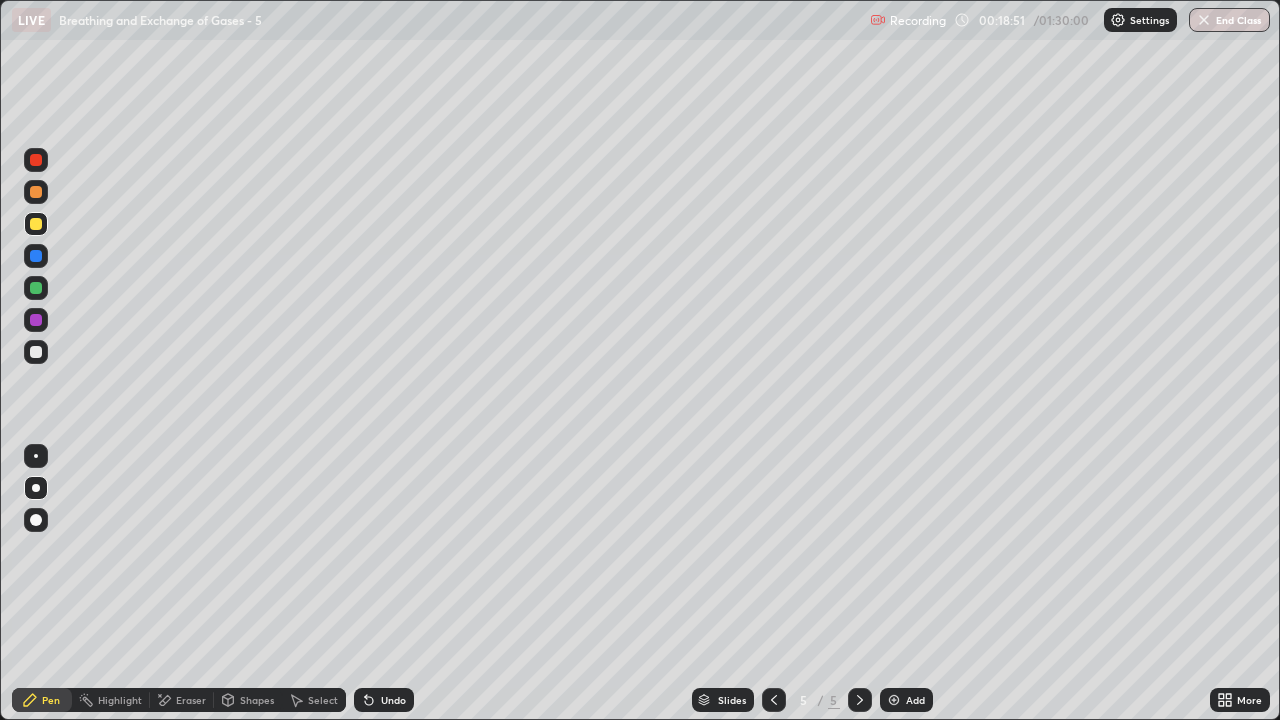 click on "Shapes" at bounding box center [257, 700] 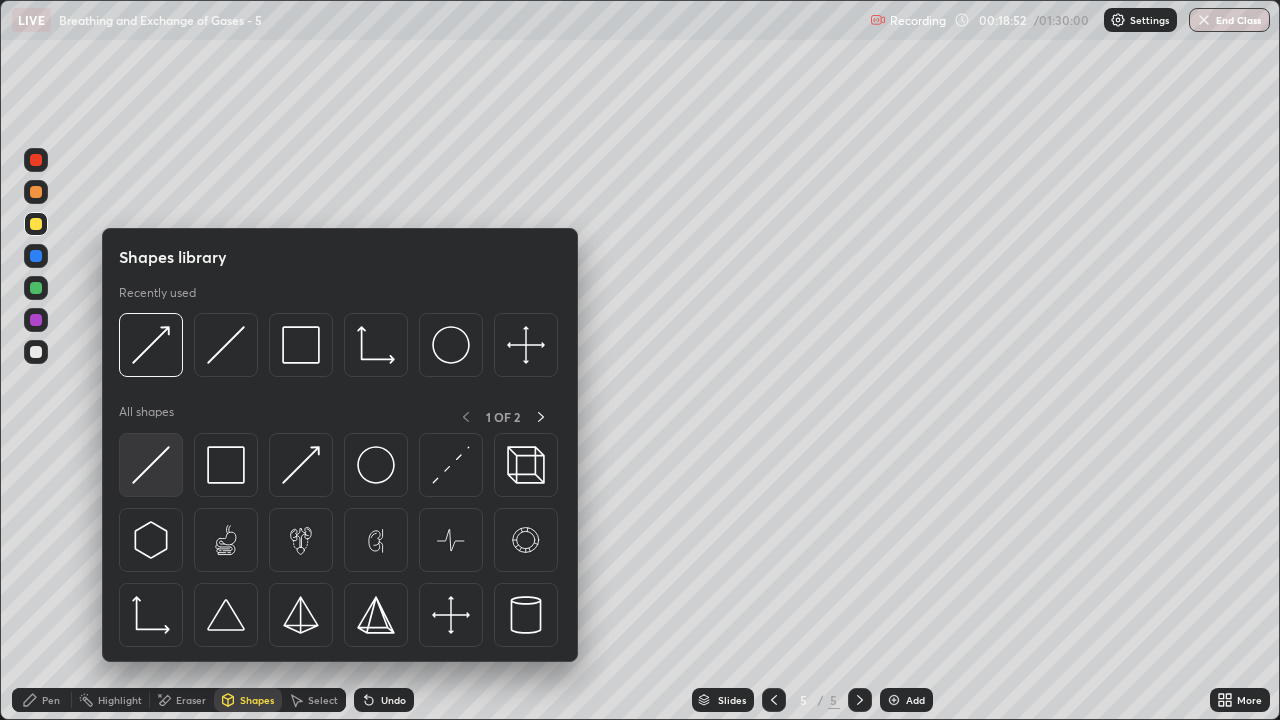 click at bounding box center [151, 465] 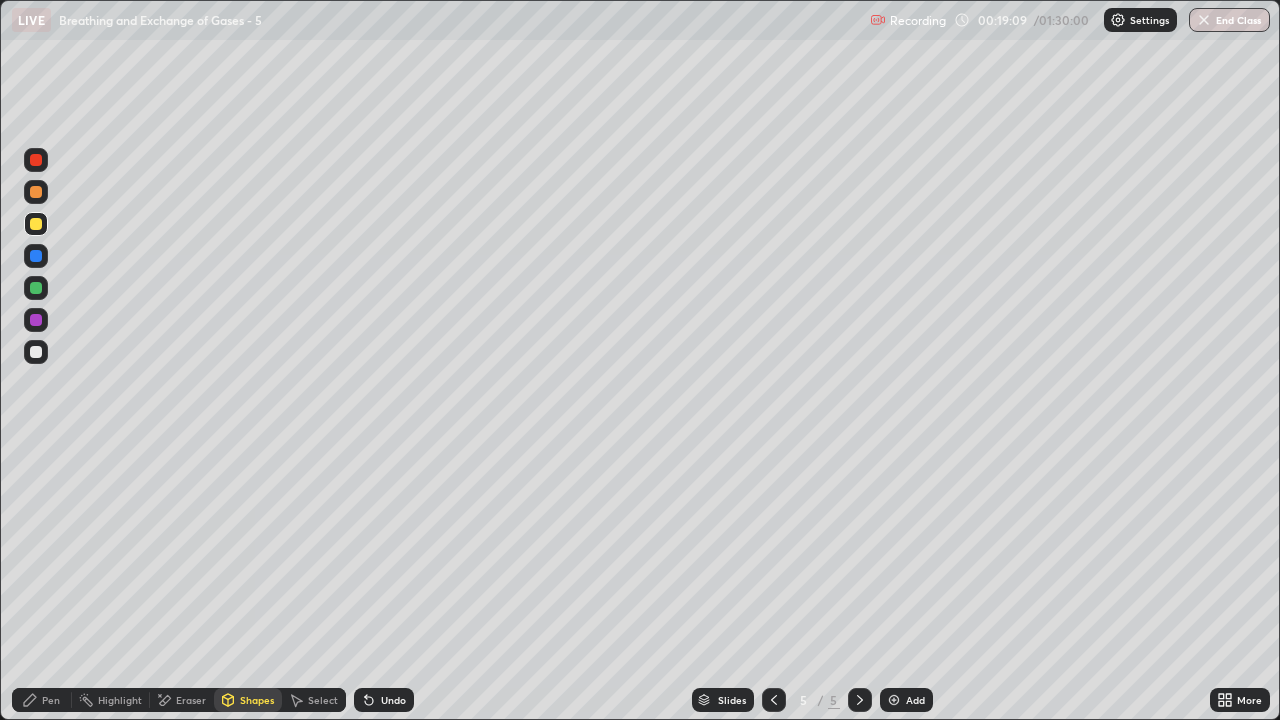 click at bounding box center [36, 192] 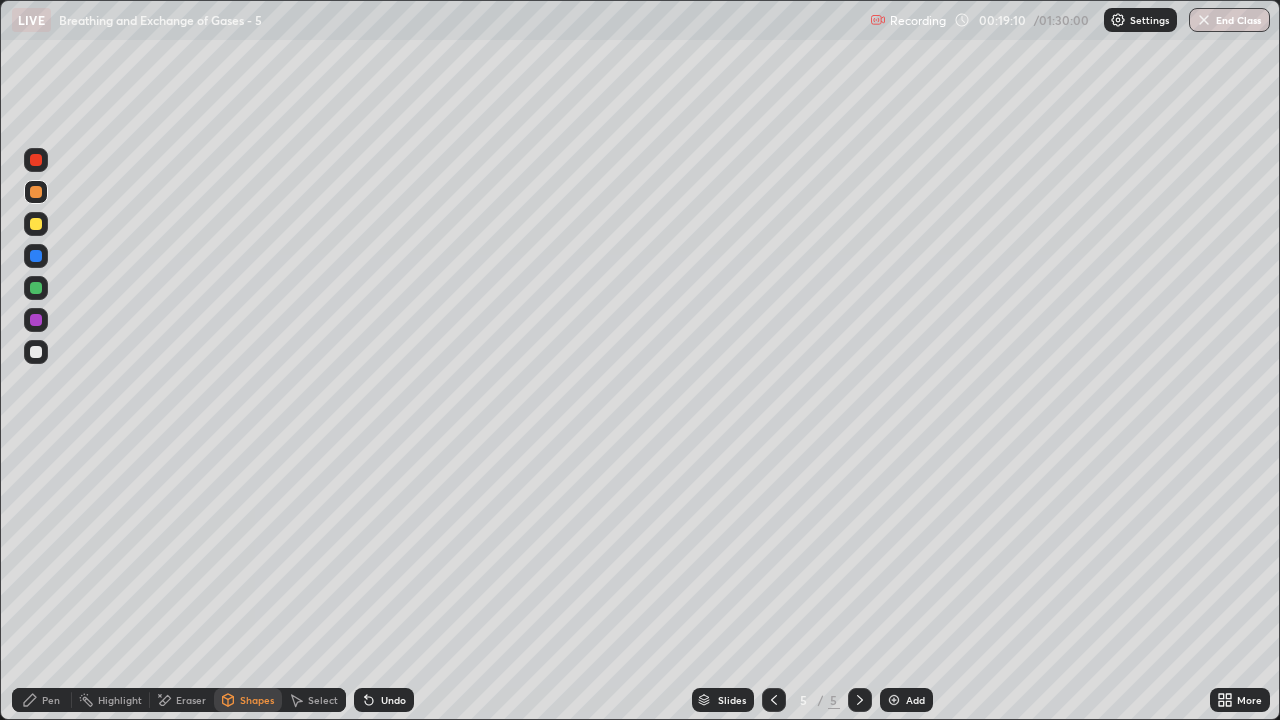 click on "Pen" at bounding box center [51, 700] 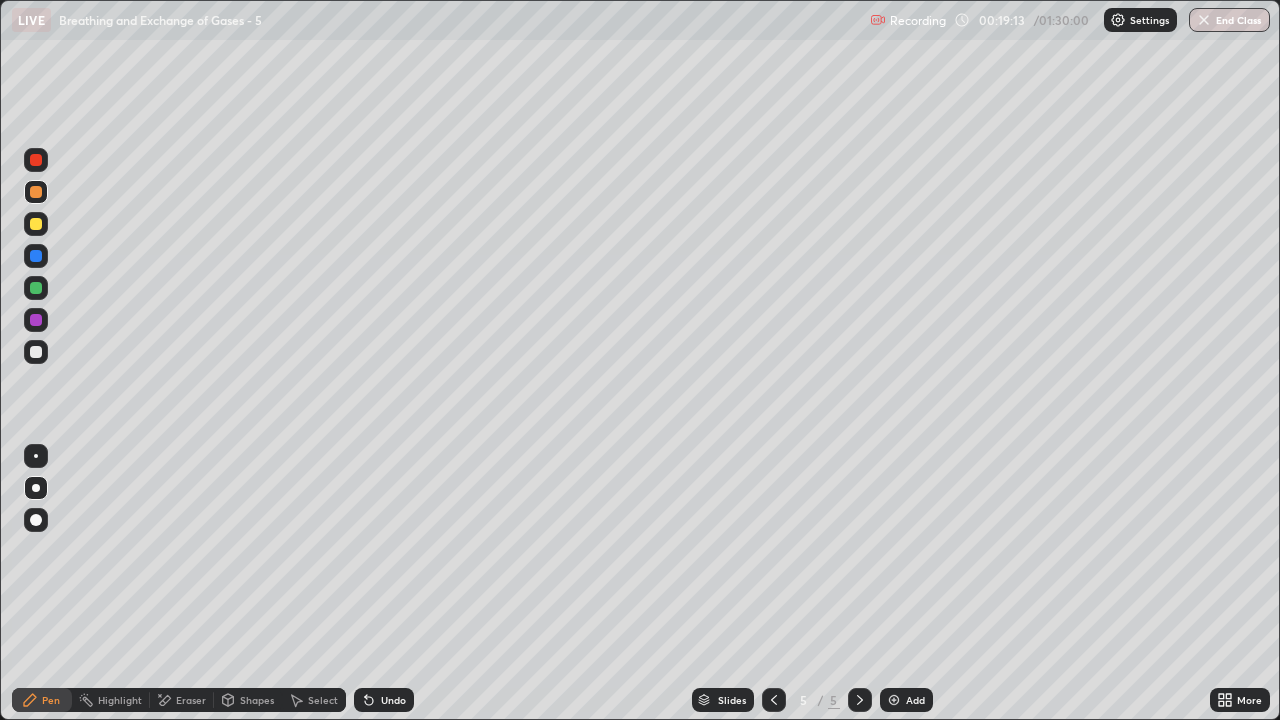 click at bounding box center [36, 192] 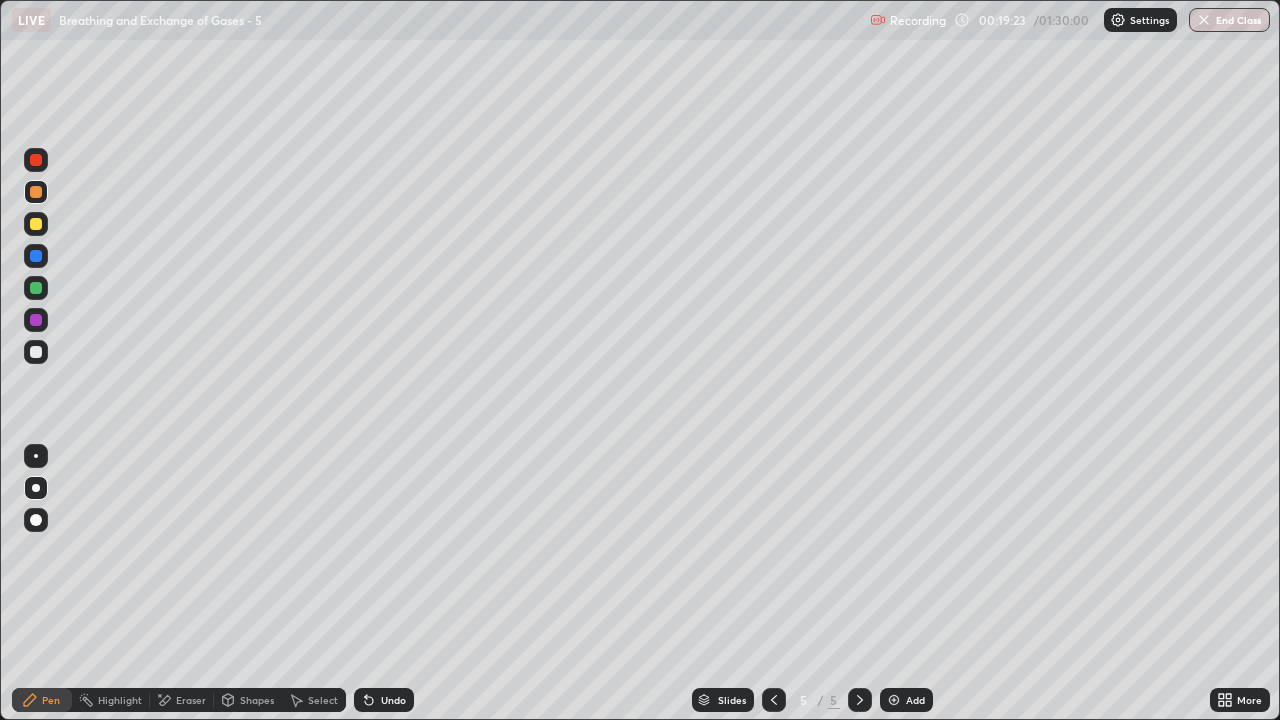 click at bounding box center (36, 224) 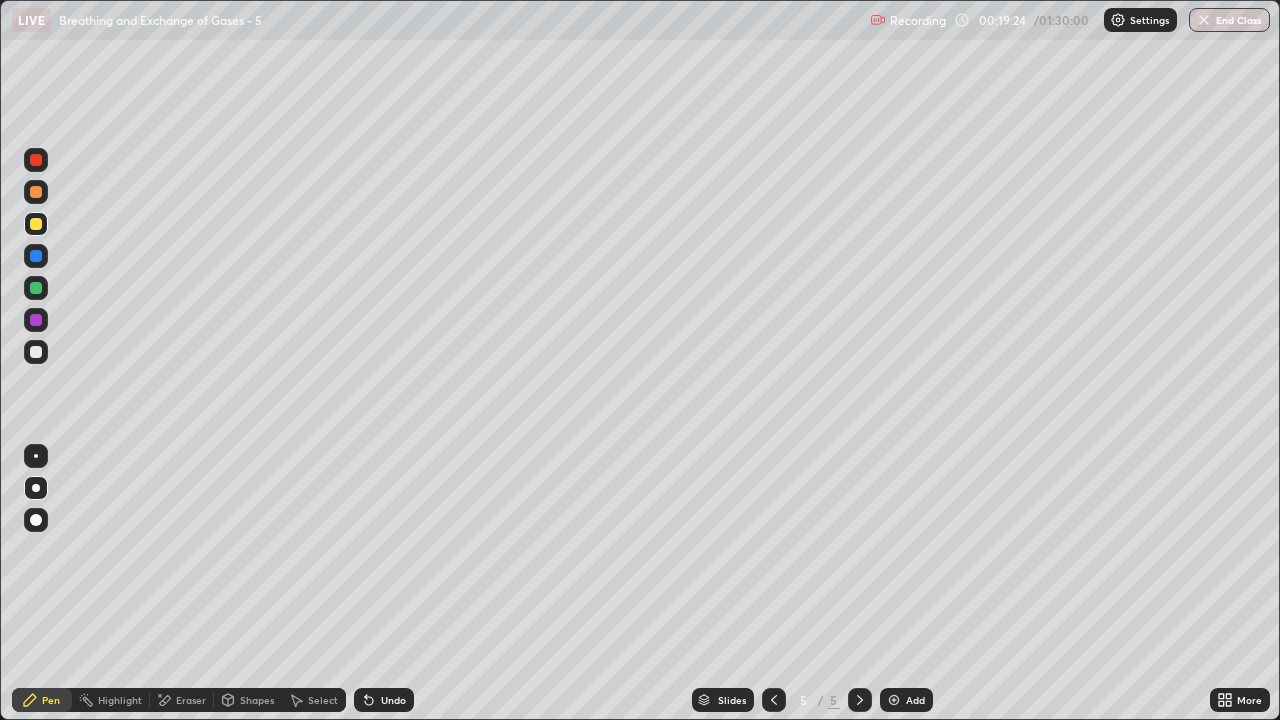 click on "Shapes" at bounding box center [257, 700] 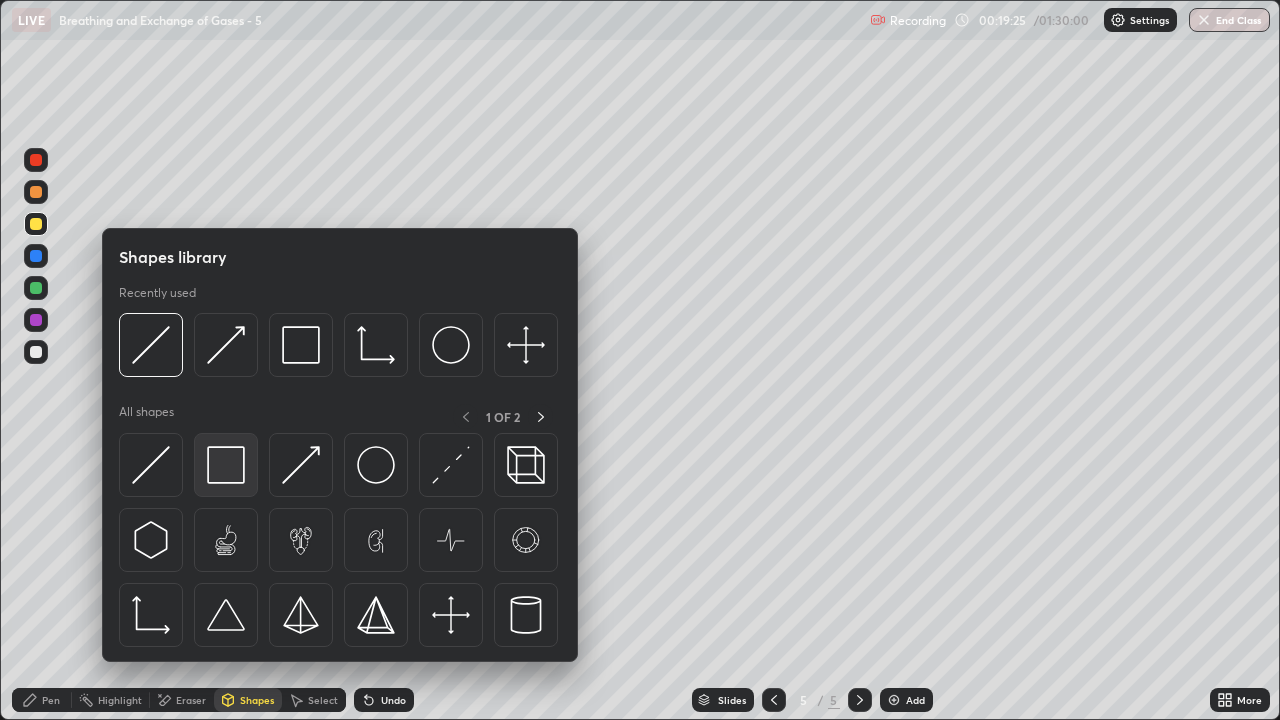 click at bounding box center [226, 465] 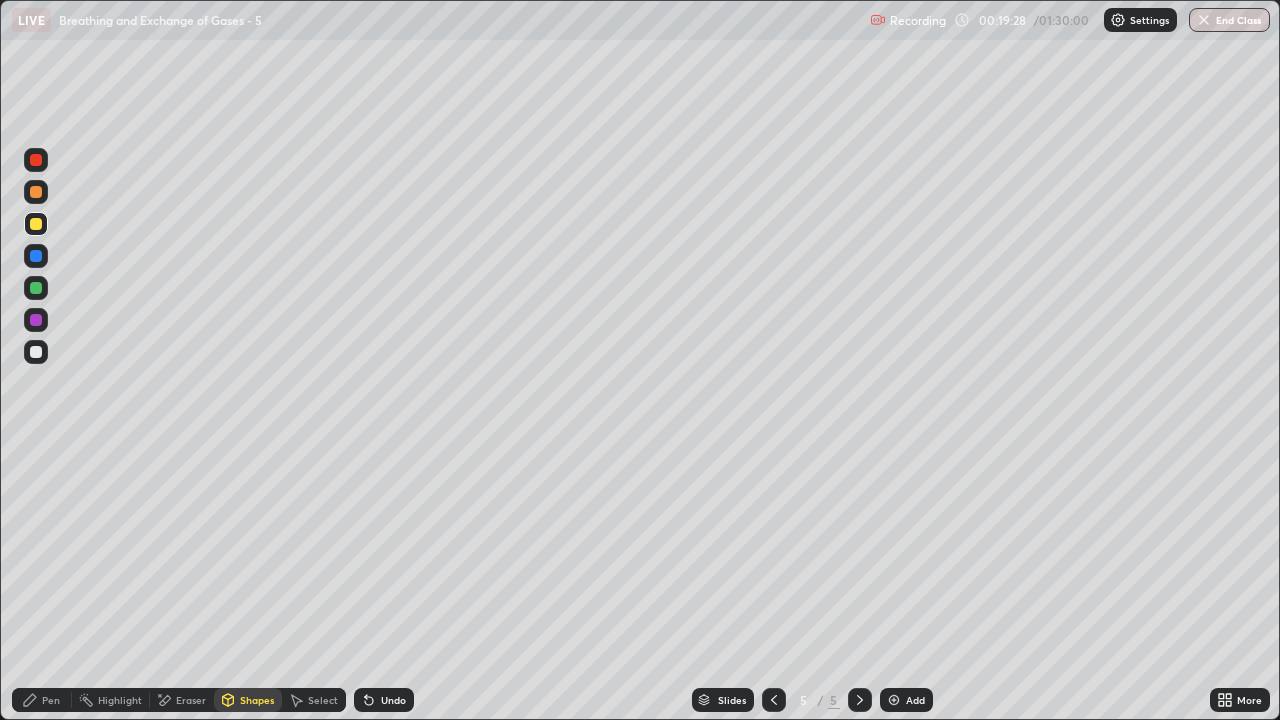 click at bounding box center (36, 352) 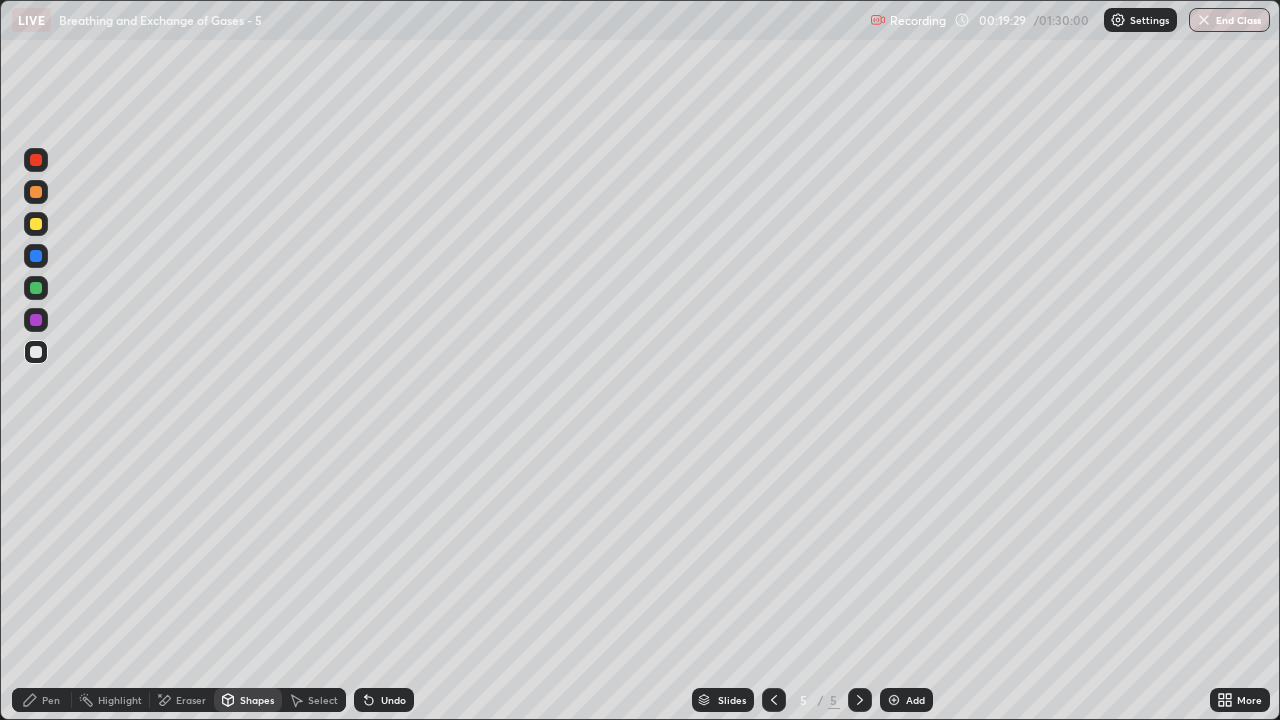 click on "Shapes" at bounding box center (257, 700) 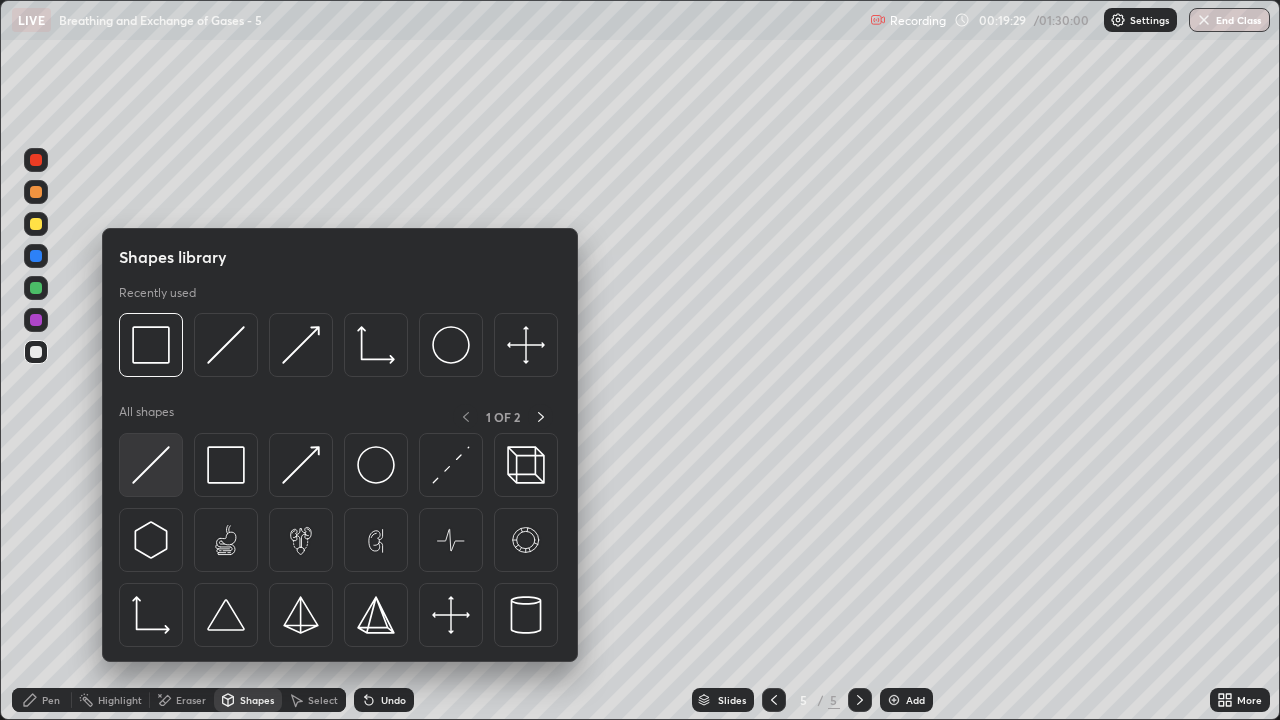 click at bounding box center (151, 465) 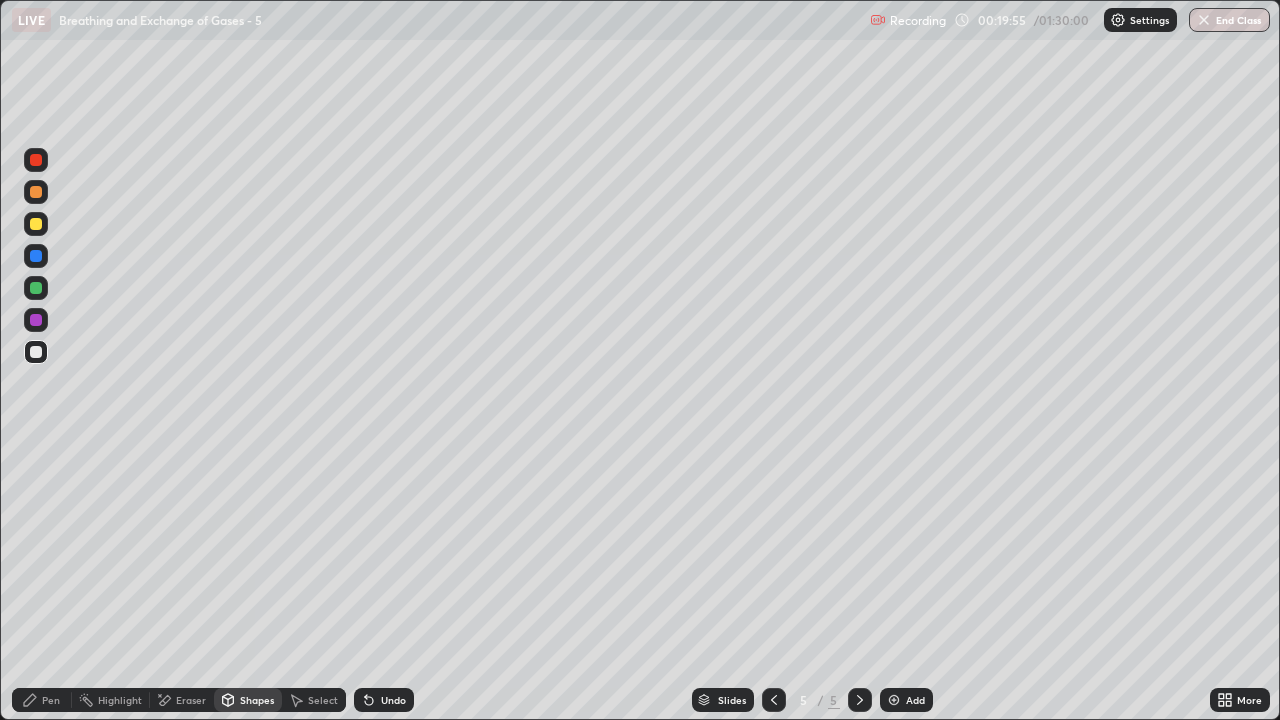 click on "Pen" at bounding box center [51, 700] 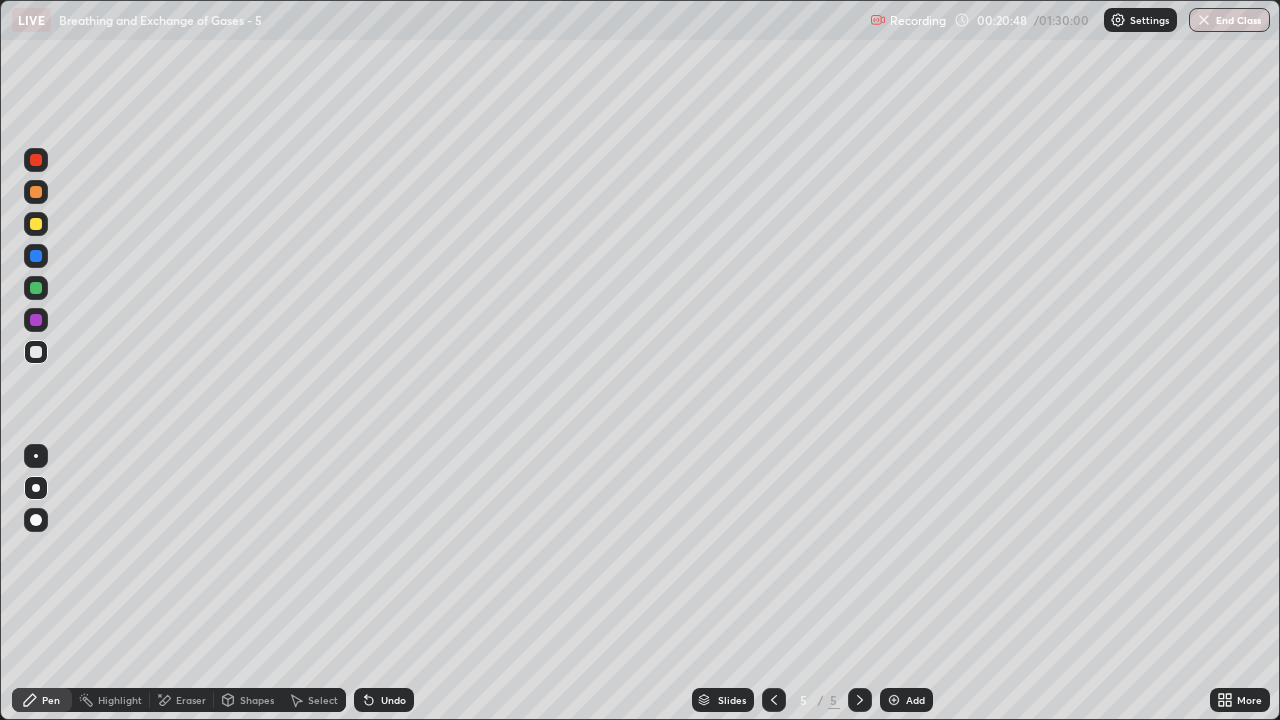 click at bounding box center (36, 224) 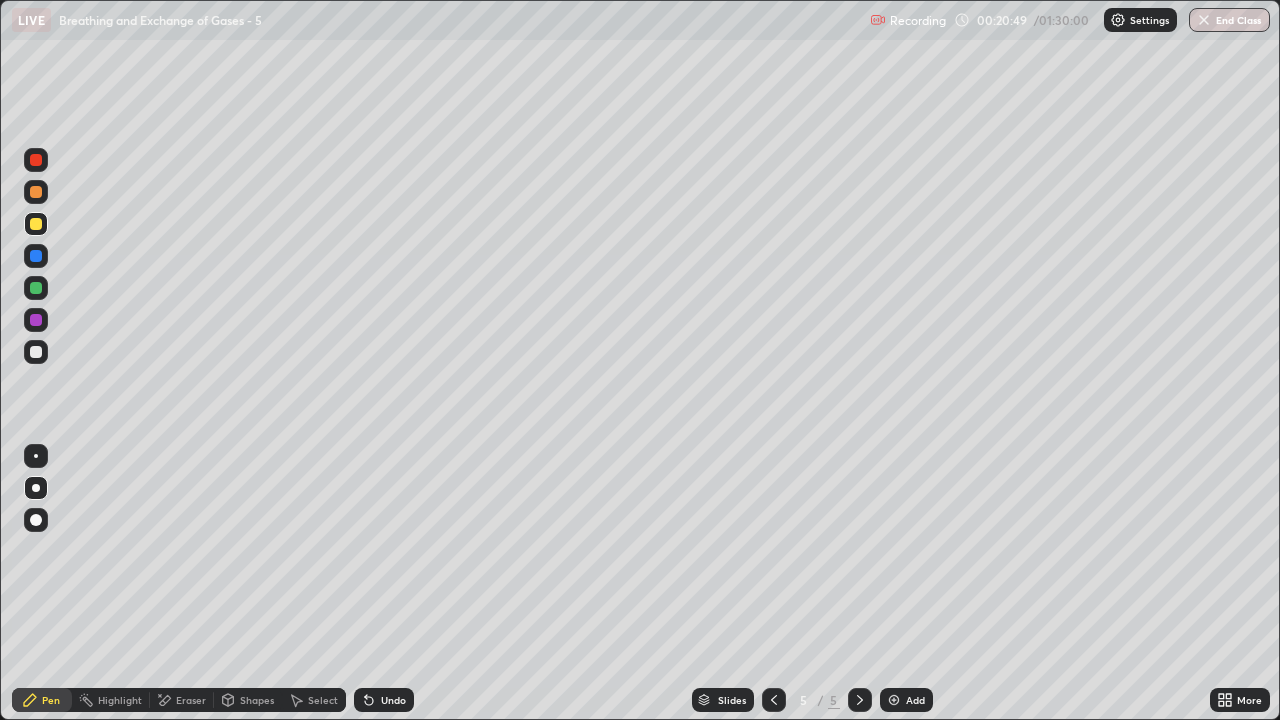 click on "Shapes" at bounding box center (257, 700) 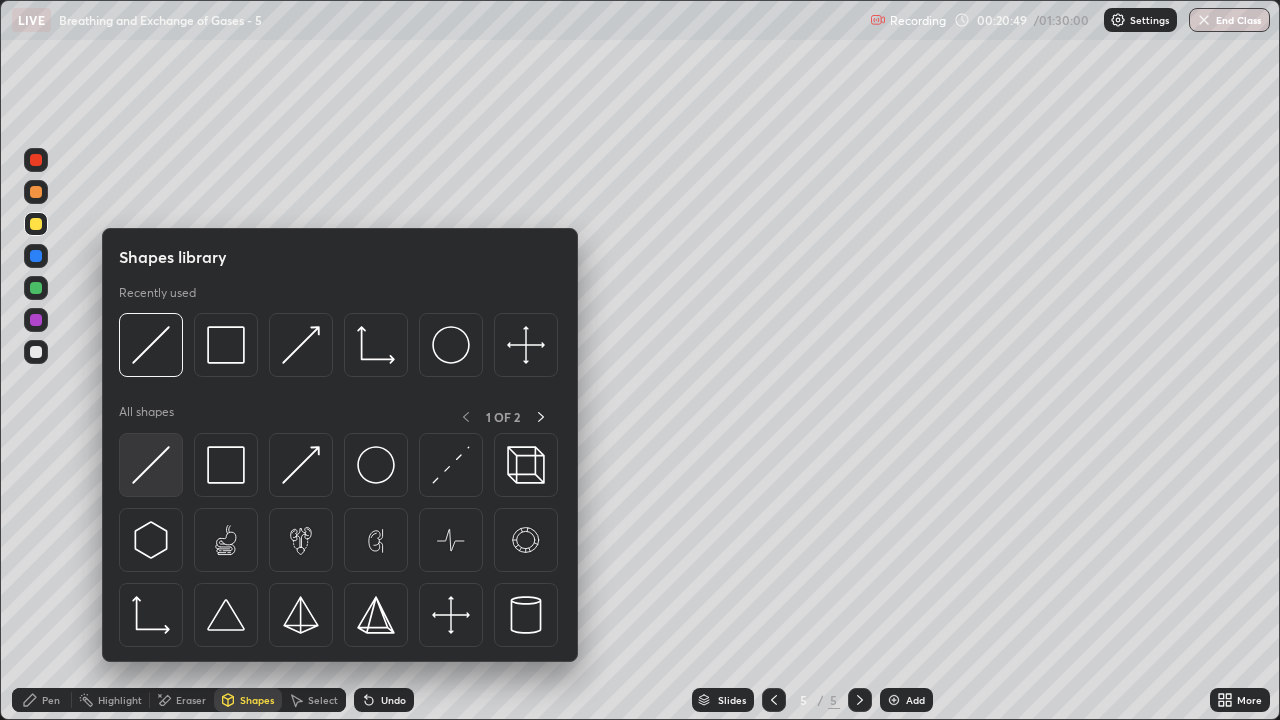 click at bounding box center (151, 465) 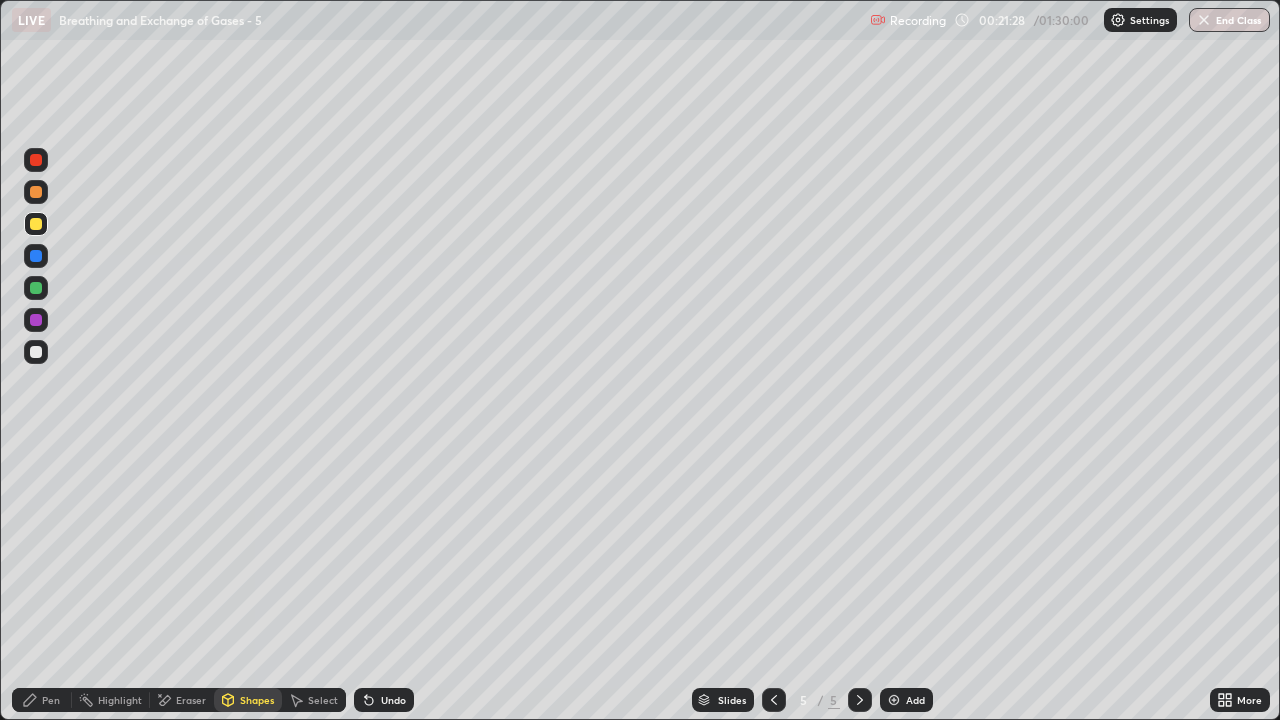 click at bounding box center [36, 224] 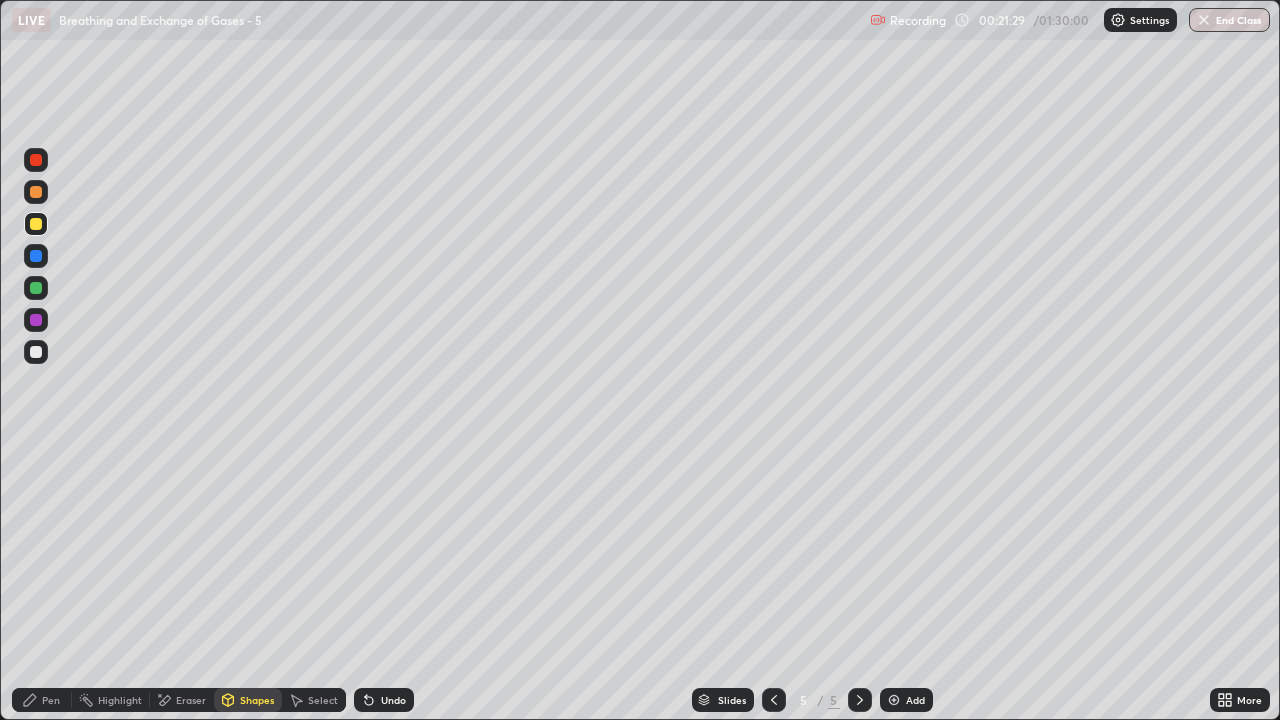 click on "Pen" at bounding box center [51, 700] 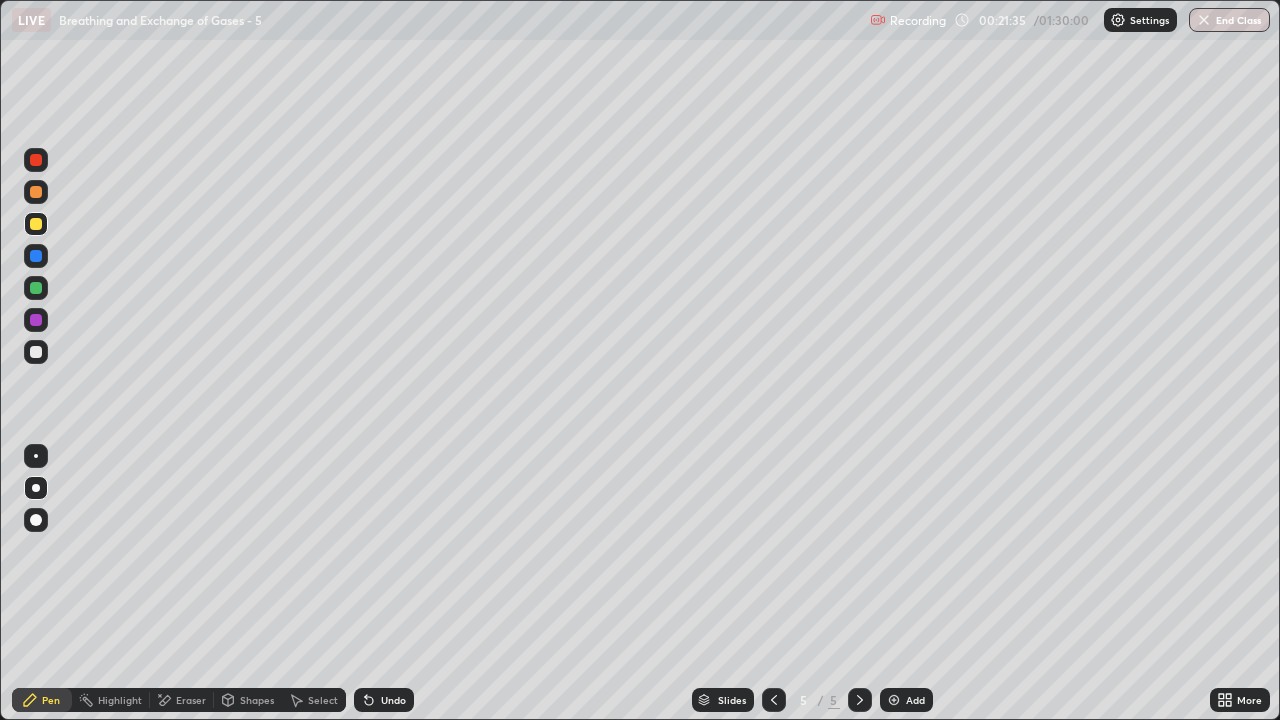 click on "Shapes" at bounding box center (257, 700) 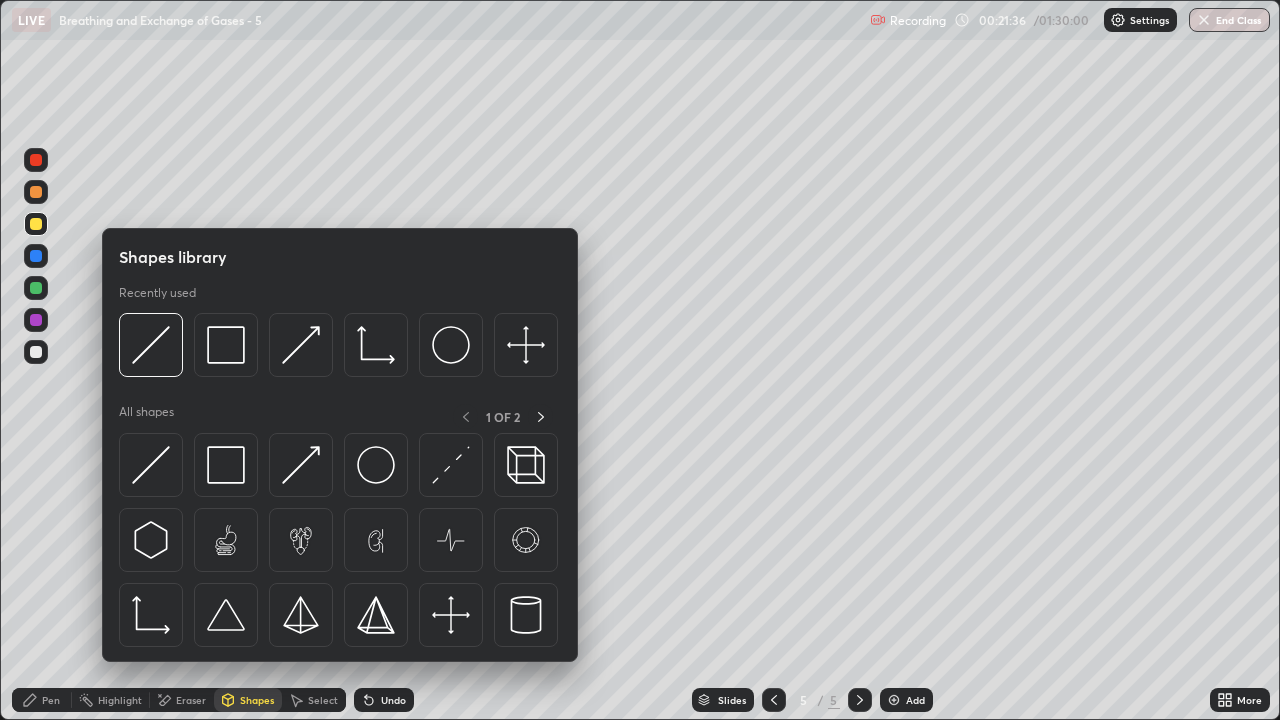 click on "Pen" at bounding box center [51, 700] 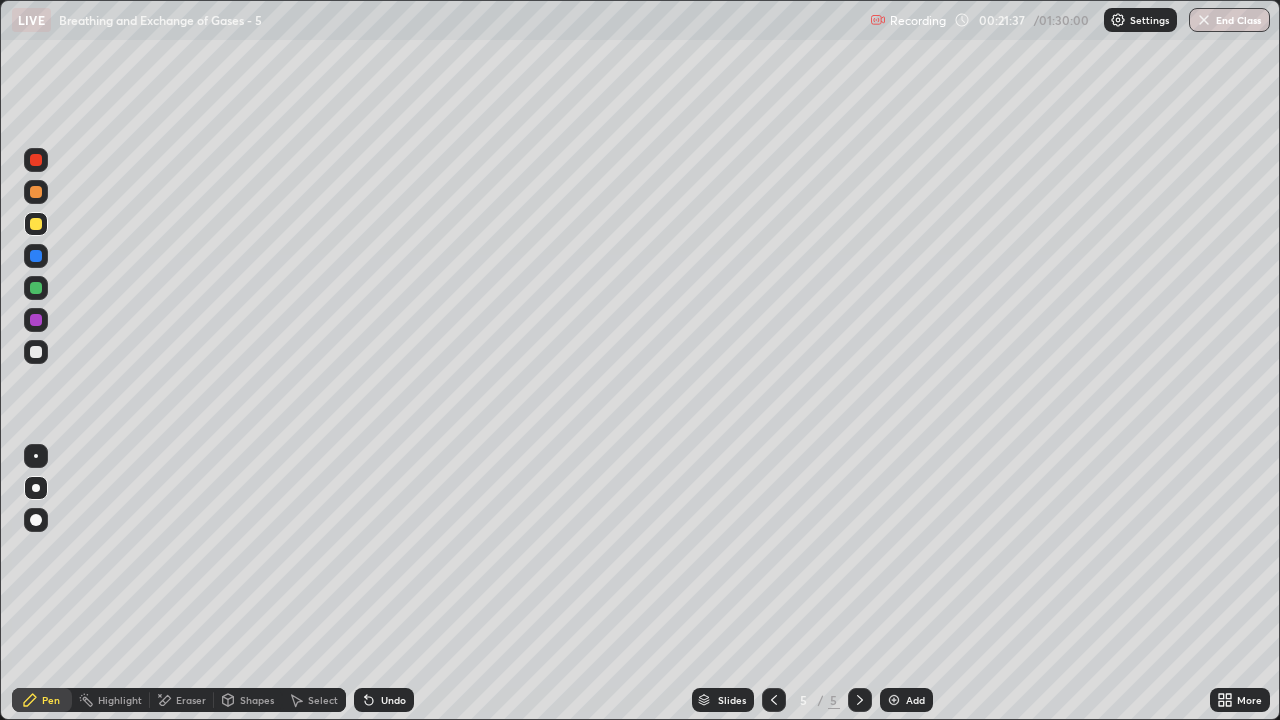 click at bounding box center [36, 352] 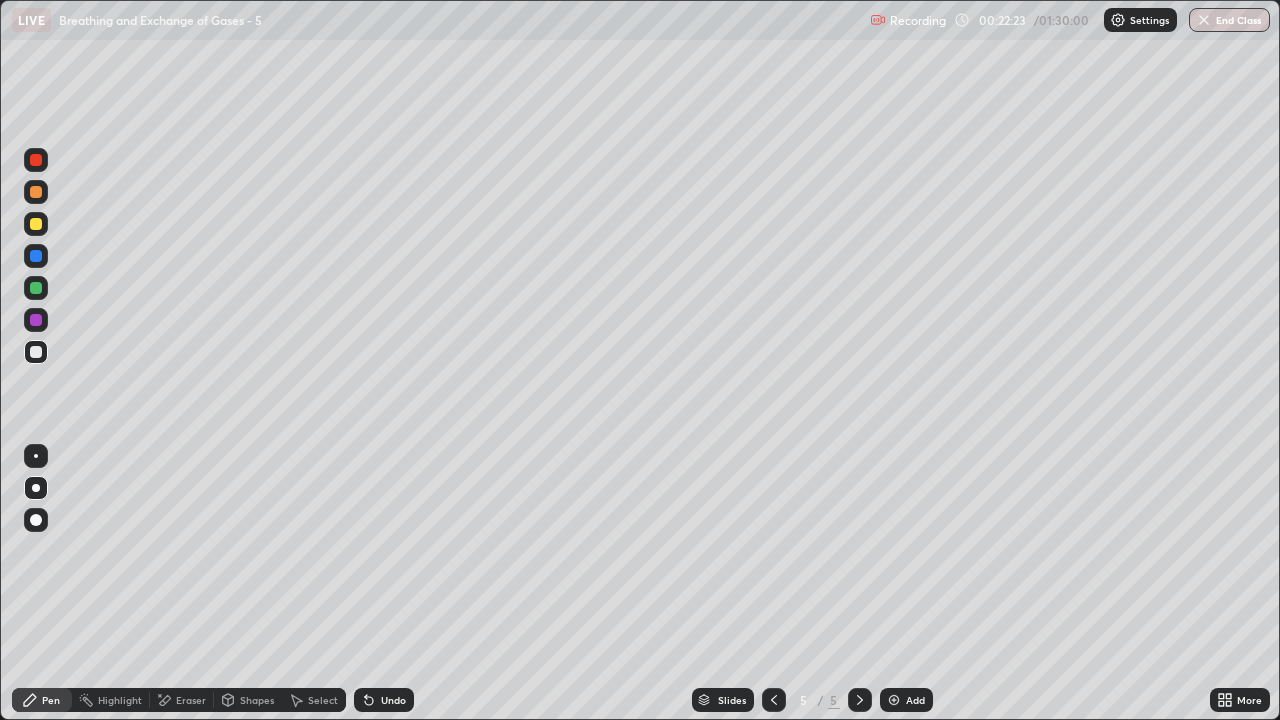 click at bounding box center (36, 224) 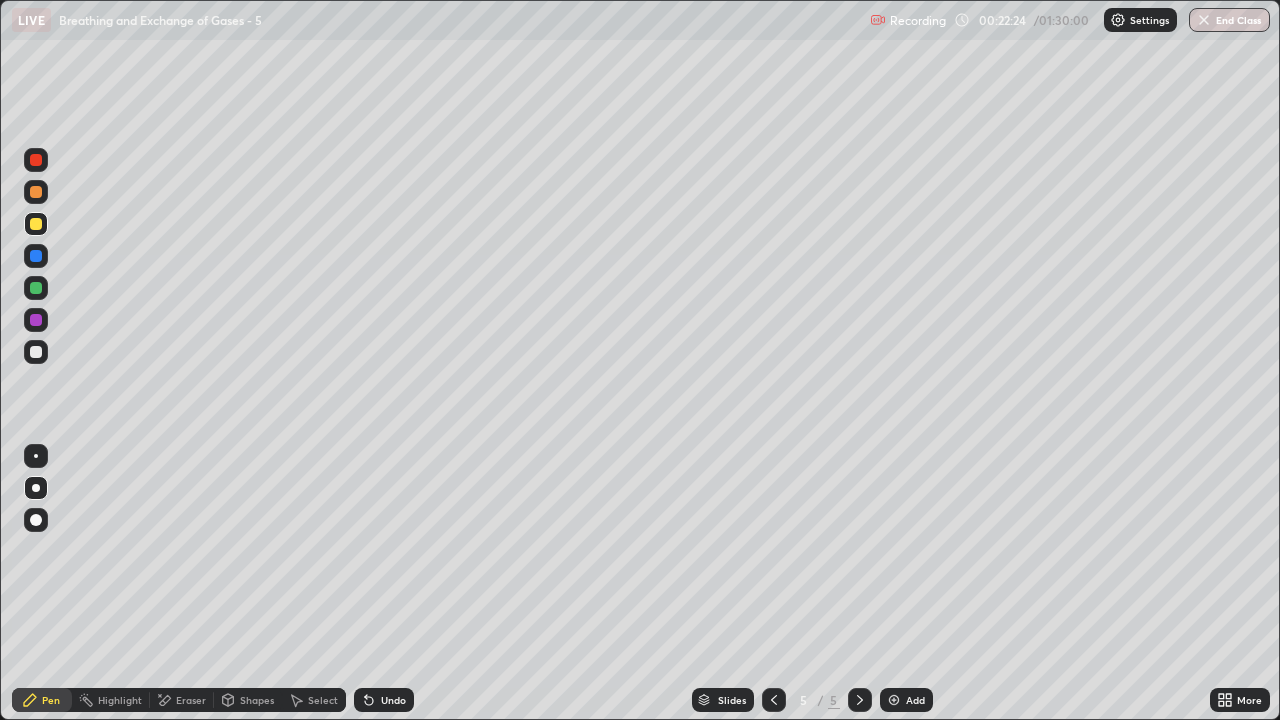 click on "Shapes" at bounding box center [248, 700] 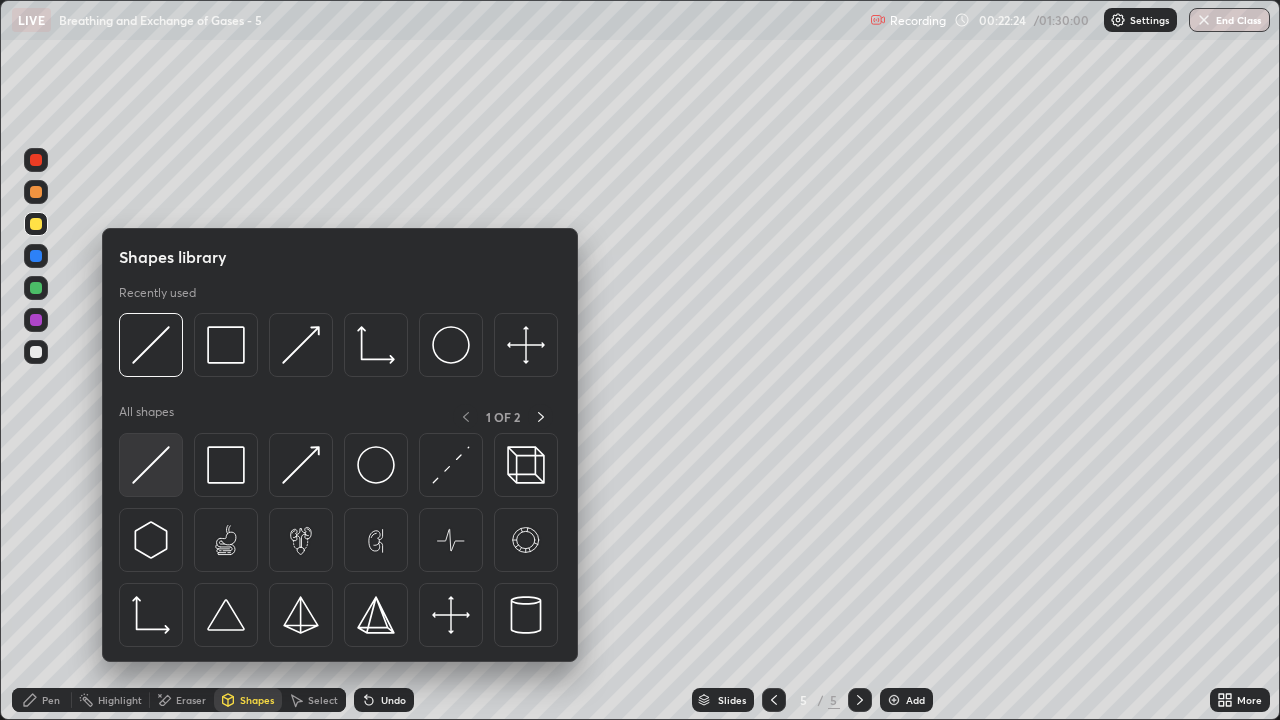 click at bounding box center [151, 465] 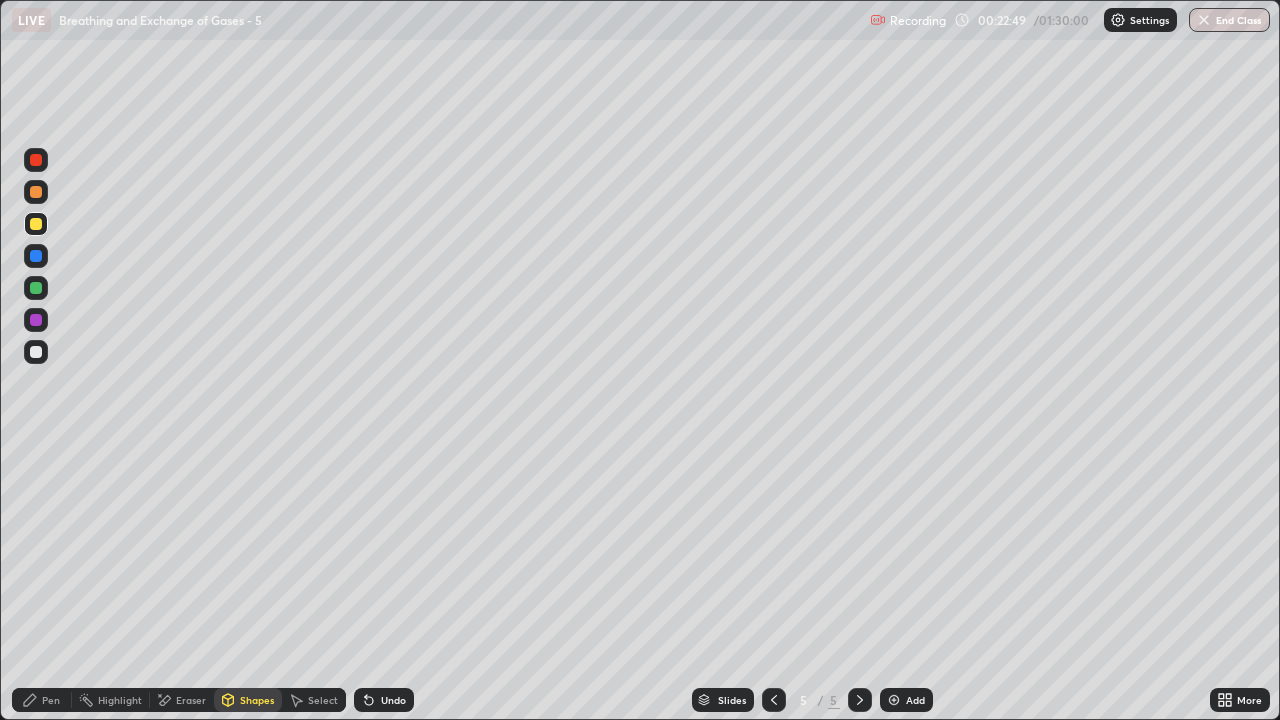 click on "Shapes" at bounding box center (257, 700) 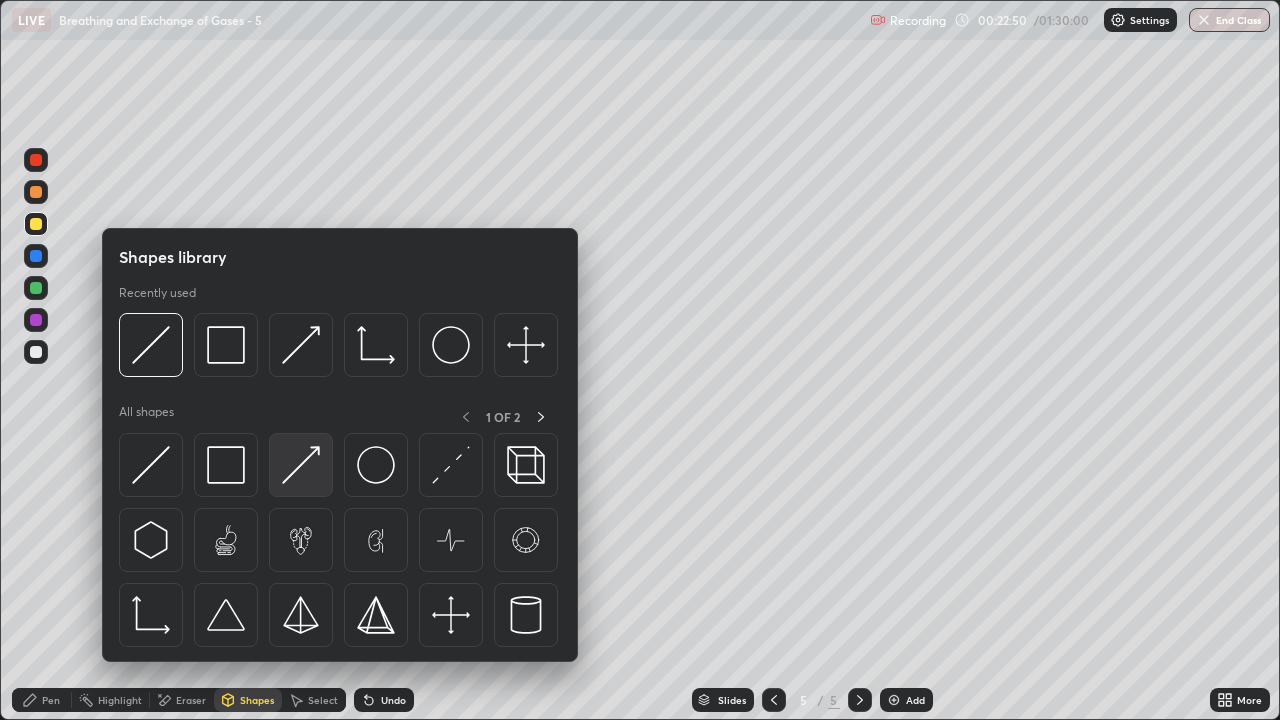click at bounding box center [301, 465] 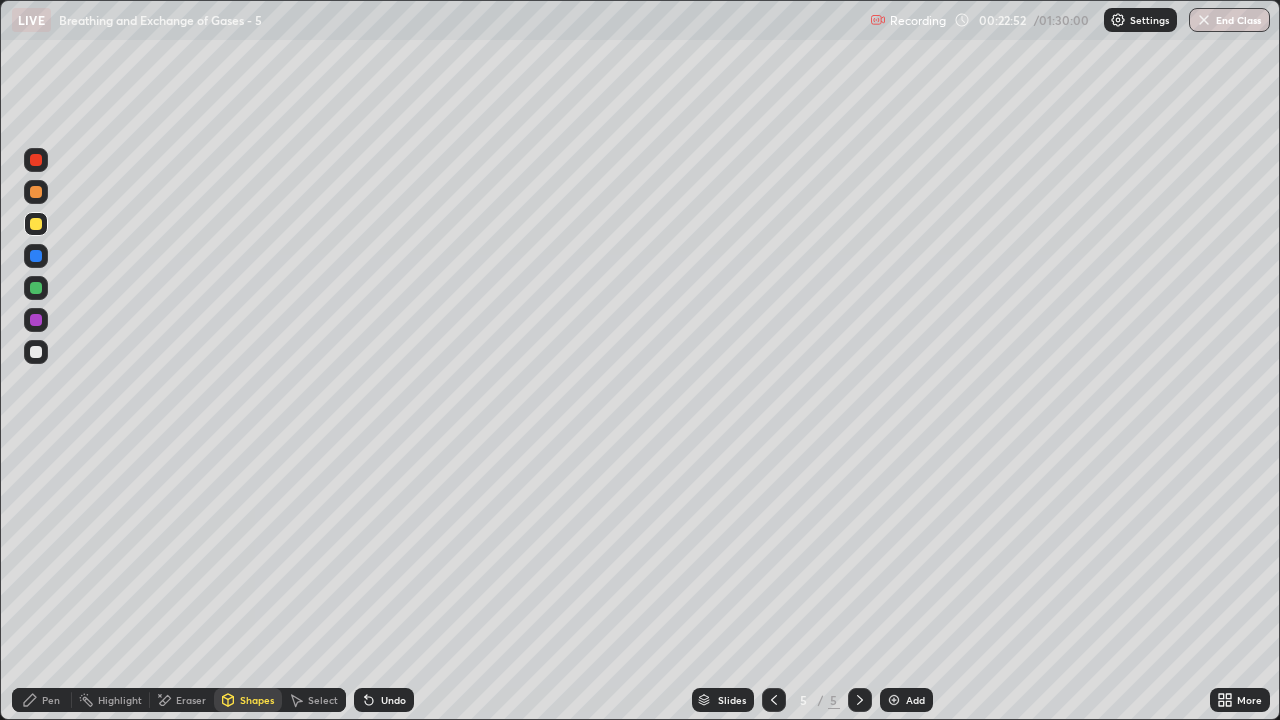 click on "Pen" at bounding box center (42, 700) 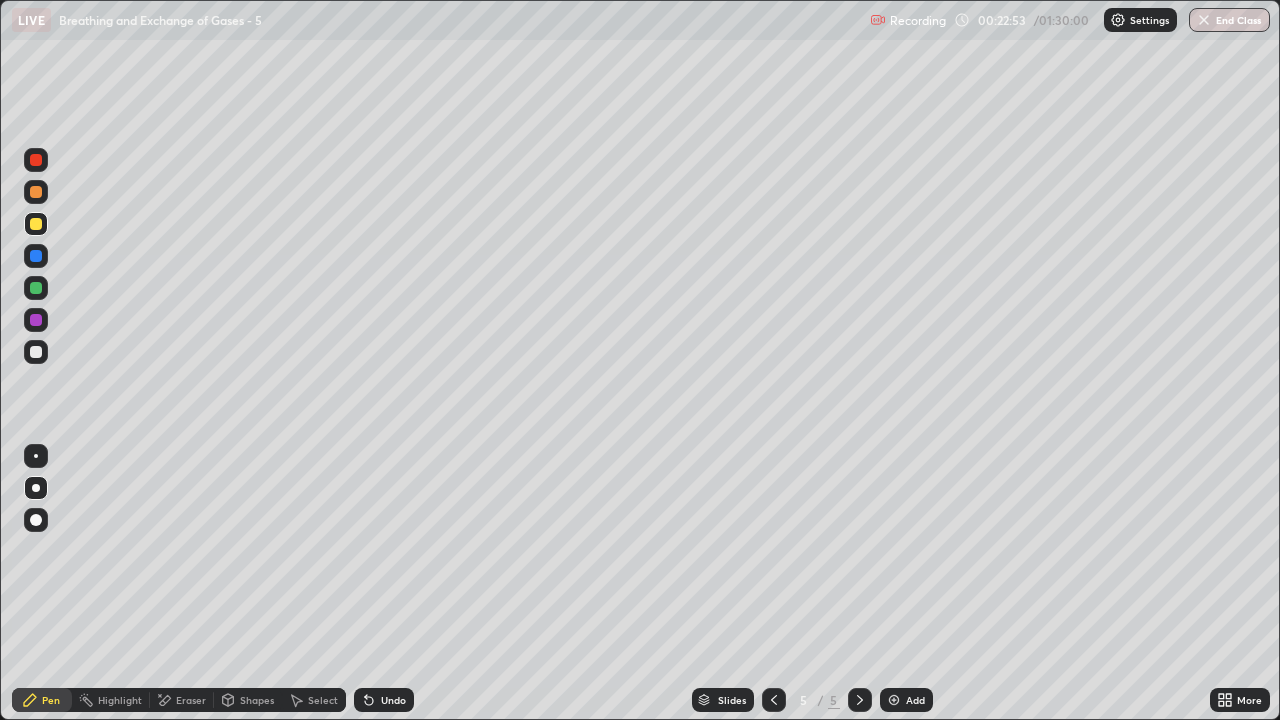 click at bounding box center (36, 352) 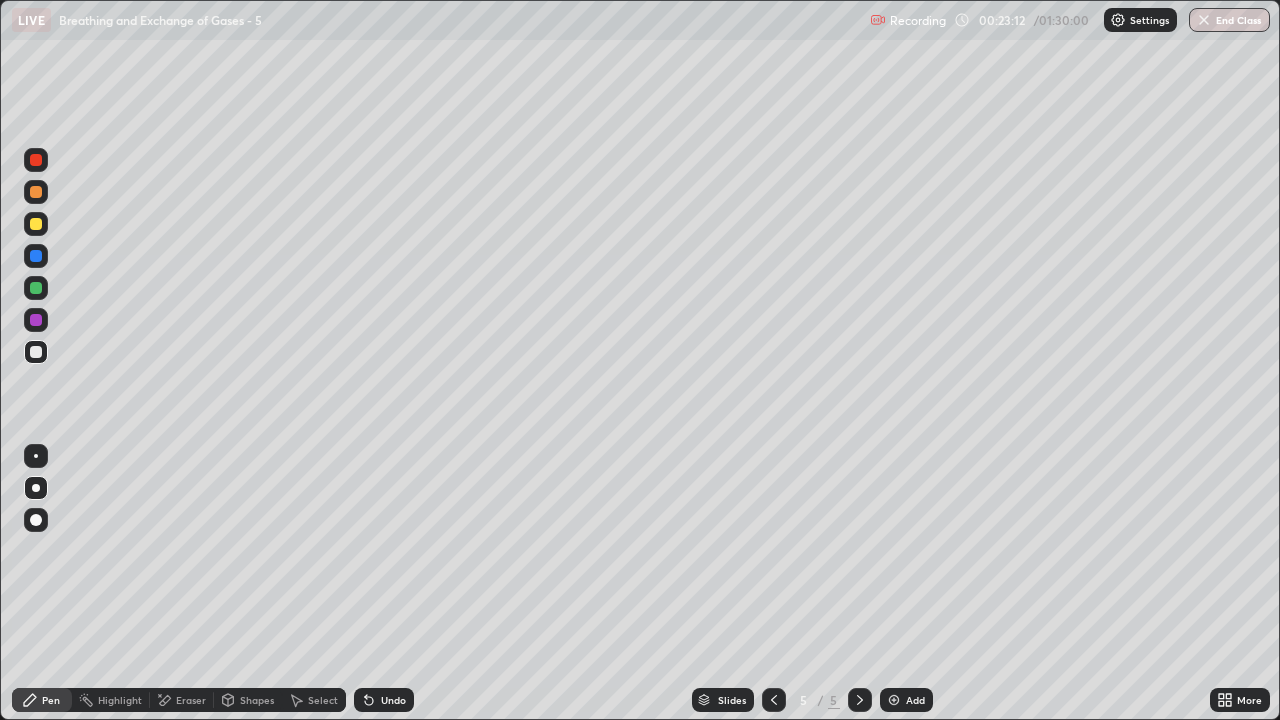click on "Eraser" at bounding box center [191, 700] 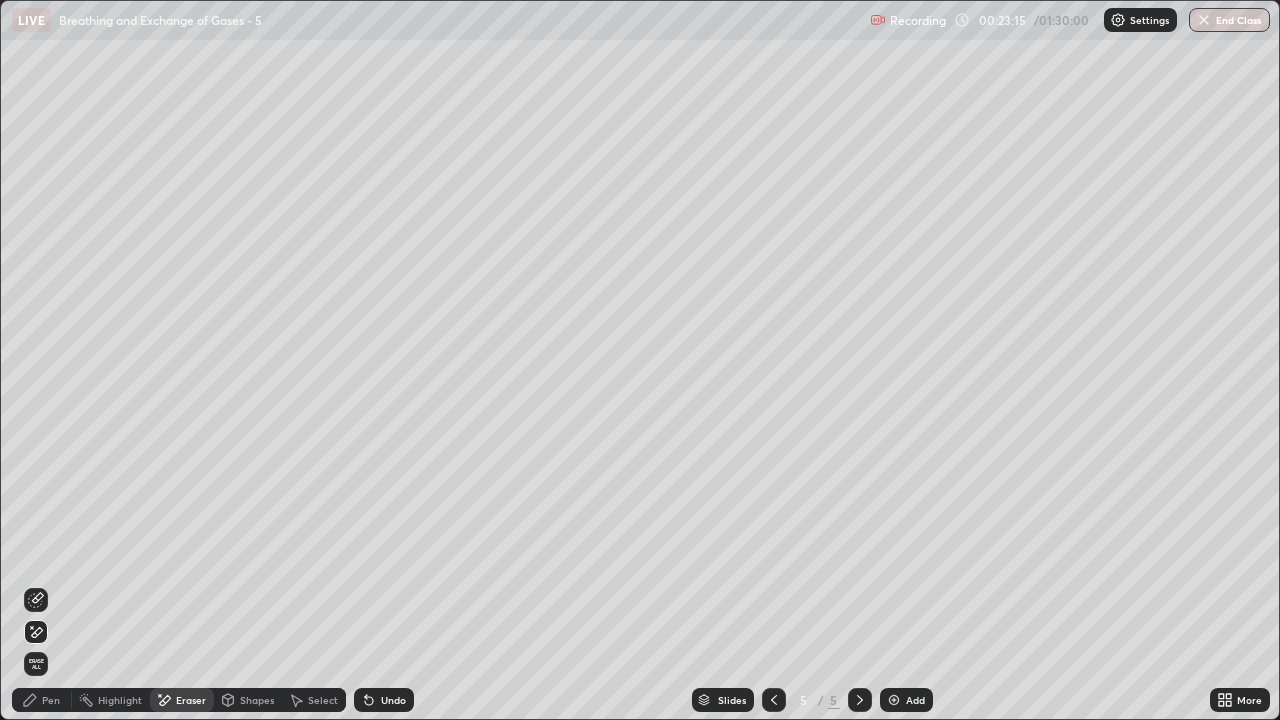 click on "Pen" at bounding box center (51, 700) 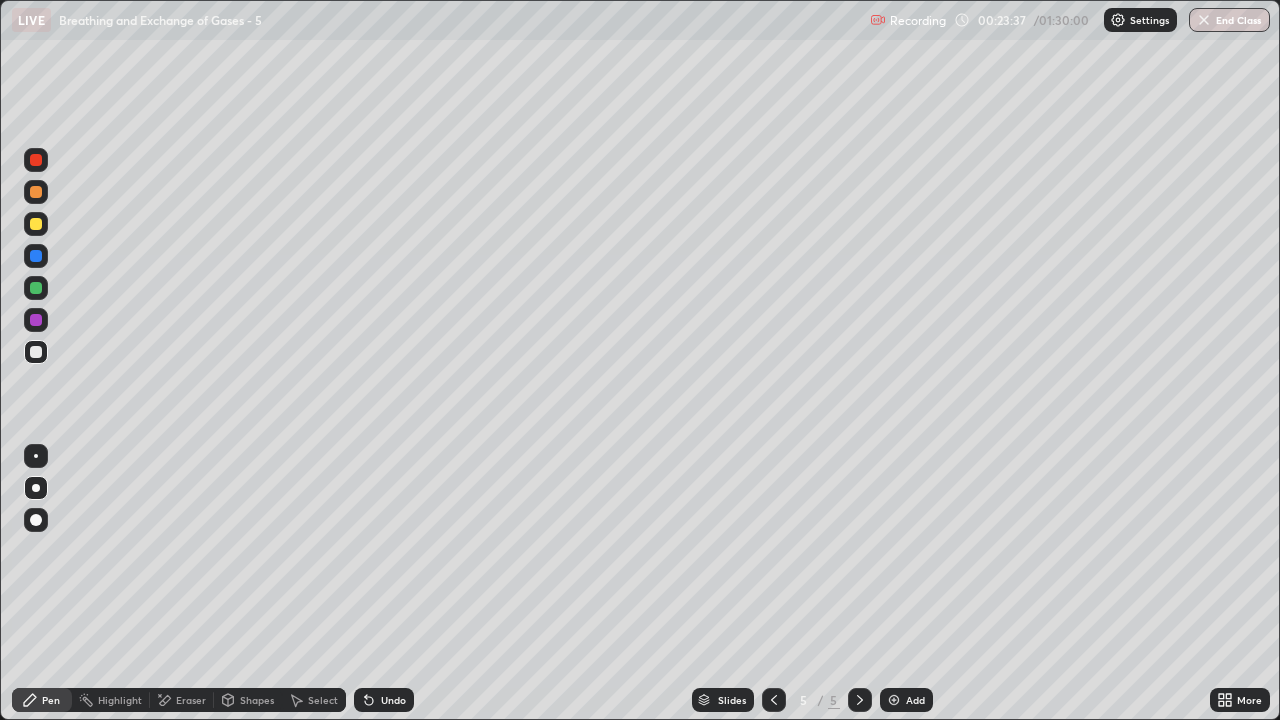 click at bounding box center (36, 192) 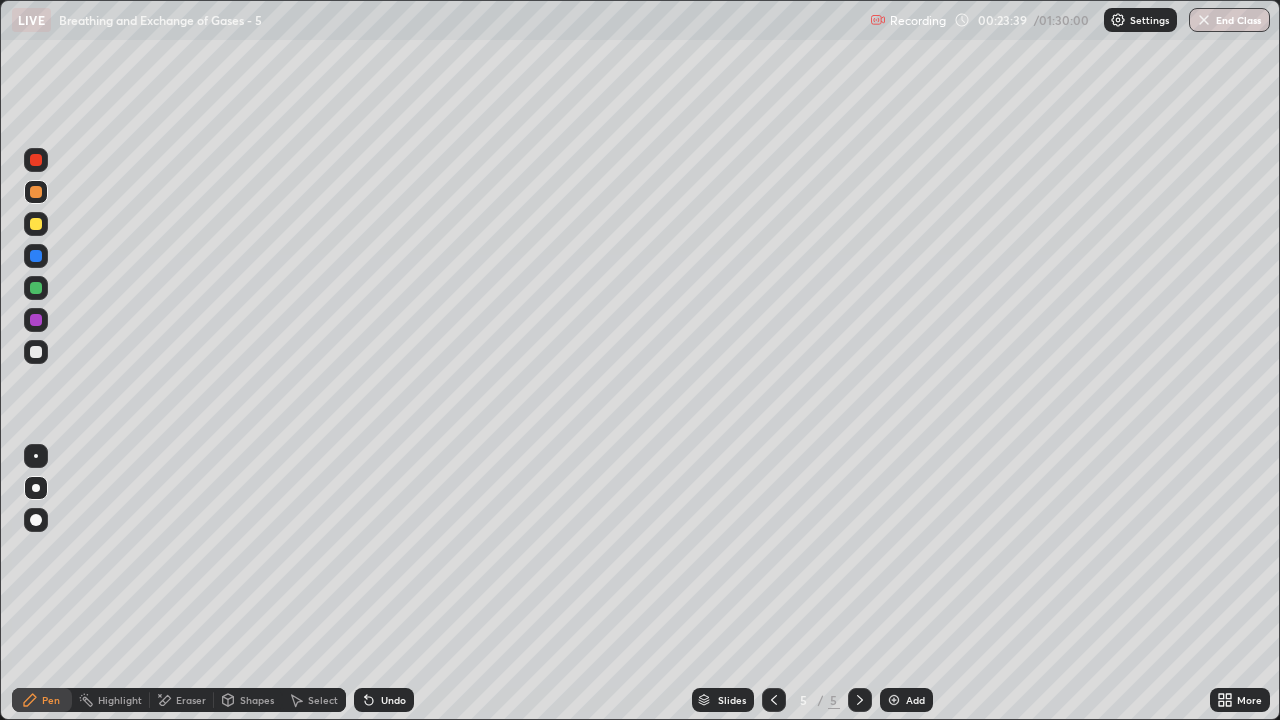 click at bounding box center [36, 352] 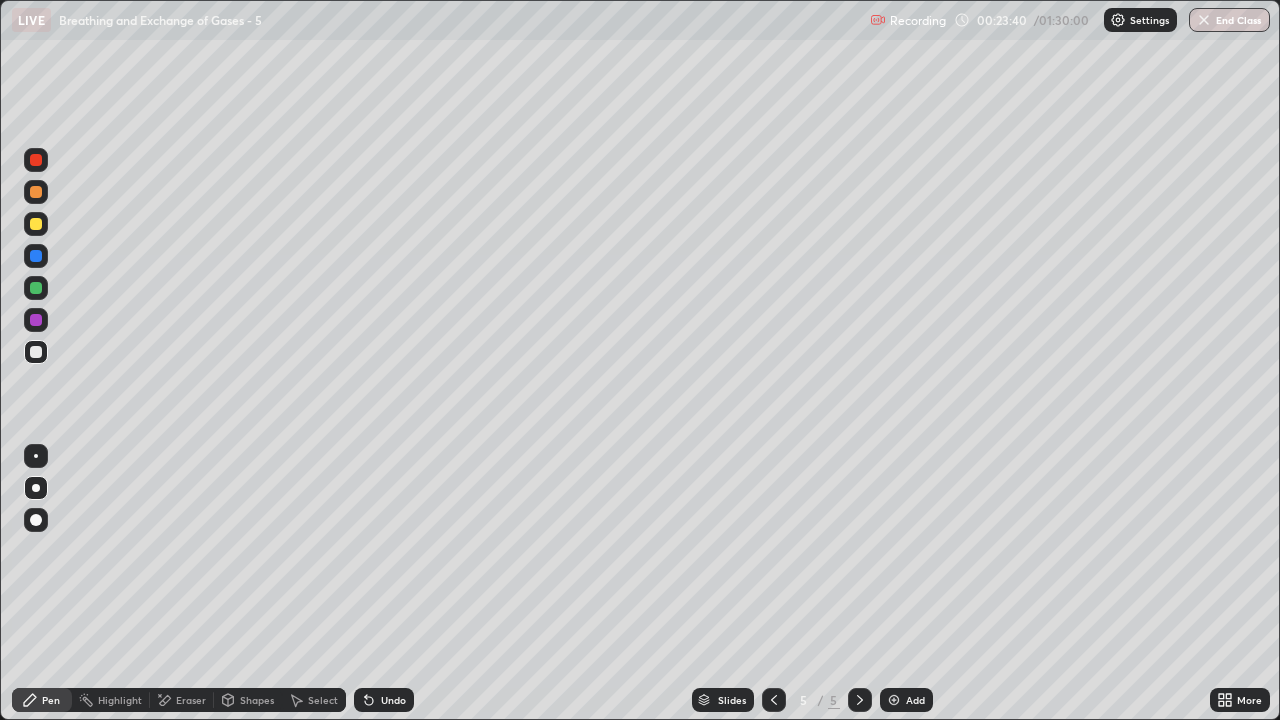 click at bounding box center [36, 224] 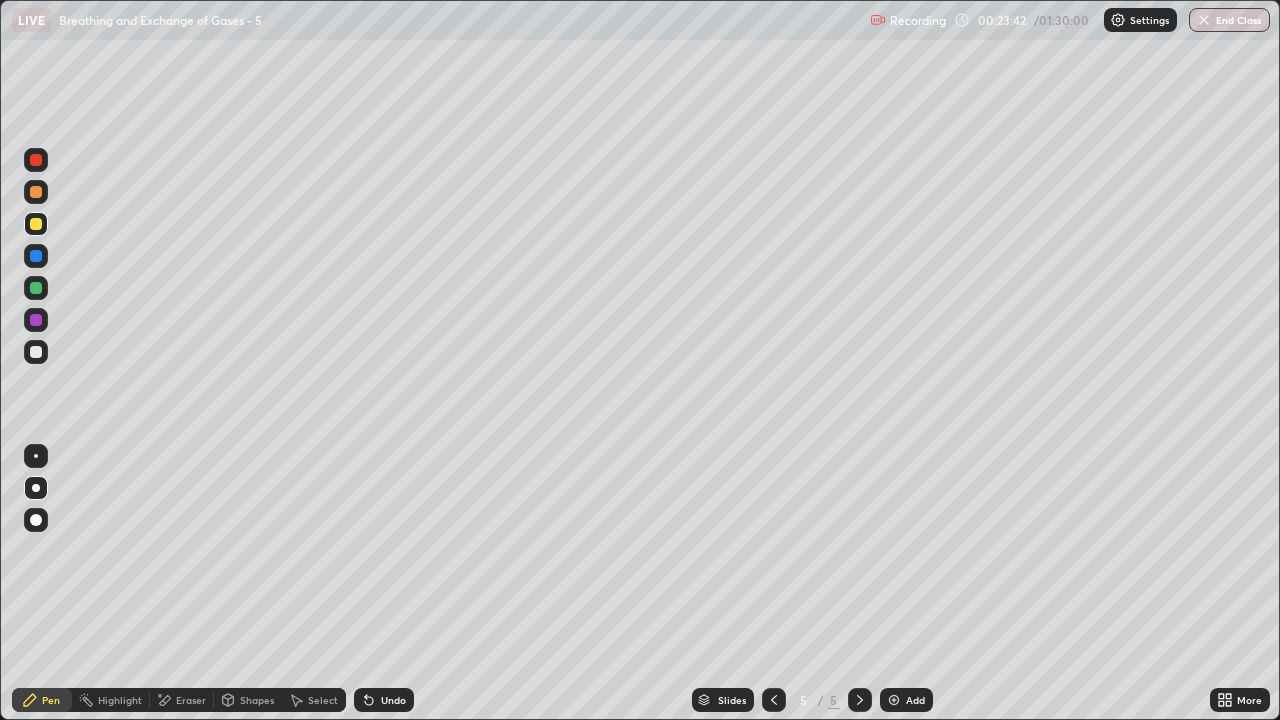 click on "Shapes" at bounding box center [257, 700] 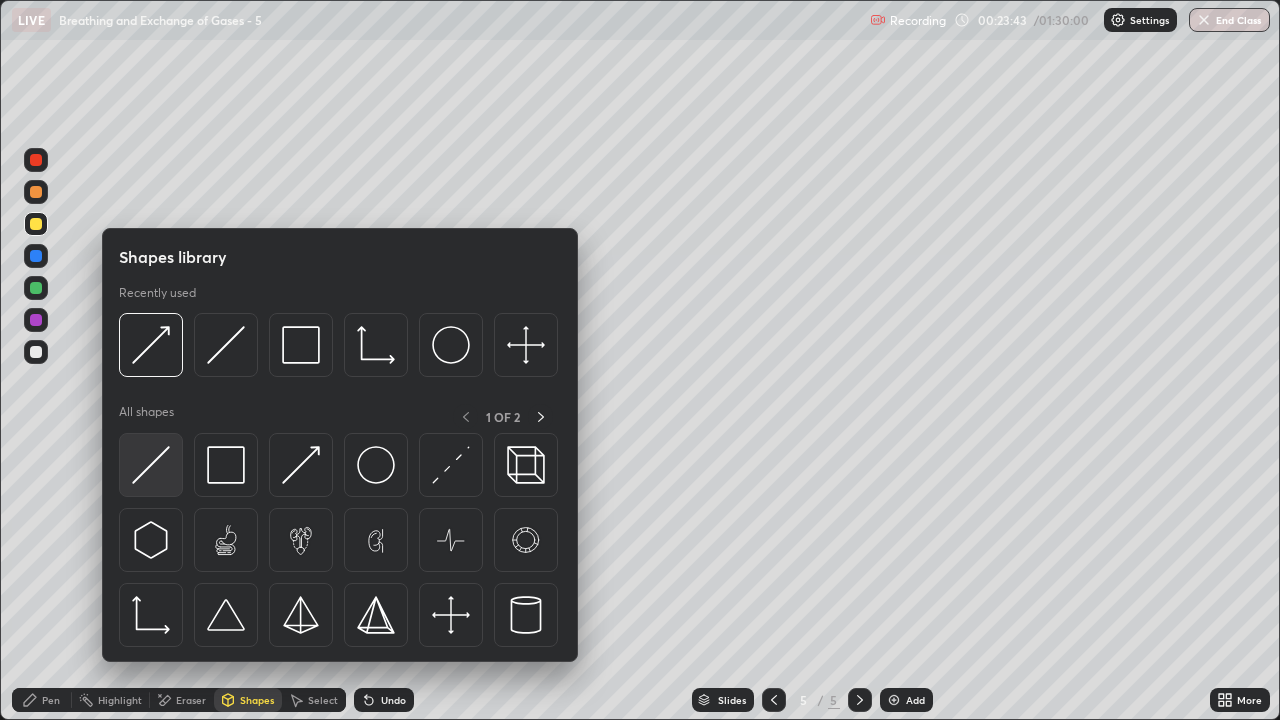 click at bounding box center [151, 465] 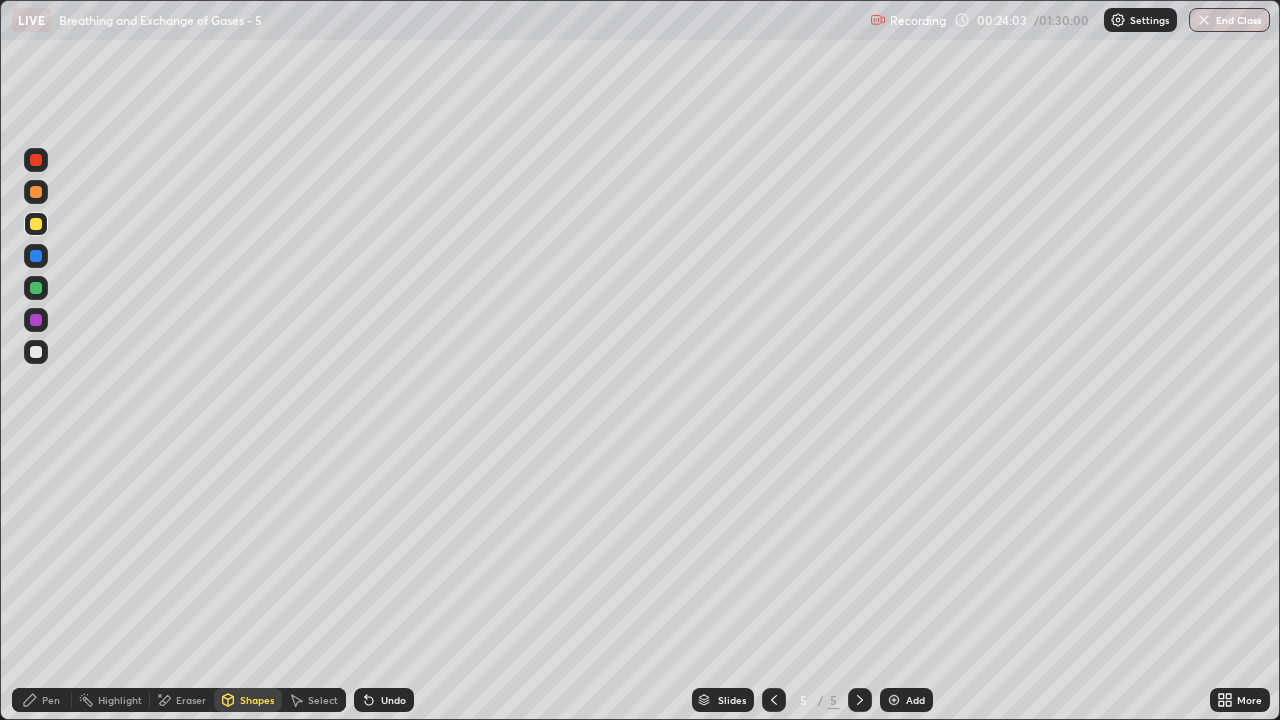 click at bounding box center (894, 700) 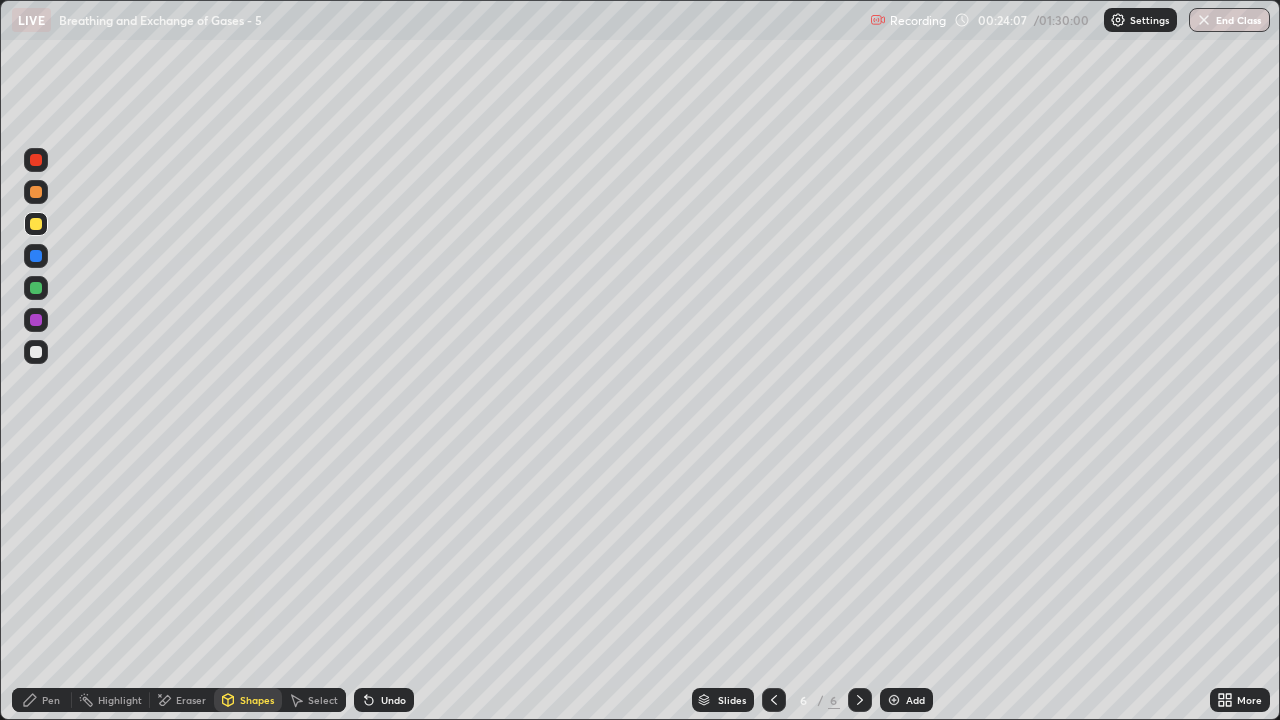 click at bounding box center [36, 192] 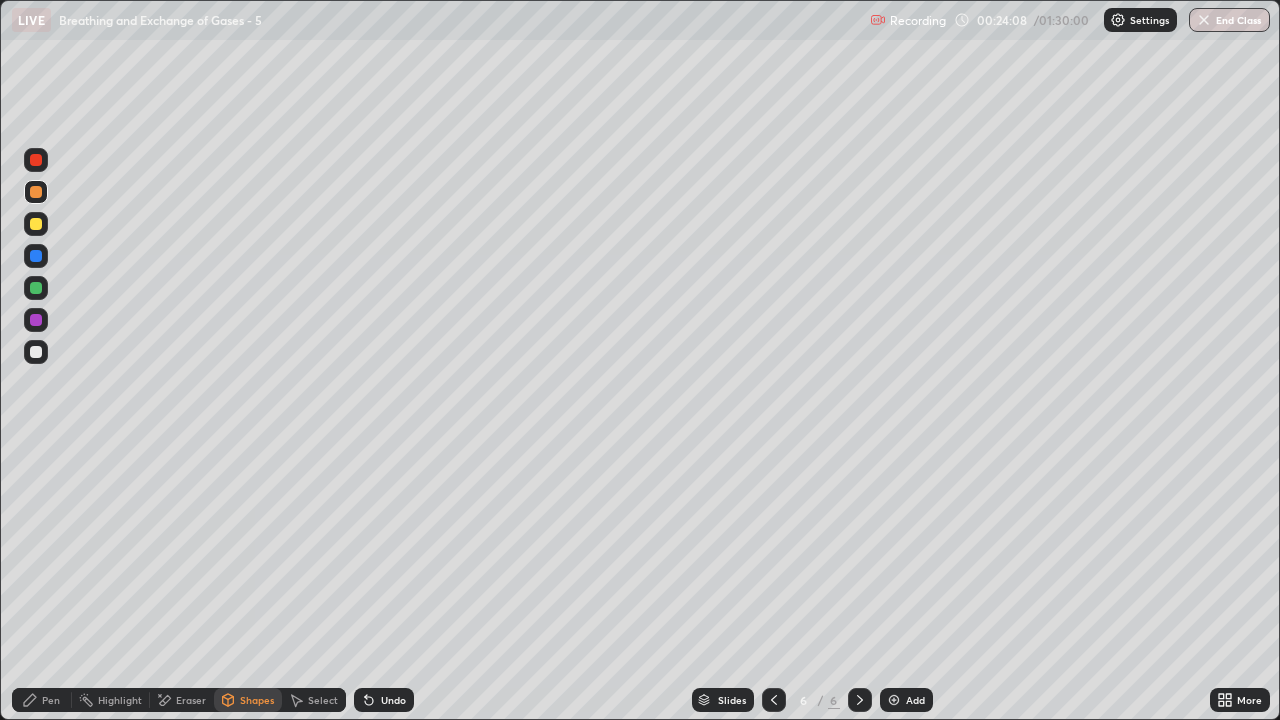 click on "Pen" at bounding box center (51, 700) 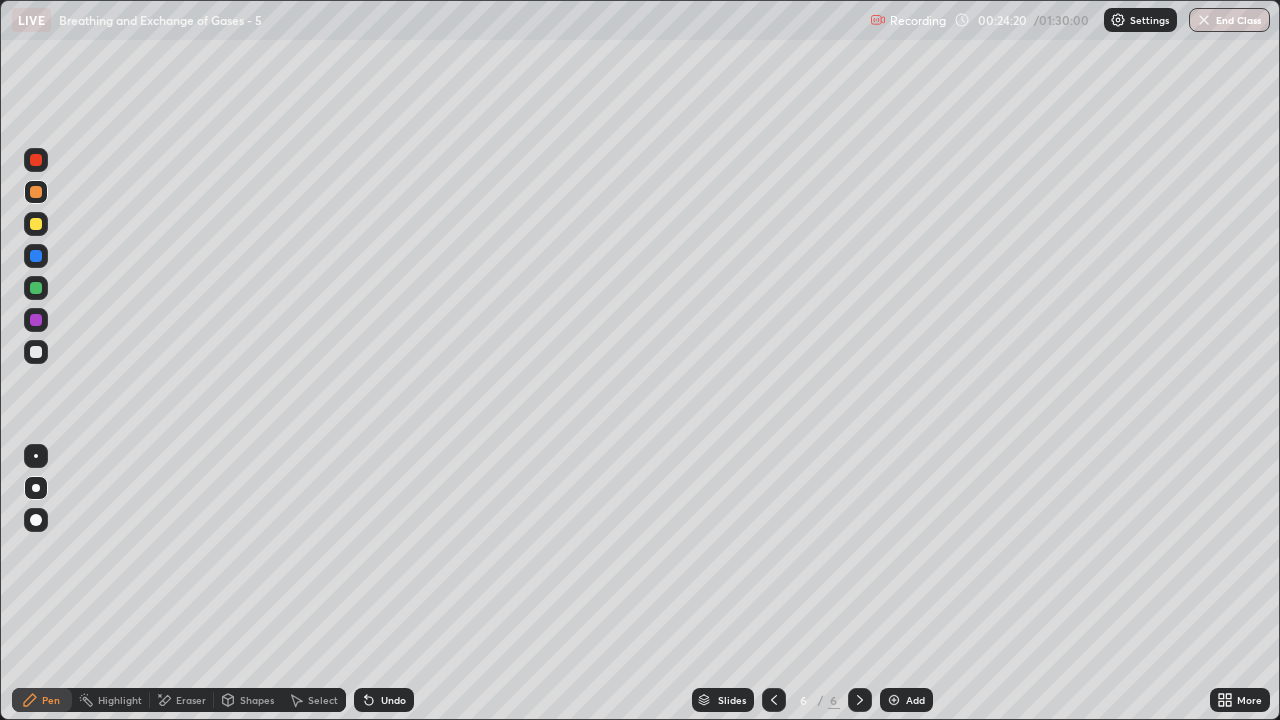 click at bounding box center (36, 224) 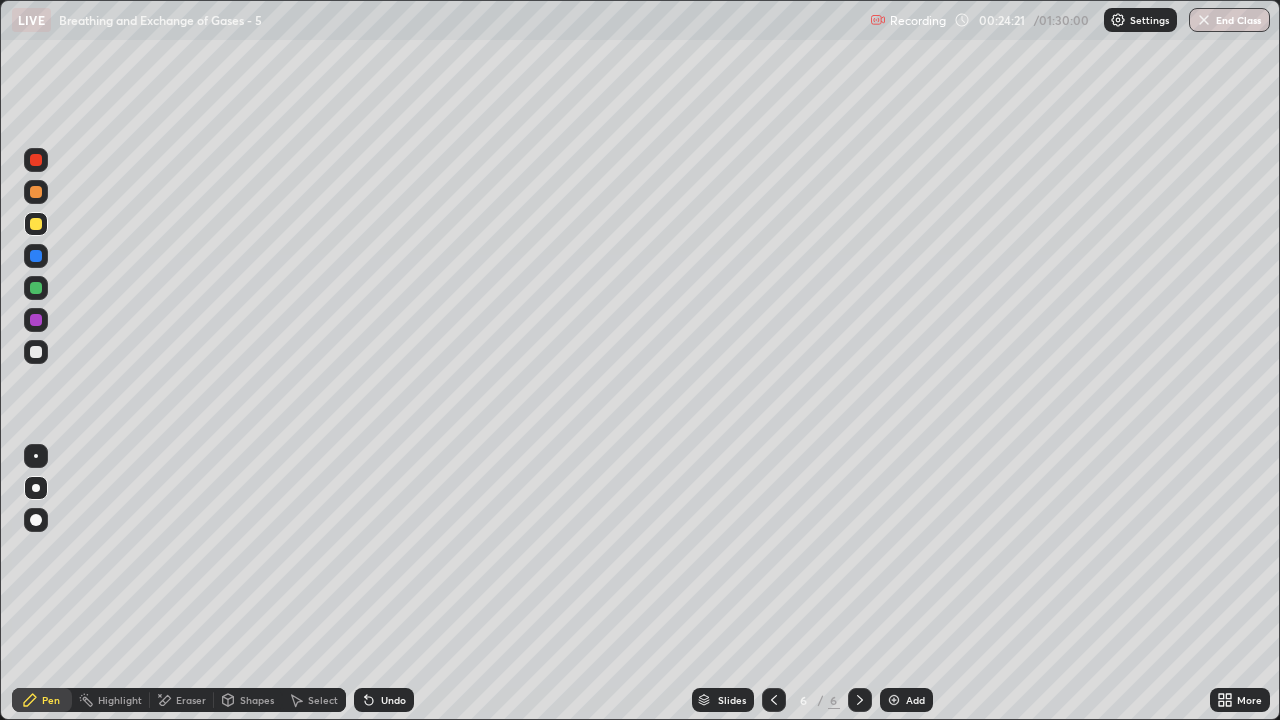click on "Shapes" at bounding box center (248, 700) 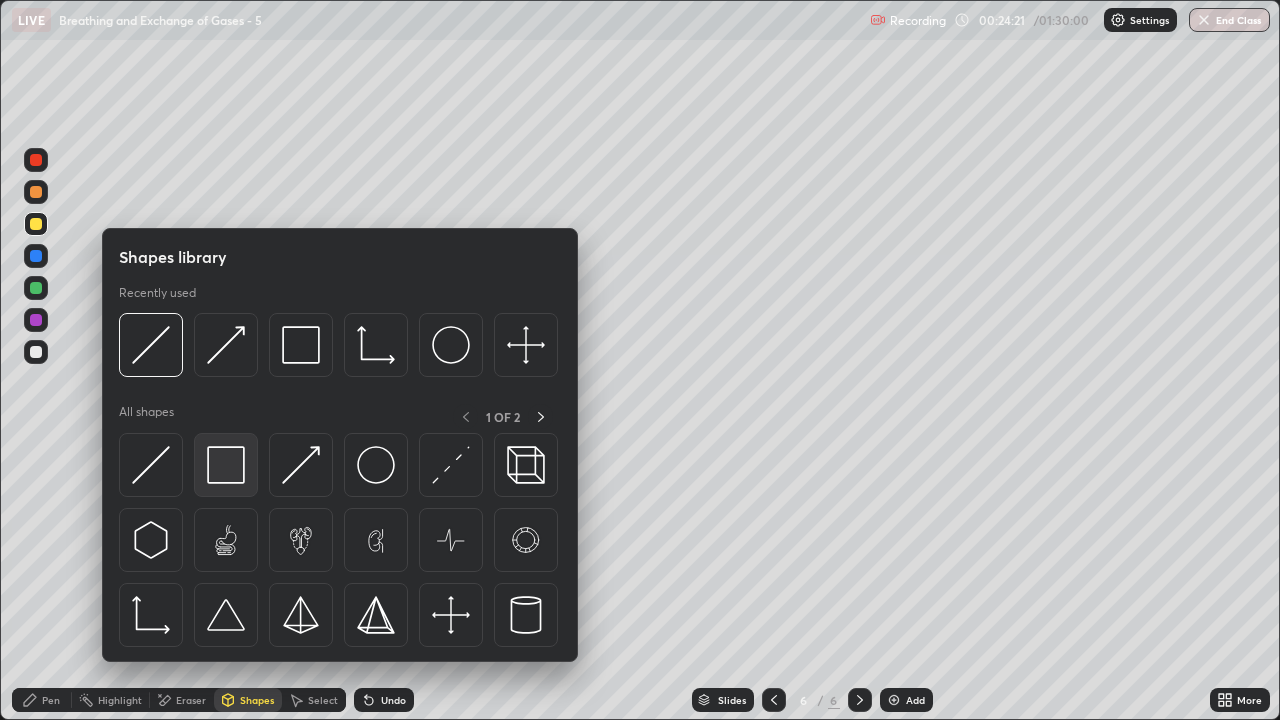 click at bounding box center [226, 465] 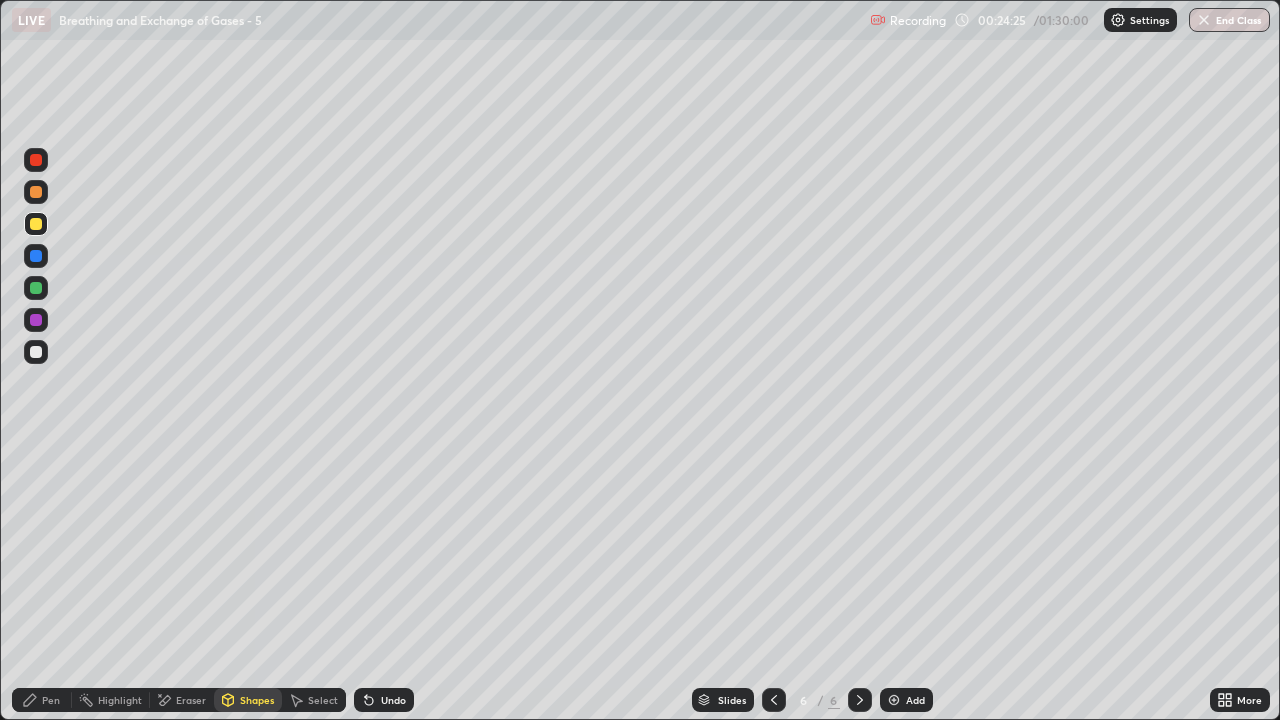 click at bounding box center (36, 192) 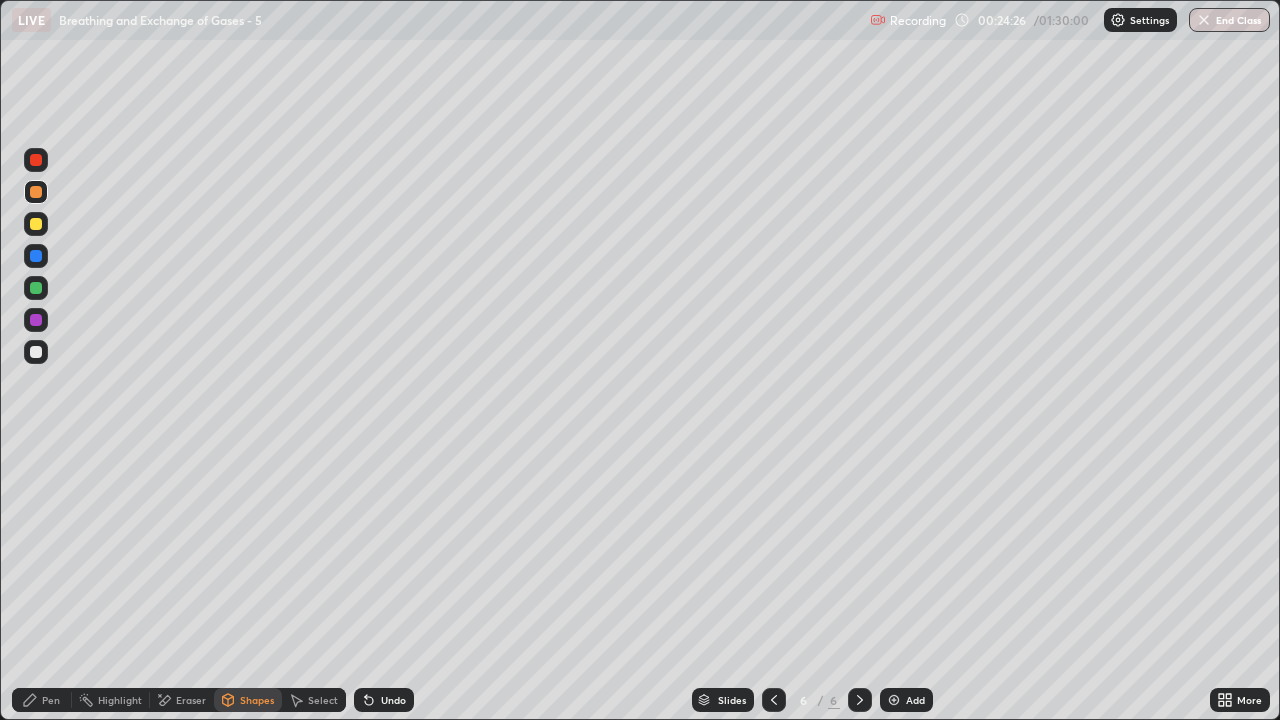 click on "Pen" at bounding box center [51, 700] 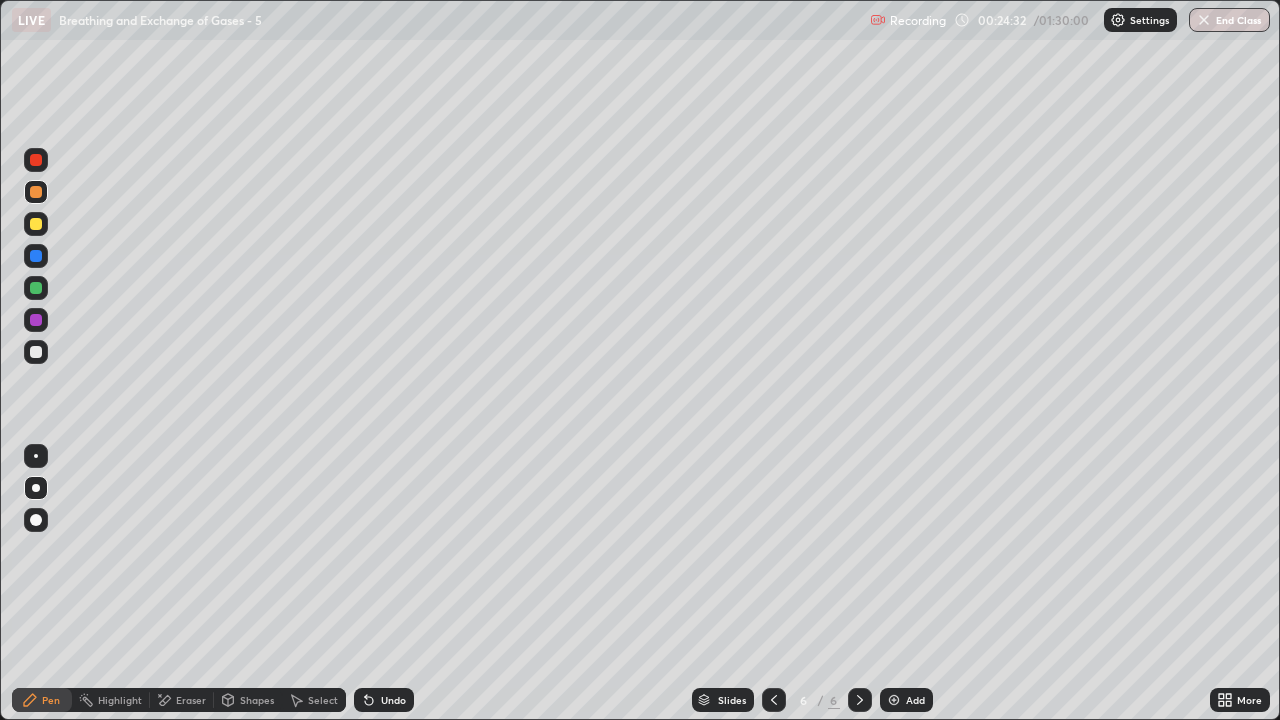 click on "Shapes" at bounding box center (257, 700) 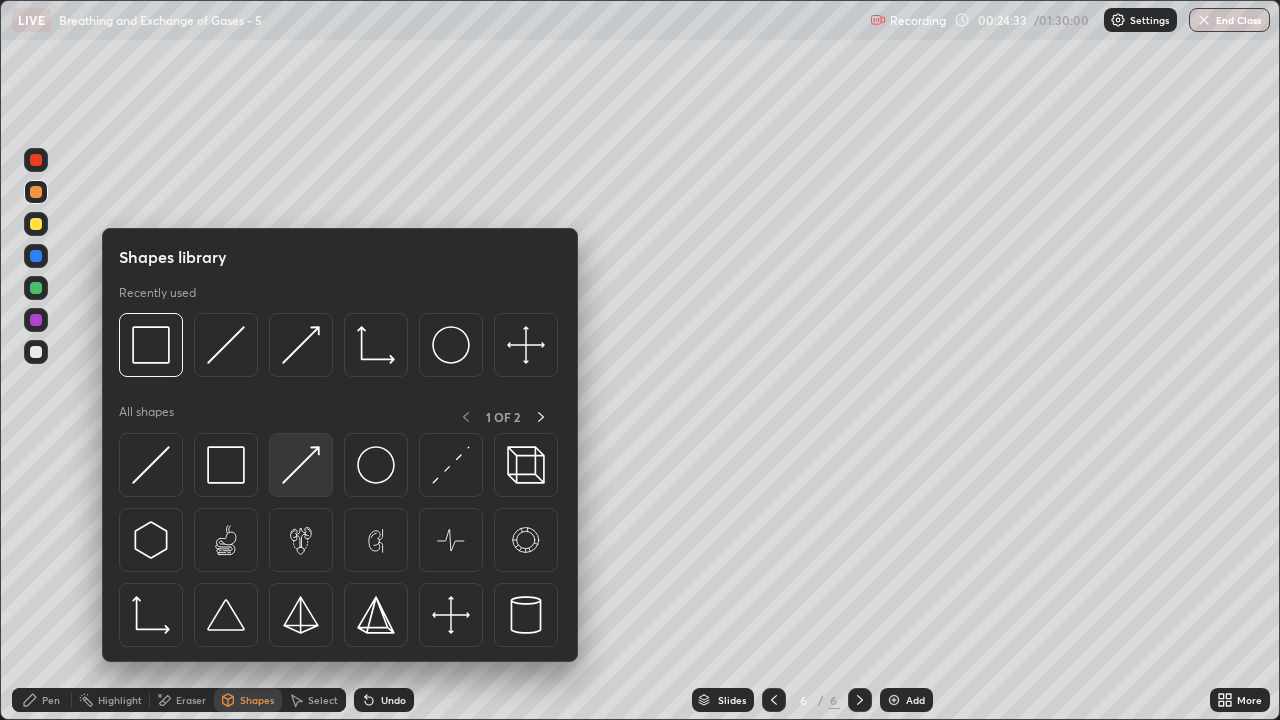 click at bounding box center (301, 465) 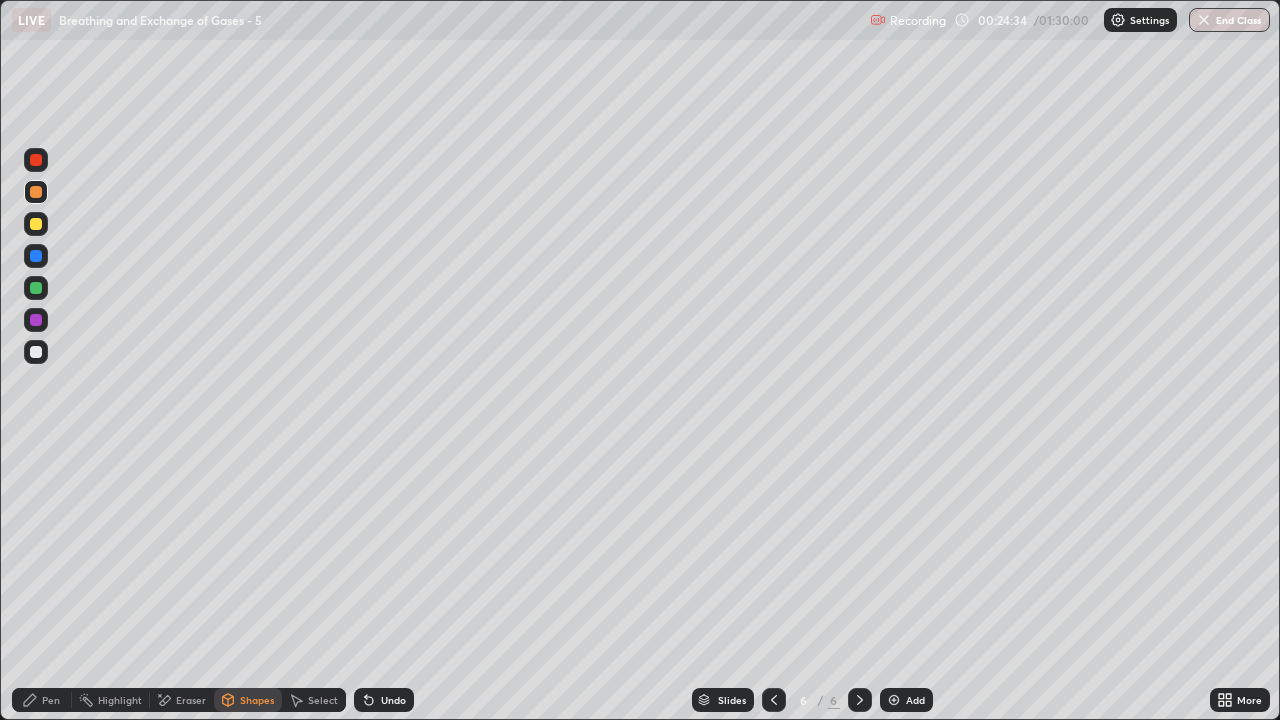 click at bounding box center [36, 352] 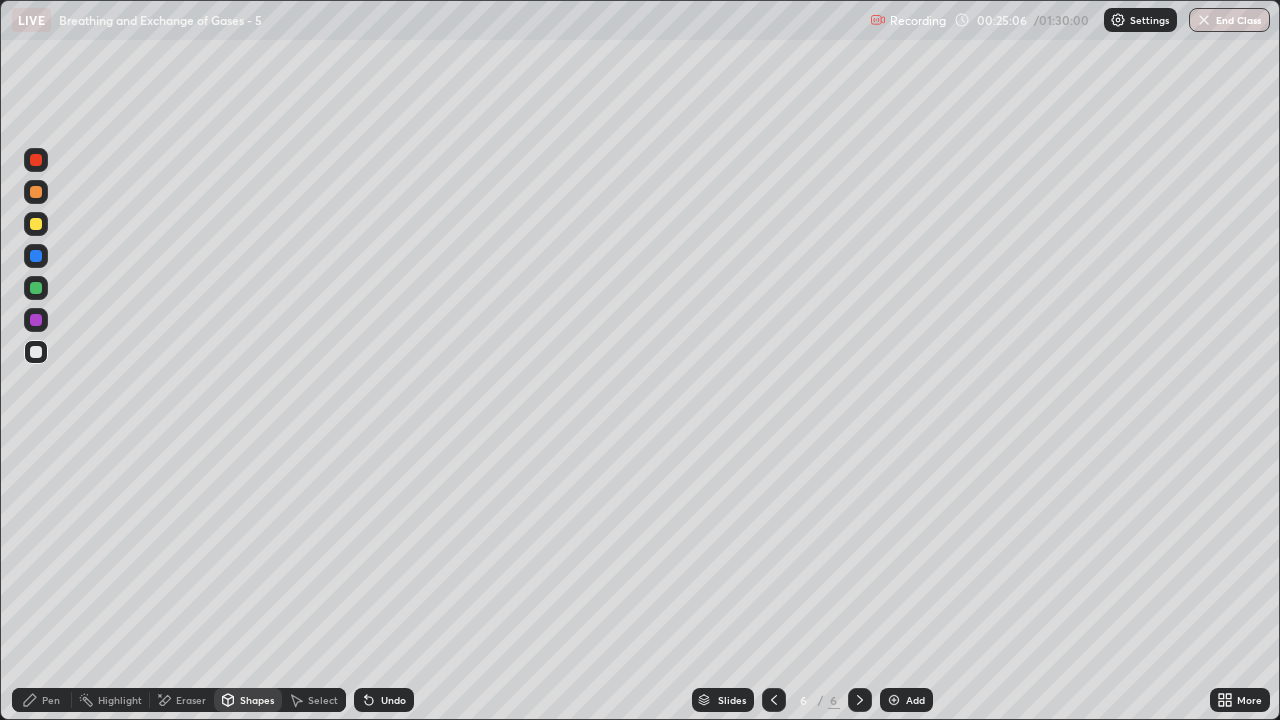 click on "Eraser" at bounding box center [191, 700] 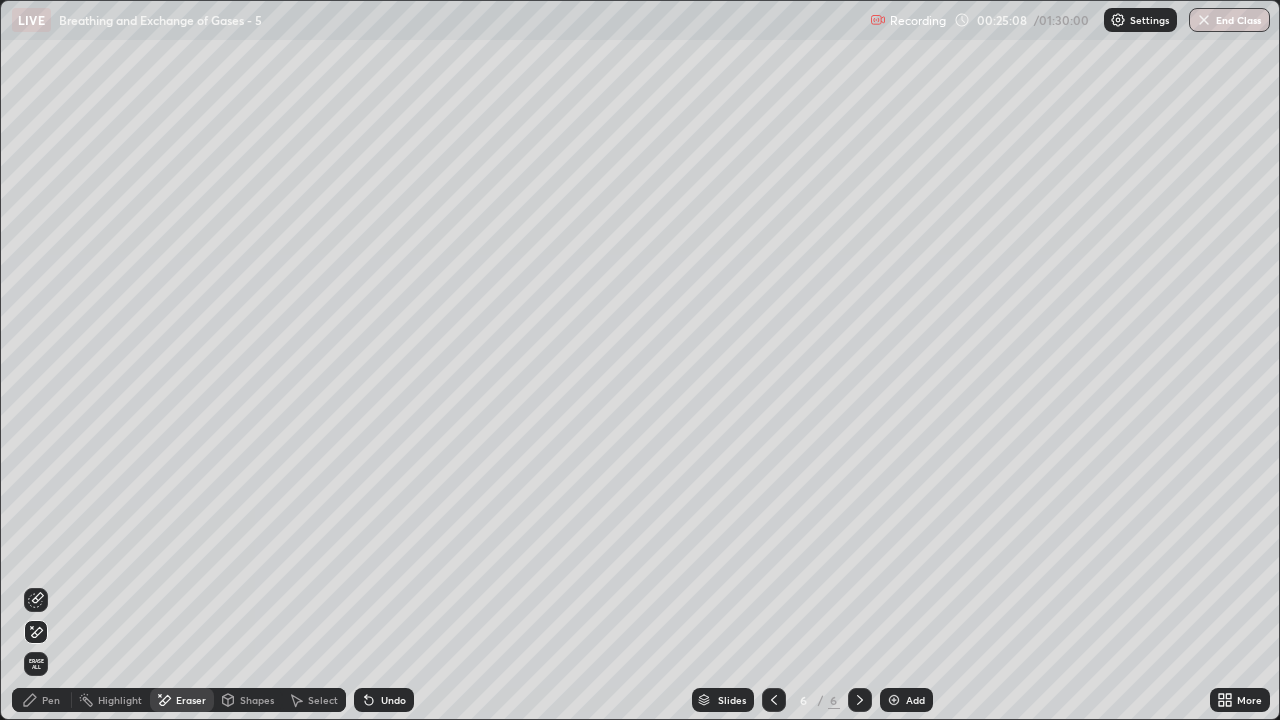 click on "Pen" at bounding box center [51, 700] 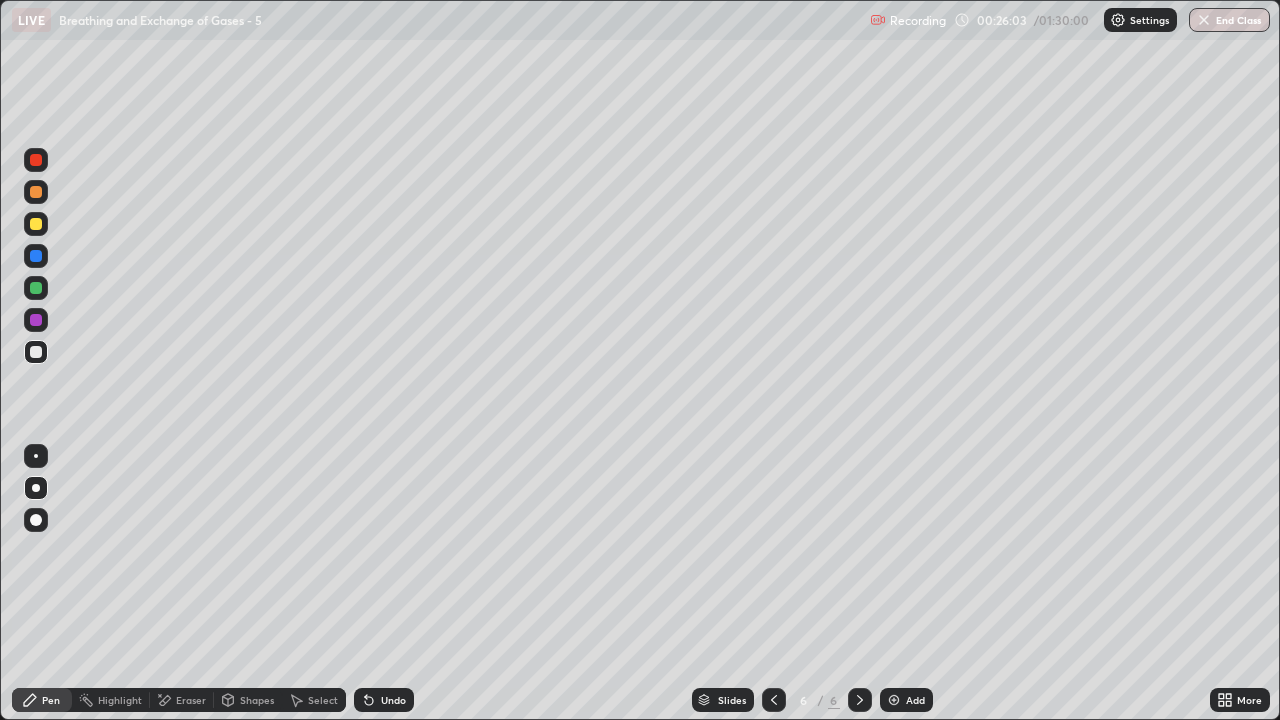 click at bounding box center [36, 224] 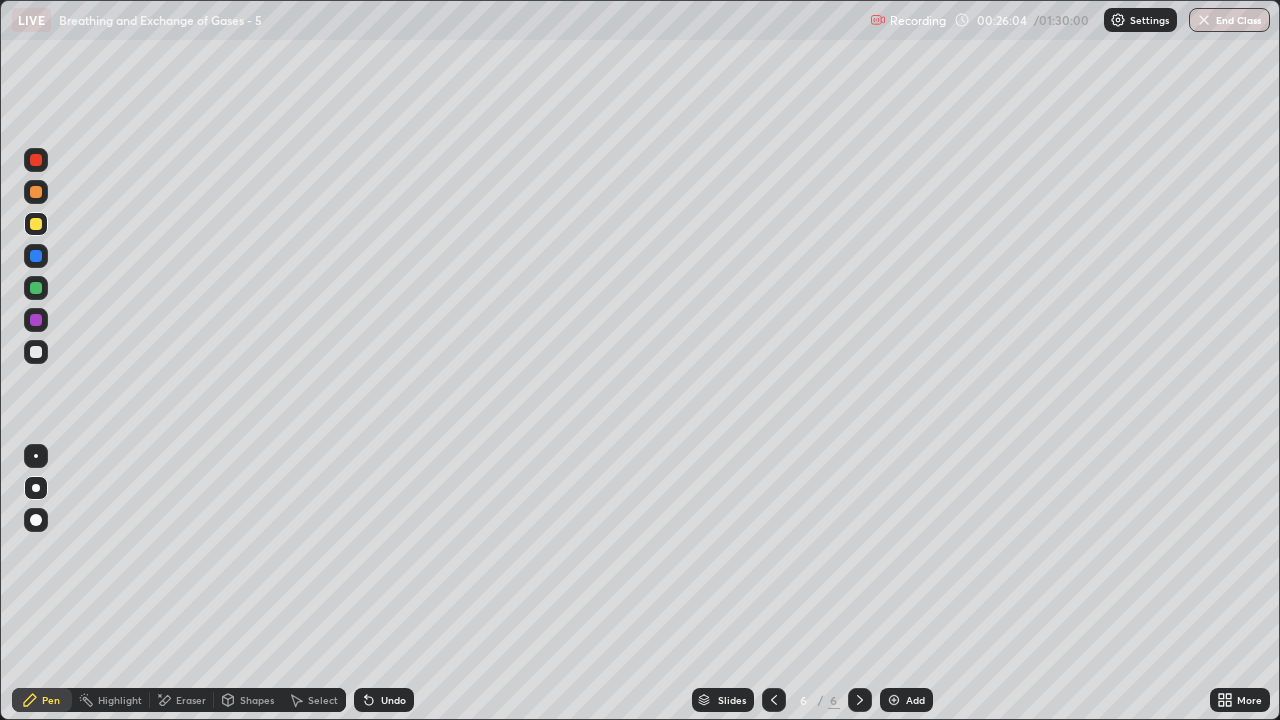 click on "Shapes" at bounding box center [257, 700] 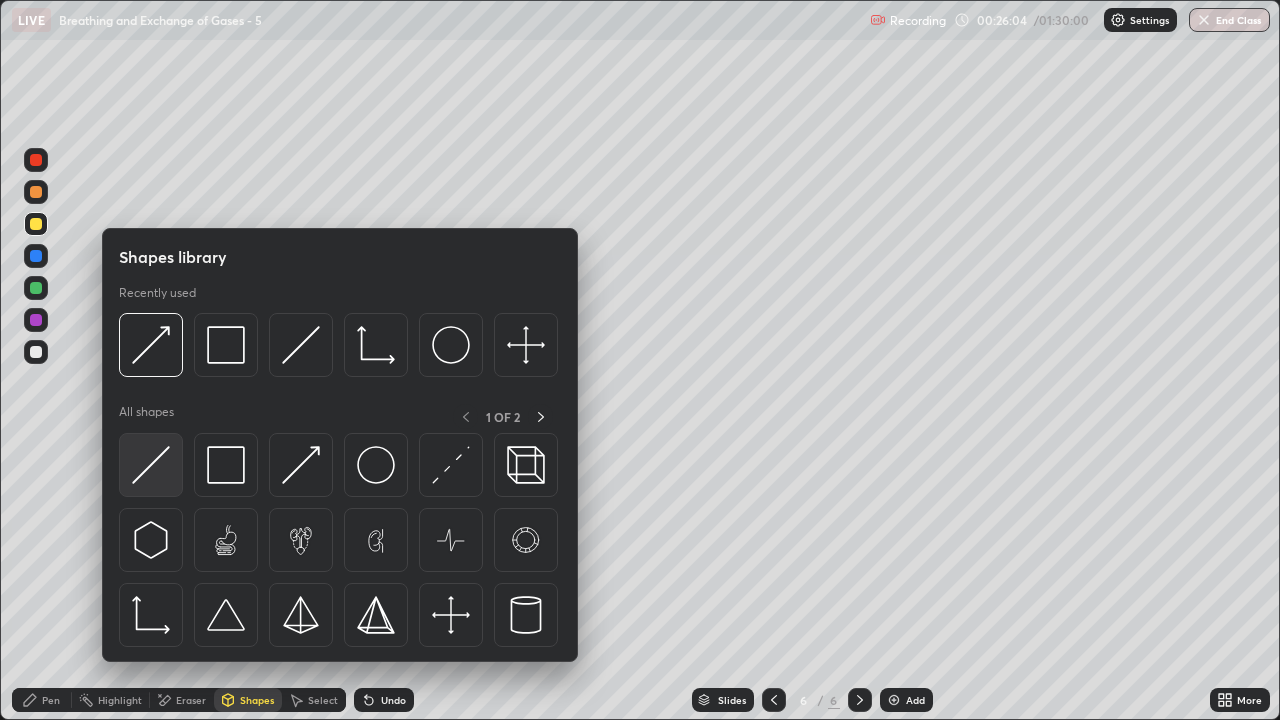 click at bounding box center [151, 465] 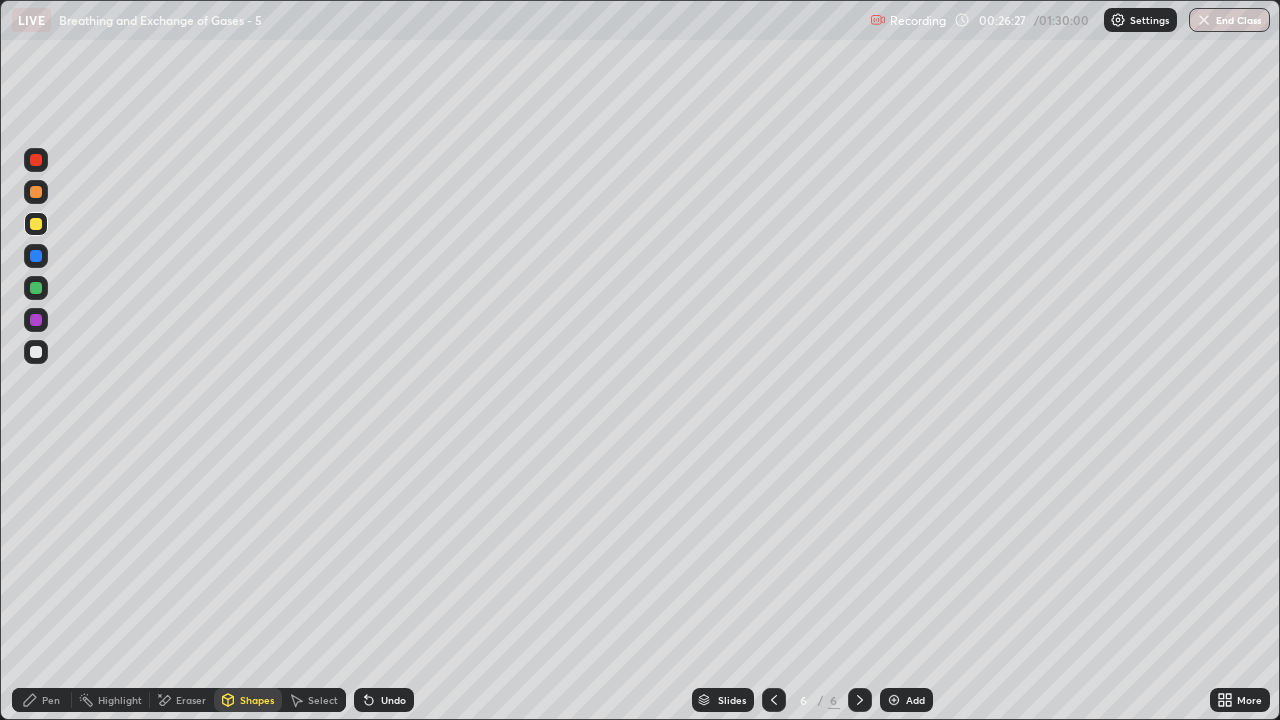 click at bounding box center [36, 352] 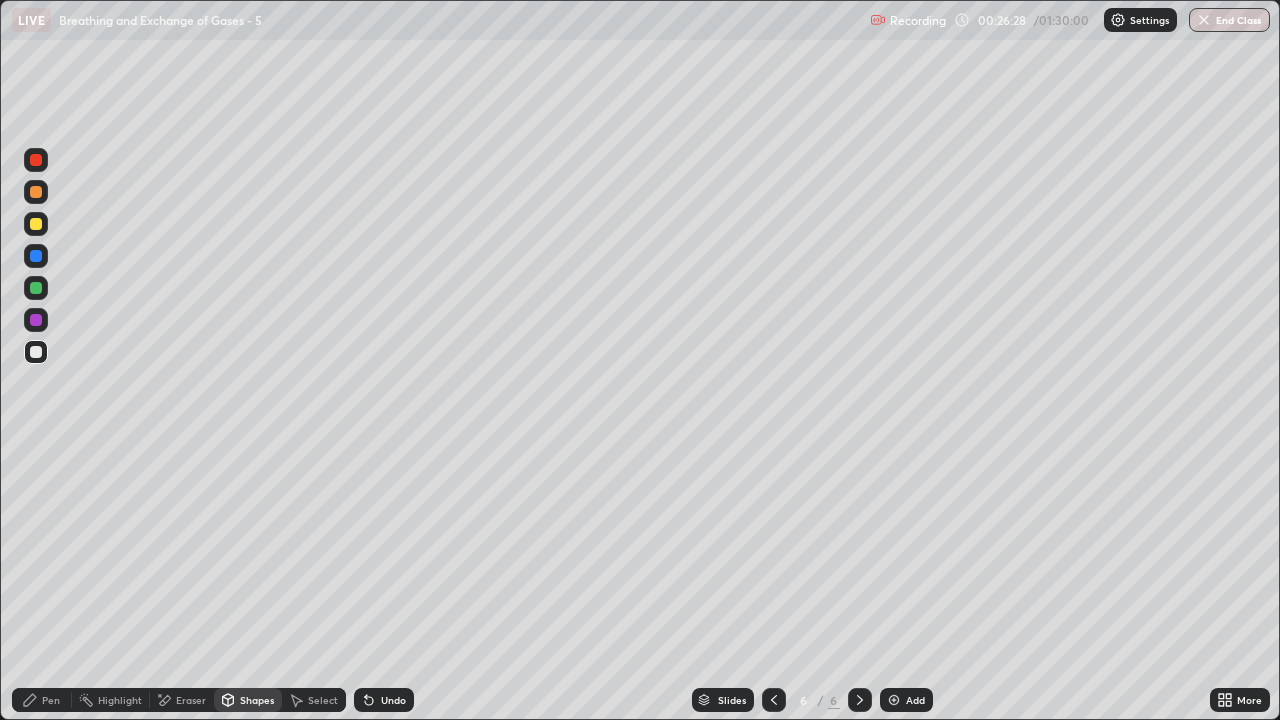 click on "Shapes" at bounding box center [257, 700] 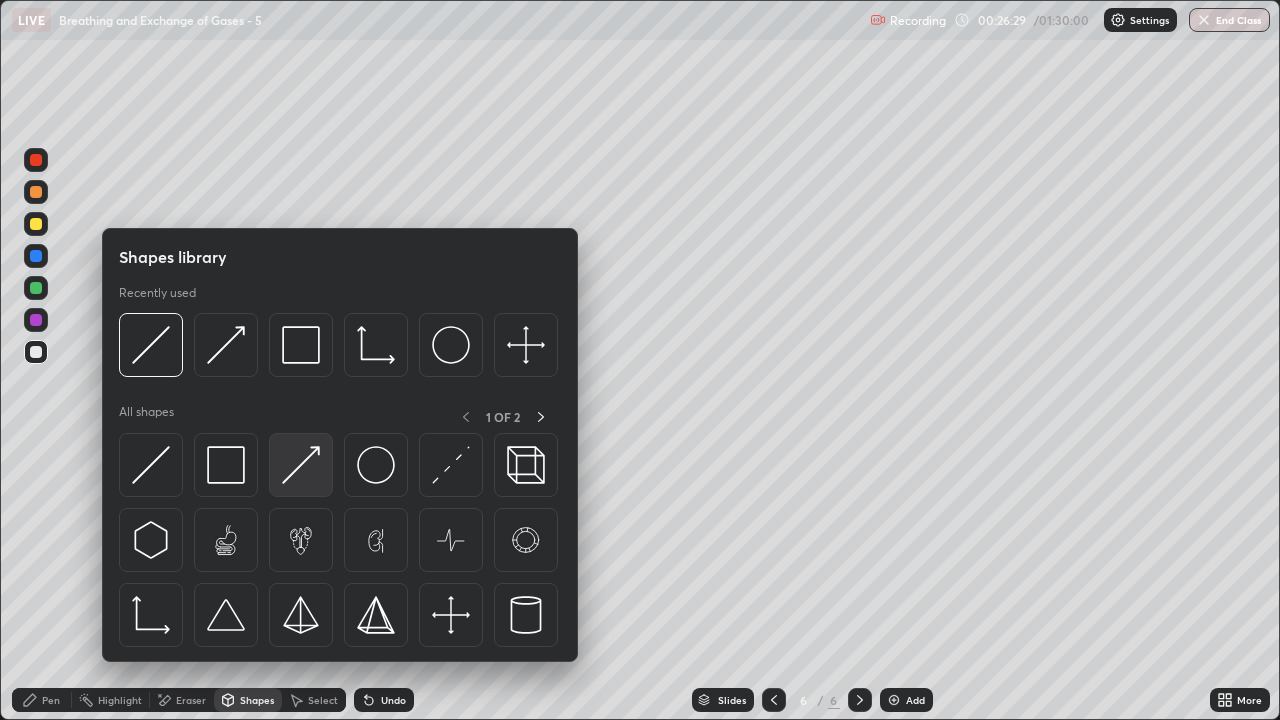 click at bounding box center (301, 465) 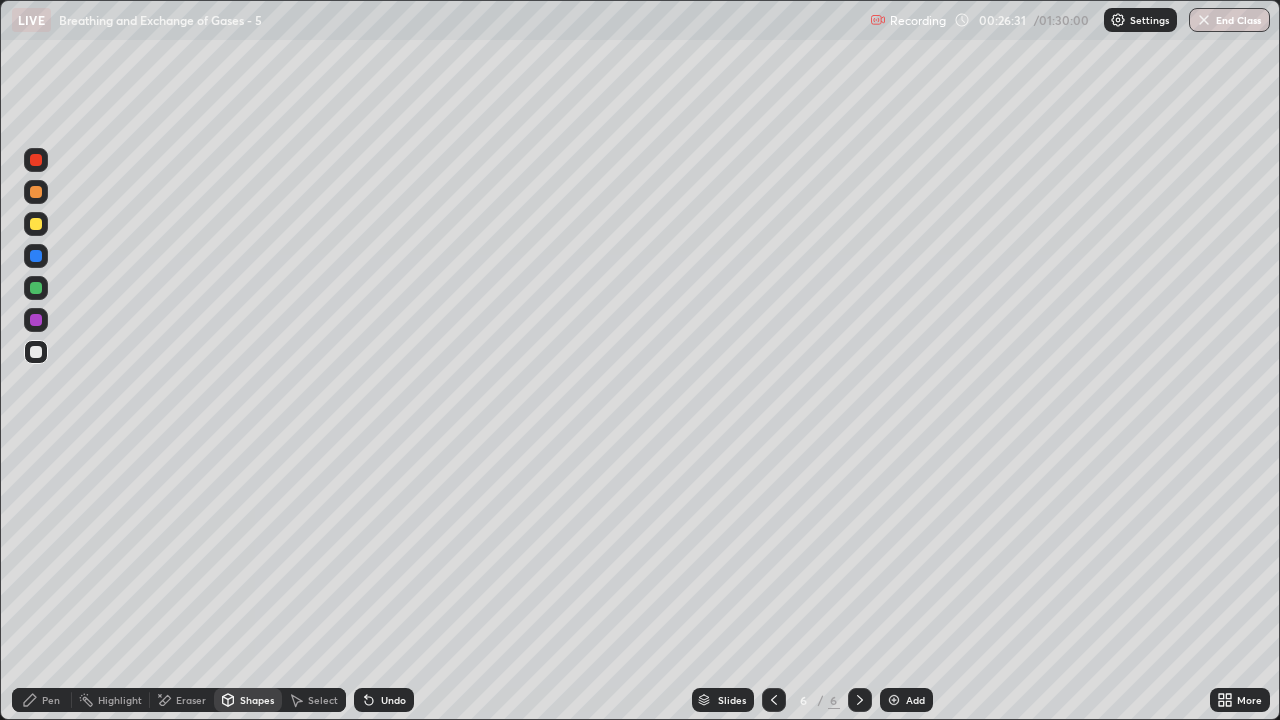 click on "Pen" at bounding box center [51, 700] 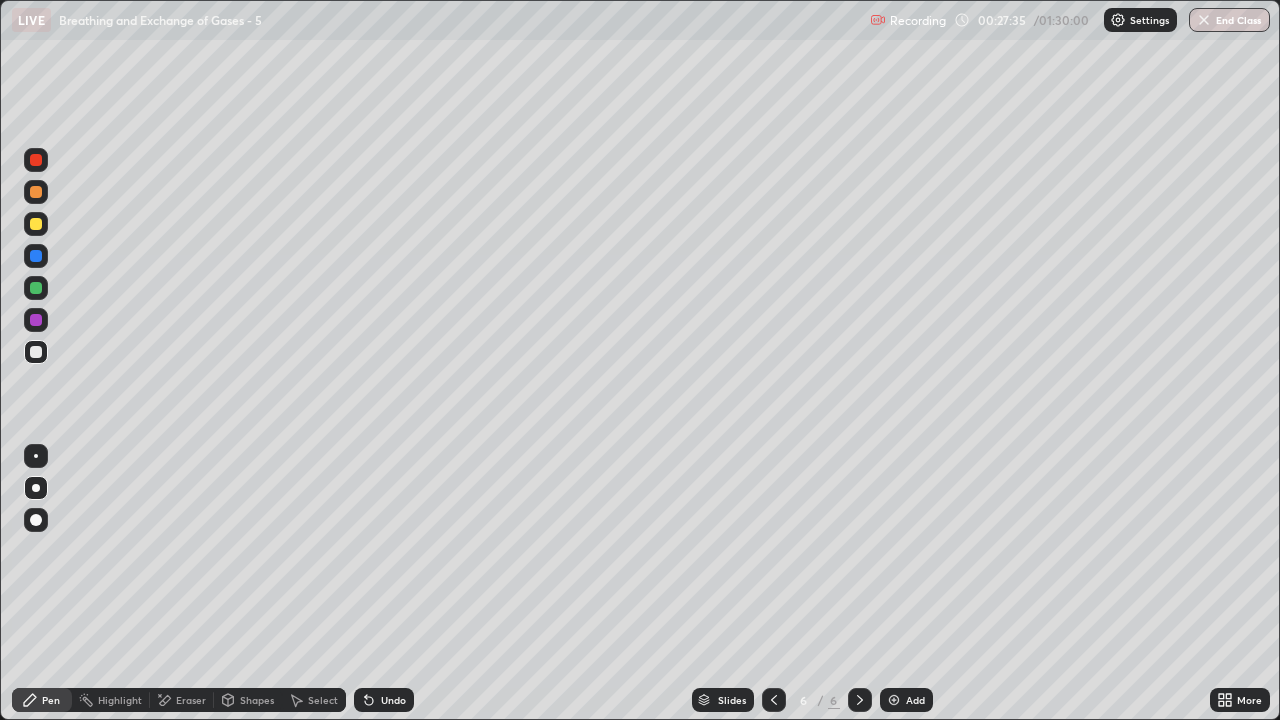 click at bounding box center [36, 224] 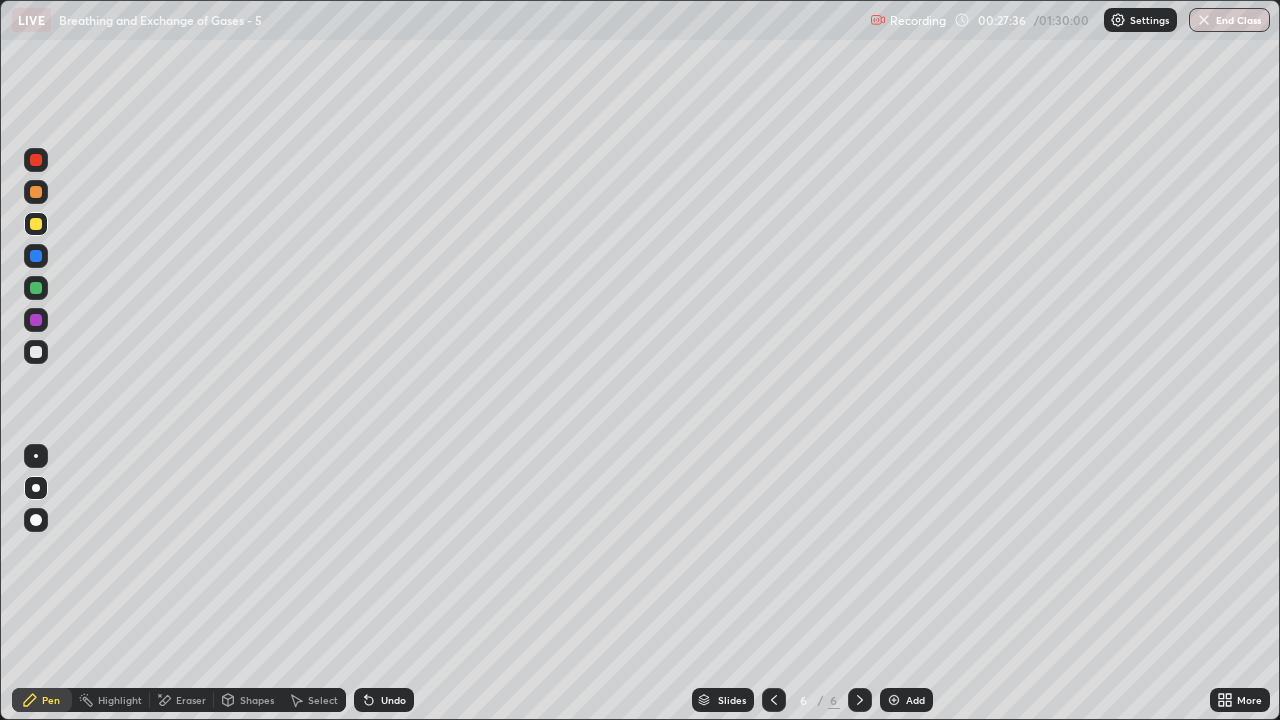 click on "Shapes" at bounding box center [257, 700] 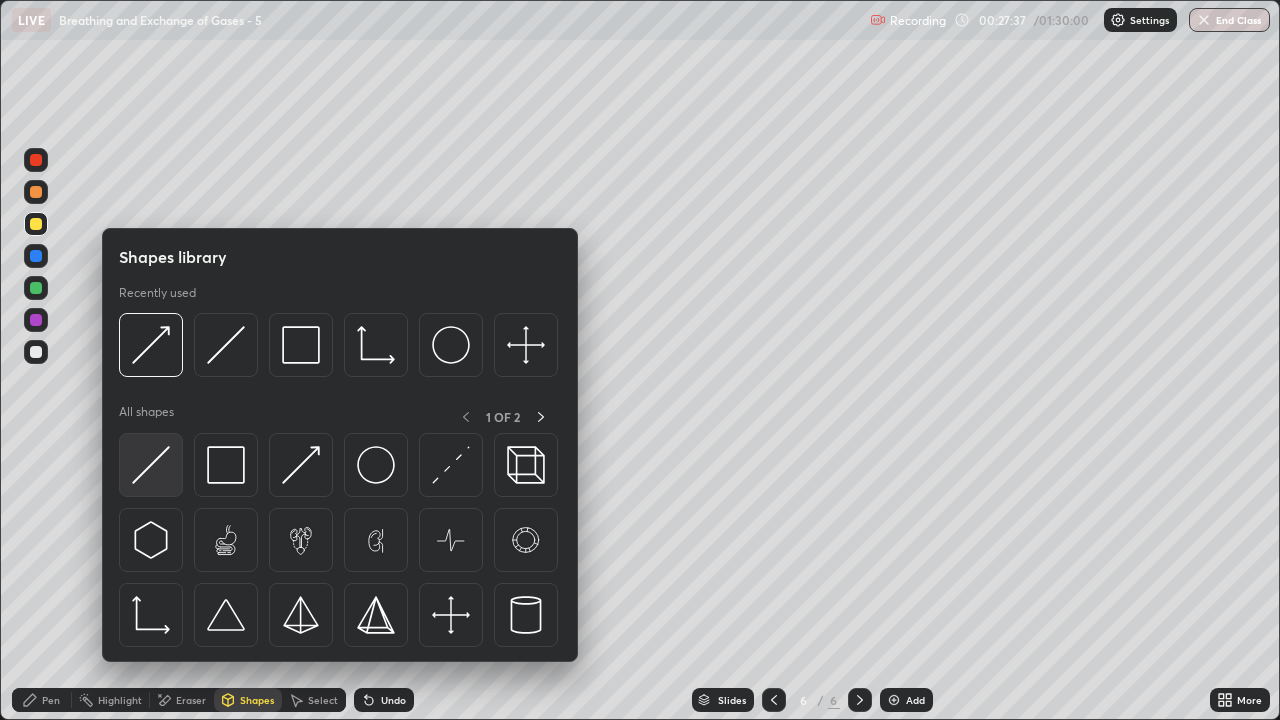 click at bounding box center [151, 465] 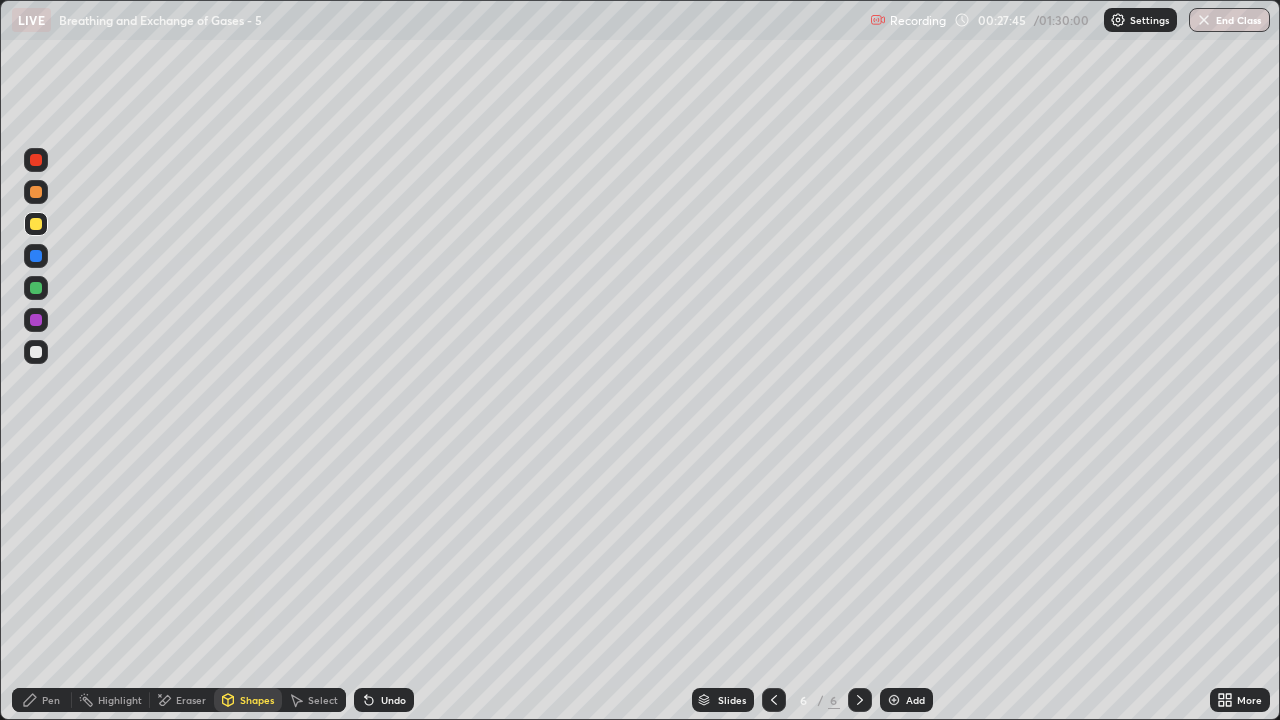 click on "Shapes" at bounding box center [257, 700] 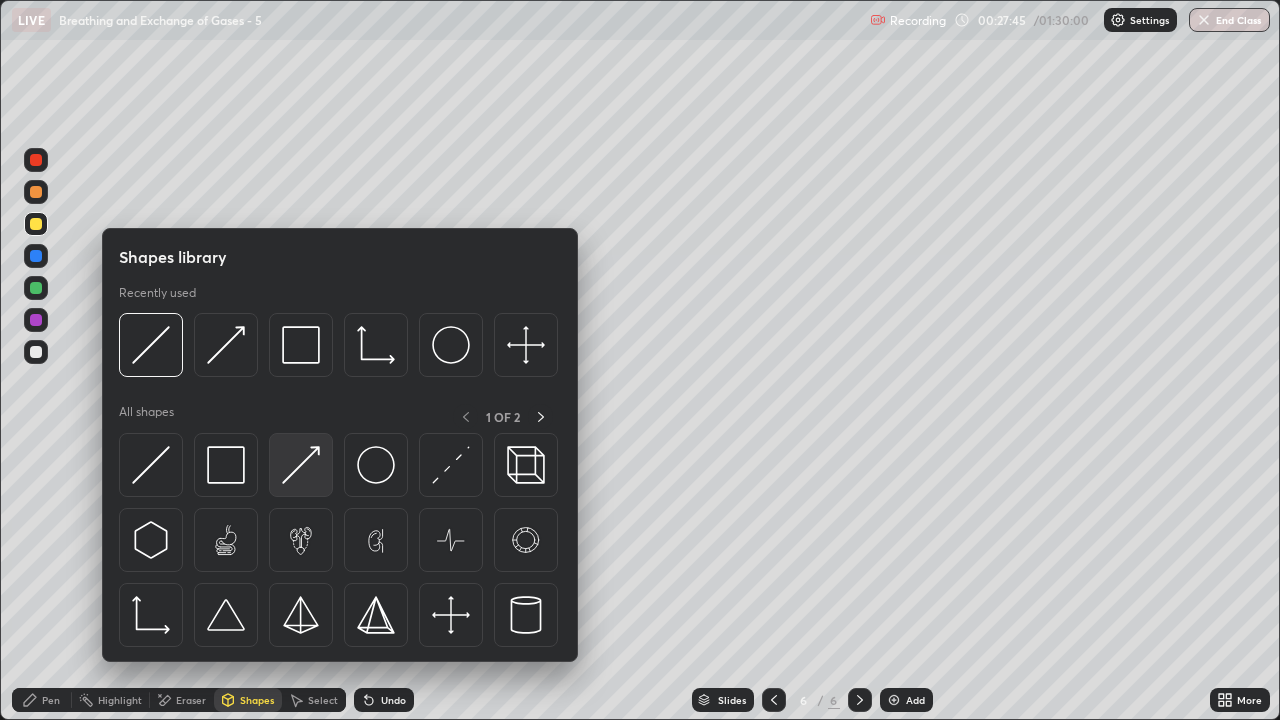 click at bounding box center [301, 465] 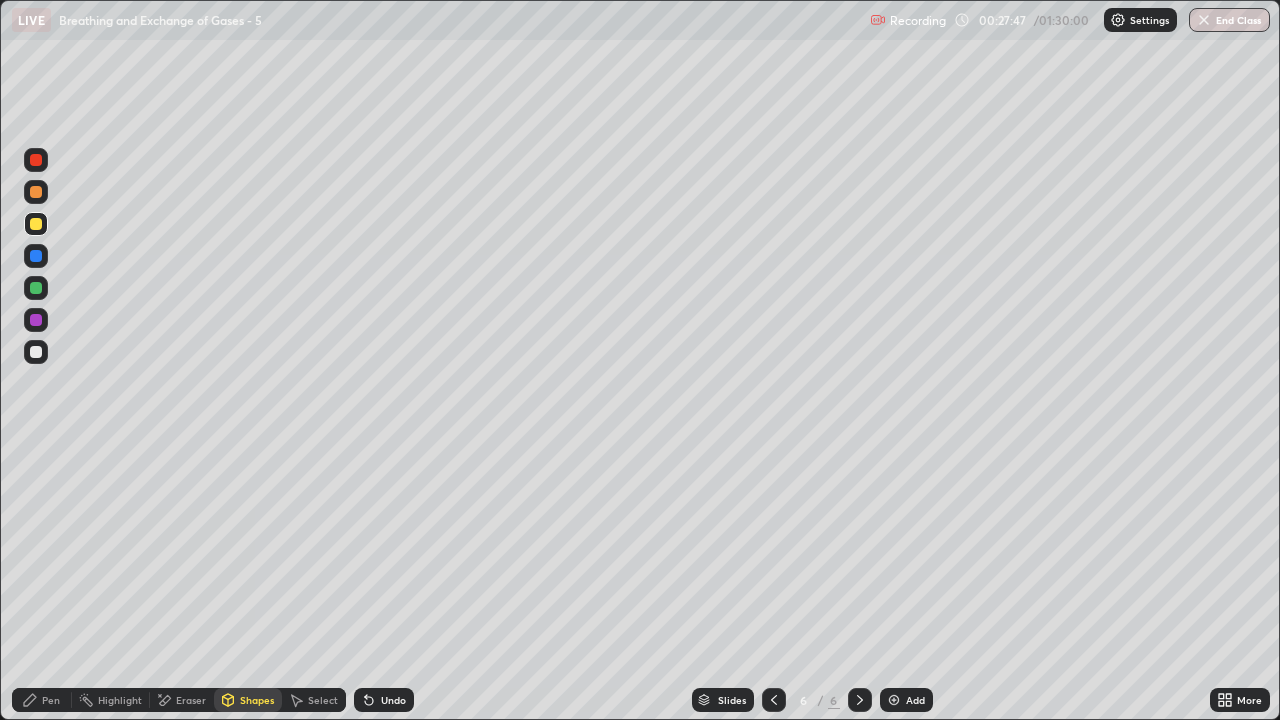 click on "Pen" at bounding box center [51, 700] 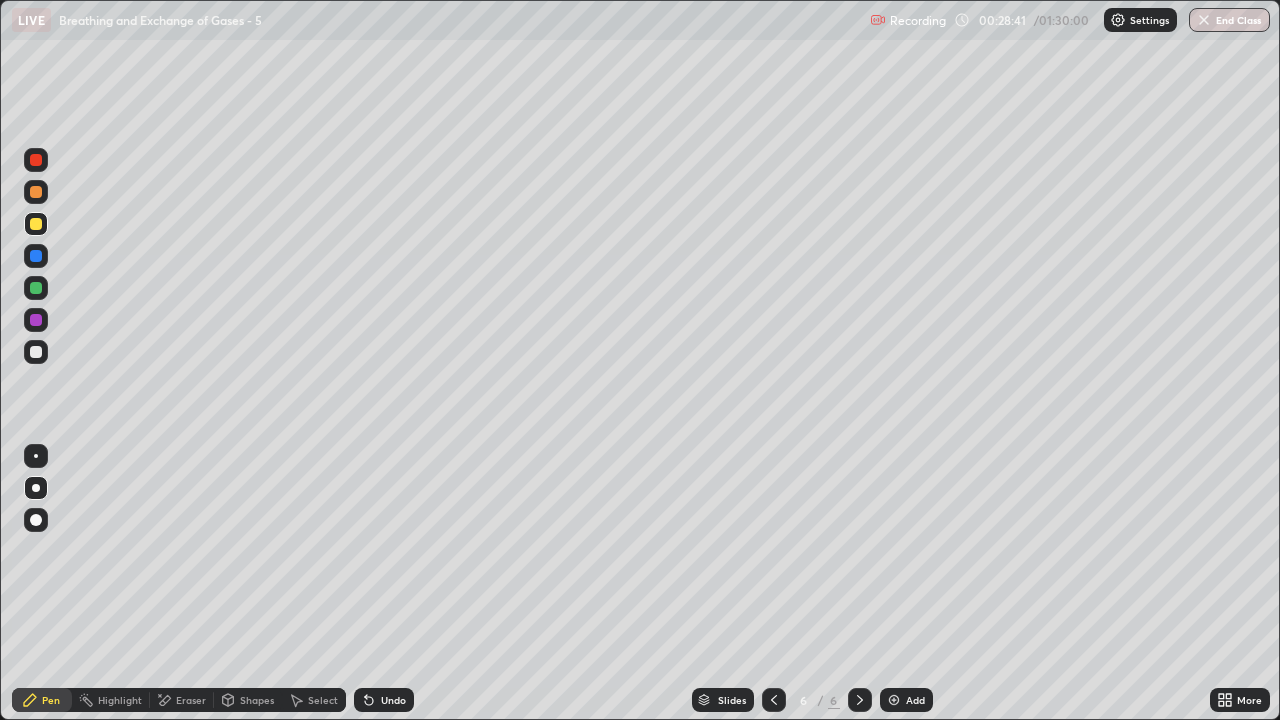 click at bounding box center [36, 352] 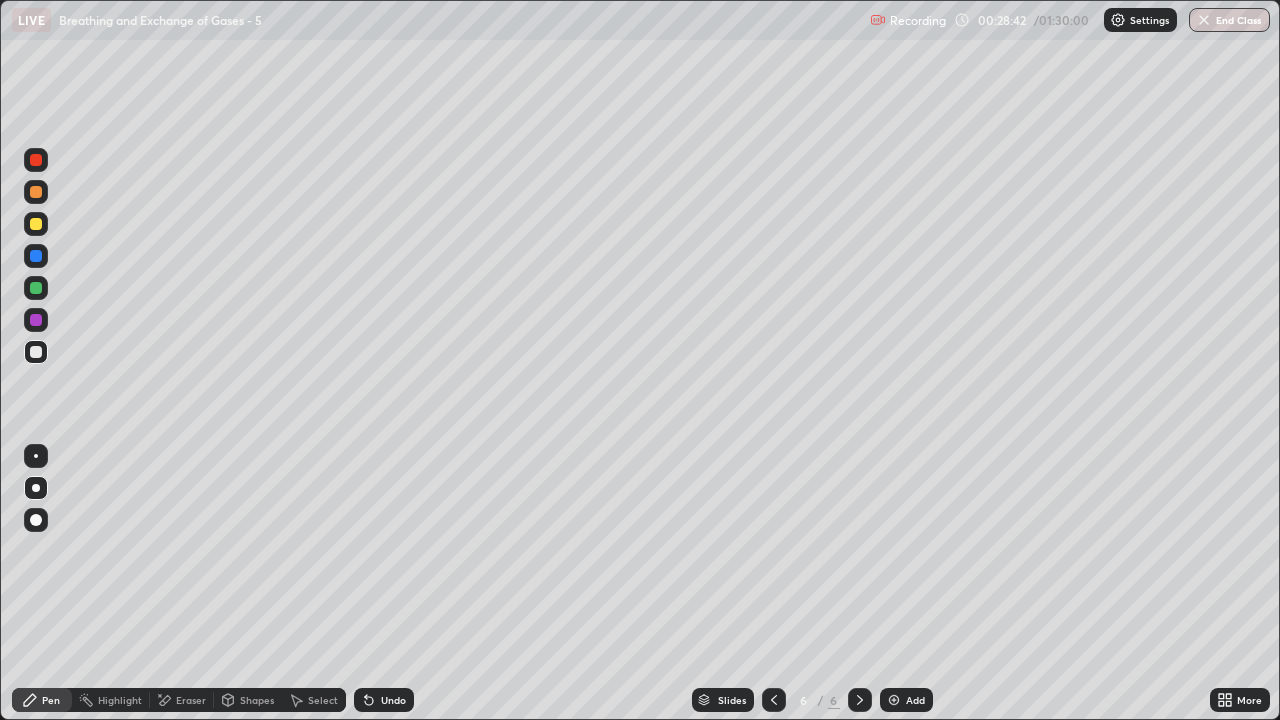 click on "Shapes" at bounding box center (257, 700) 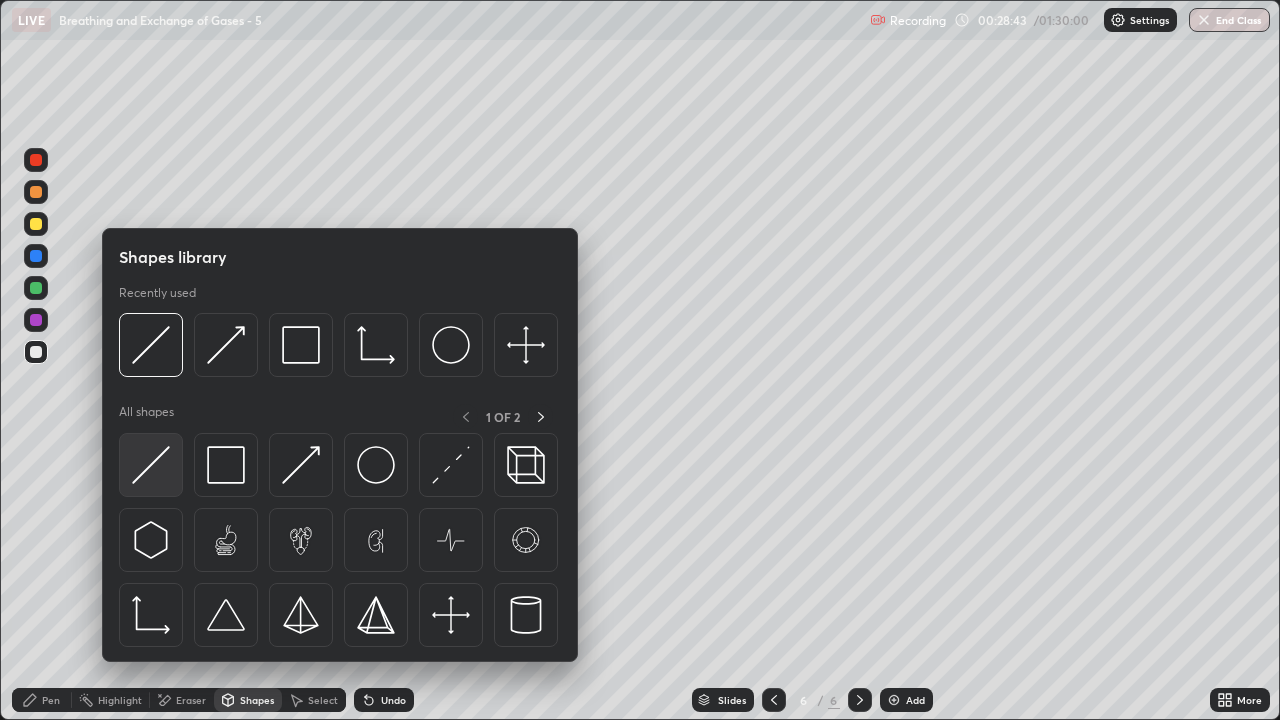 click at bounding box center [151, 465] 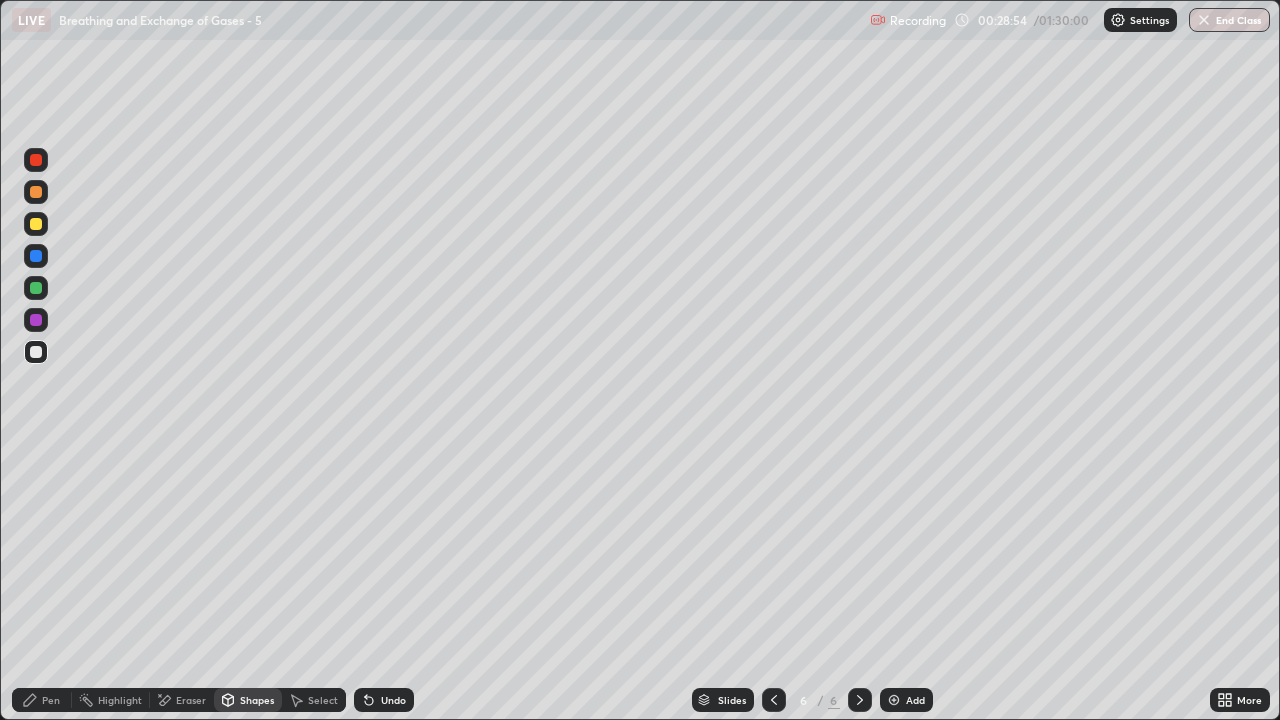 click on "Pen" at bounding box center [51, 700] 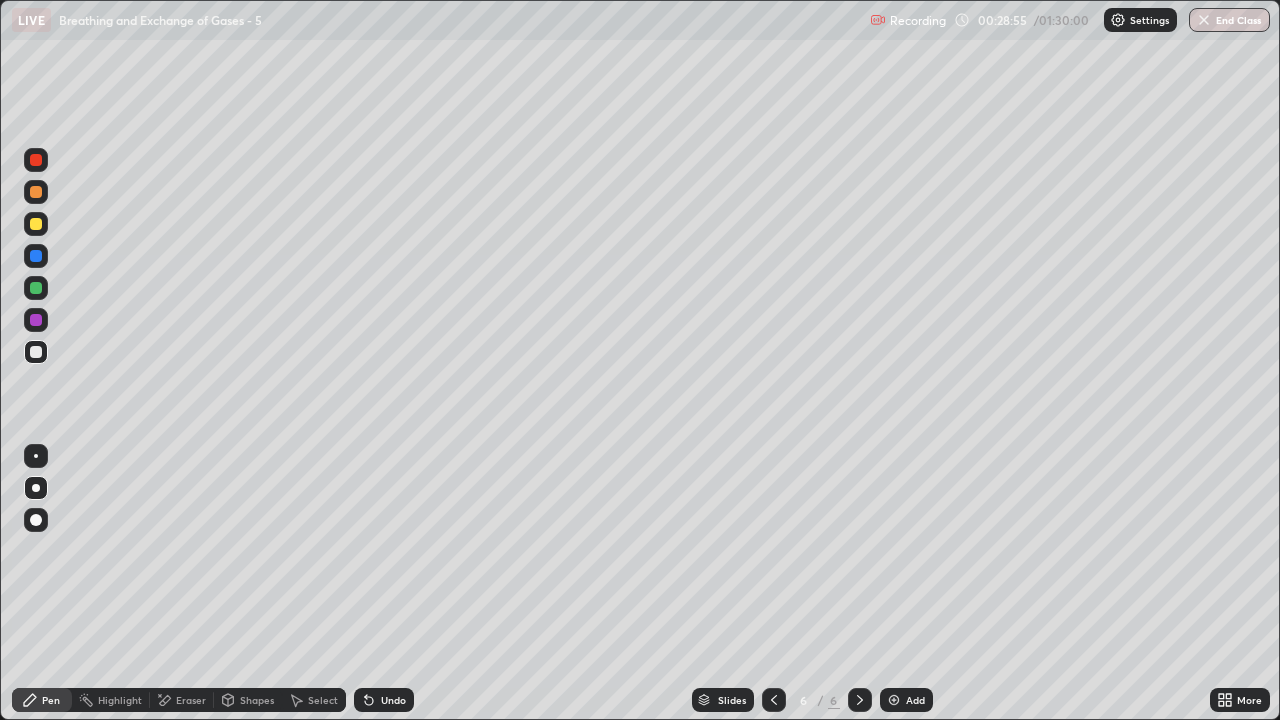 click at bounding box center [36, 224] 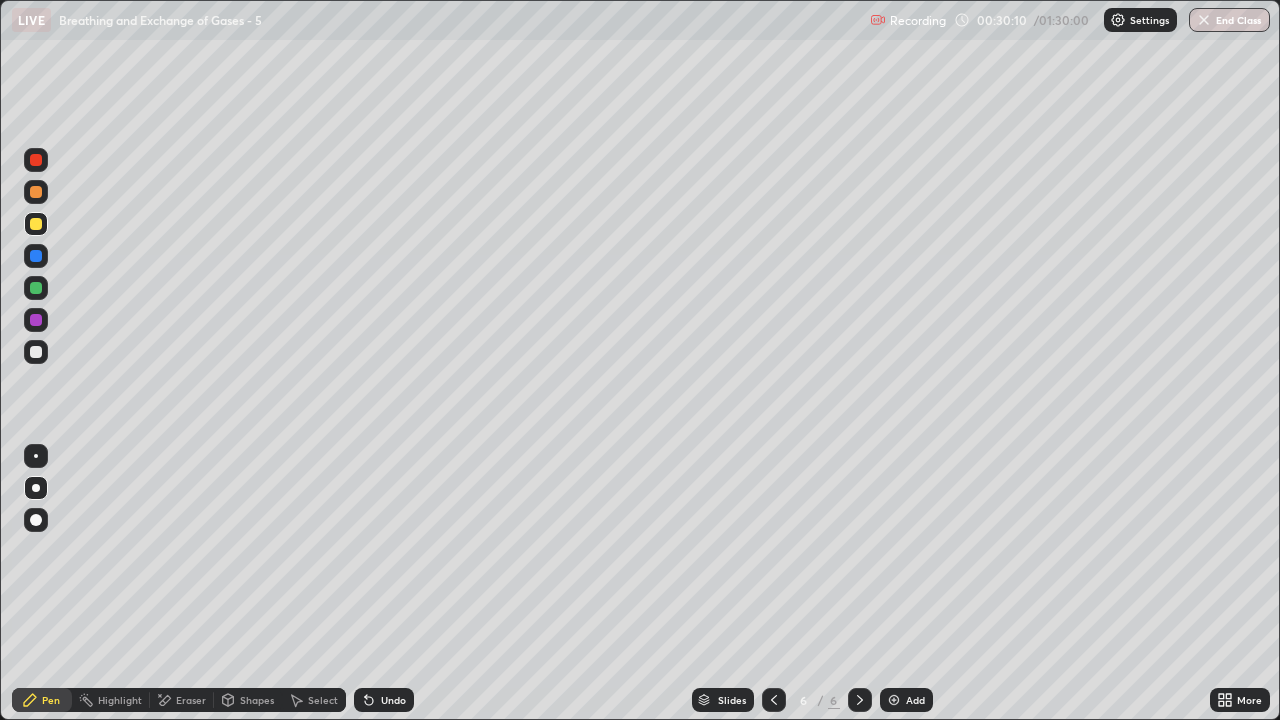click at bounding box center [36, 192] 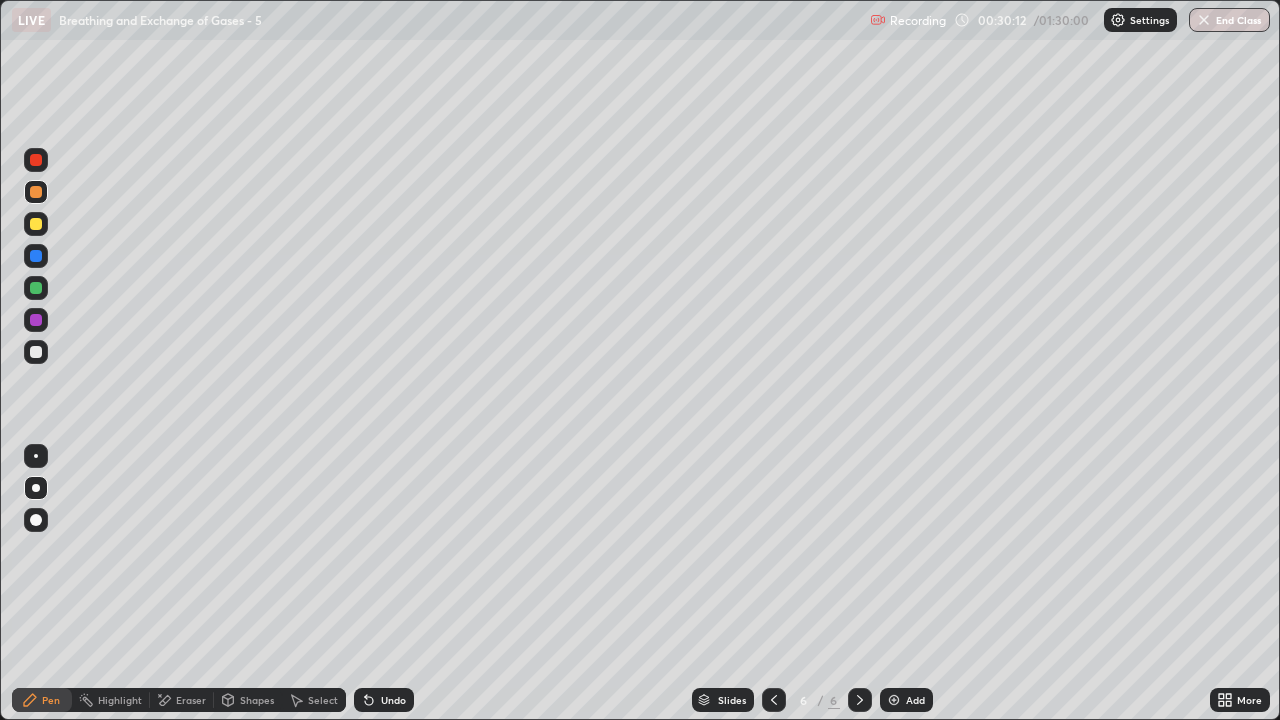 click on "Shapes" at bounding box center [257, 700] 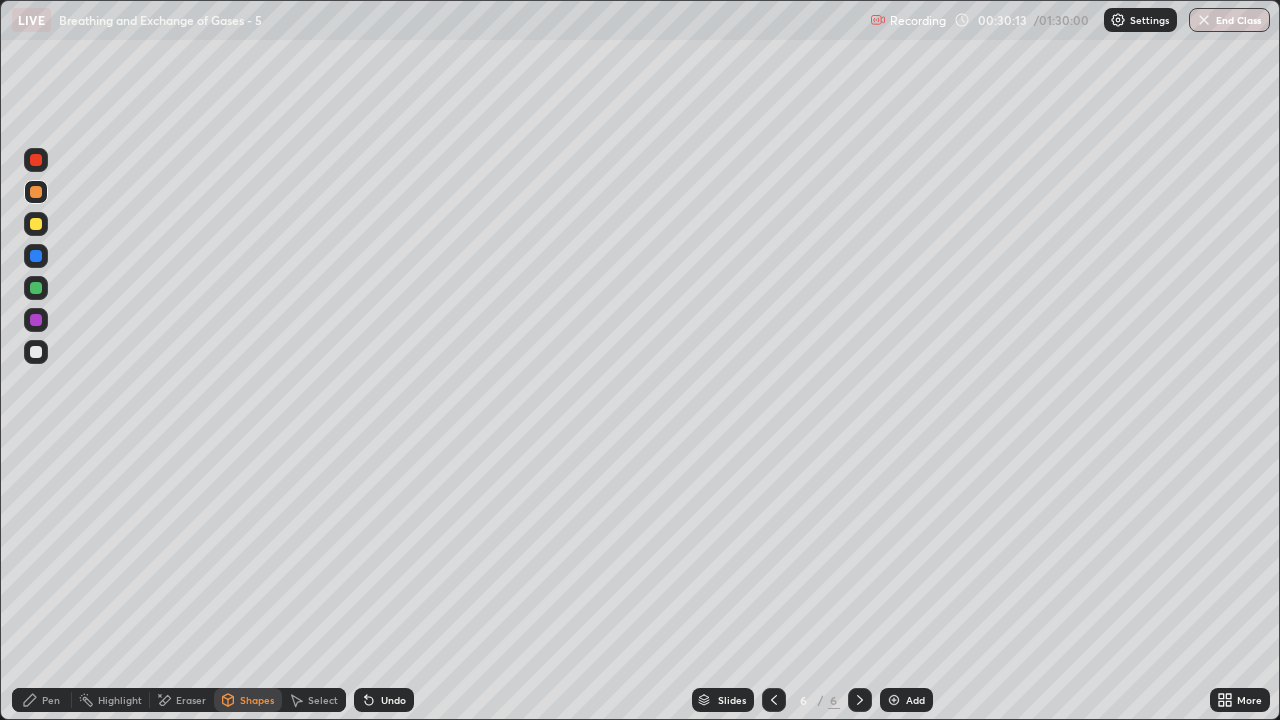 click on "Pen" at bounding box center (51, 700) 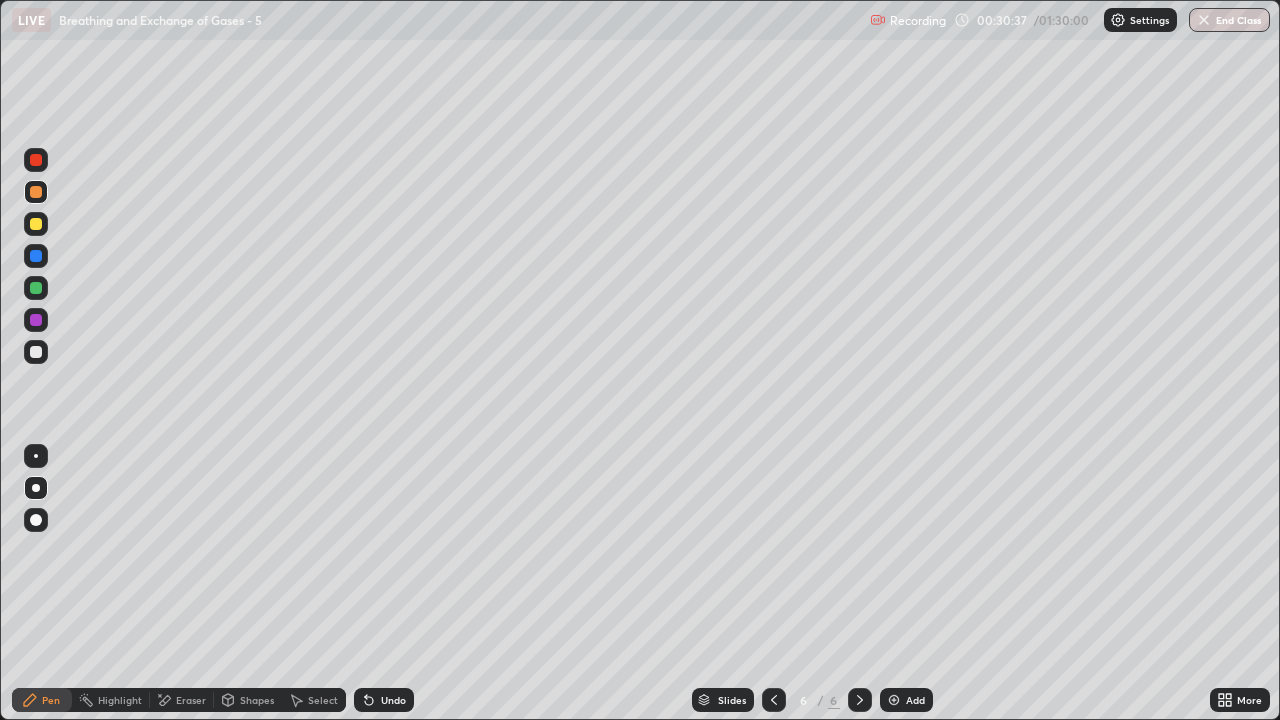 click at bounding box center (36, 224) 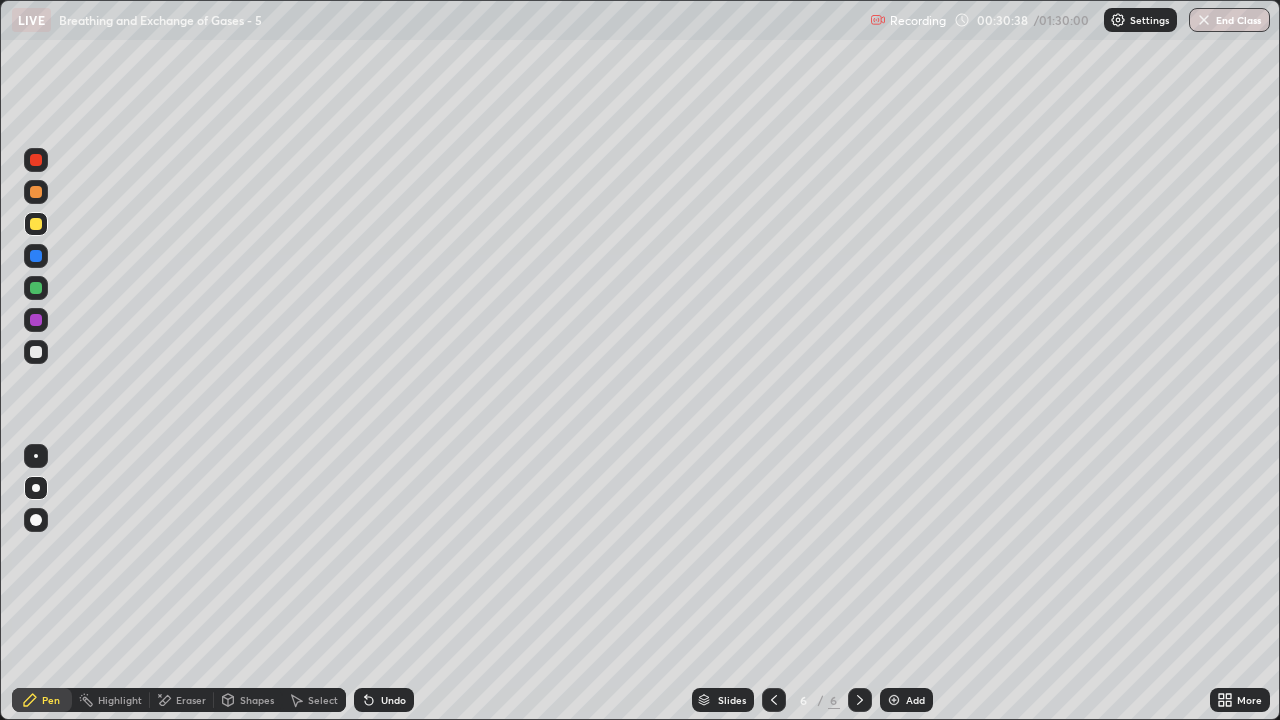 click on "Shapes" at bounding box center (257, 700) 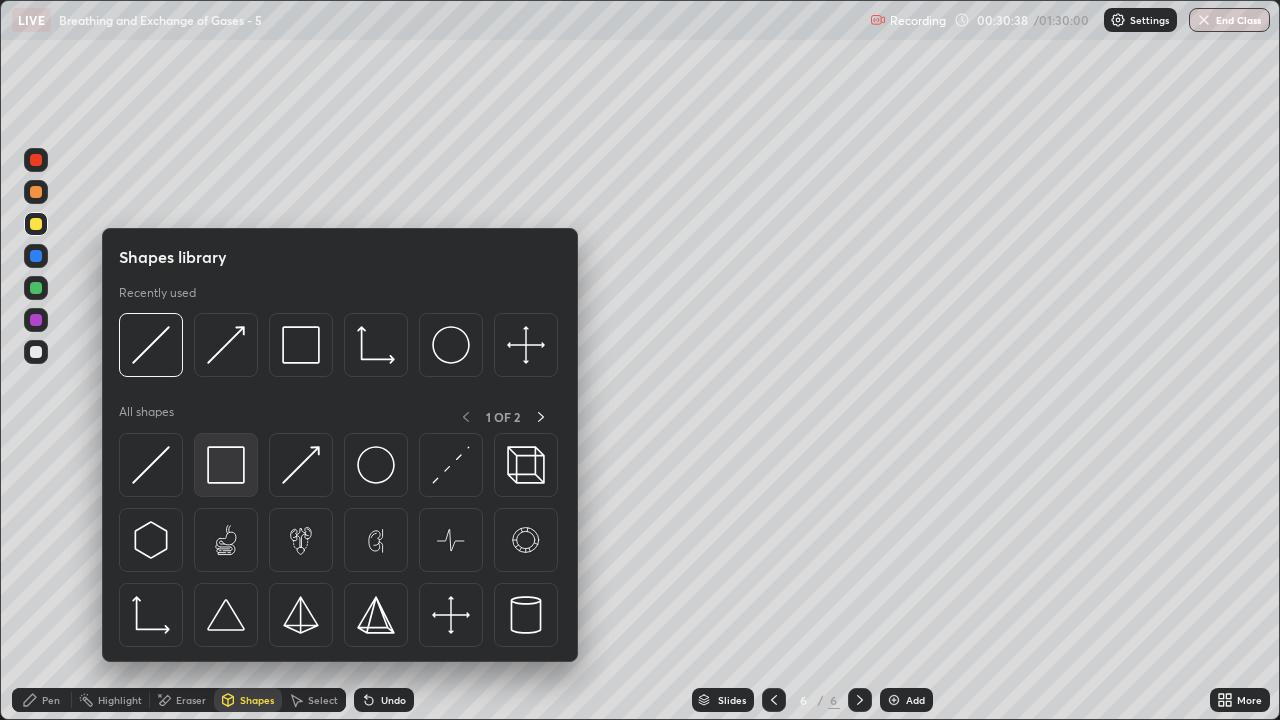 click at bounding box center [226, 465] 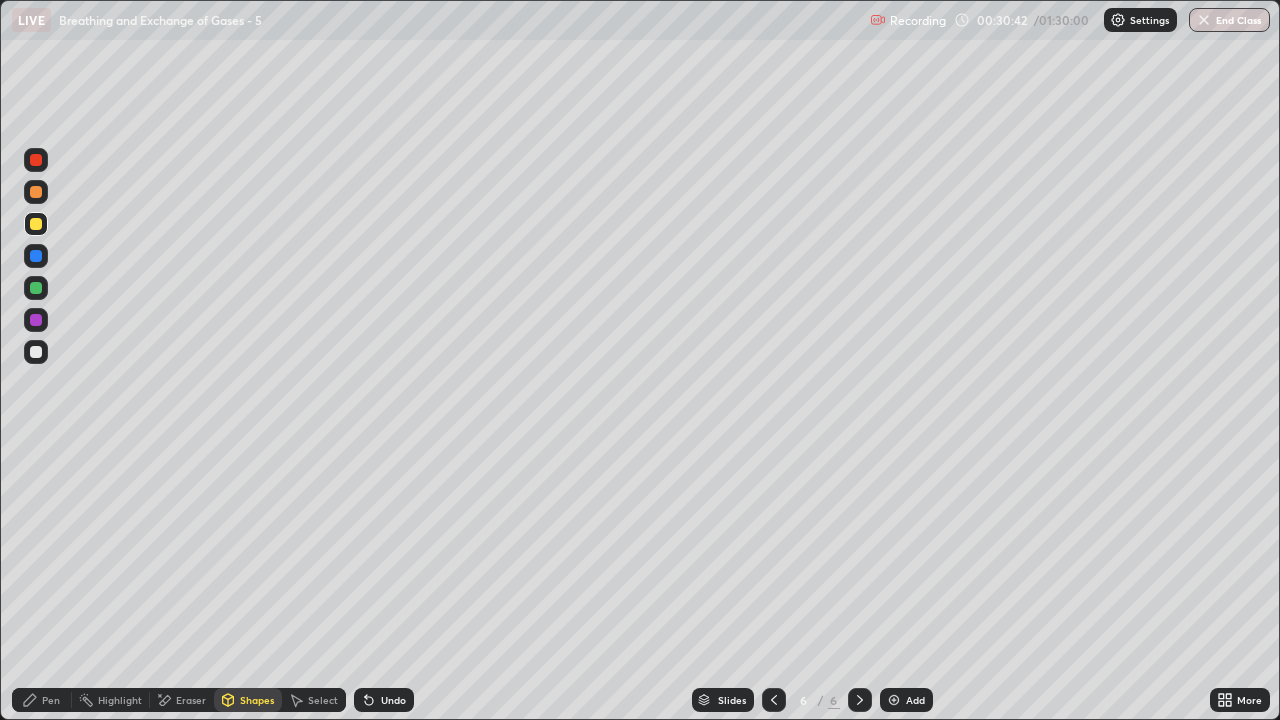 click on "Shapes" at bounding box center [257, 700] 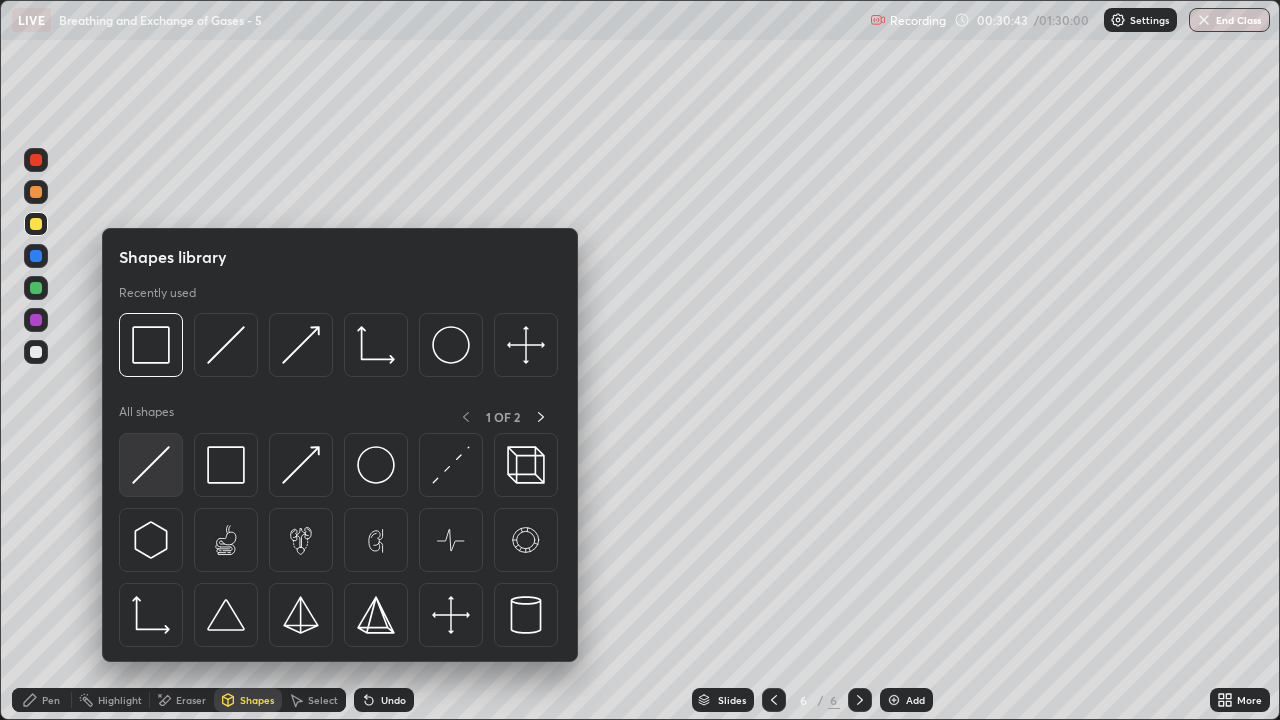 click at bounding box center [151, 465] 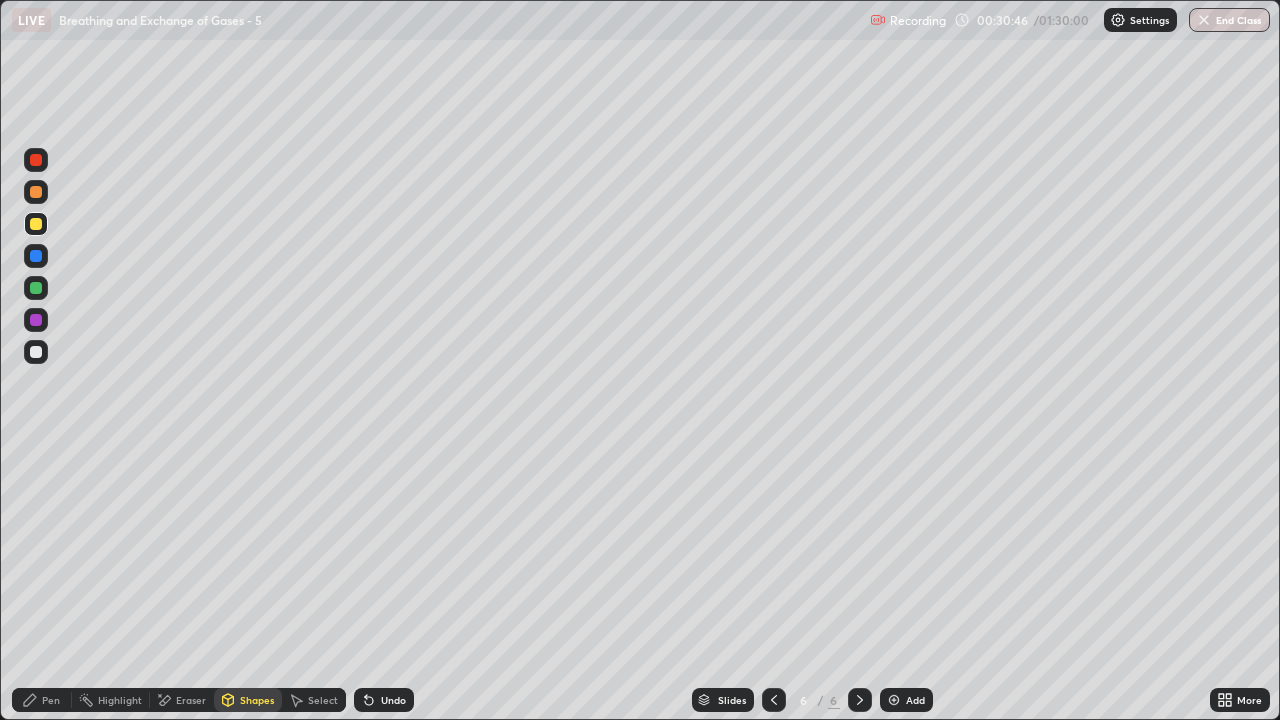 click at bounding box center [36, 352] 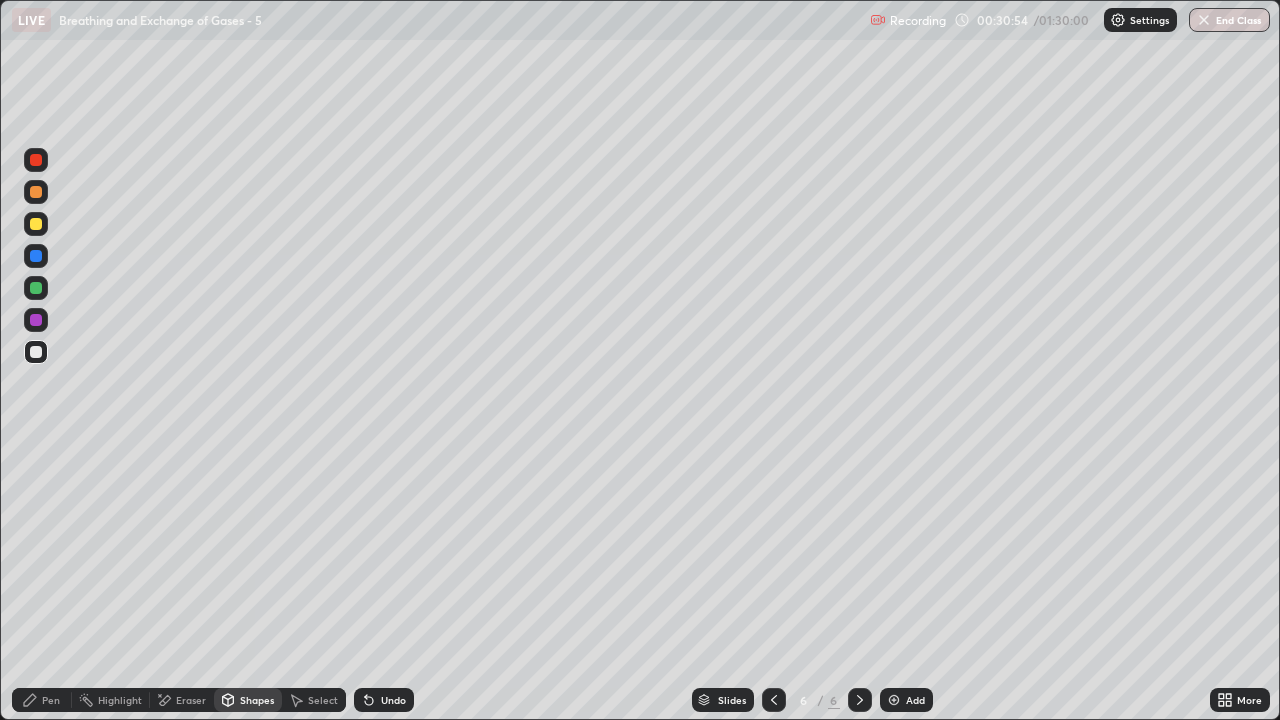 click on "Pen" at bounding box center [51, 700] 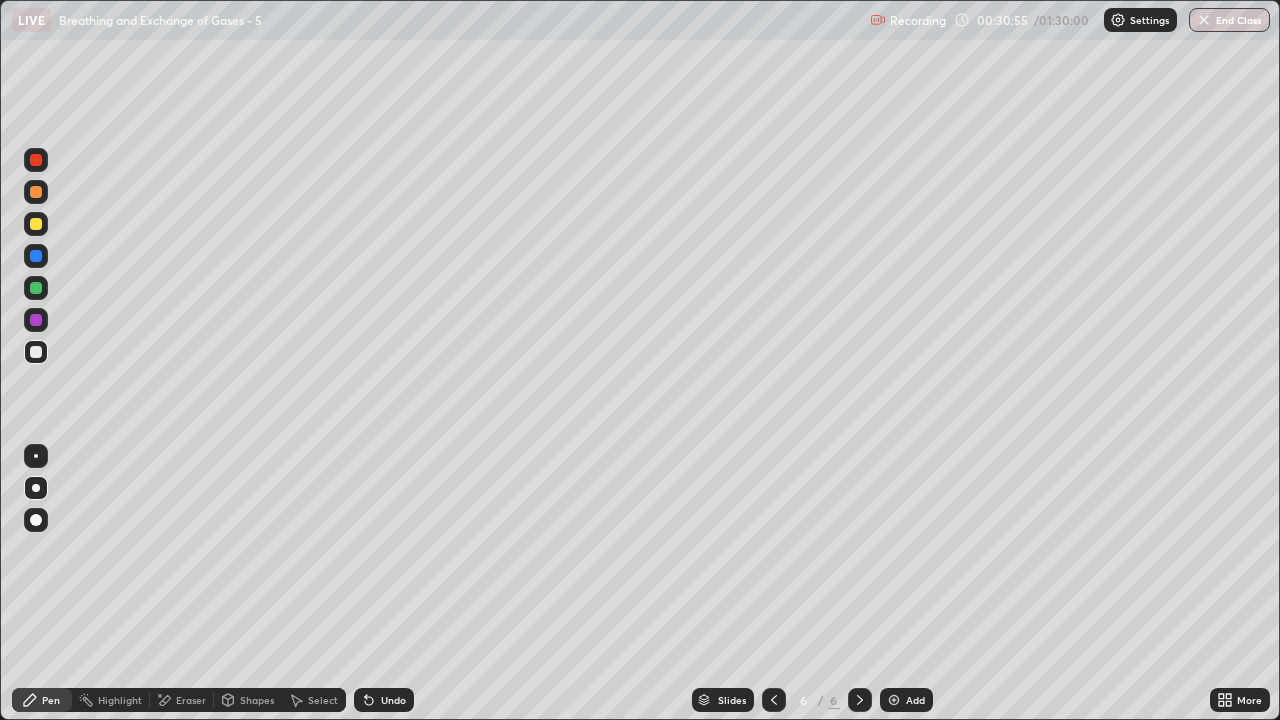 click at bounding box center [36, 352] 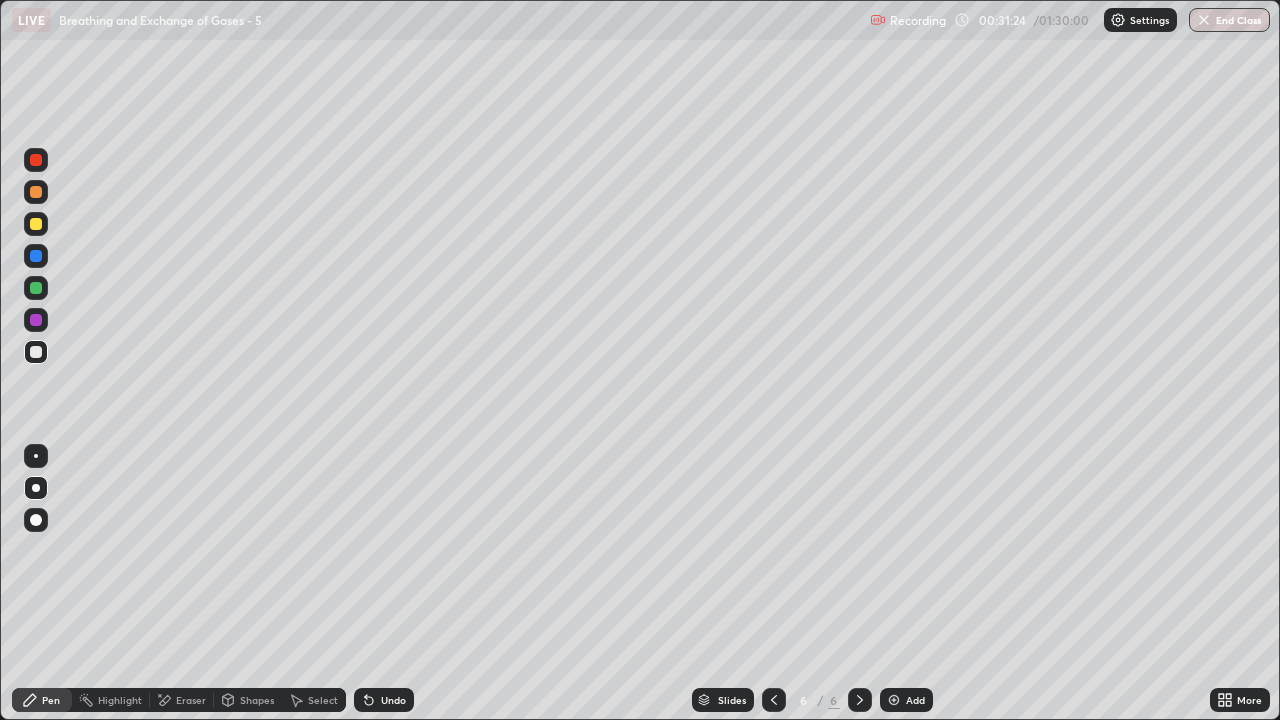 click at bounding box center [36, 224] 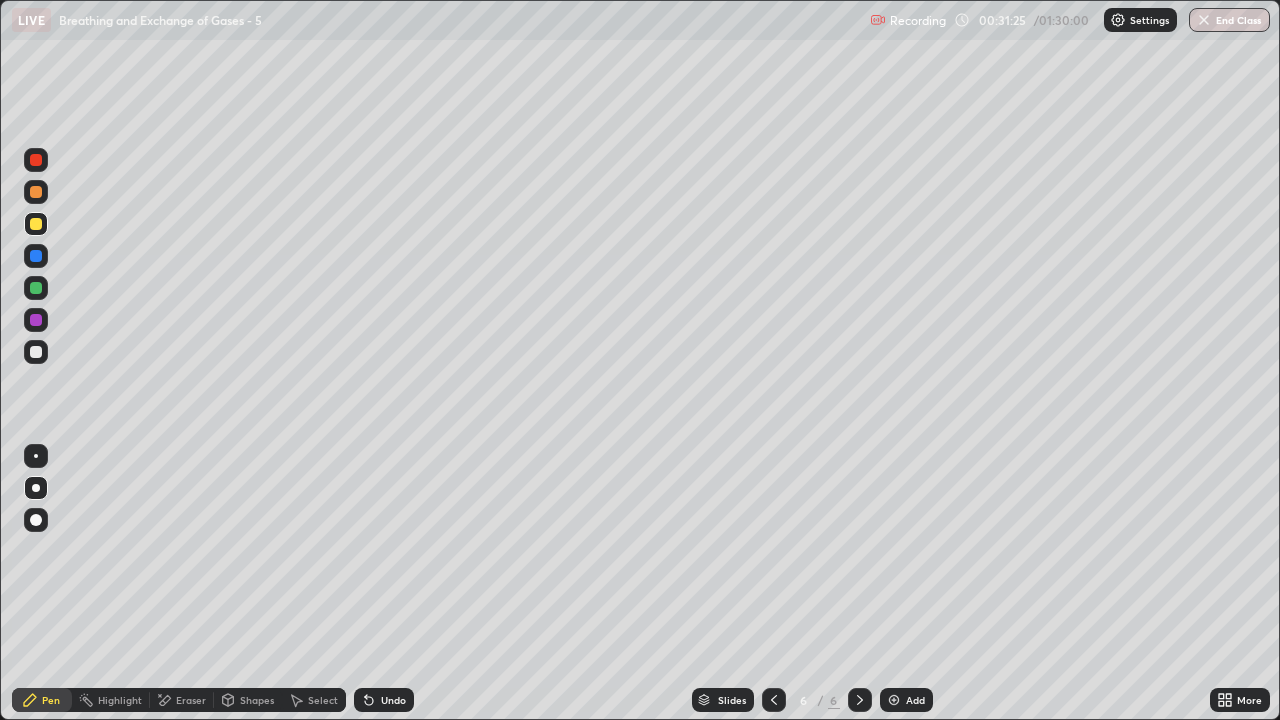 click on "Shapes" at bounding box center [257, 700] 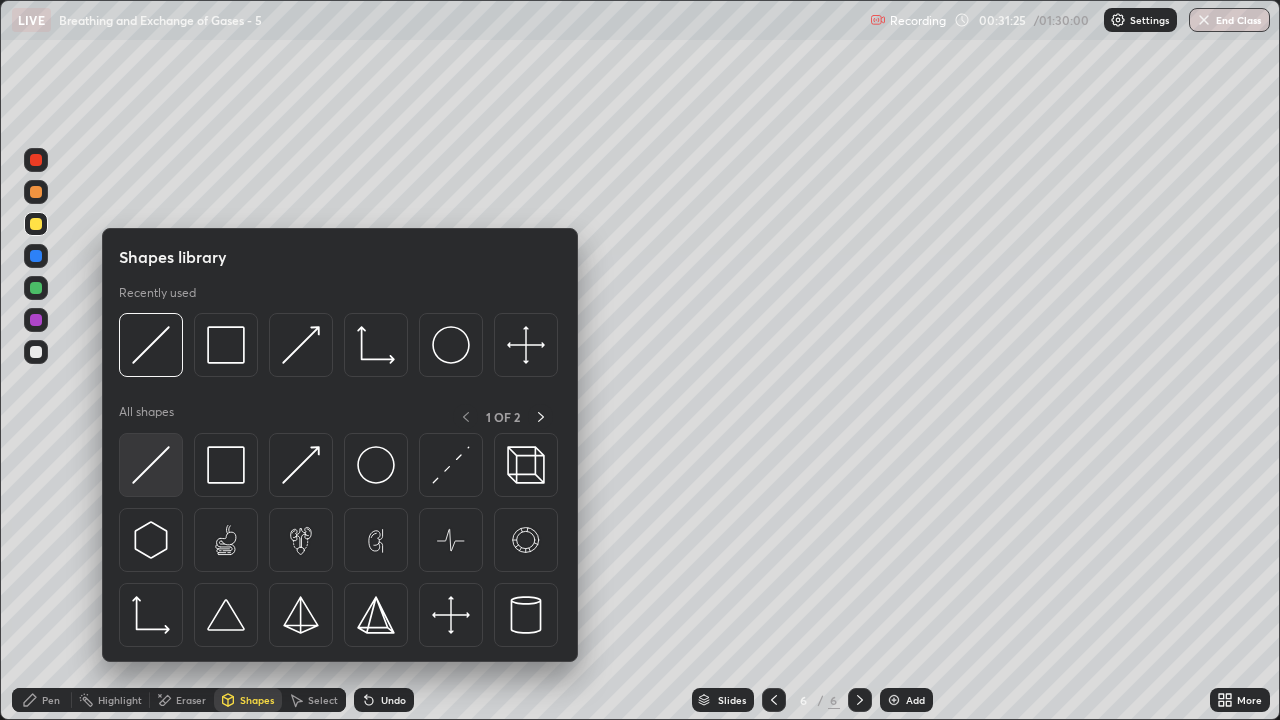 click at bounding box center (151, 465) 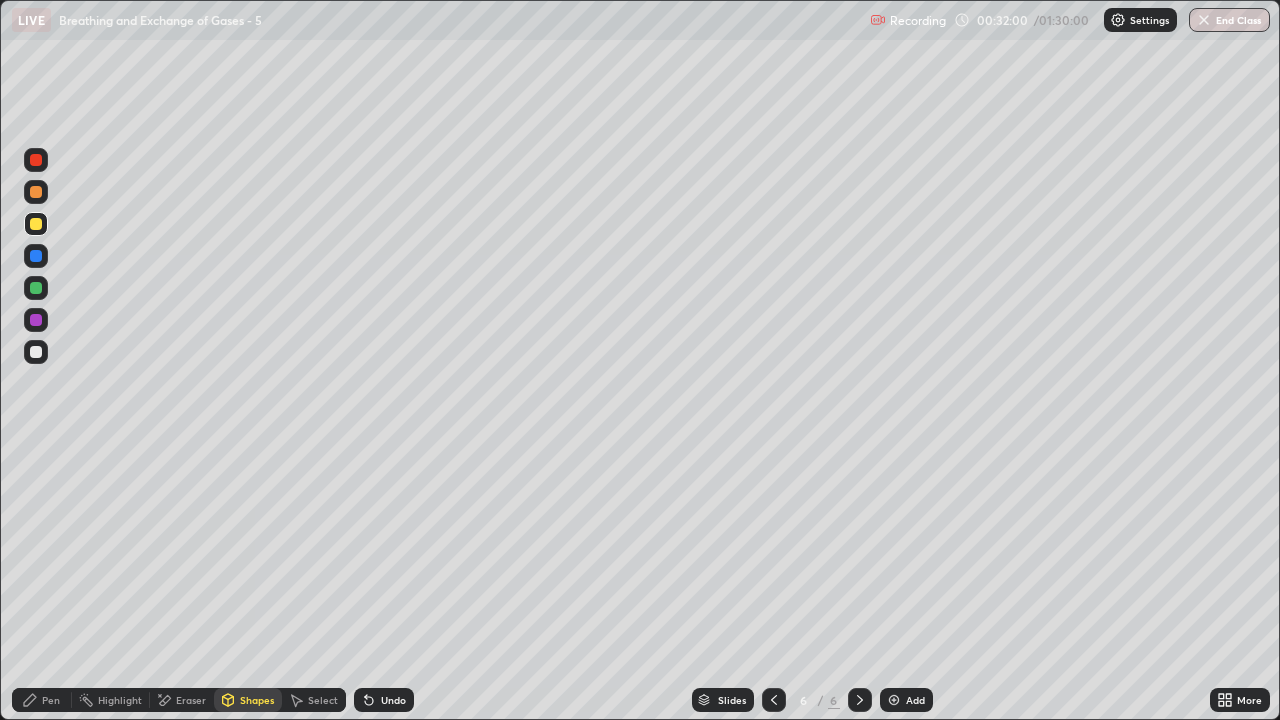 click on "Shapes" at bounding box center (257, 700) 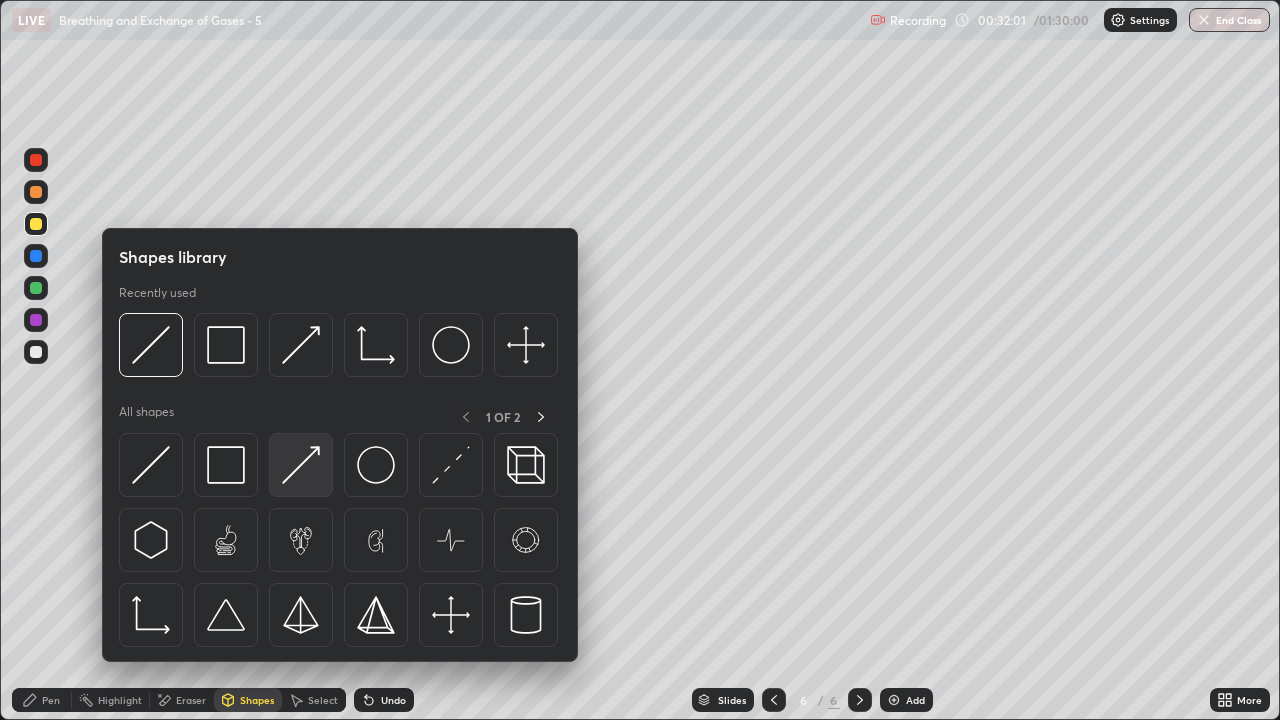 click at bounding box center (301, 465) 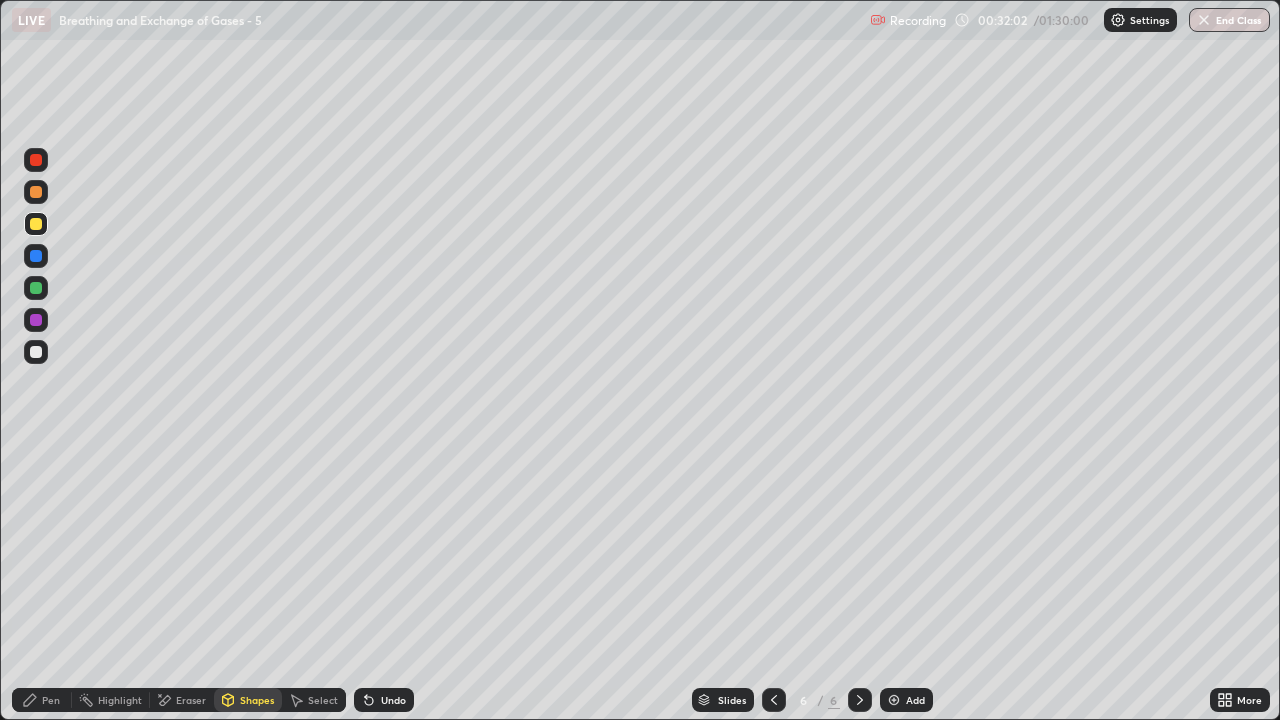click at bounding box center (36, 352) 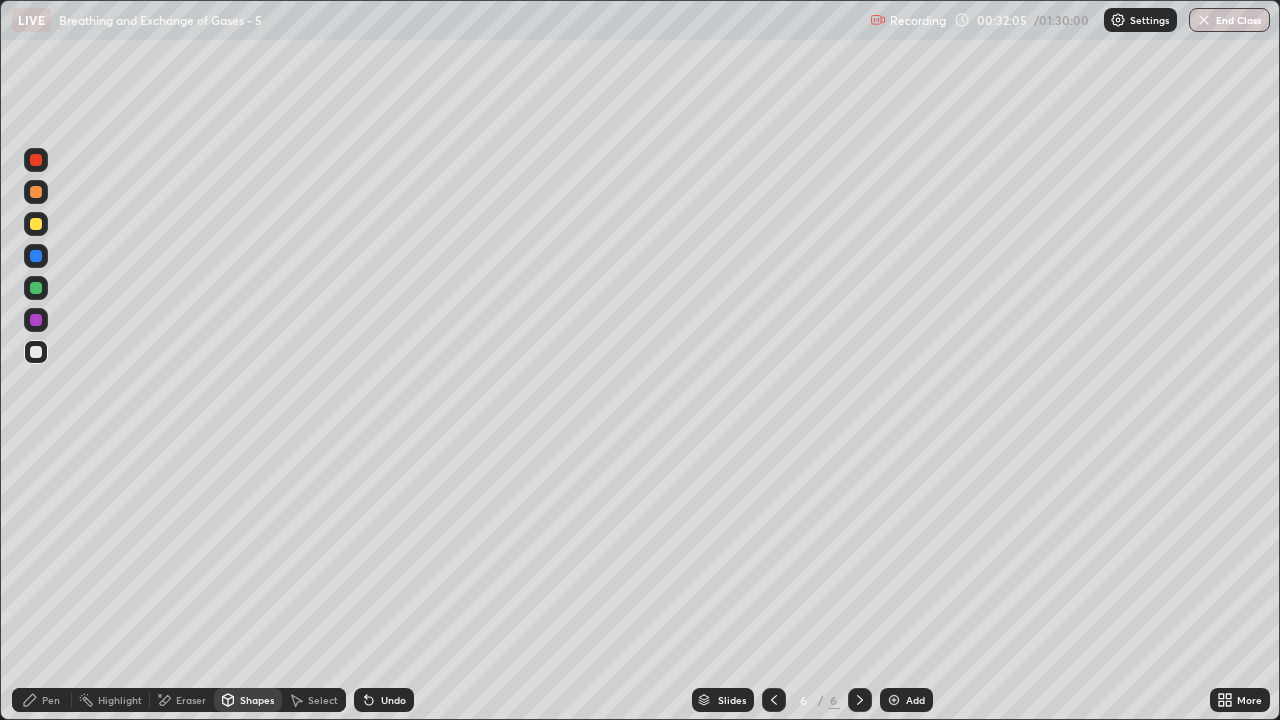 click on "Pen" at bounding box center (42, 700) 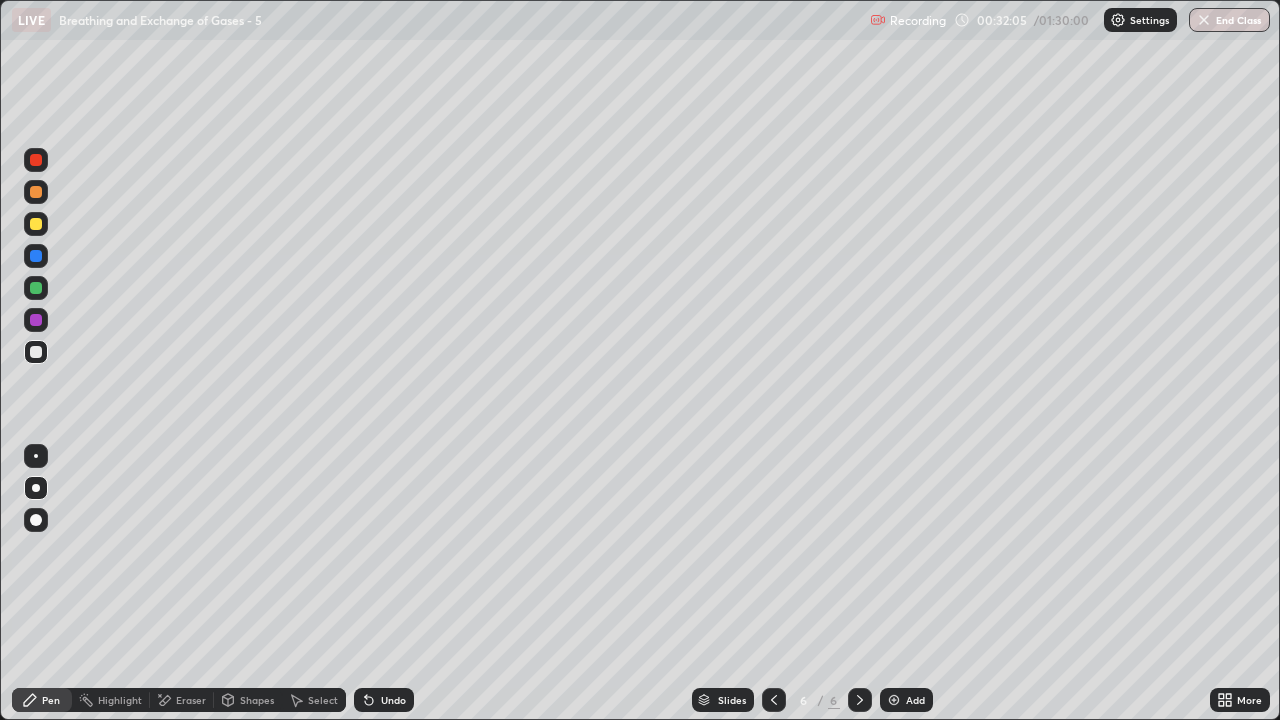 click on "Pen" at bounding box center [51, 700] 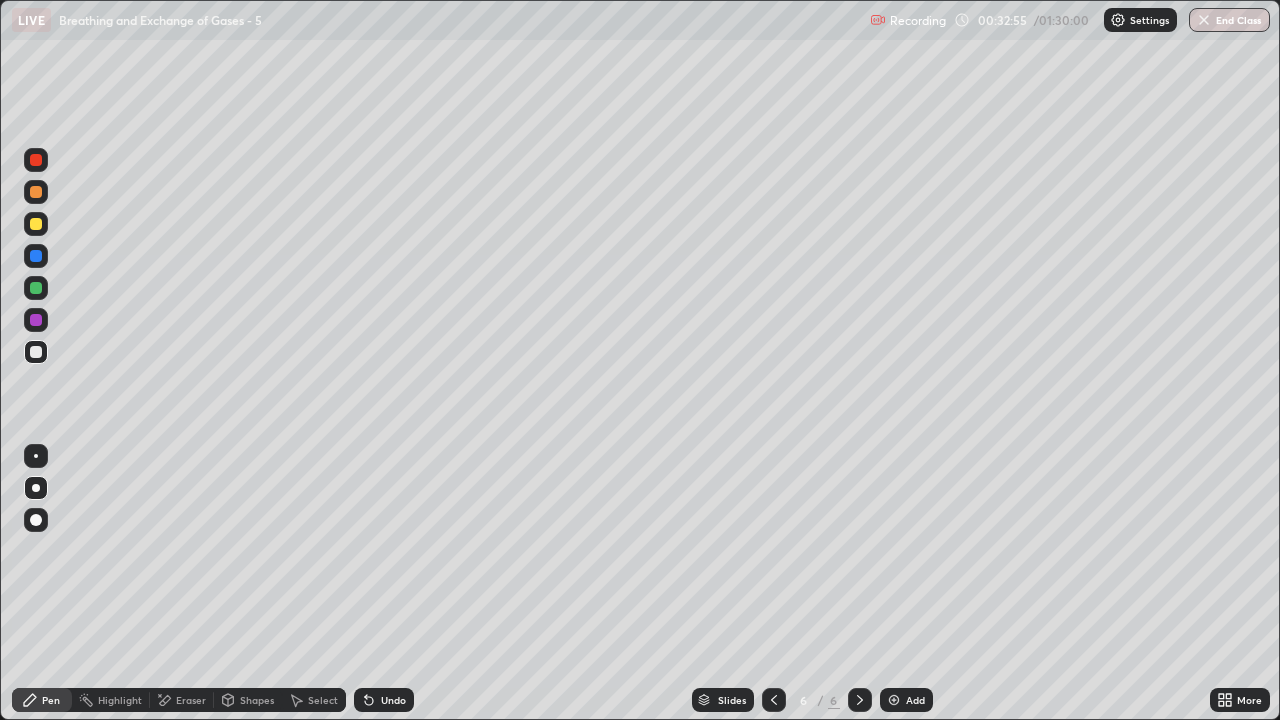 click on "Eraser" at bounding box center [191, 700] 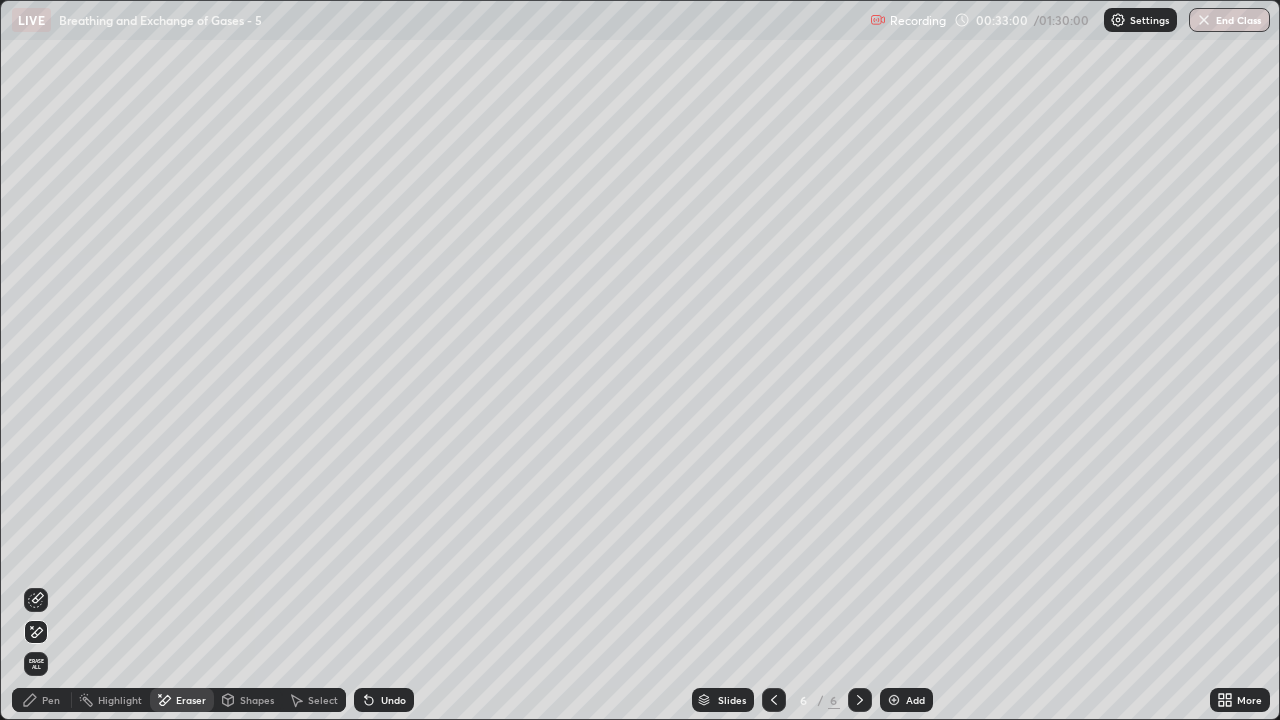 click on "Pen" at bounding box center [51, 700] 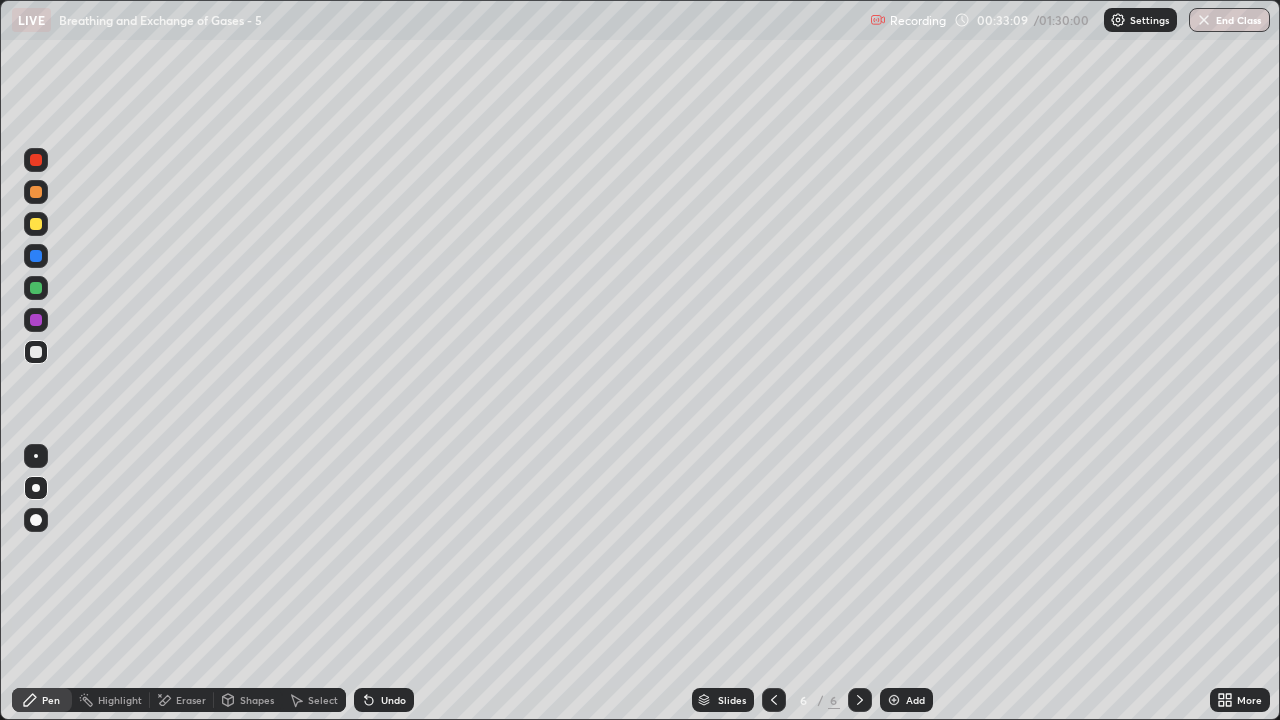 click on "Eraser" at bounding box center (191, 700) 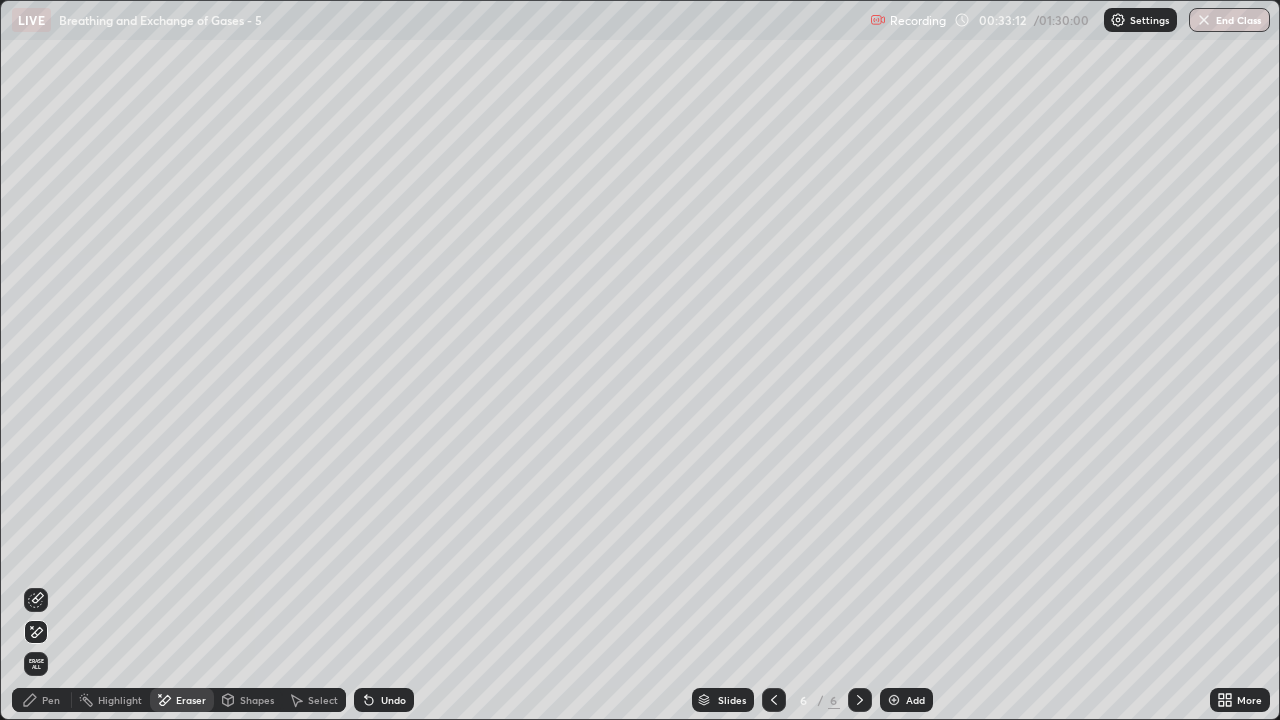 click on "Pen" at bounding box center (42, 700) 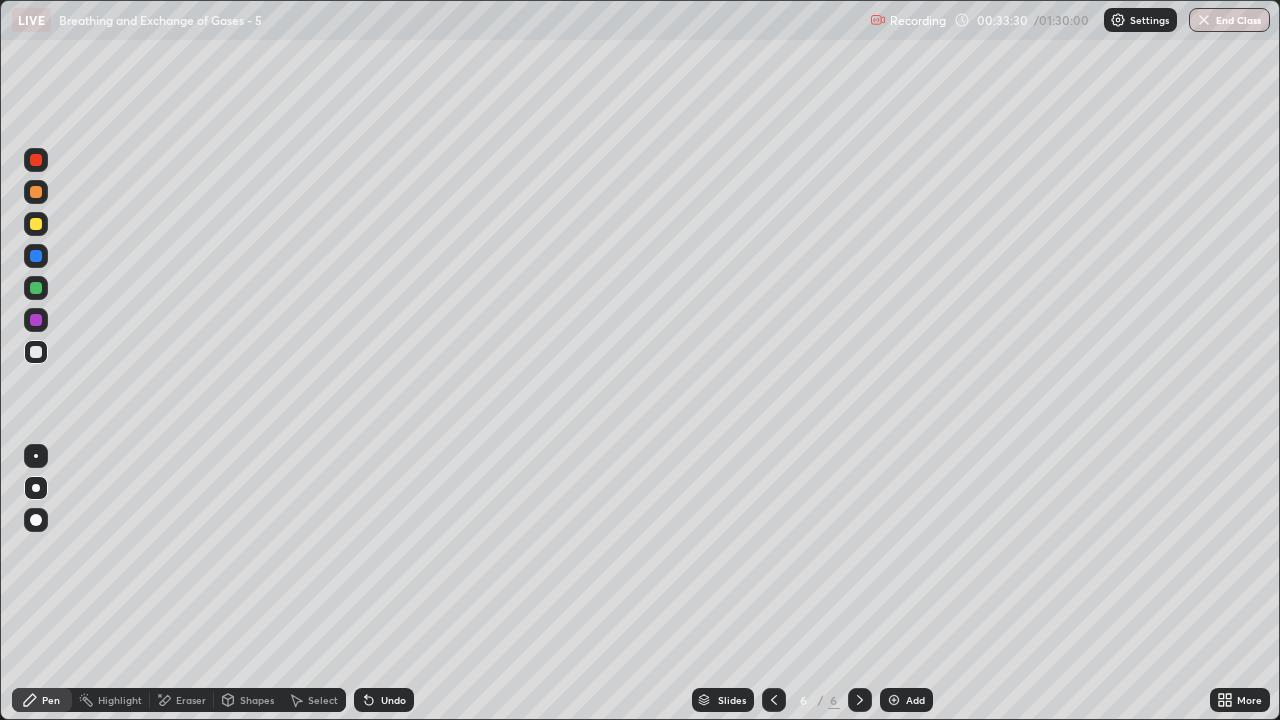 click at bounding box center (36, 224) 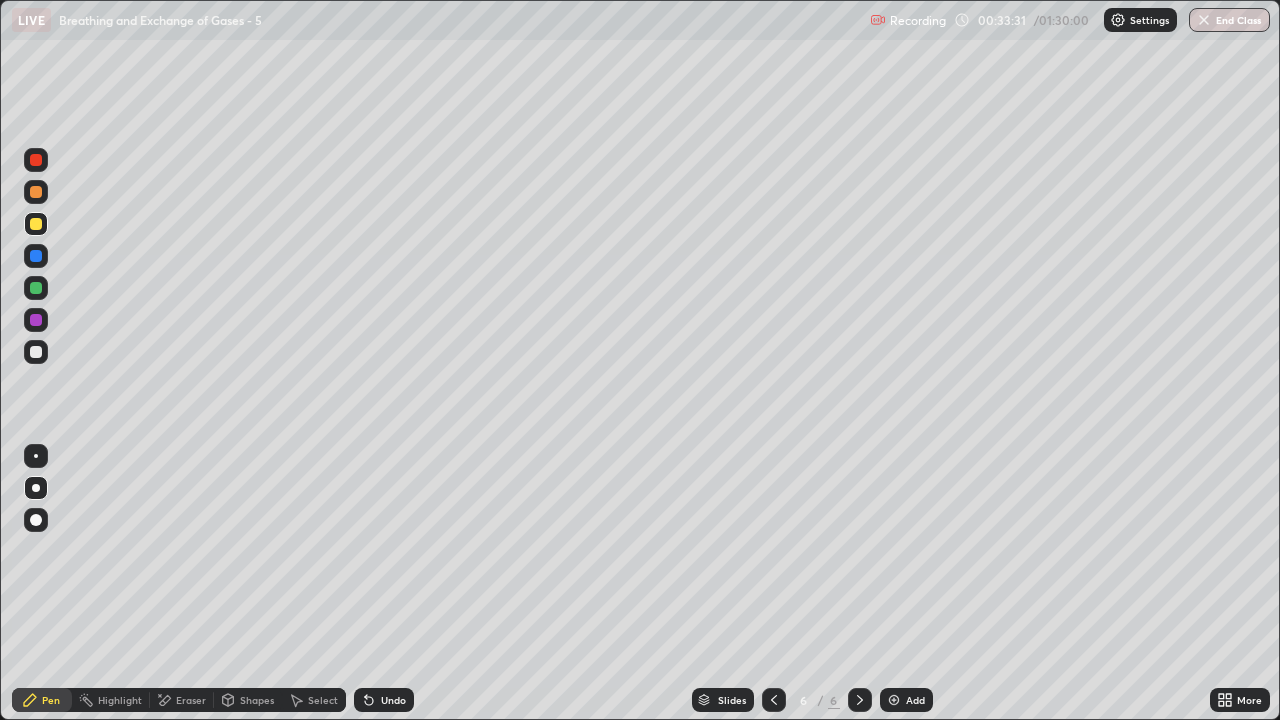 click on "Shapes" at bounding box center [257, 700] 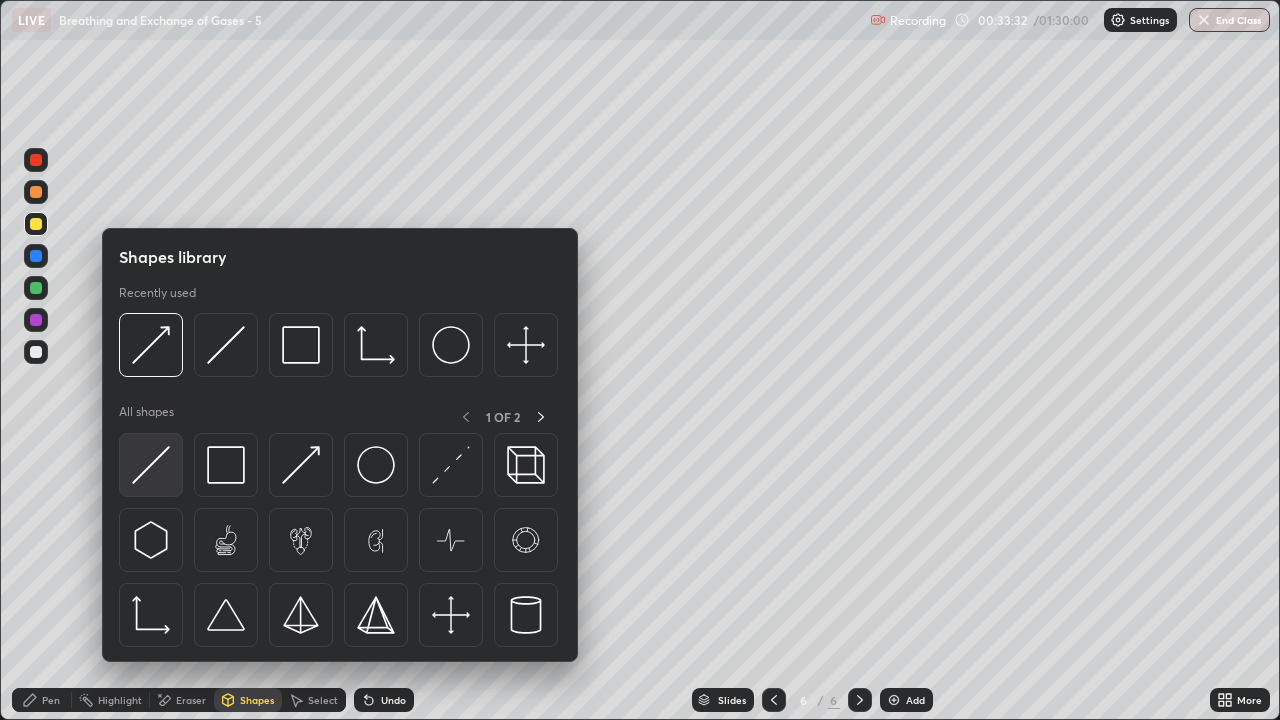 click at bounding box center [151, 465] 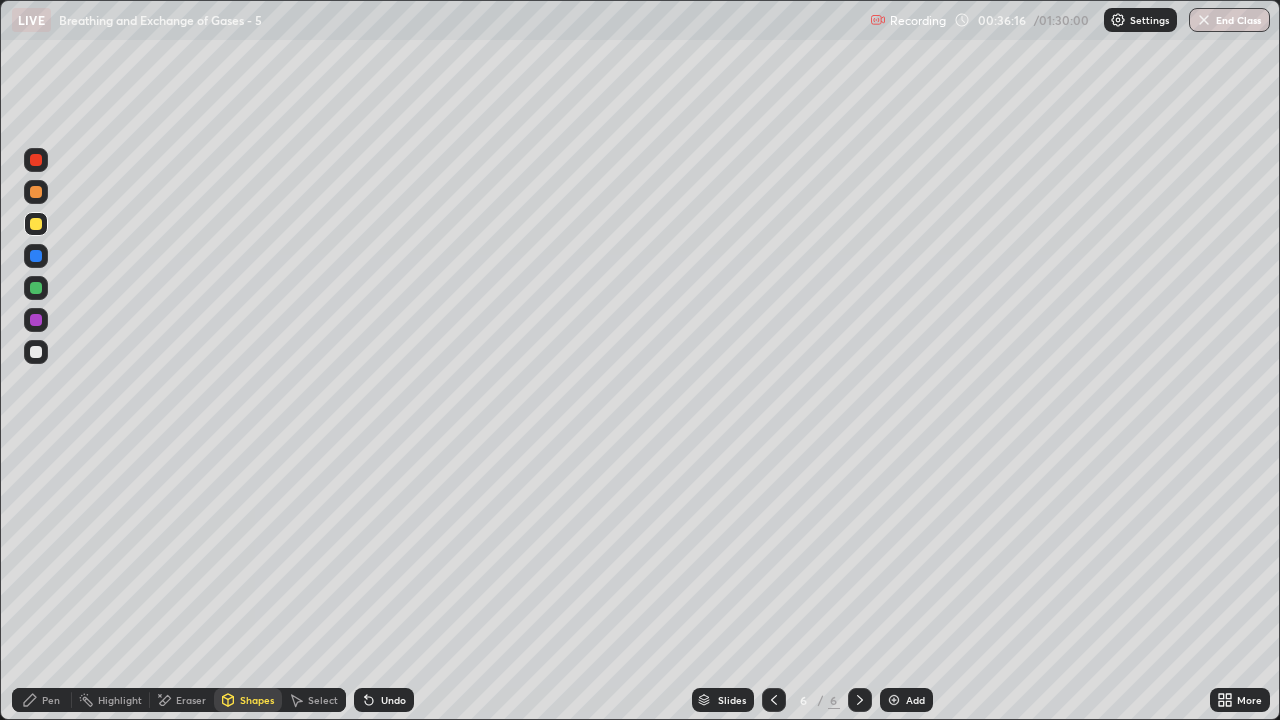click 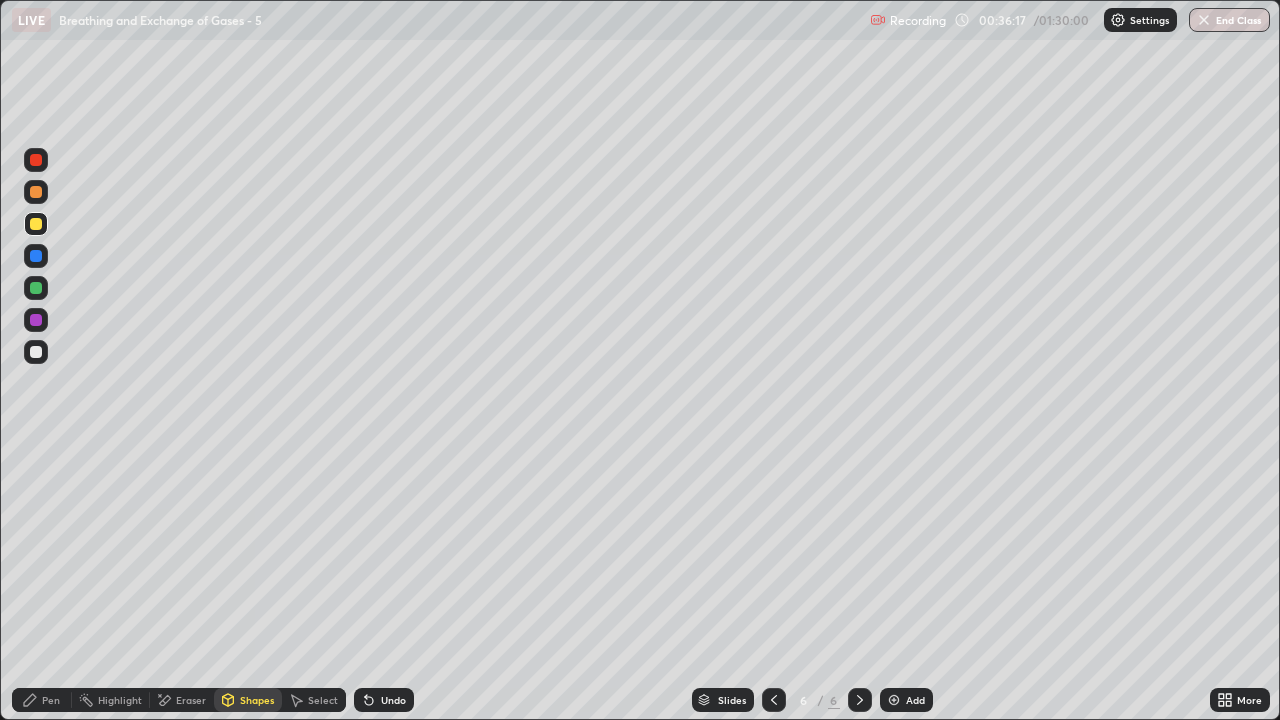 click at bounding box center [894, 700] 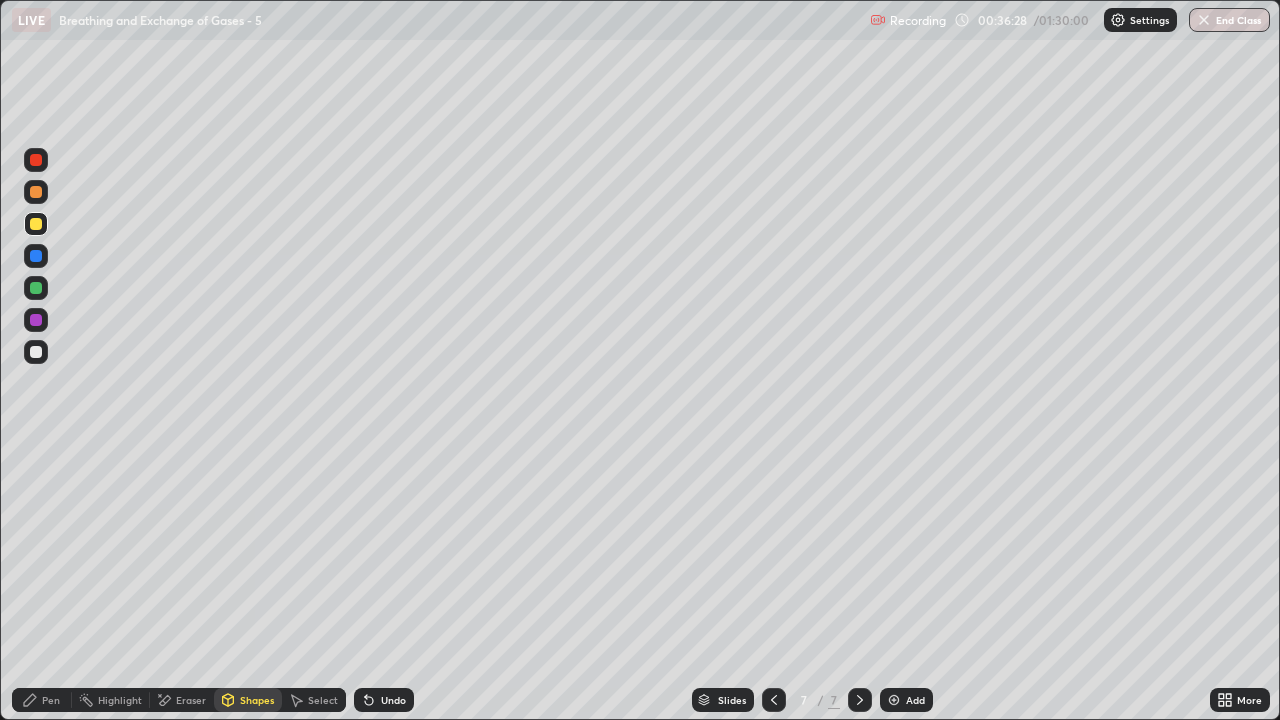 click 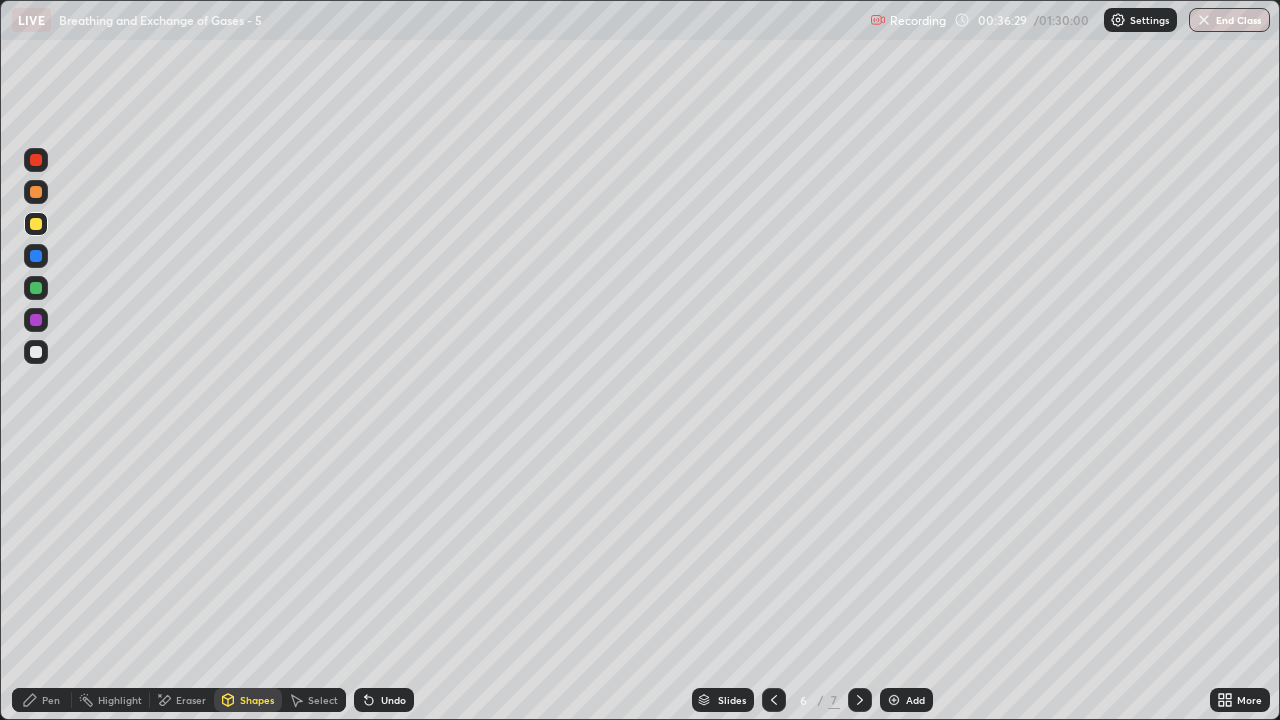 click 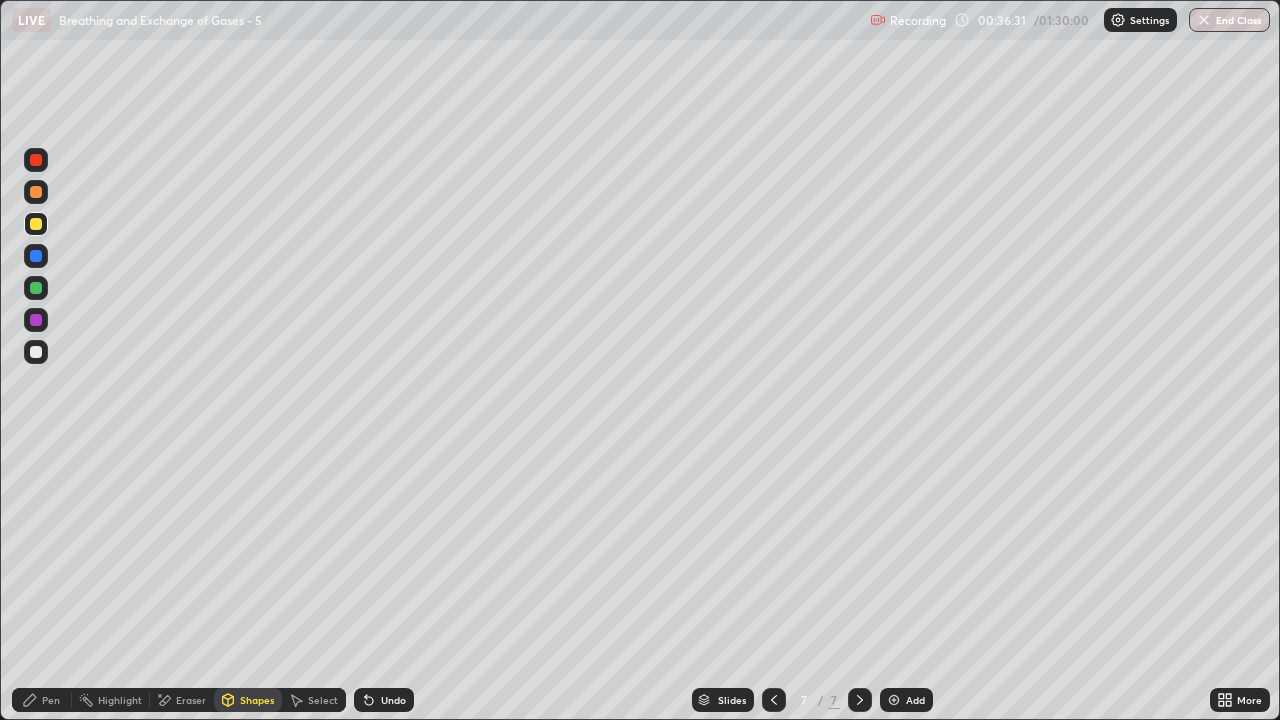 click on "Pen" at bounding box center (51, 700) 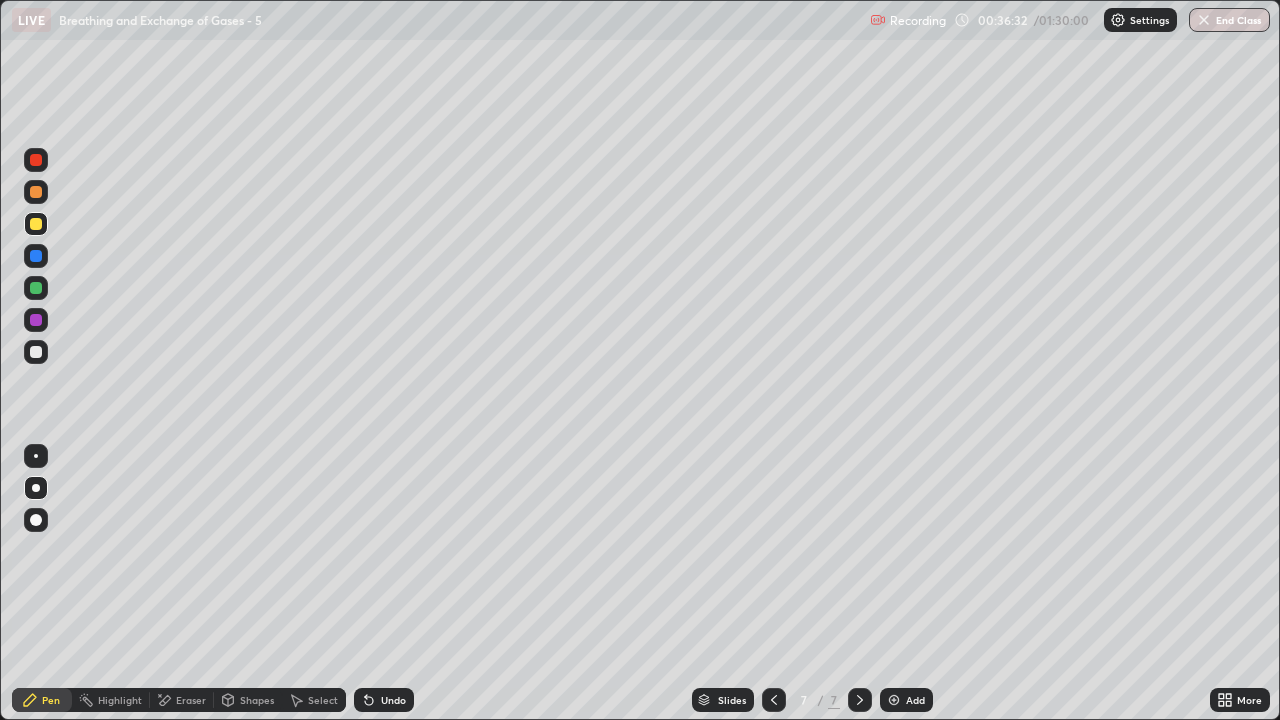click at bounding box center [36, 224] 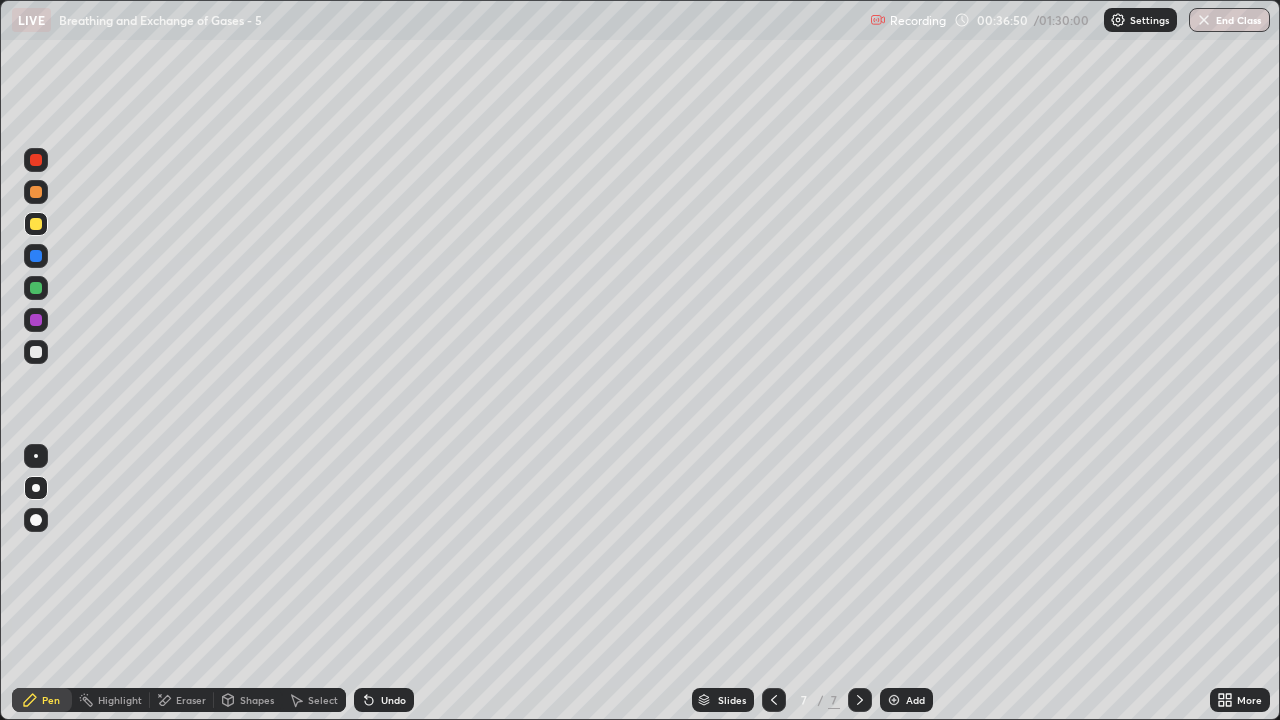 click at bounding box center [36, 352] 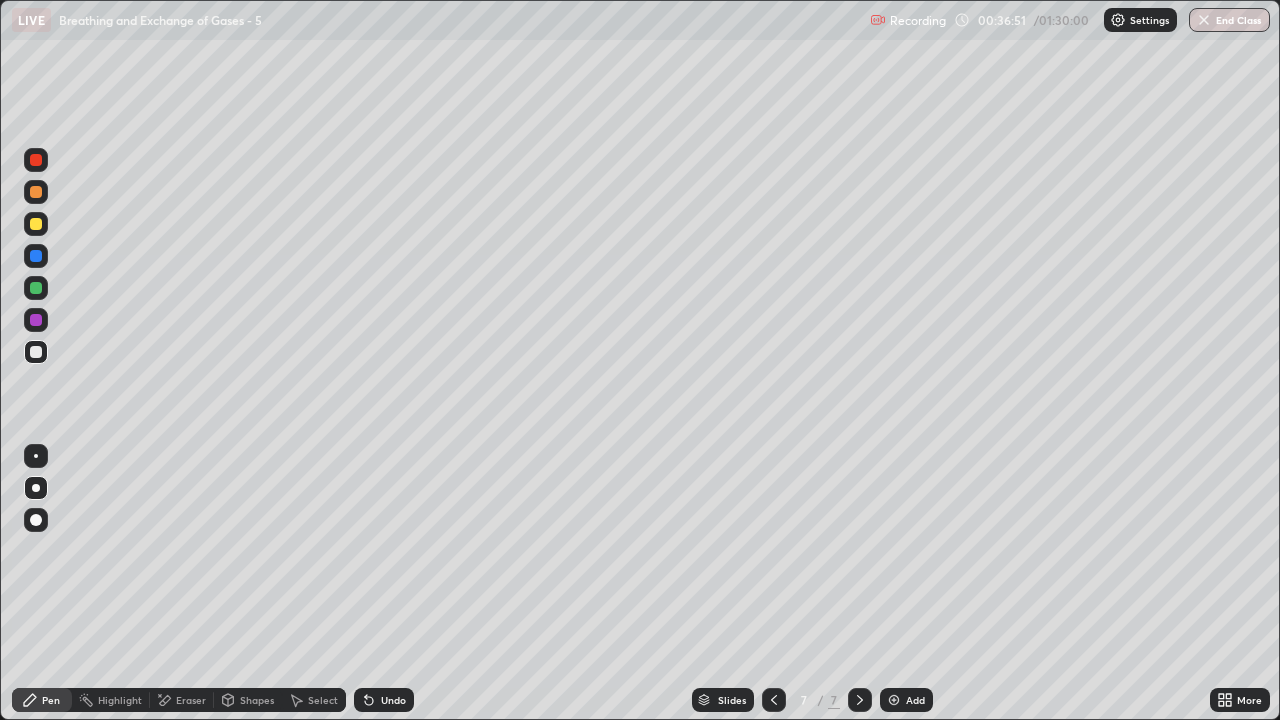click on "Shapes" at bounding box center [257, 700] 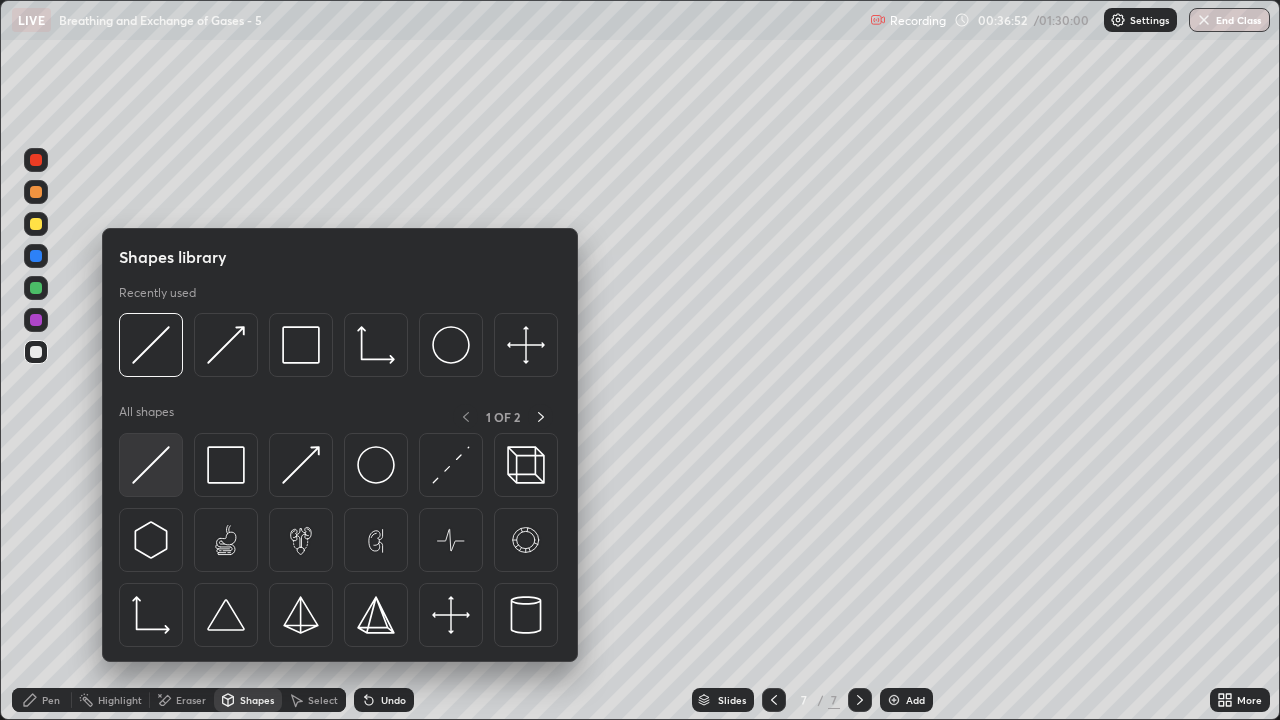 click at bounding box center [151, 465] 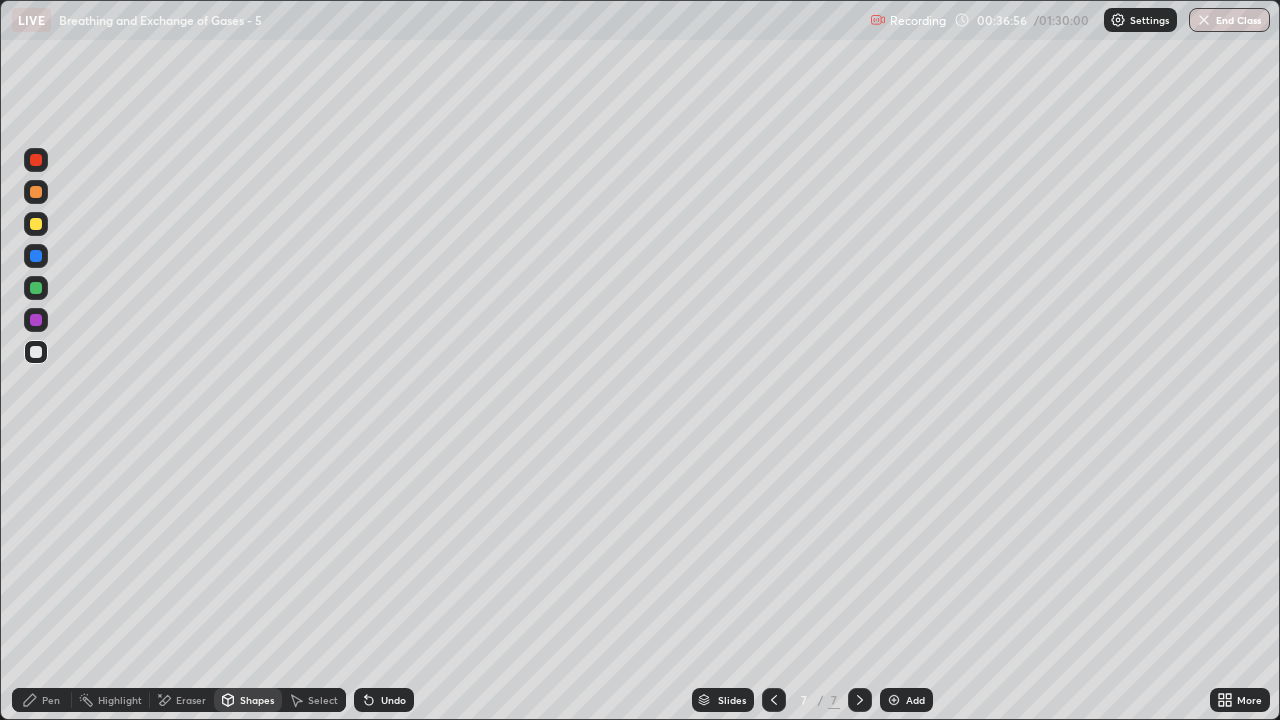 click on "Pen" at bounding box center (51, 700) 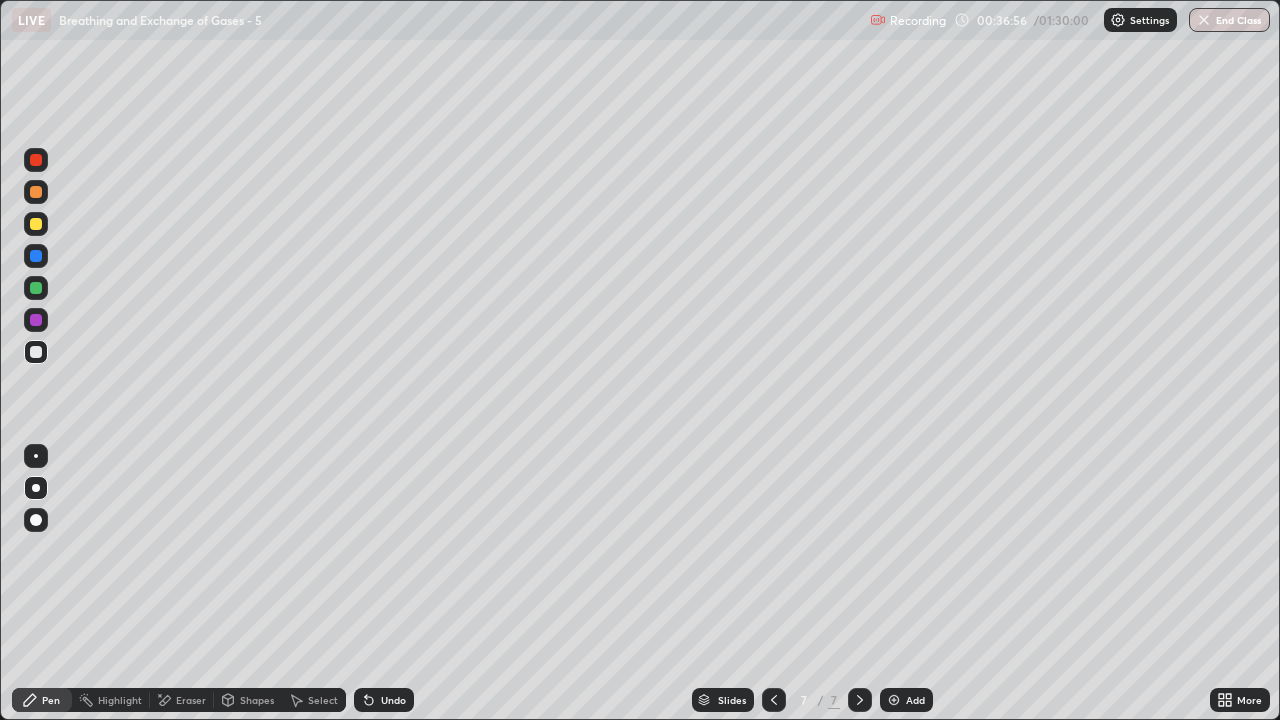 click at bounding box center (36, 352) 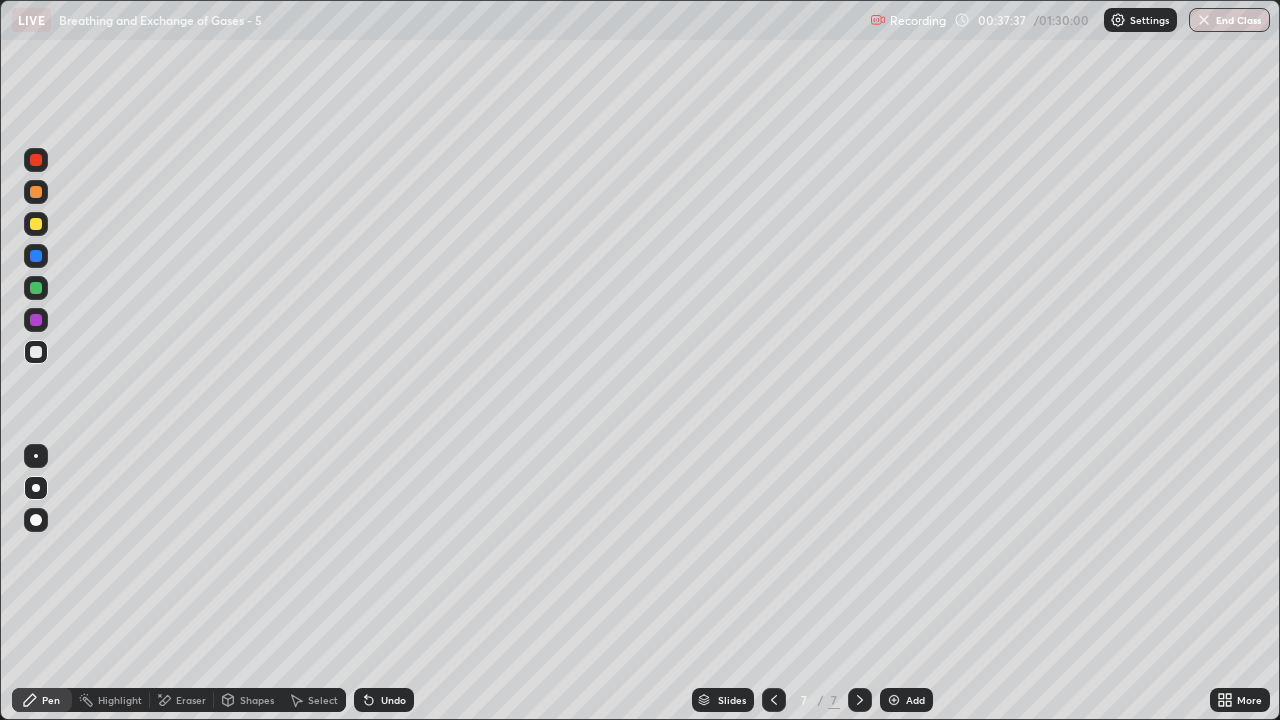 click at bounding box center (36, 224) 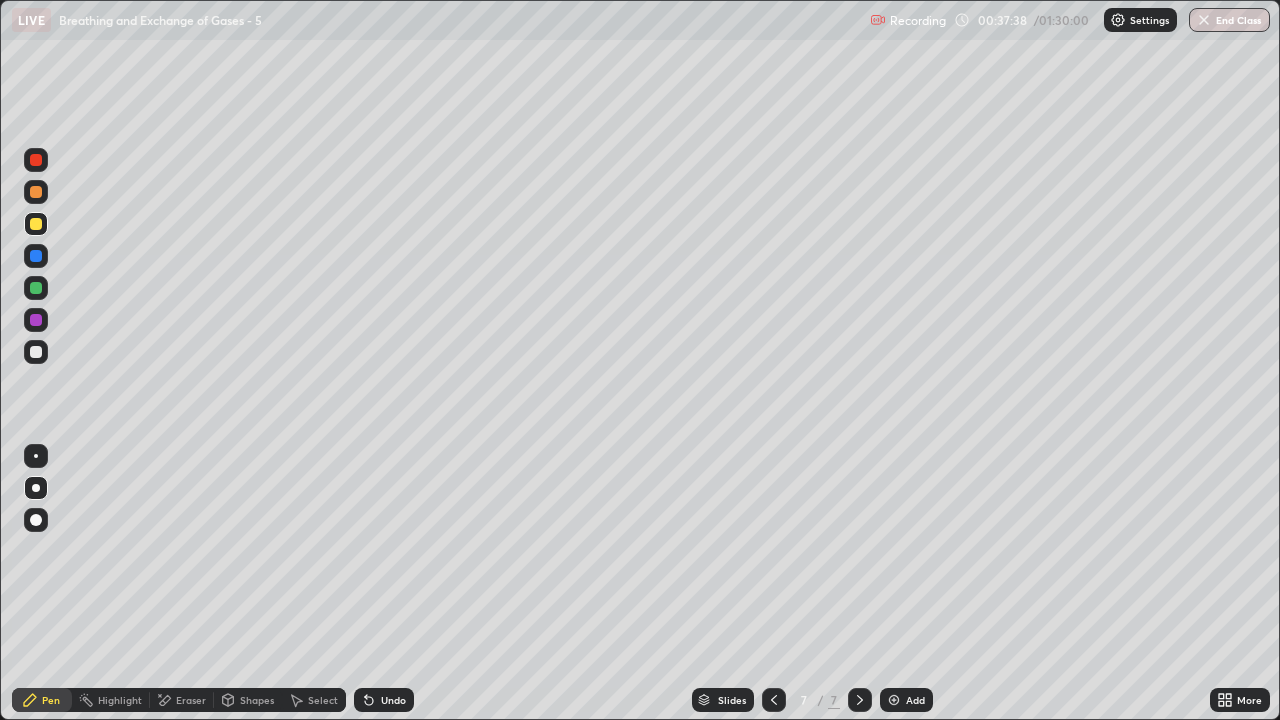 click on "Shapes" at bounding box center (257, 700) 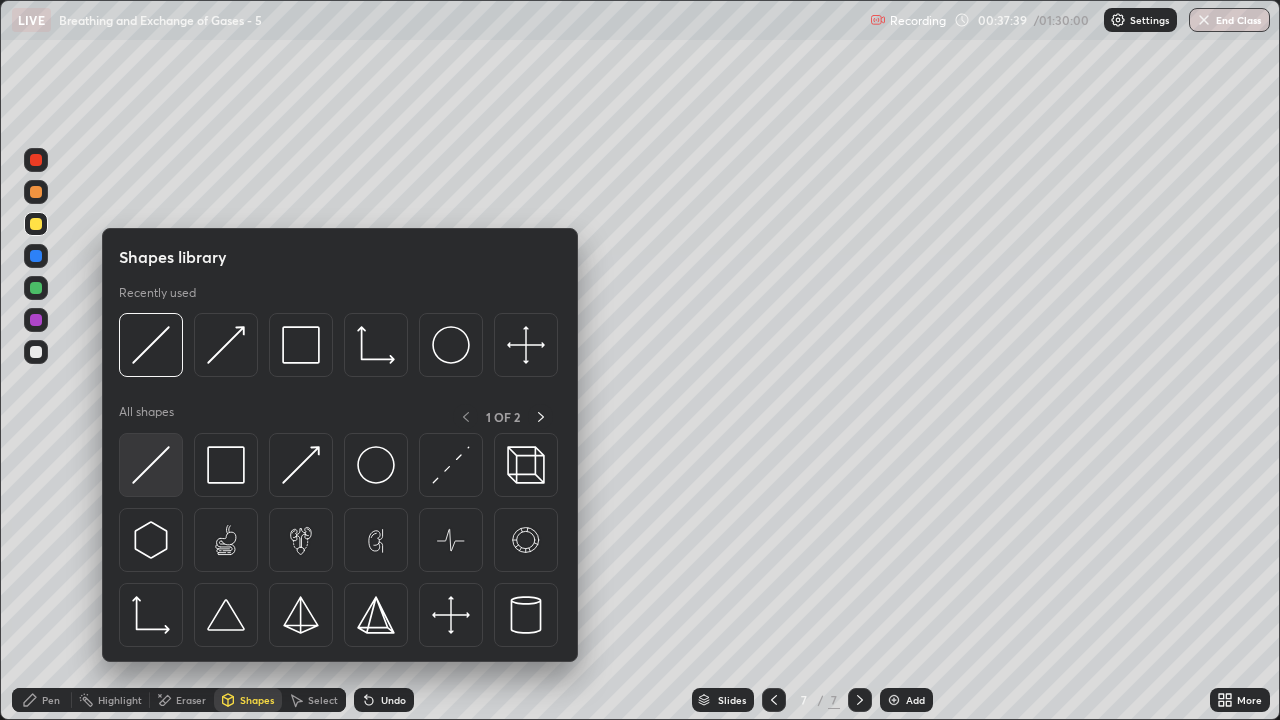 click at bounding box center [151, 465] 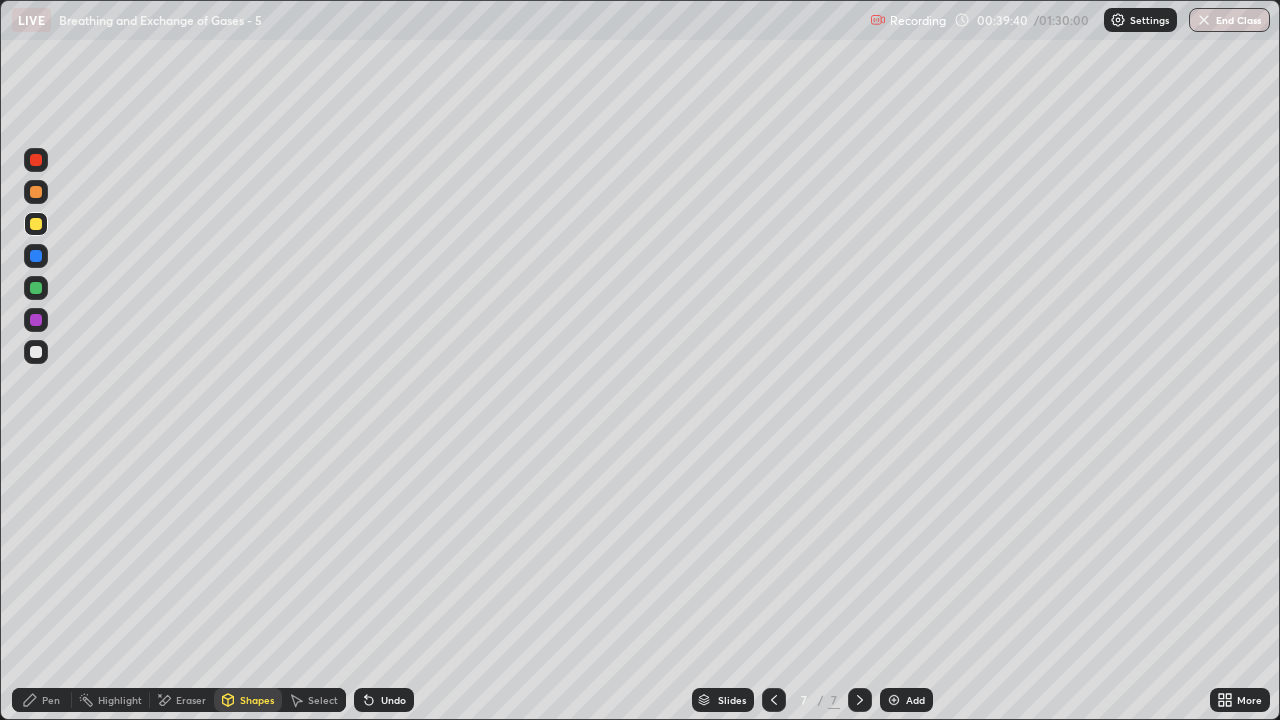 click on "Pen" at bounding box center [51, 700] 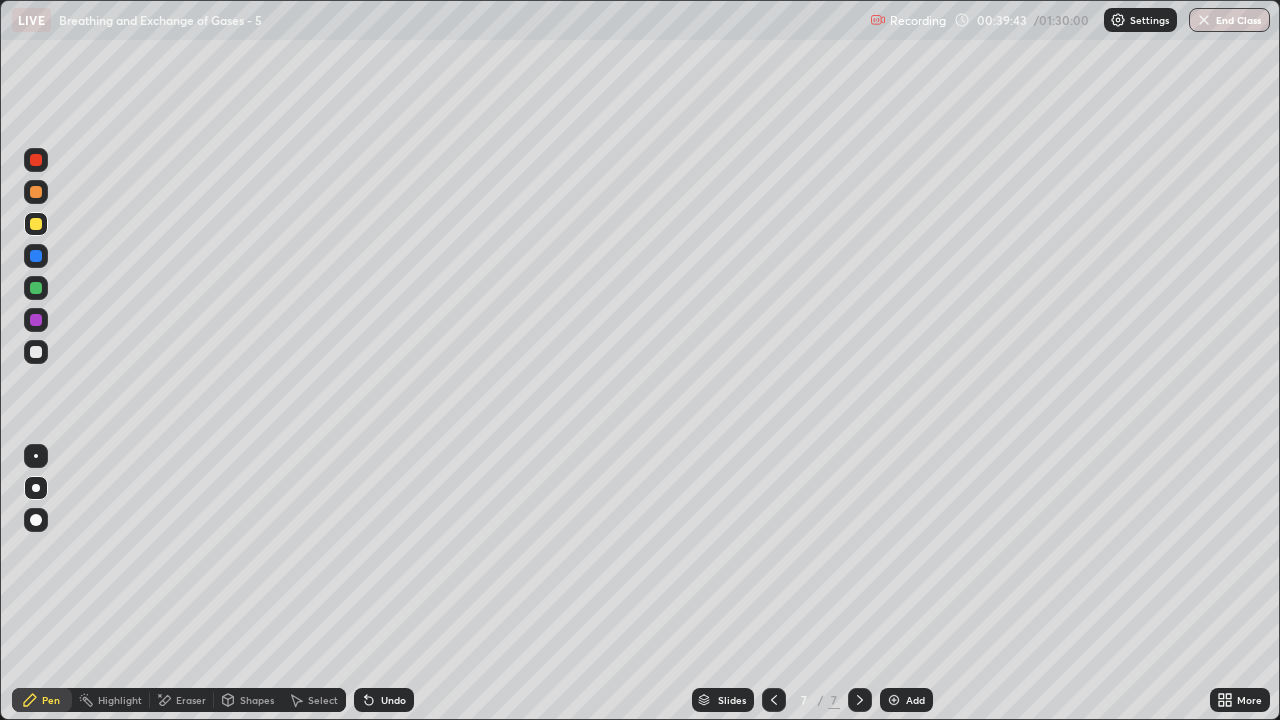 click at bounding box center [36, 224] 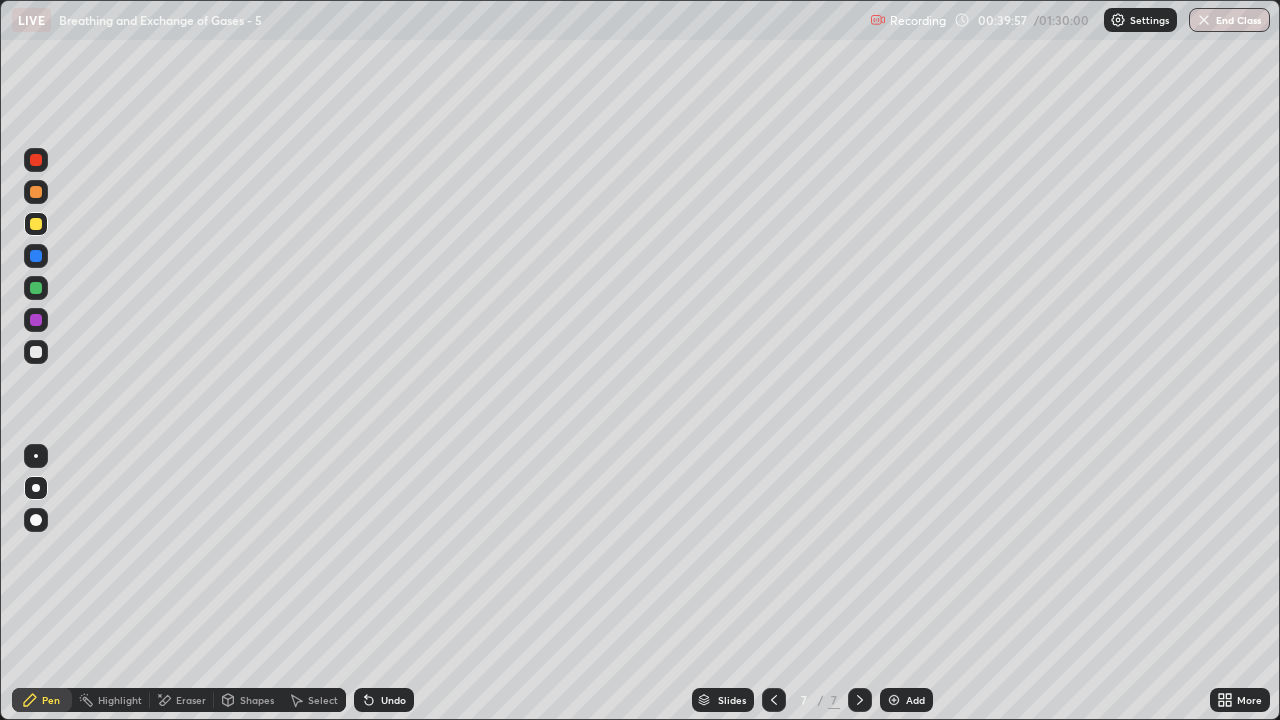 click at bounding box center [36, 352] 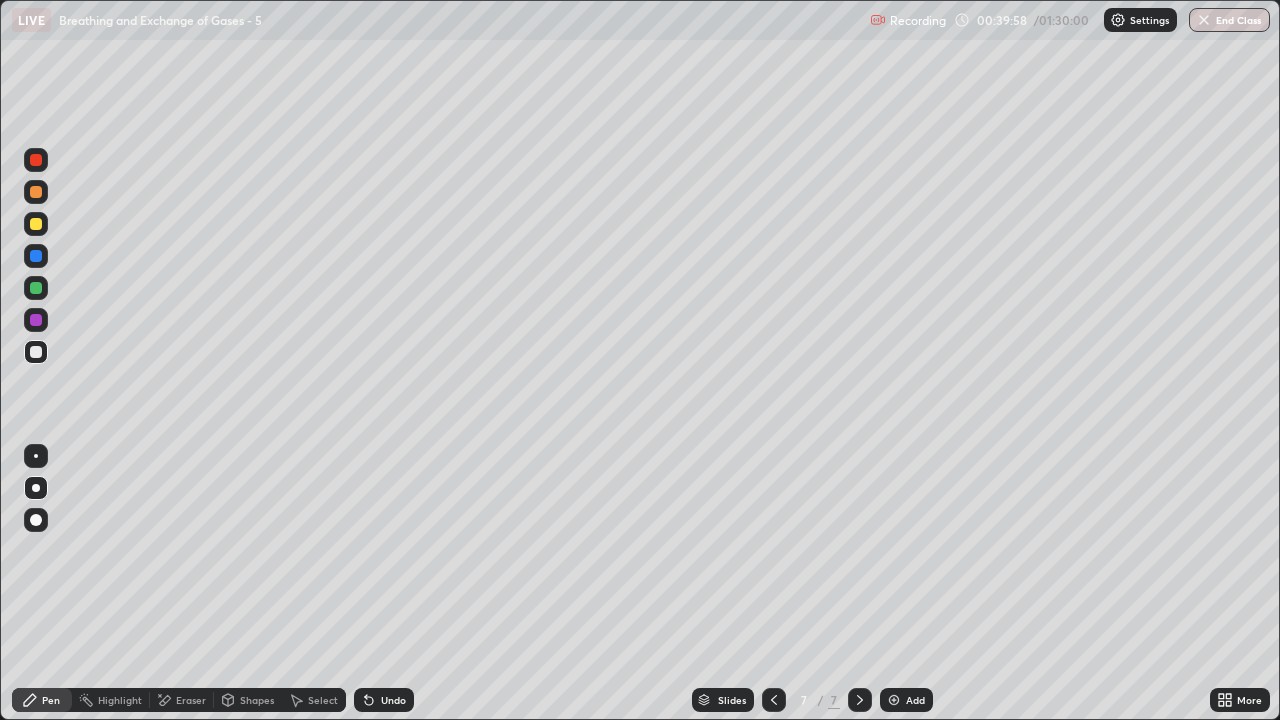 click on "Shapes" at bounding box center (257, 700) 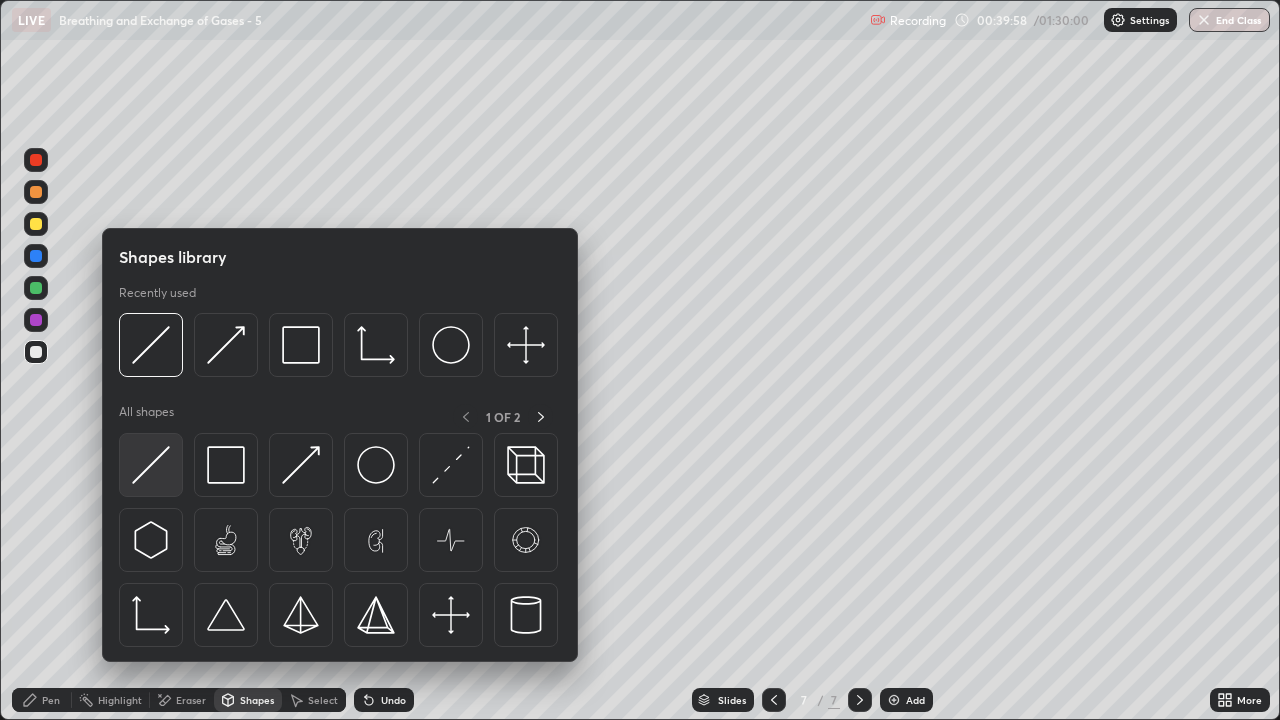 click at bounding box center [151, 465] 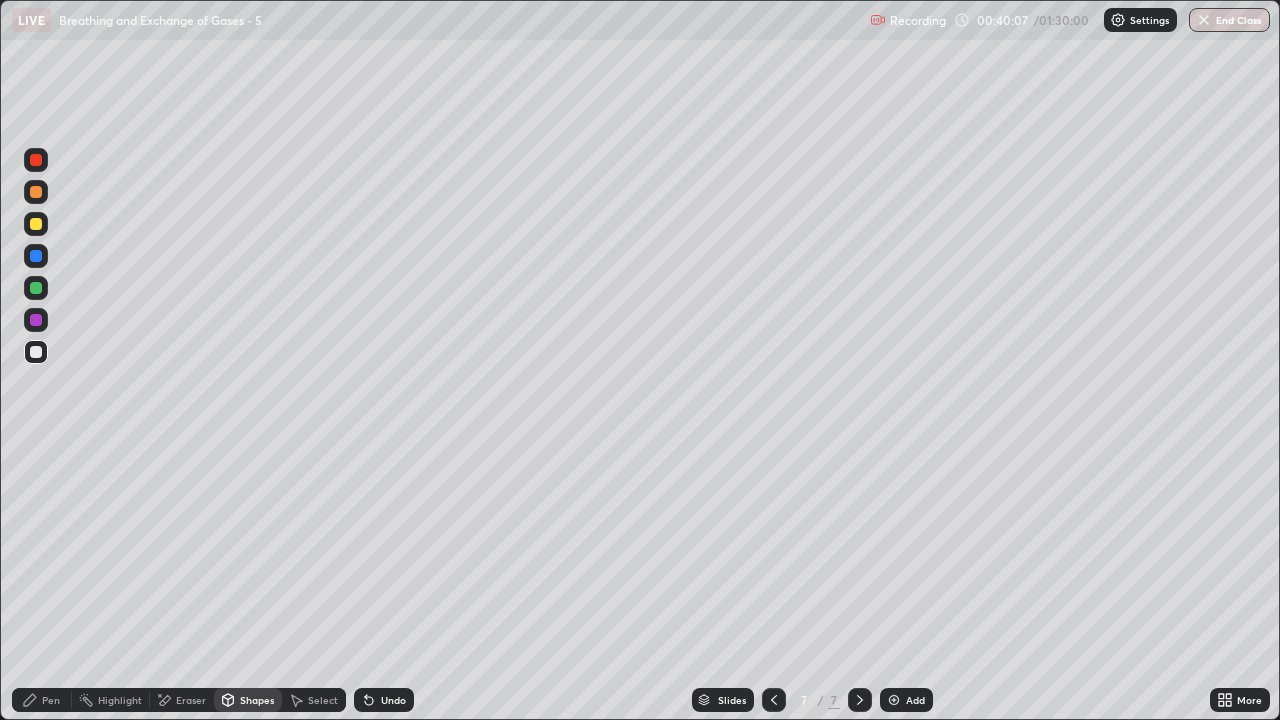 click on "Pen" at bounding box center [51, 700] 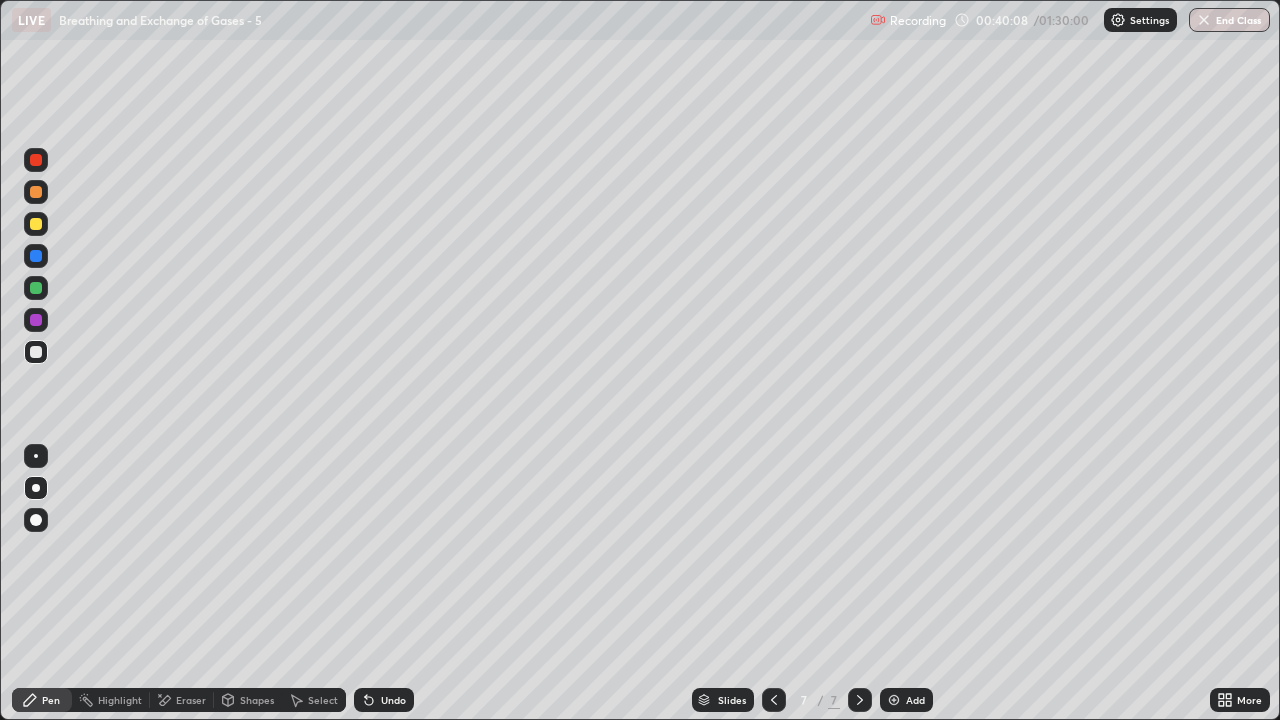 click at bounding box center (36, 224) 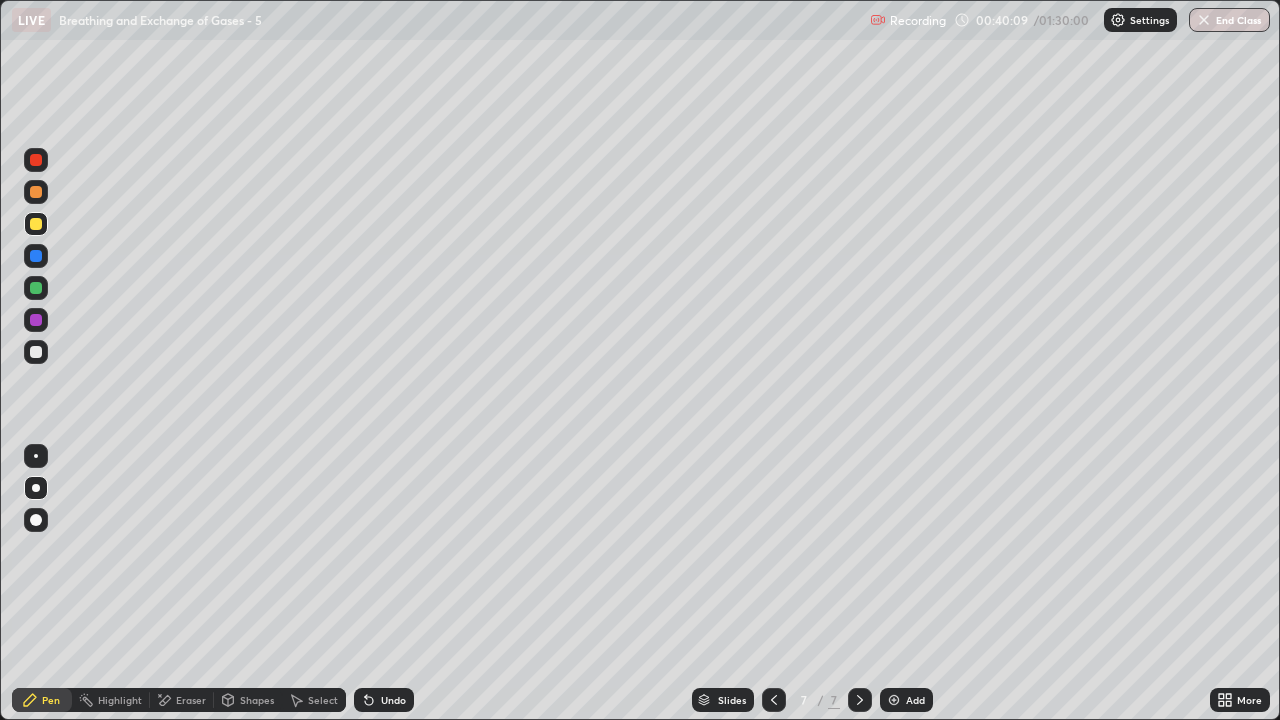click at bounding box center (36, 352) 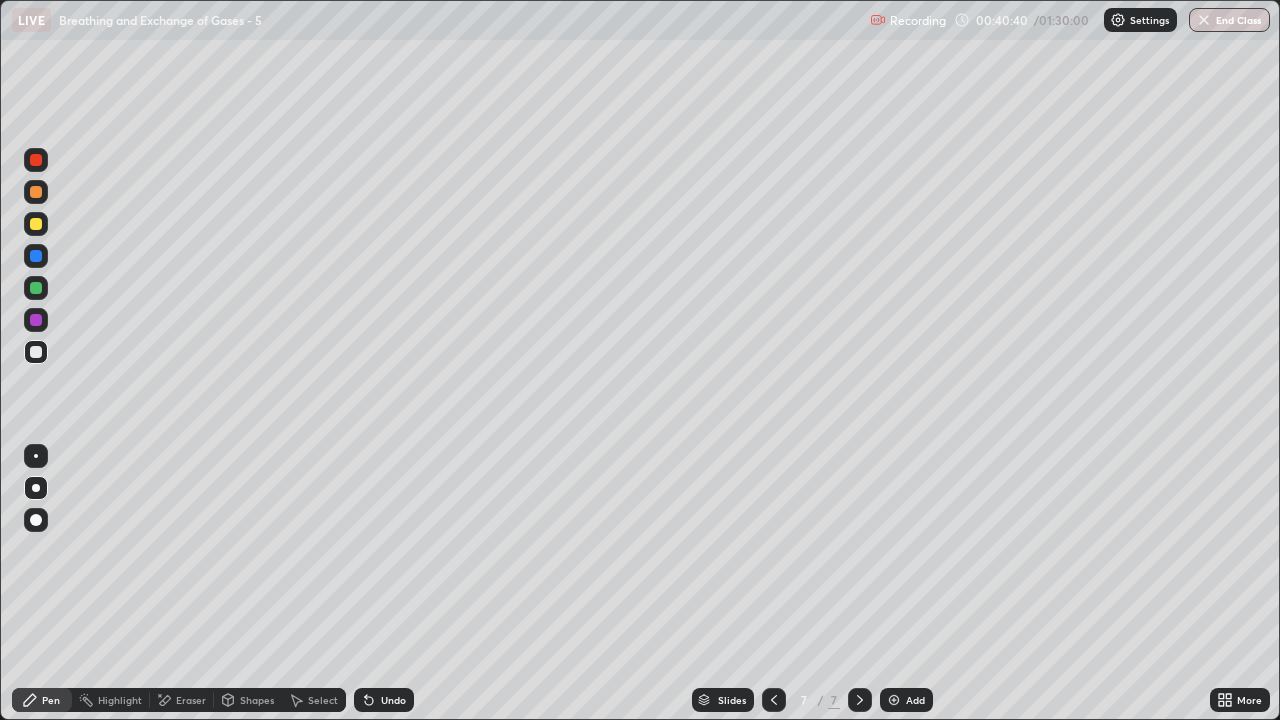 click at bounding box center [36, 224] 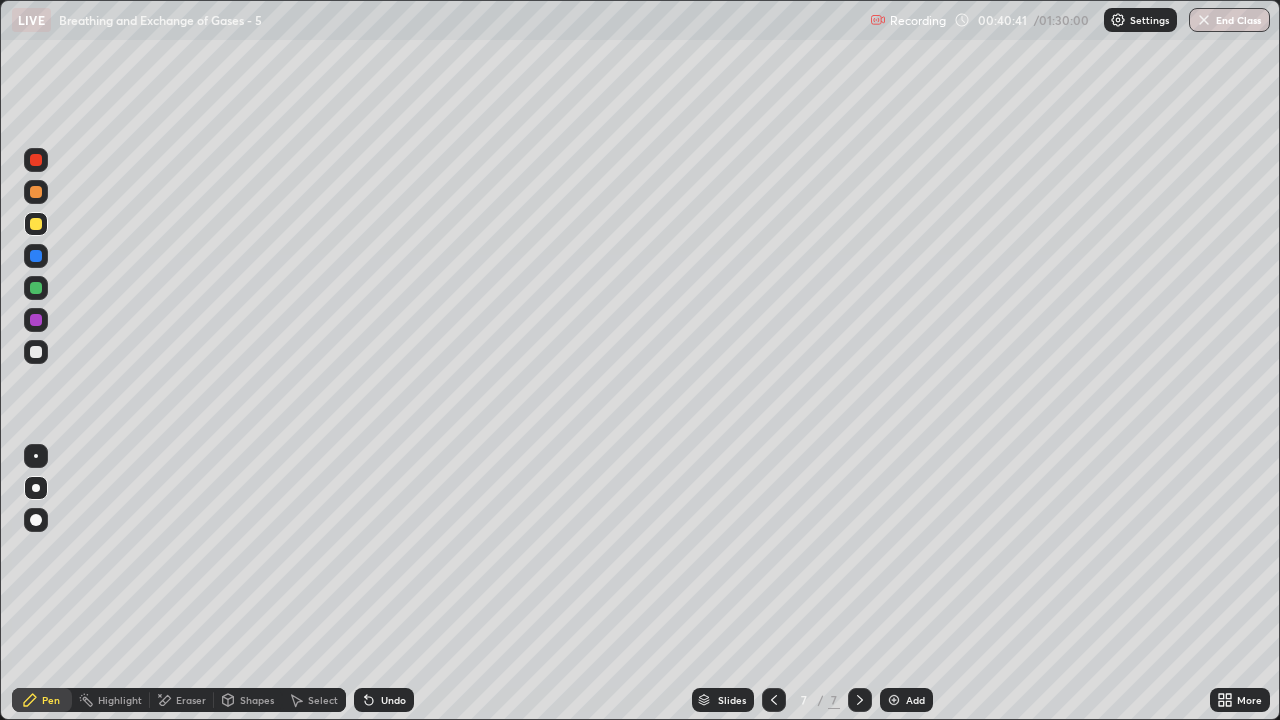 click on "Shapes" at bounding box center (257, 700) 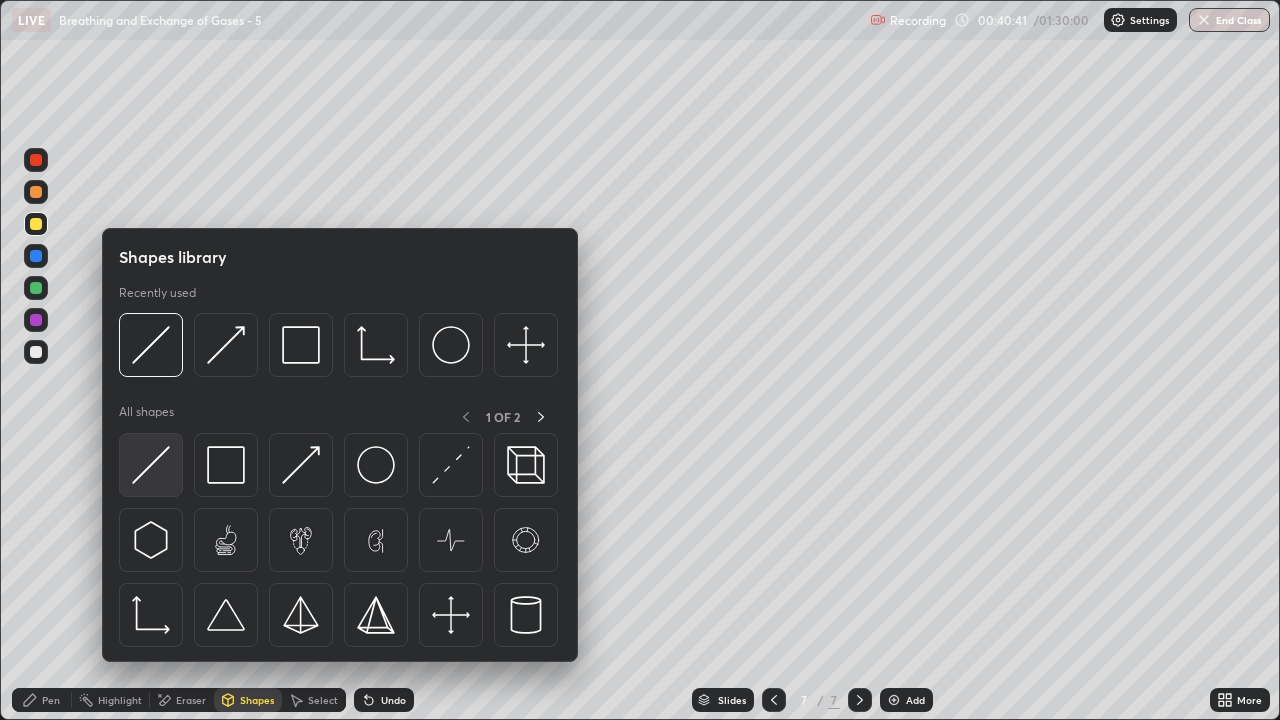 click at bounding box center (151, 465) 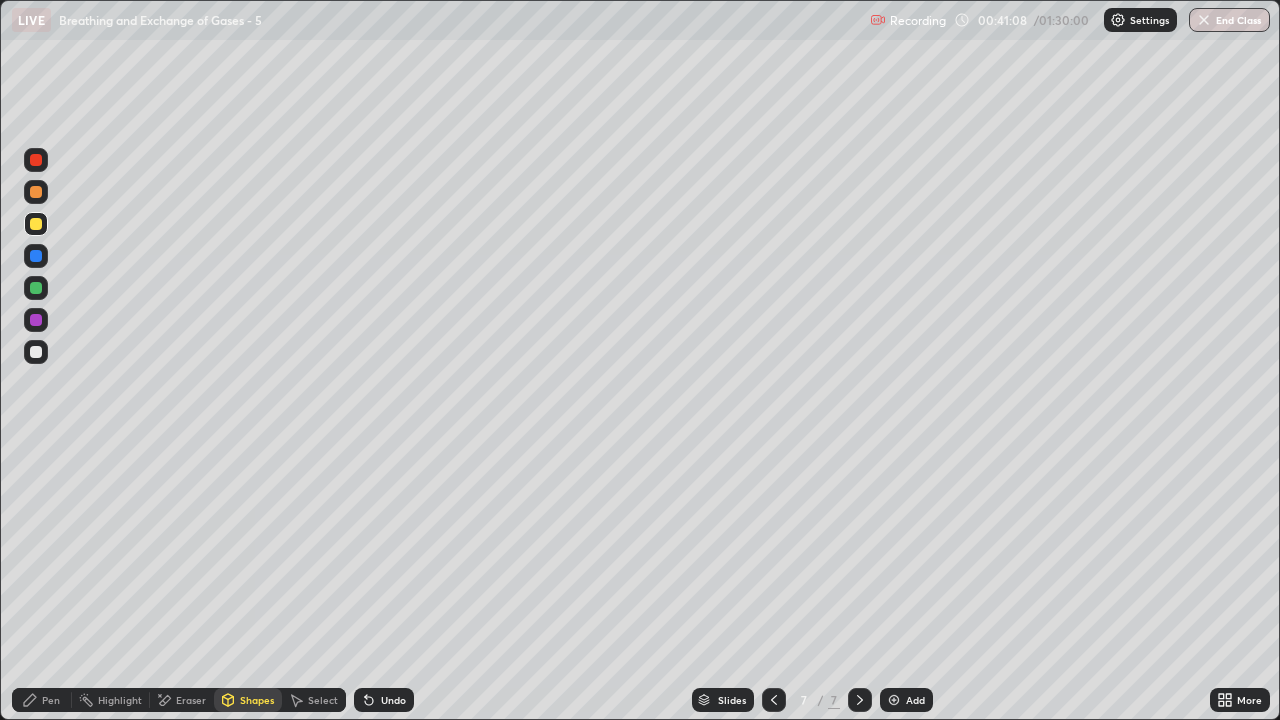 click on "Pen" at bounding box center (42, 700) 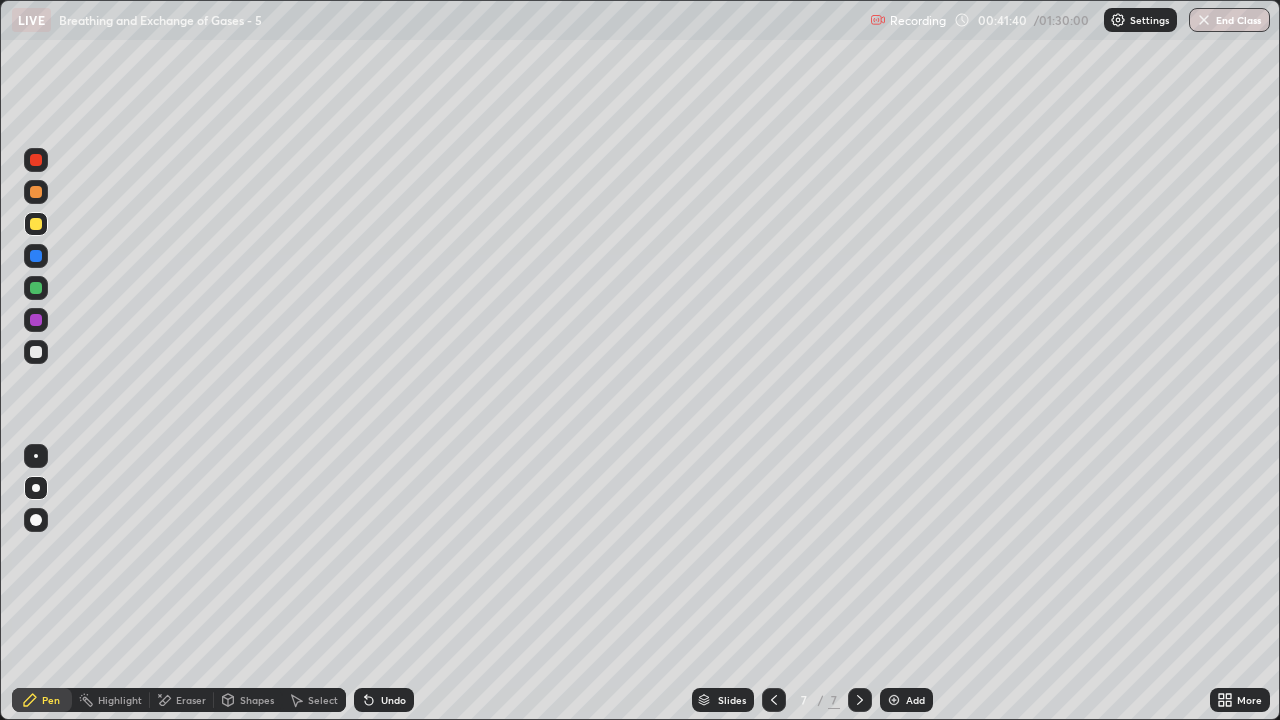 click at bounding box center (36, 352) 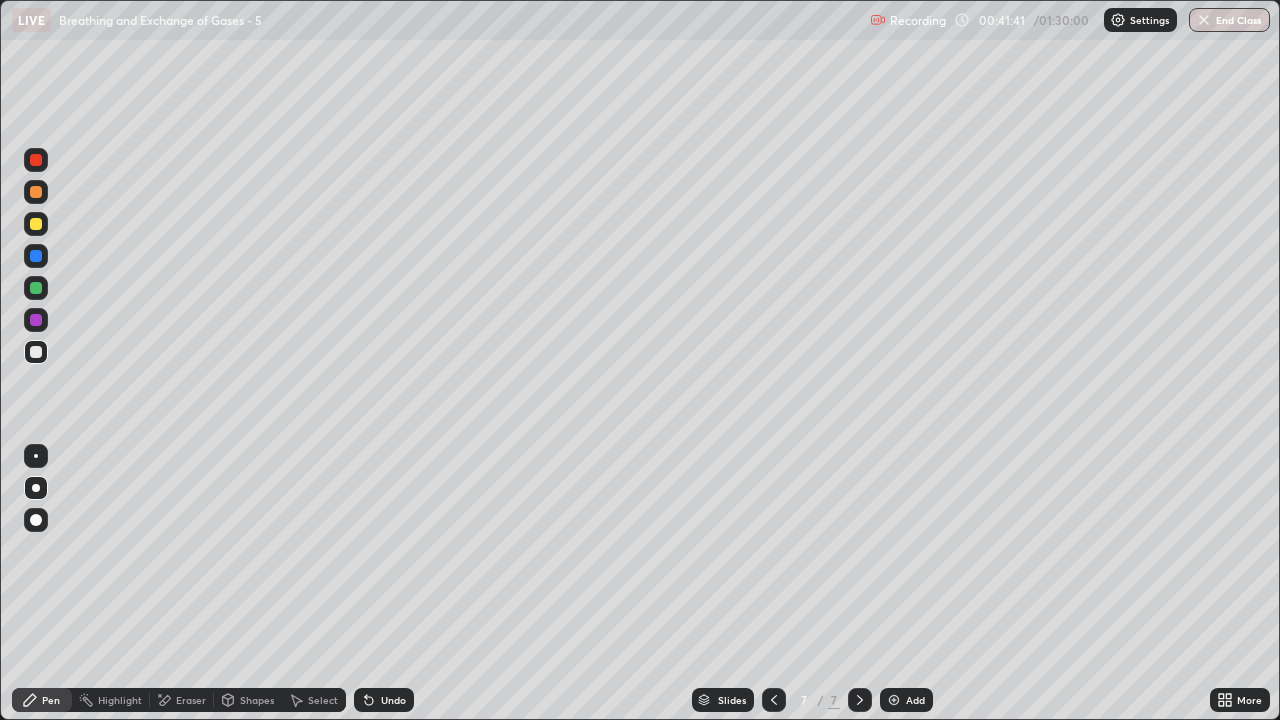 click on "Shapes" at bounding box center [257, 700] 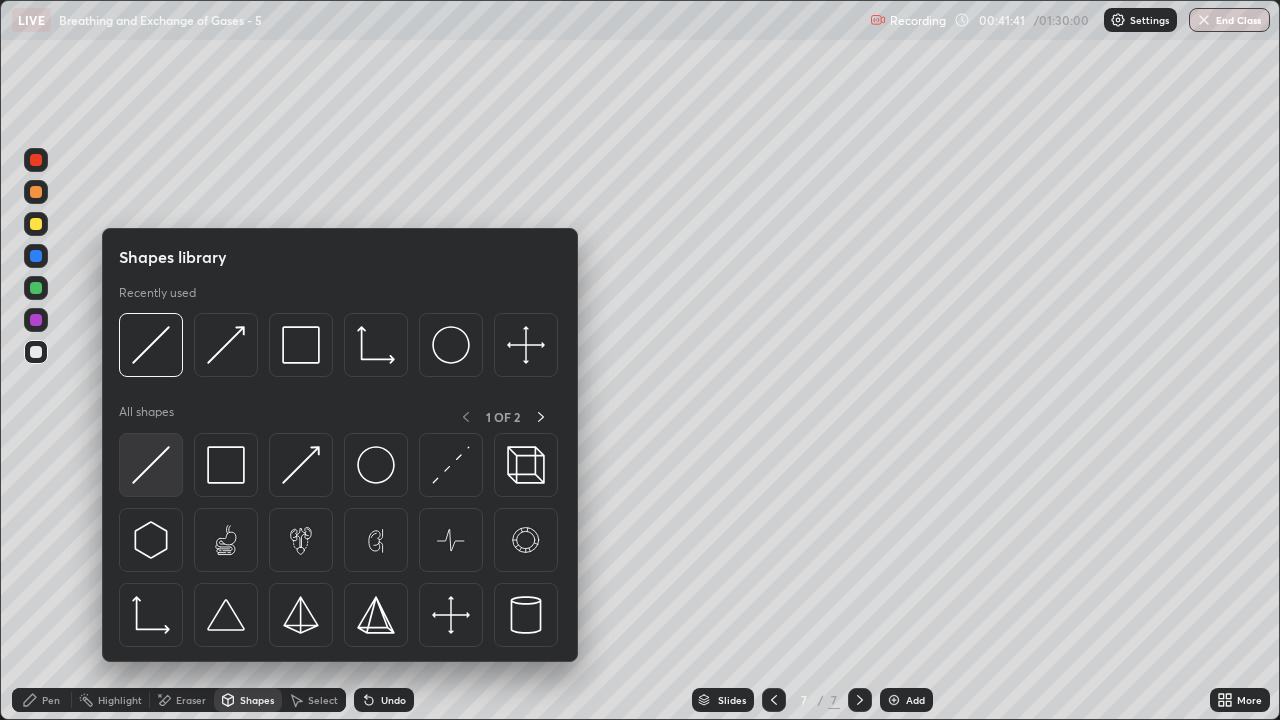 click at bounding box center (151, 465) 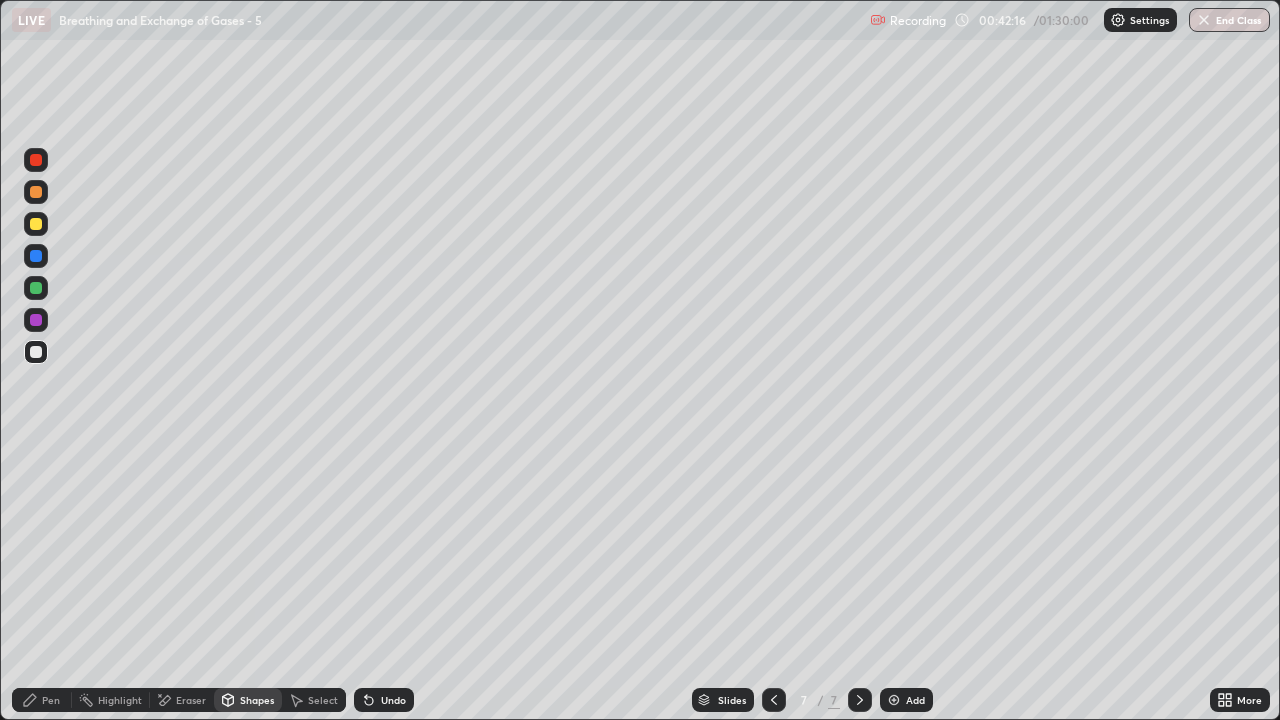 click on "Shapes" at bounding box center [257, 700] 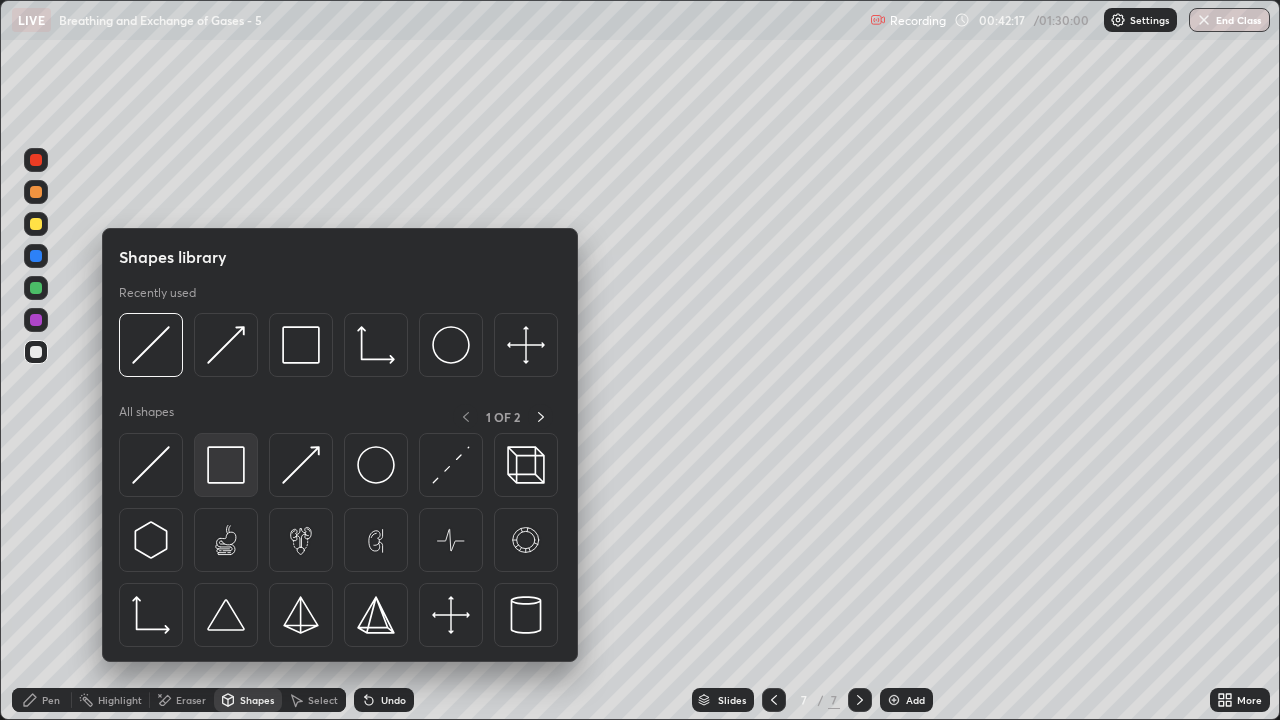 click at bounding box center [226, 465] 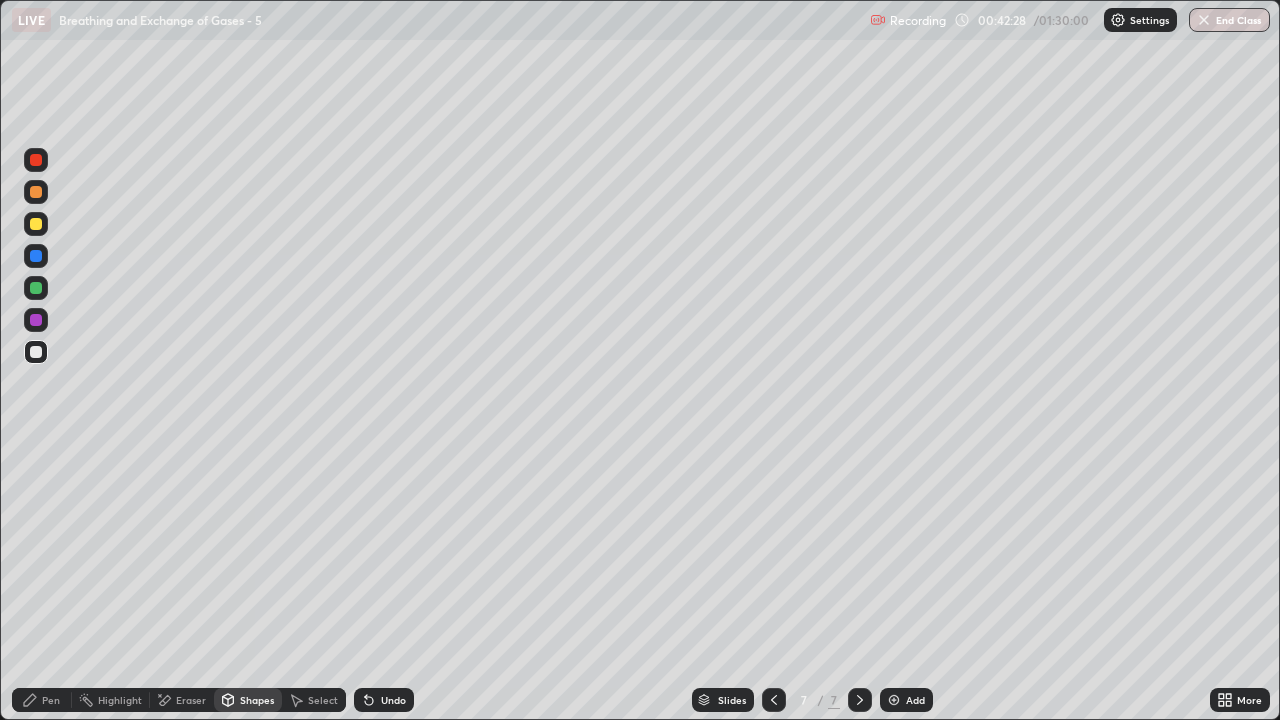 click on "Eraser" at bounding box center (191, 700) 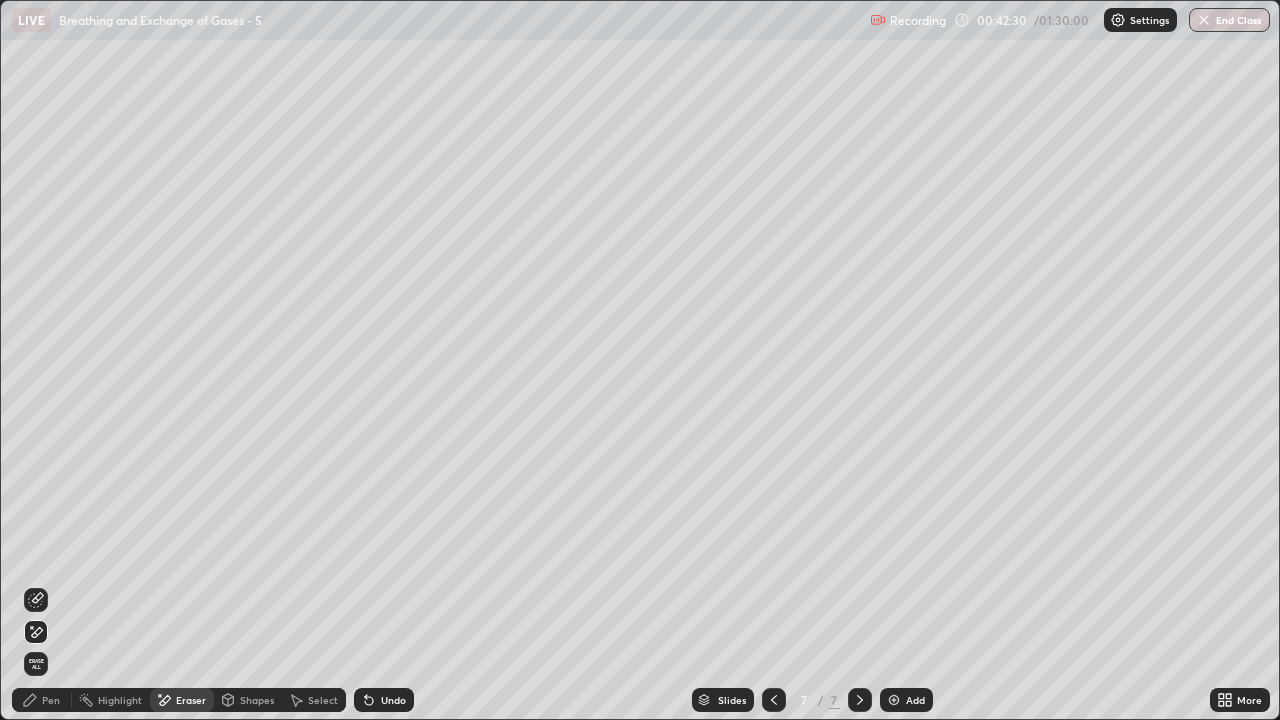 click on "Pen" at bounding box center (42, 700) 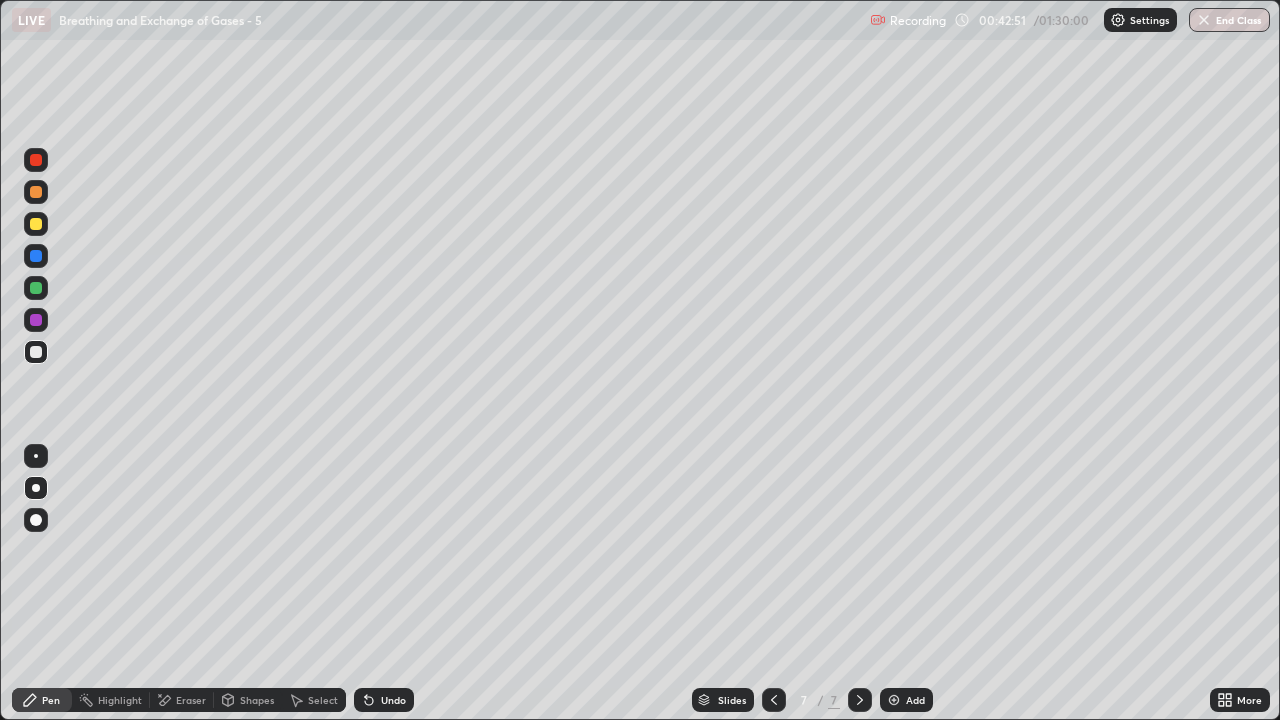 click on "Shapes" at bounding box center (257, 700) 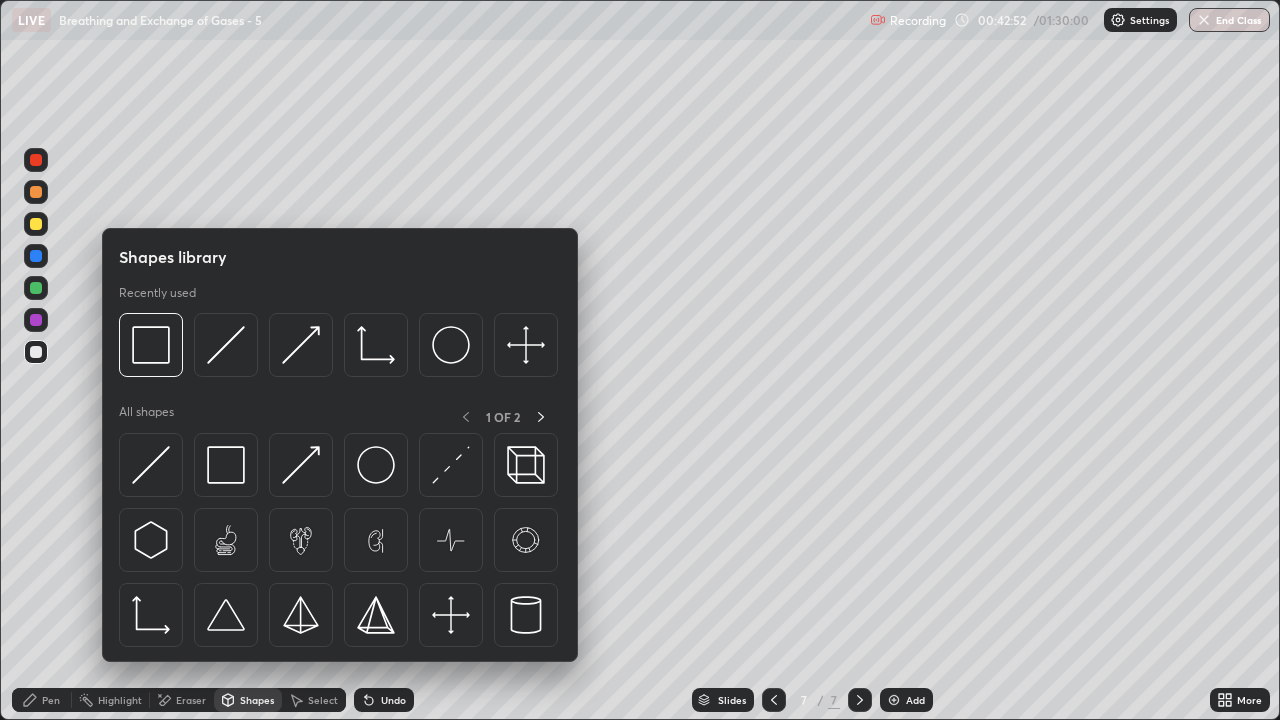 click on "Eraser" at bounding box center [191, 700] 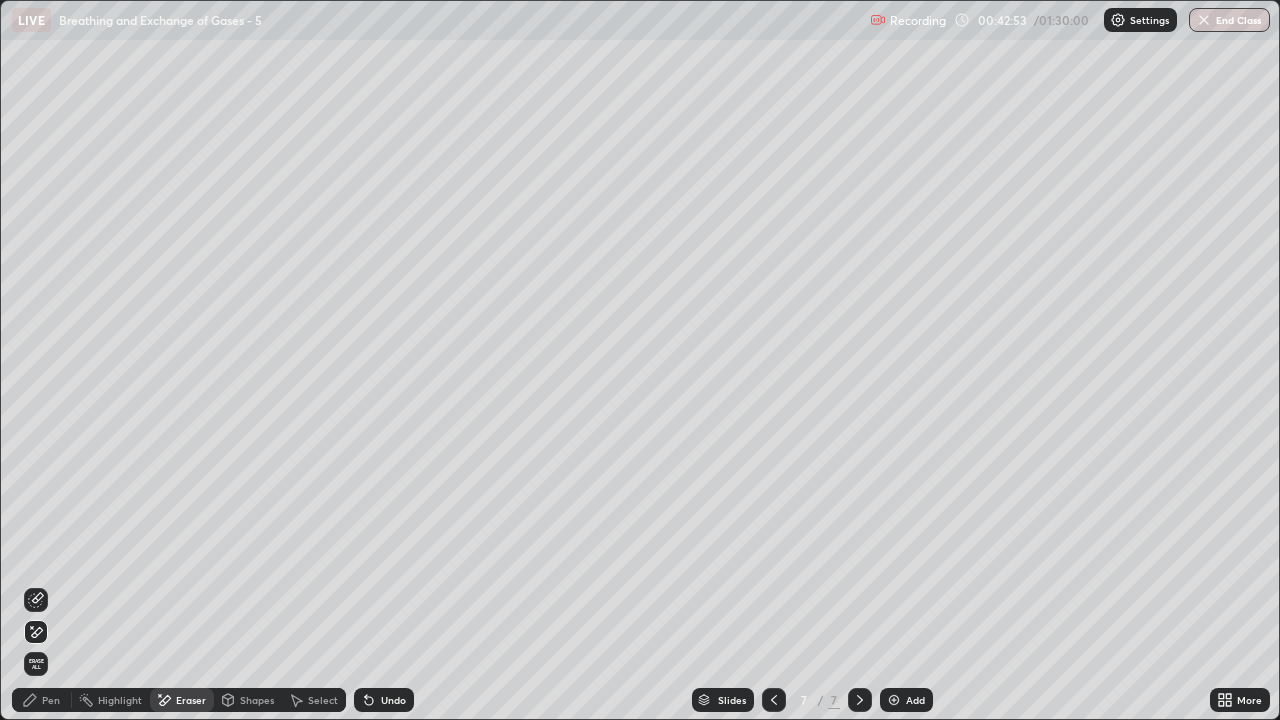 click on "Pen" at bounding box center (51, 700) 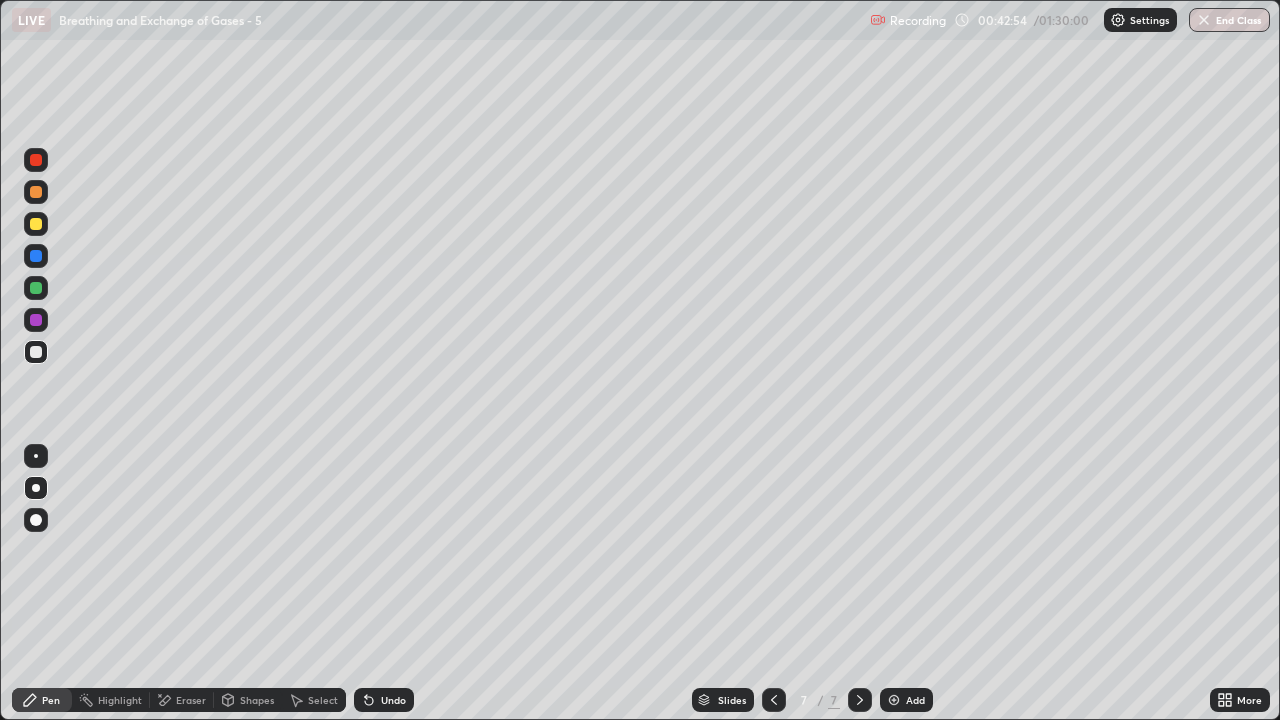 click at bounding box center [36, 320] 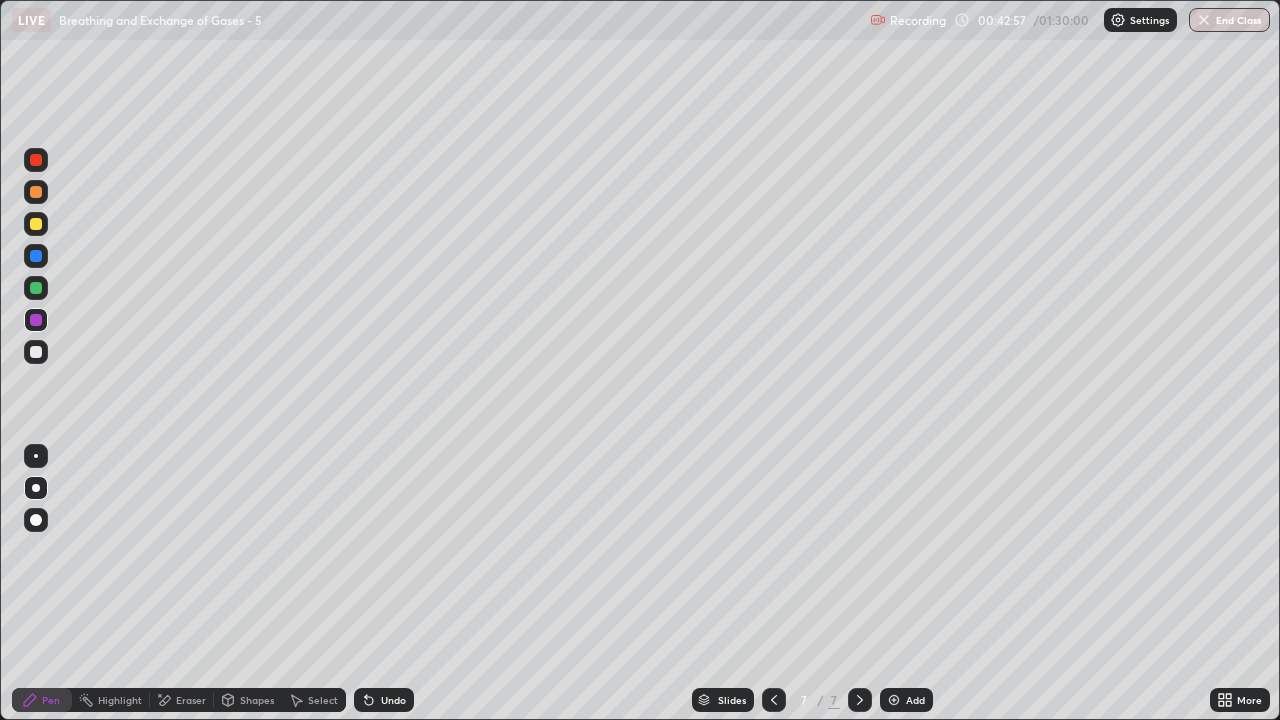 click at bounding box center [36, 288] 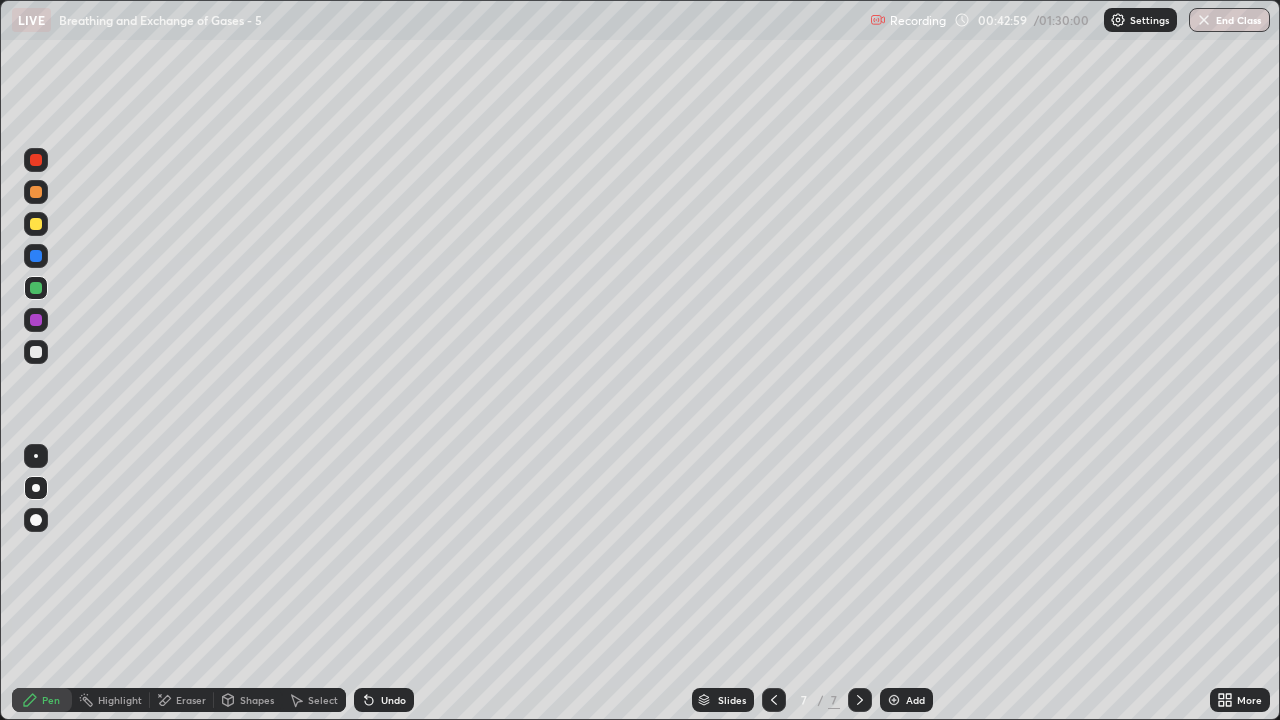 click at bounding box center (36, 352) 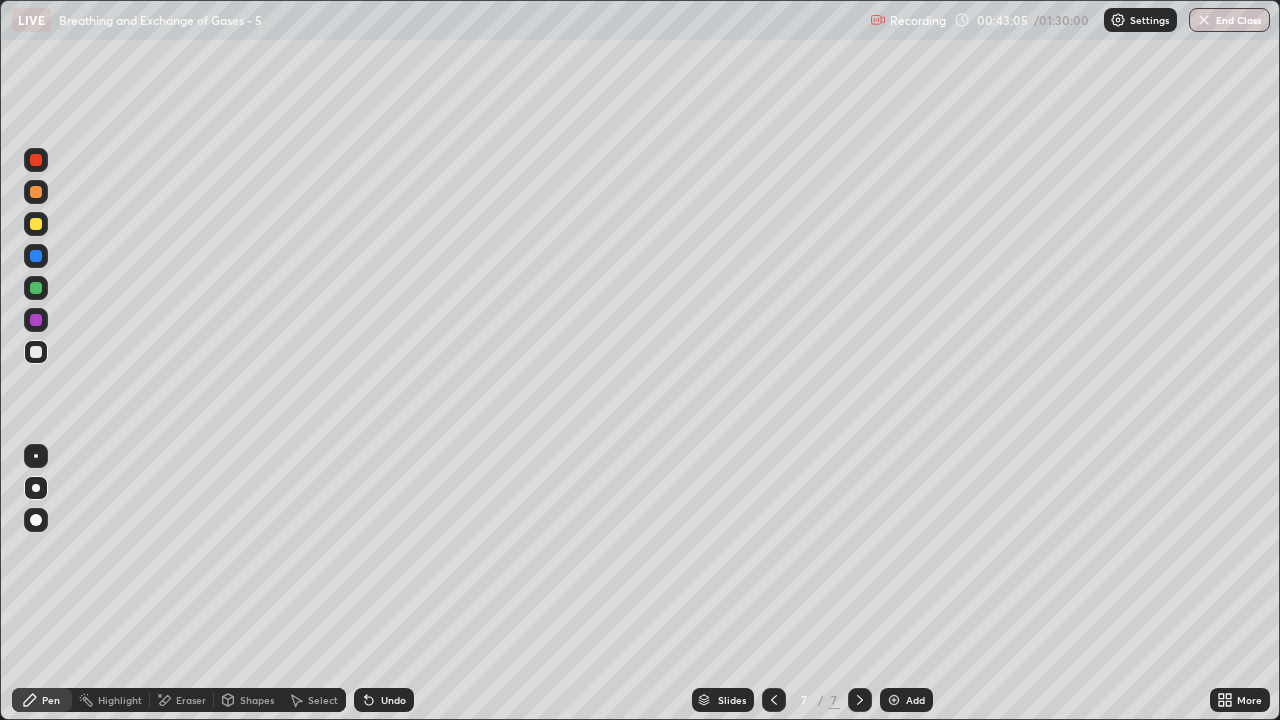 click at bounding box center [36, 320] 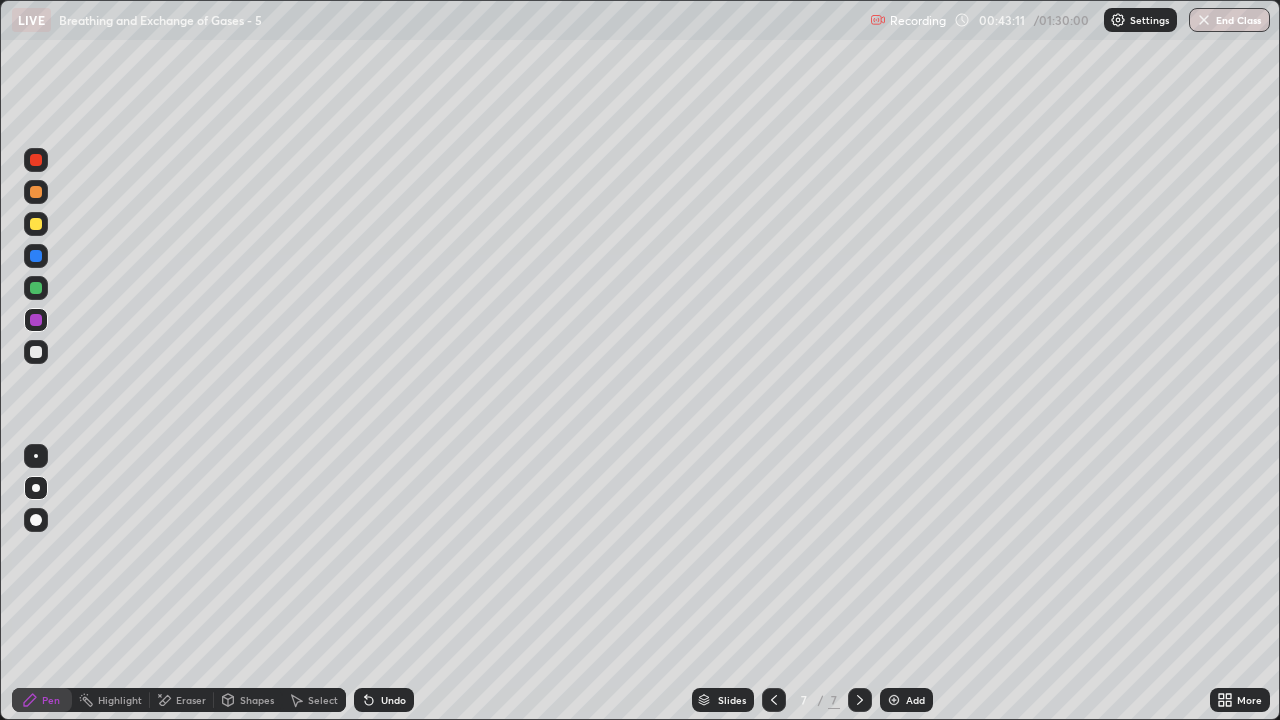 click at bounding box center (36, 352) 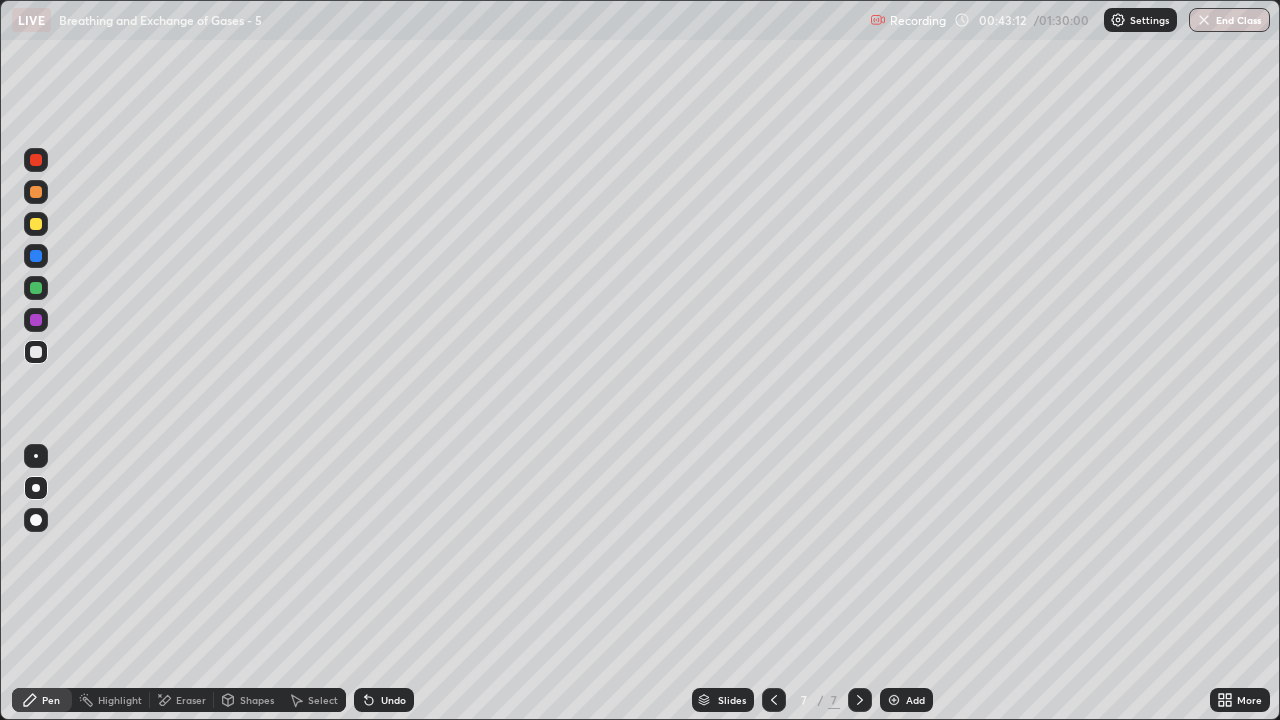 click at bounding box center (36, 288) 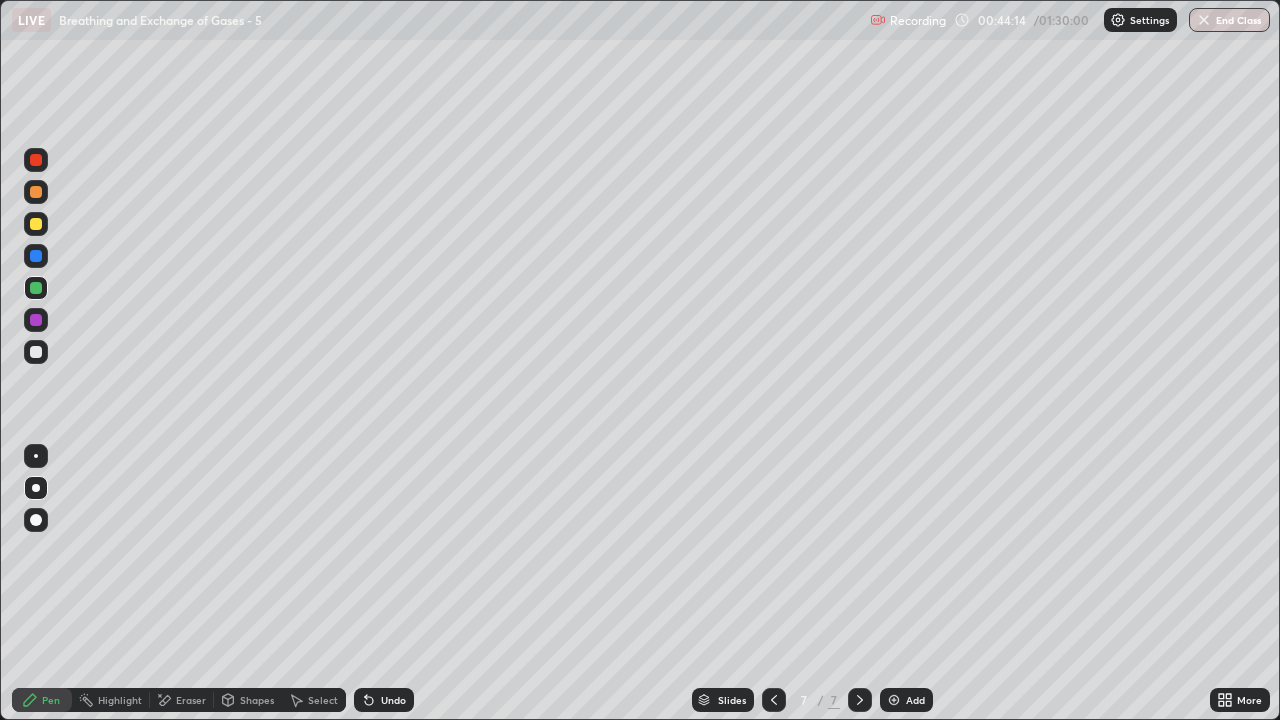 click at bounding box center (36, 352) 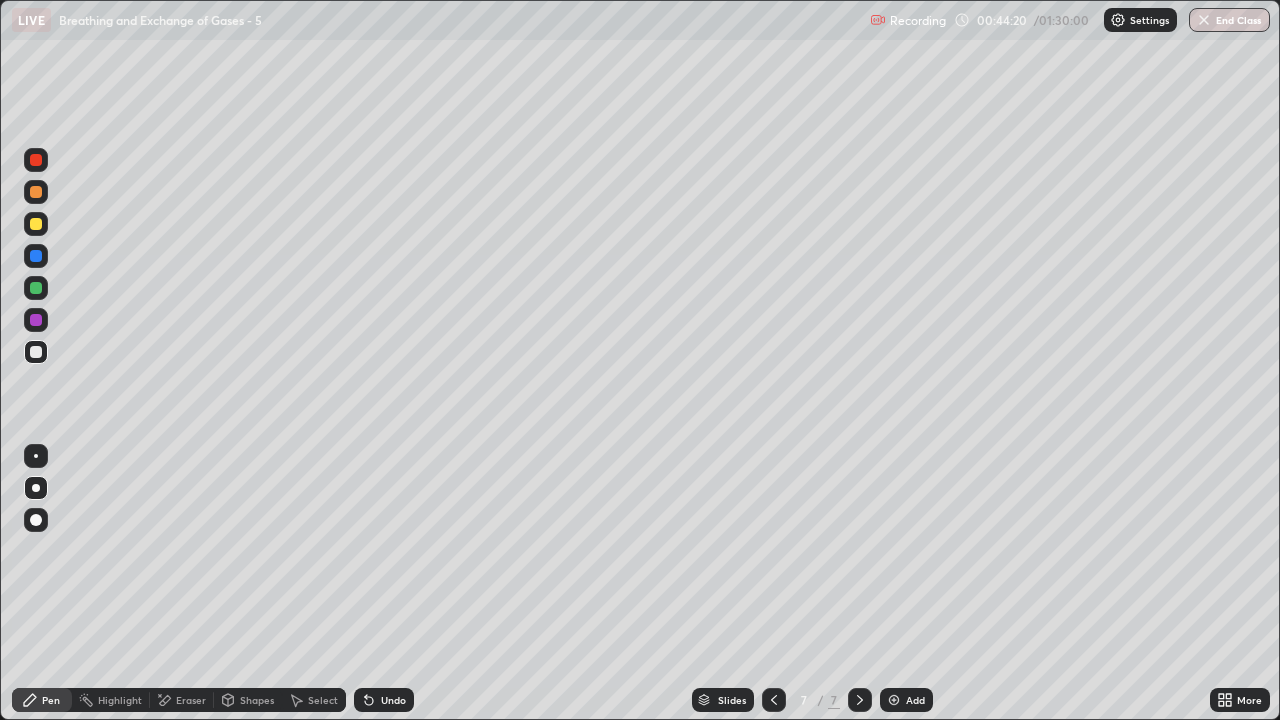 click at bounding box center [36, 352] 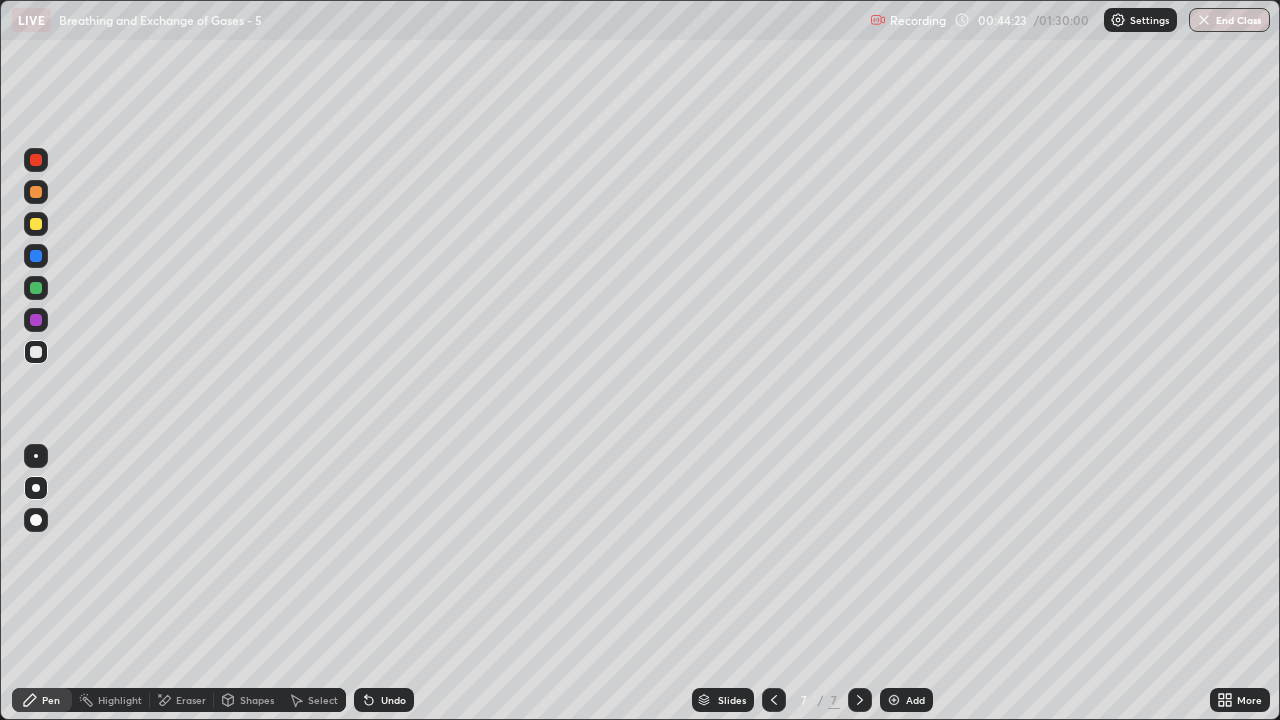click at bounding box center (36, 320) 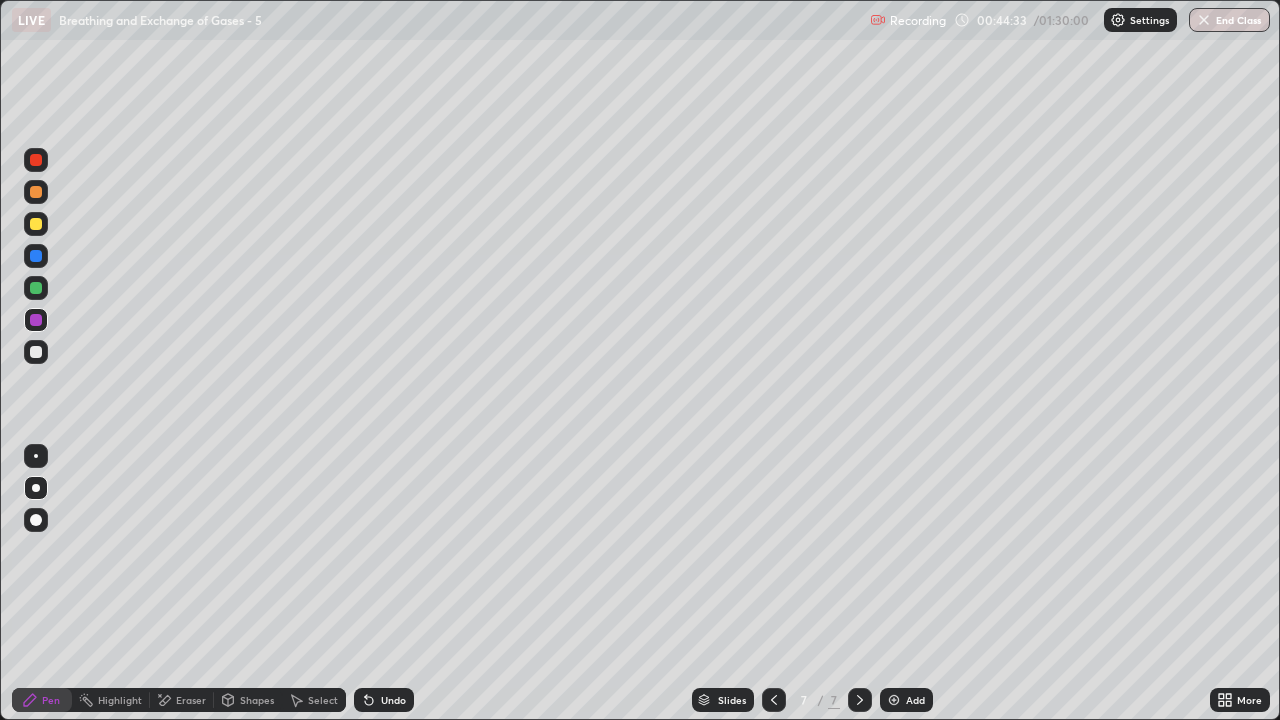 click at bounding box center (36, 352) 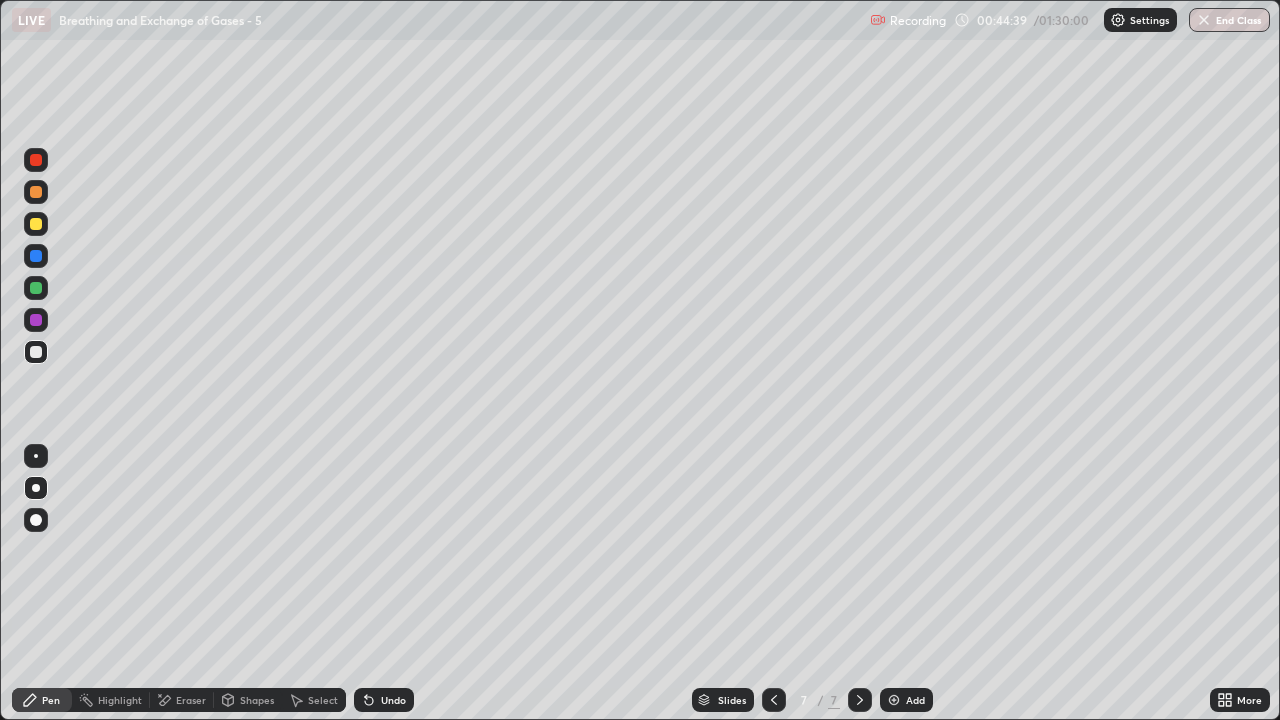 click at bounding box center [36, 320] 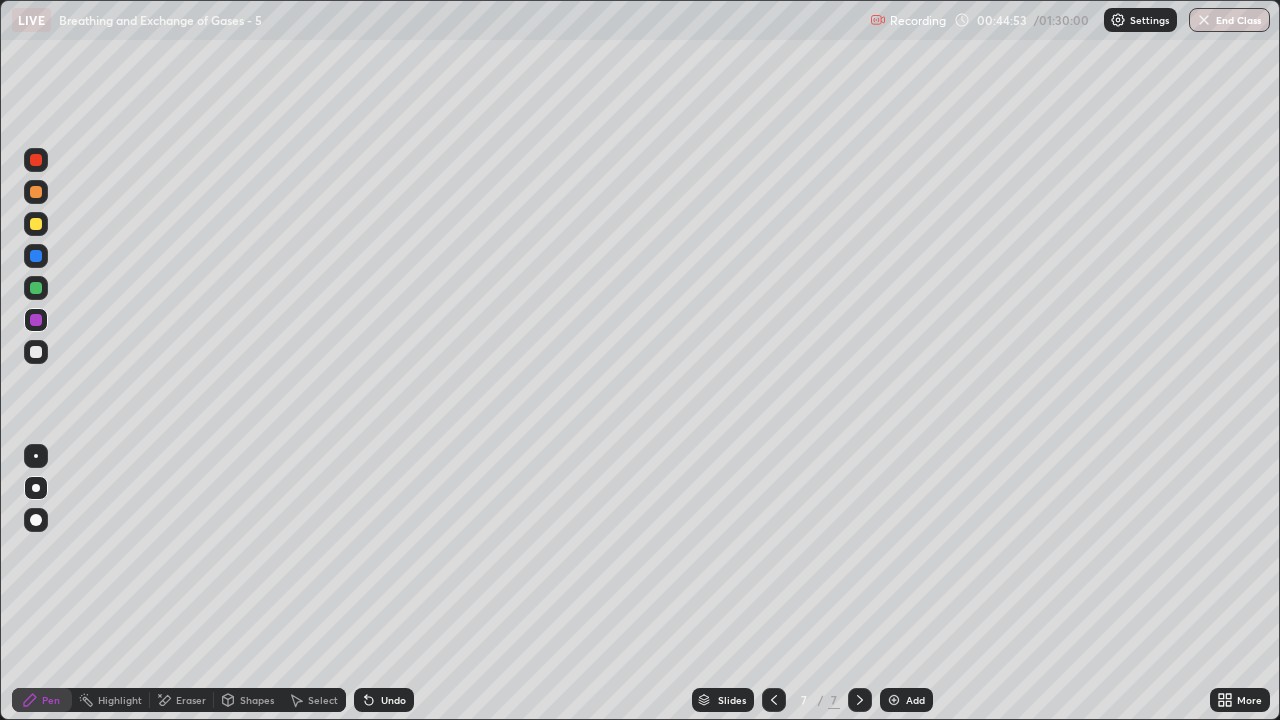 click on "Eraser" at bounding box center (191, 700) 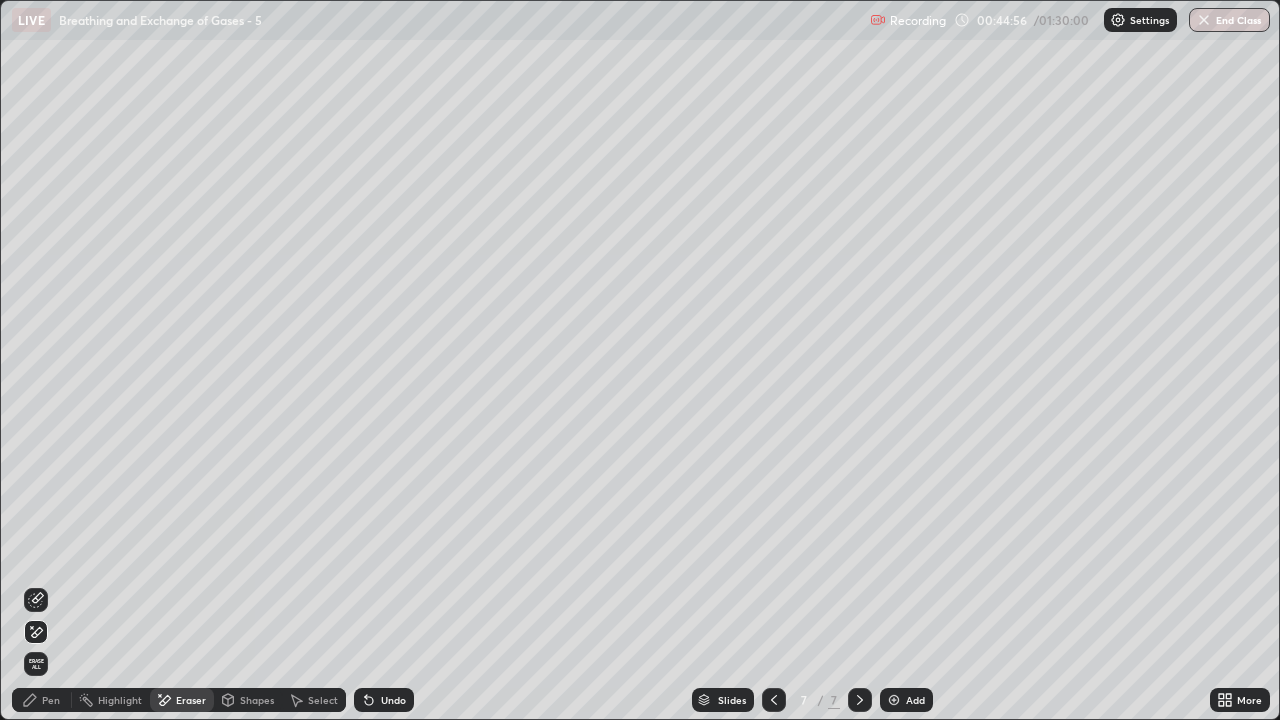click on "Pen" at bounding box center [42, 700] 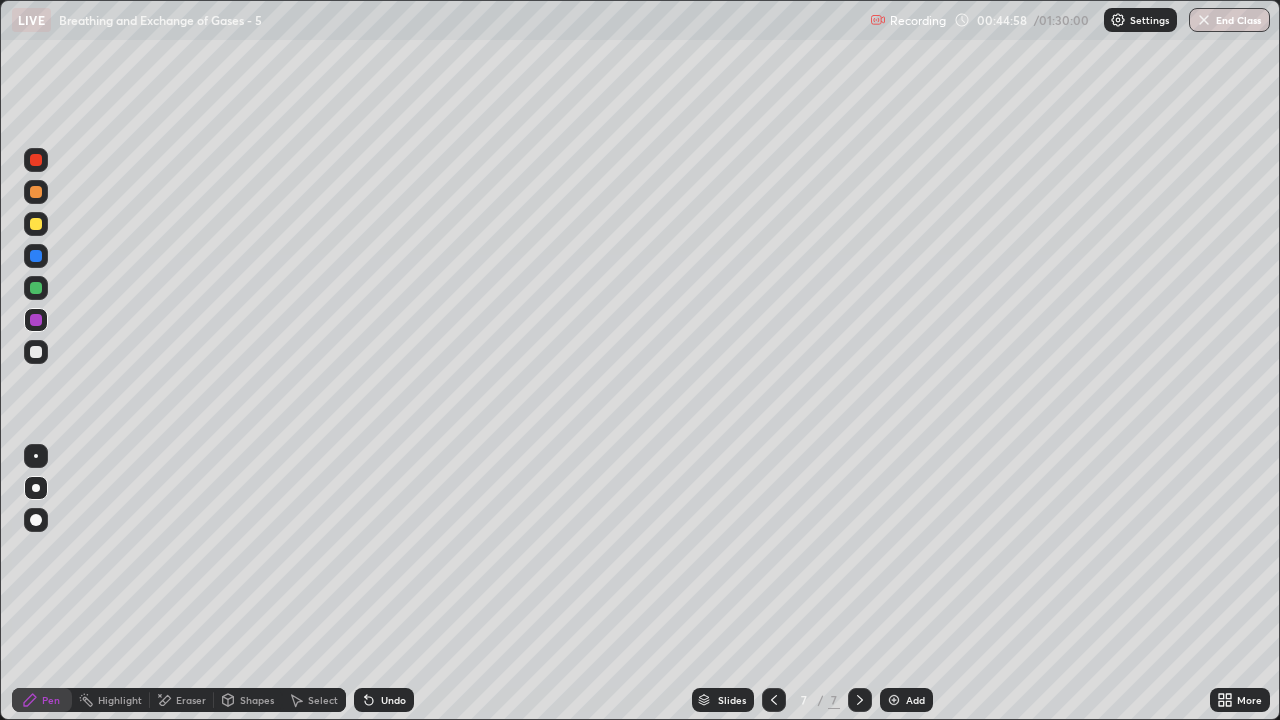 click at bounding box center [36, 288] 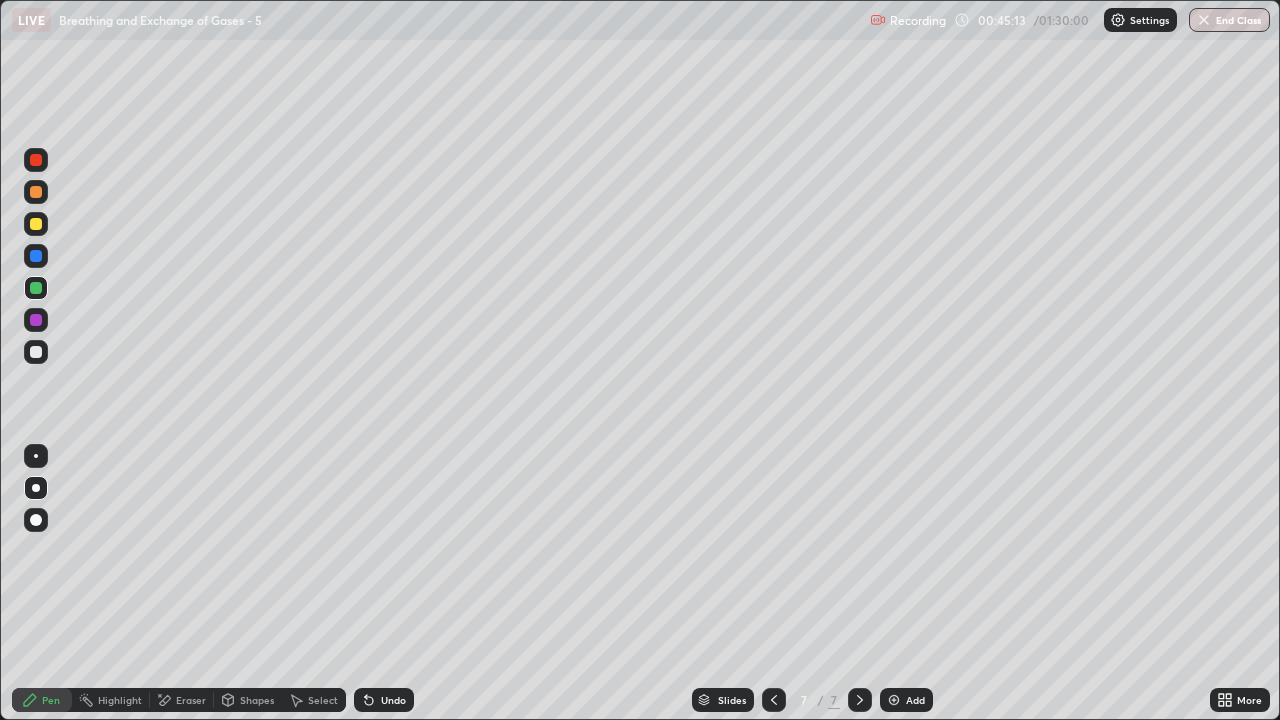 click at bounding box center (36, 352) 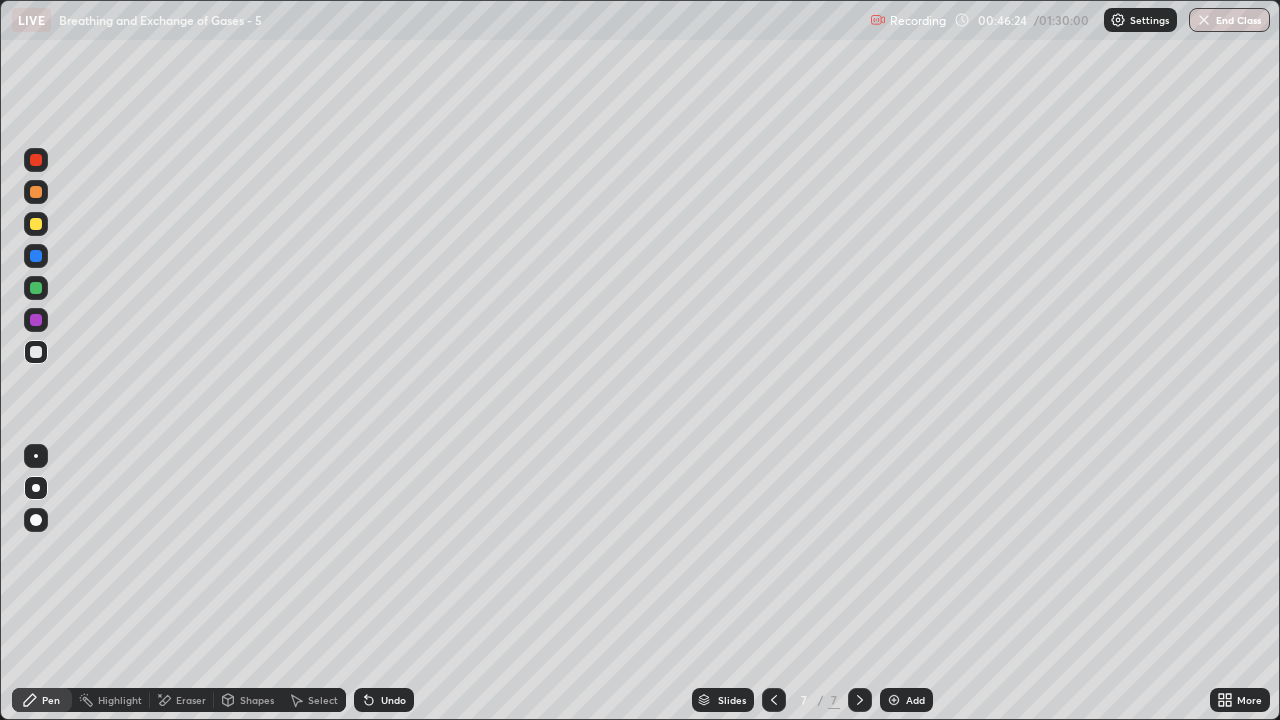 click on "Eraser" at bounding box center (191, 700) 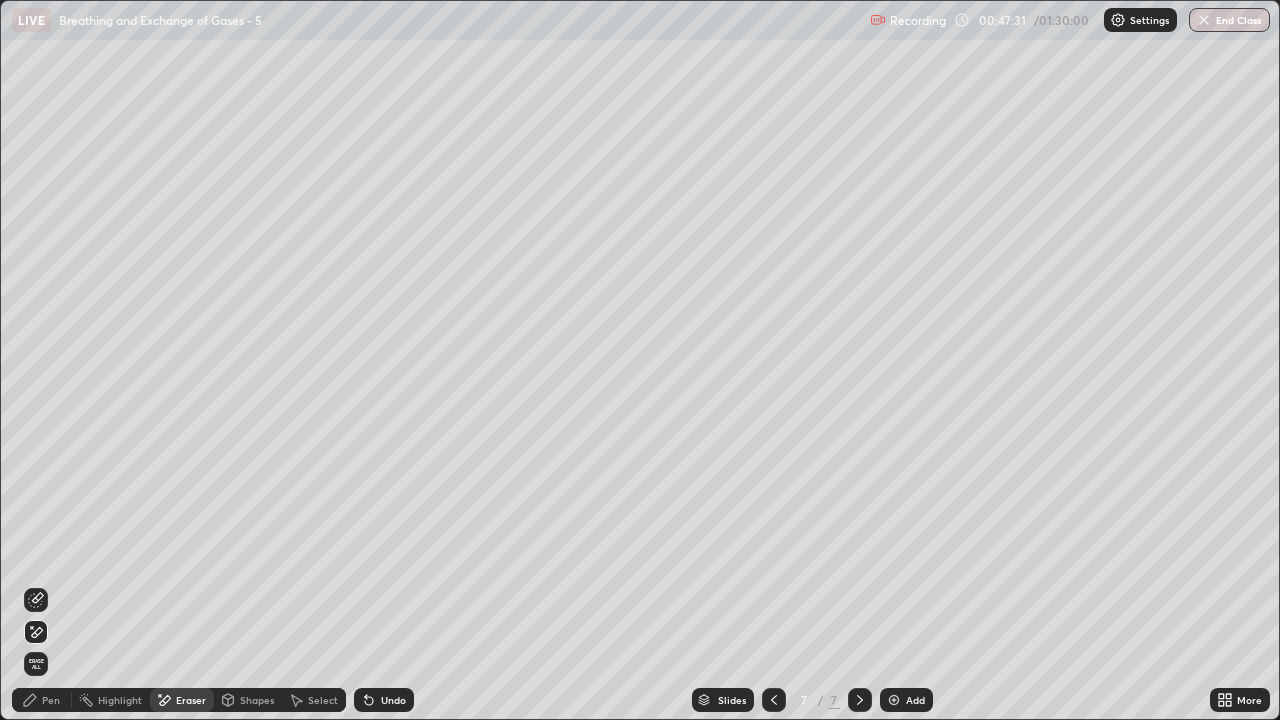 click on "Eraser" at bounding box center (191, 700) 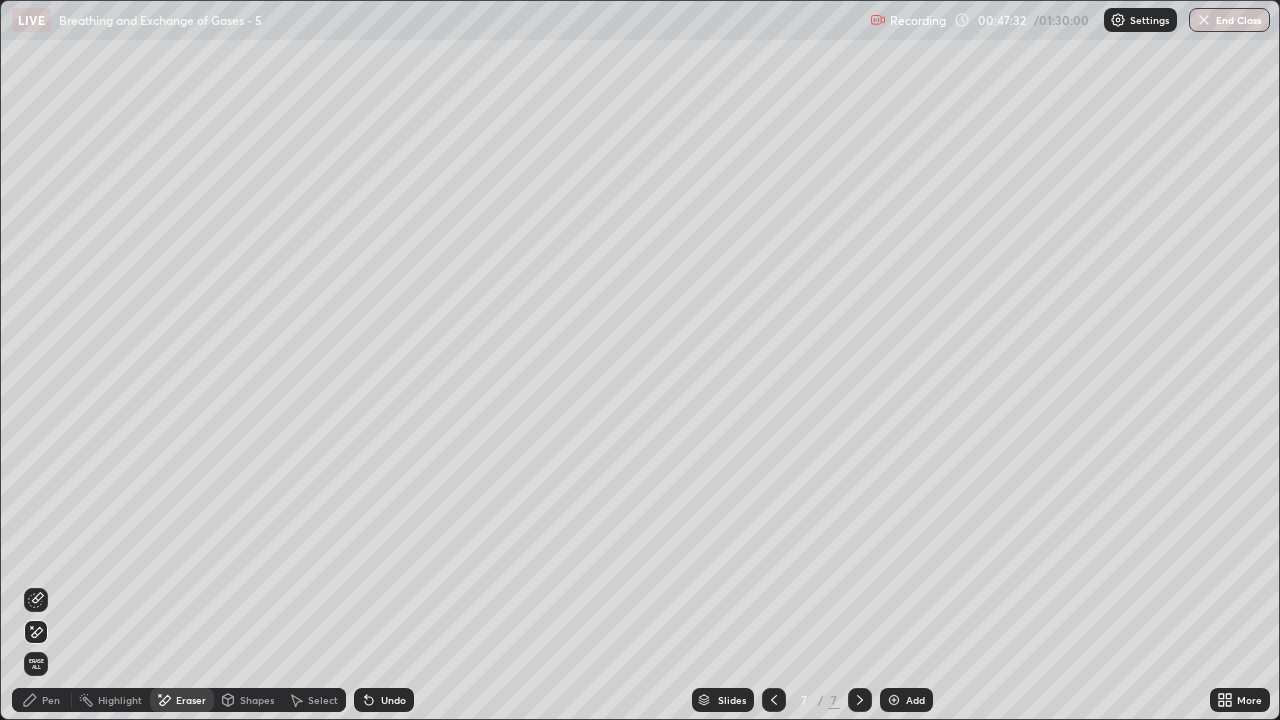 click on "Shapes" at bounding box center (257, 700) 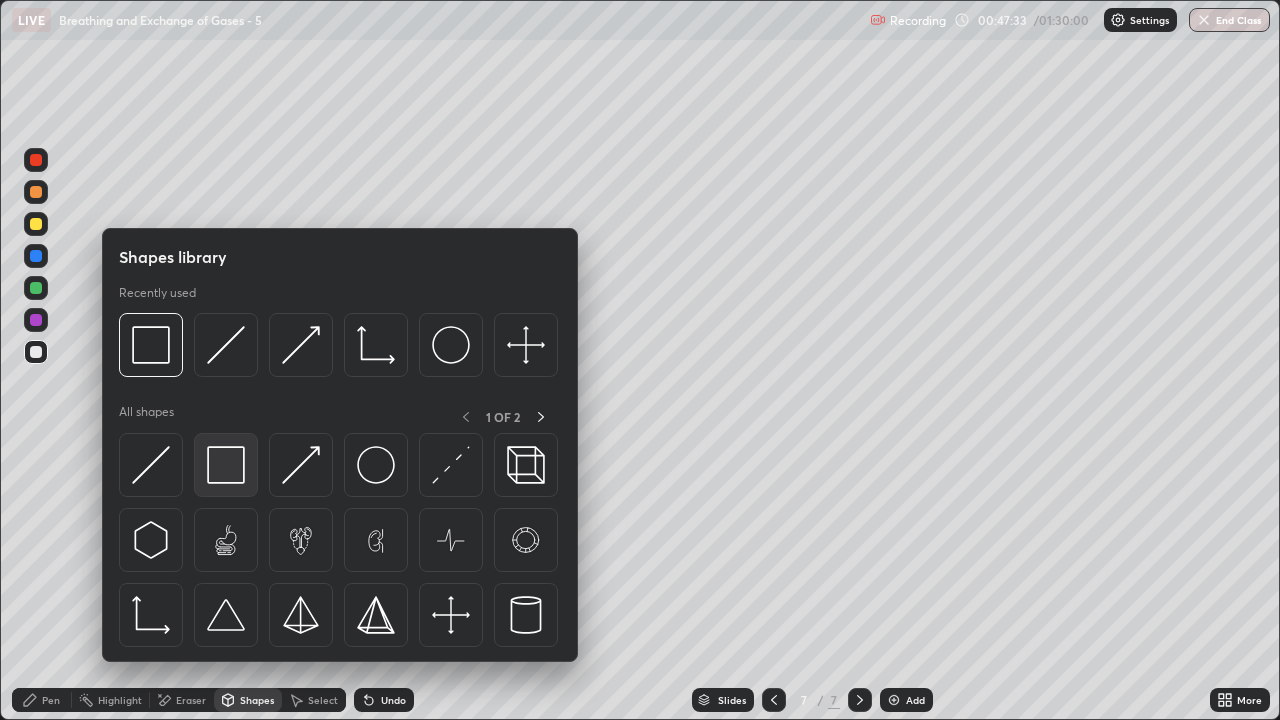 click at bounding box center (226, 465) 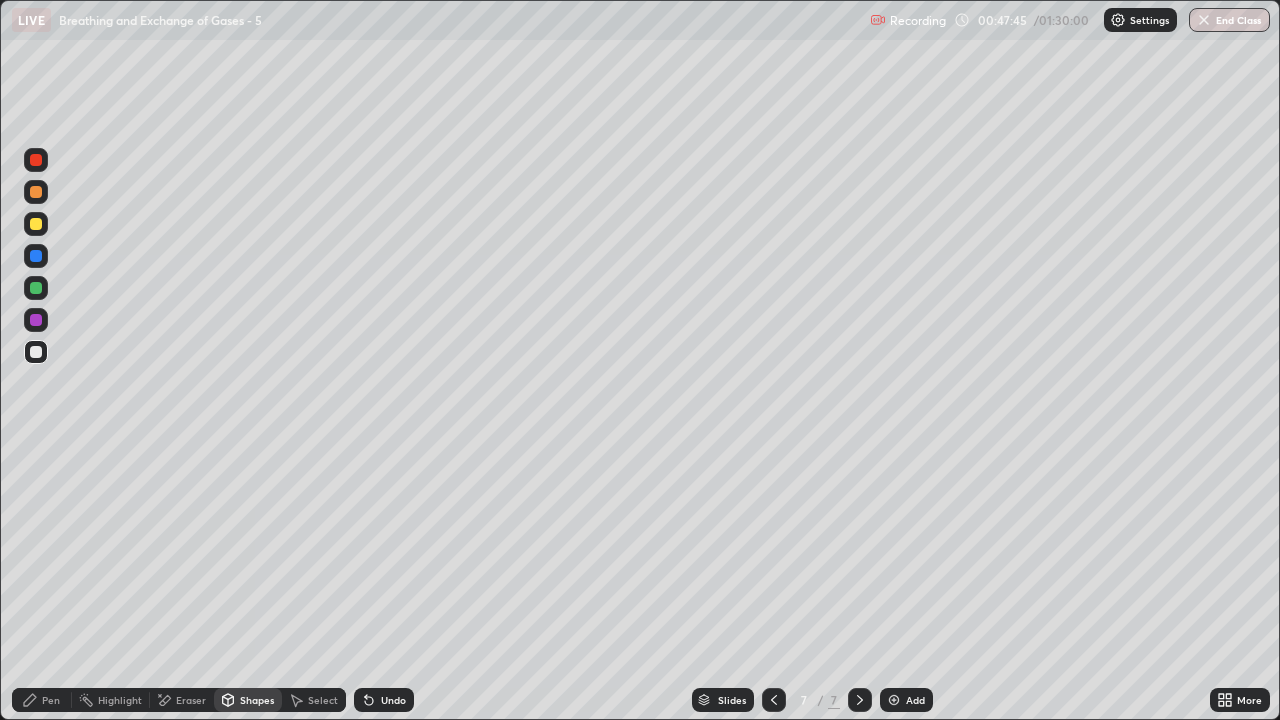 click on "Shapes" at bounding box center (257, 700) 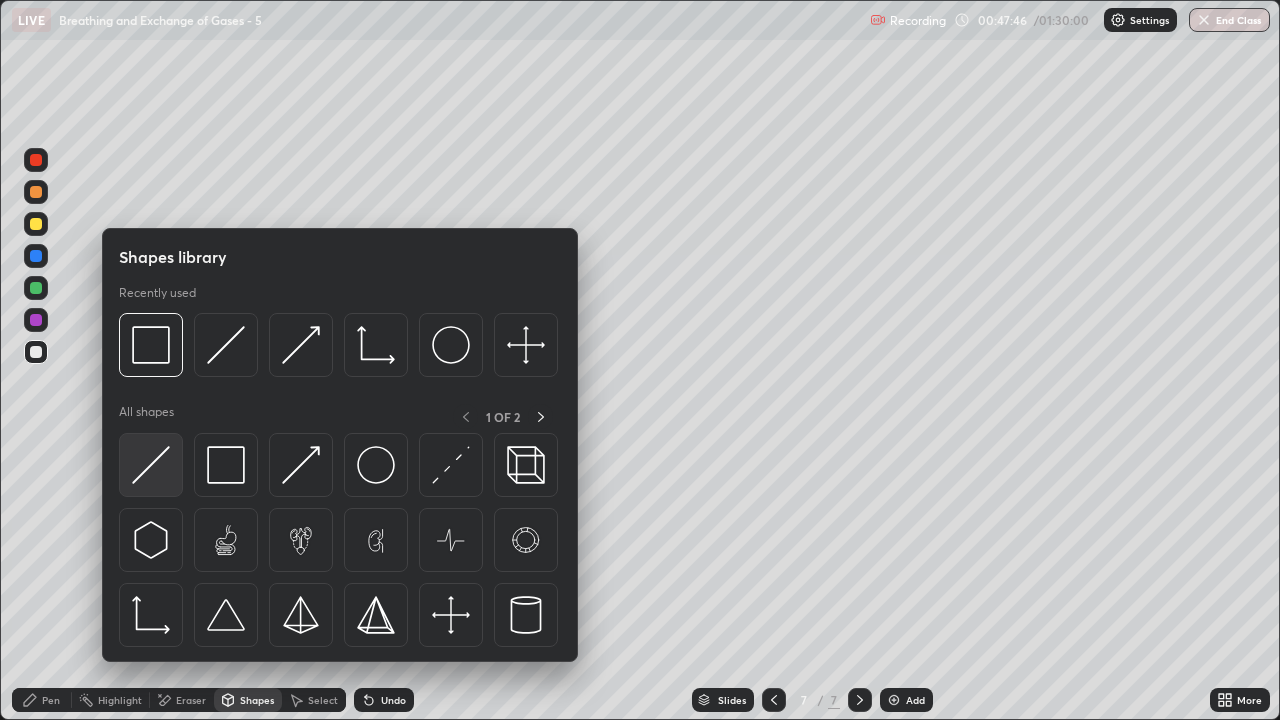click at bounding box center (151, 465) 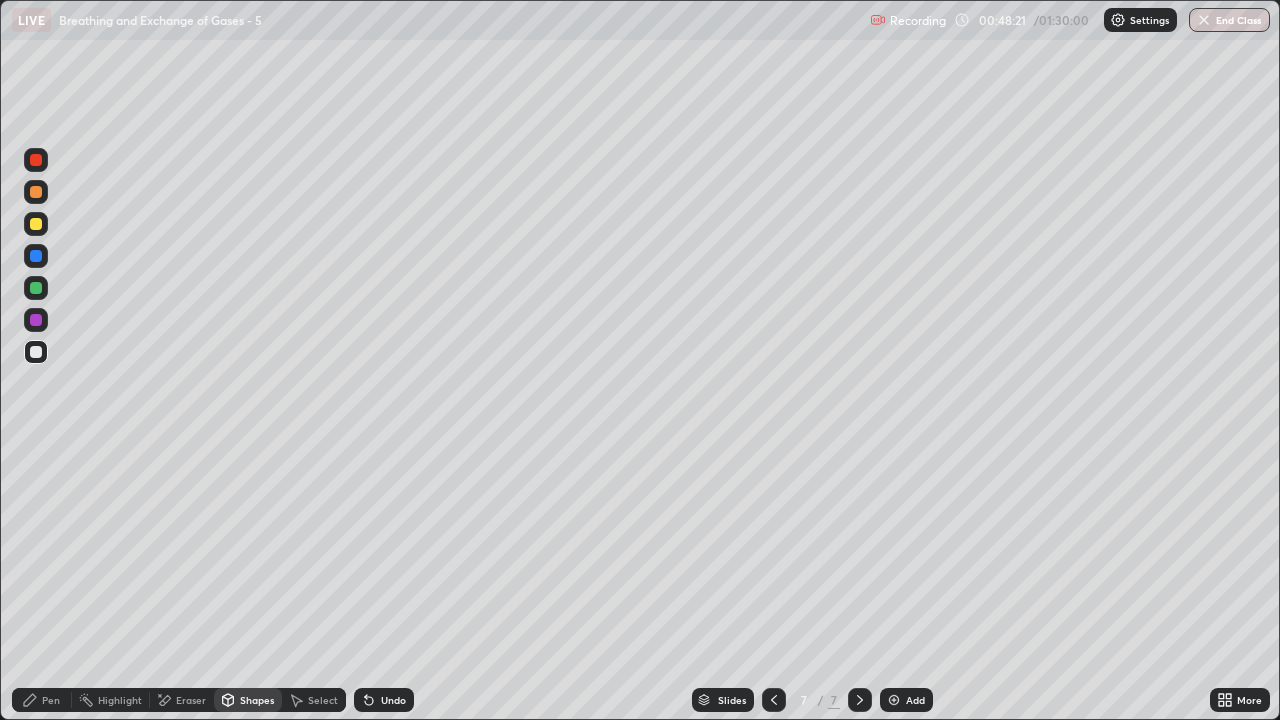 click on "Eraser" at bounding box center [191, 700] 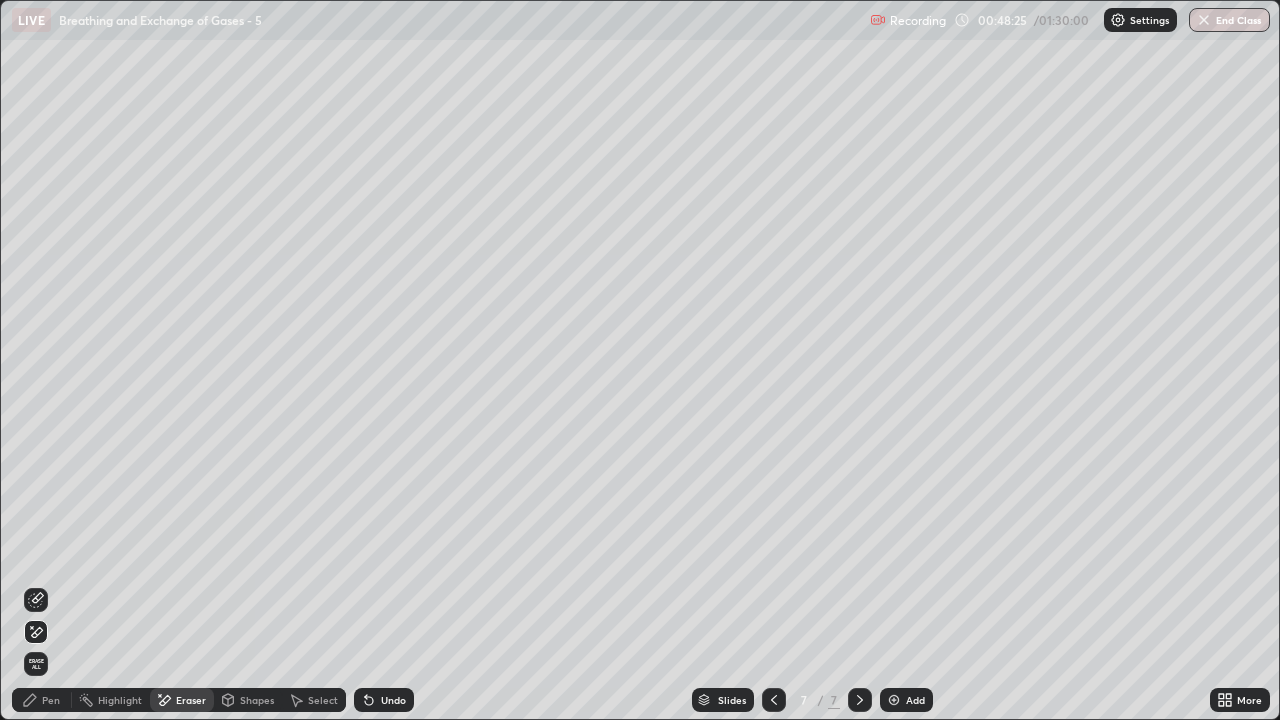 click 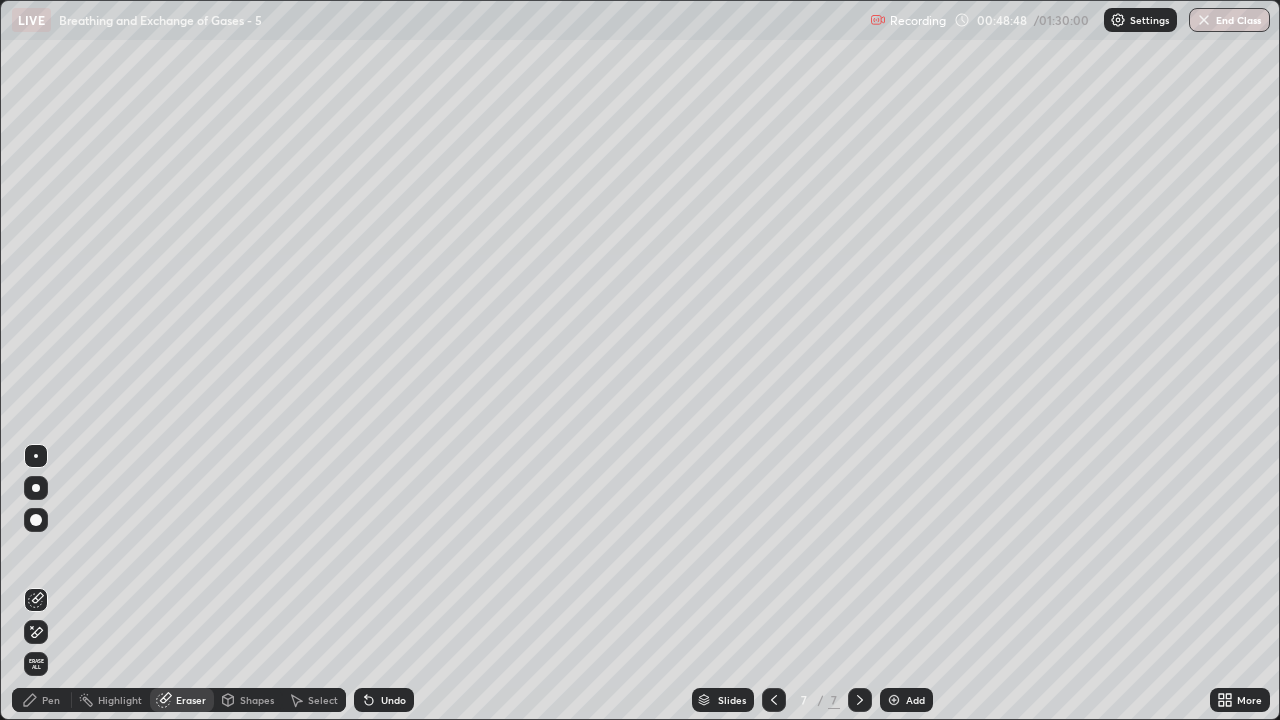 click on "Pen" at bounding box center [51, 700] 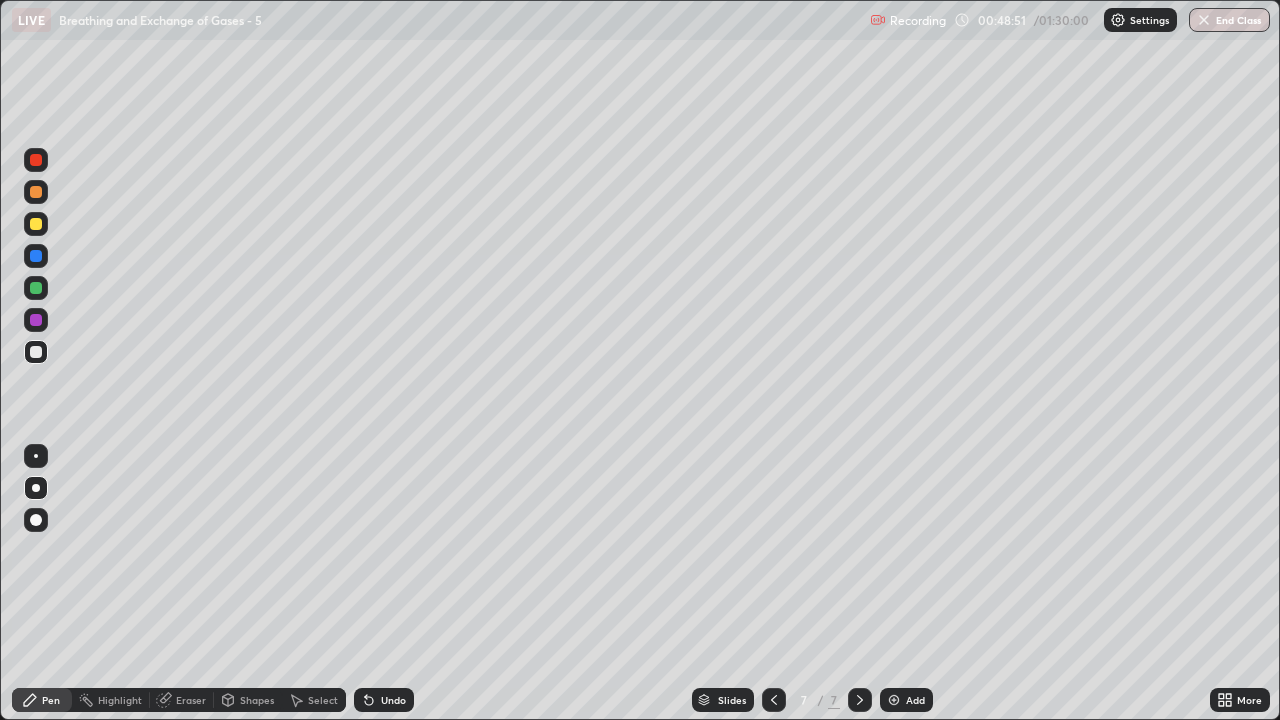 click at bounding box center (36, 352) 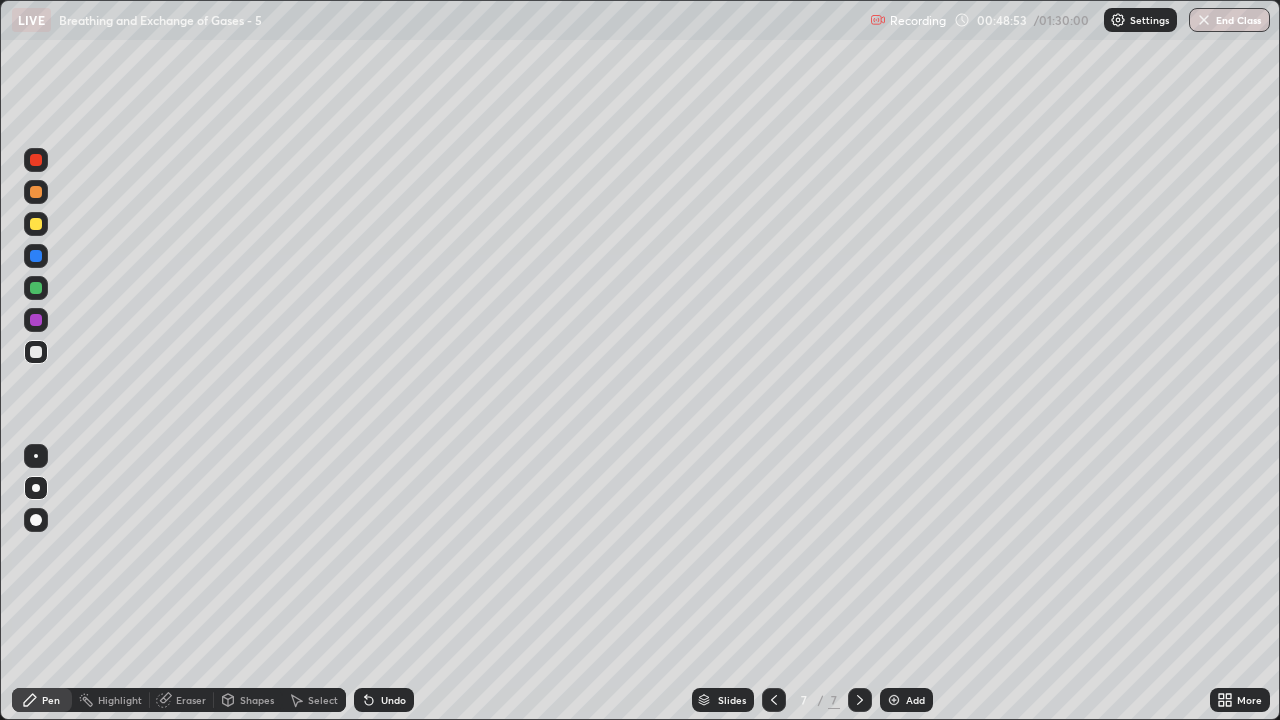 click at bounding box center (36, 352) 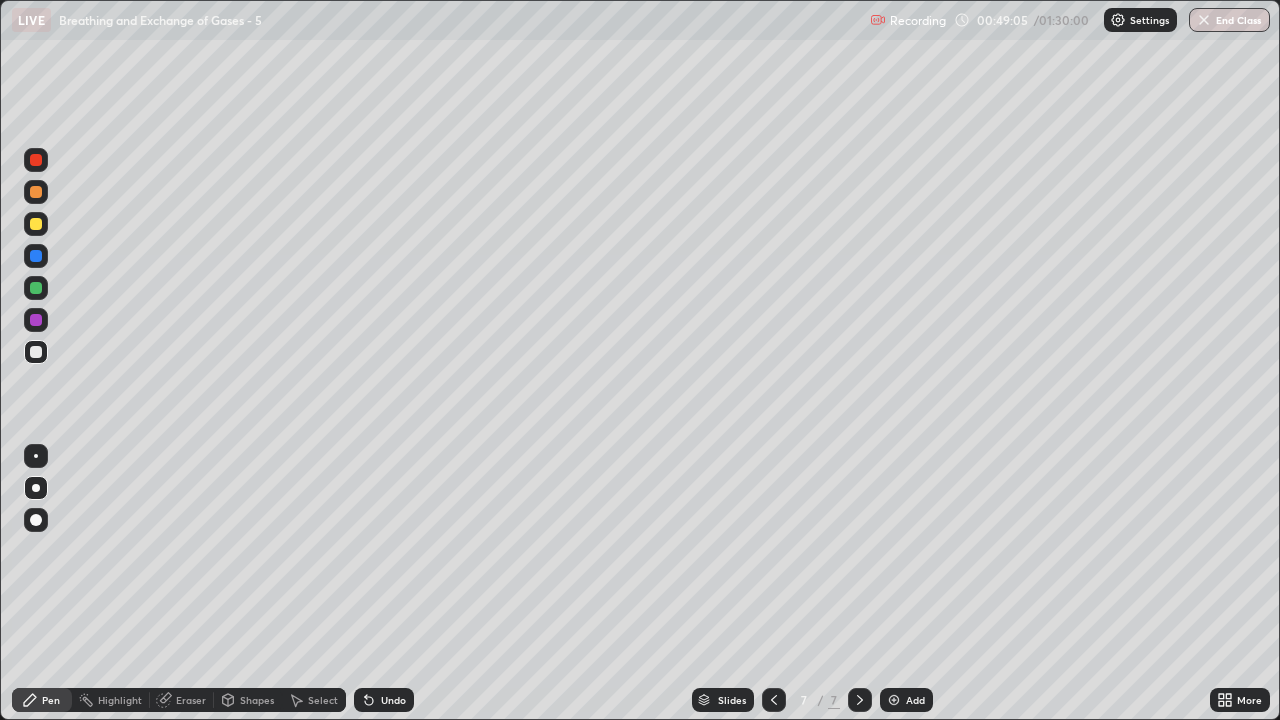 click at bounding box center (36, 224) 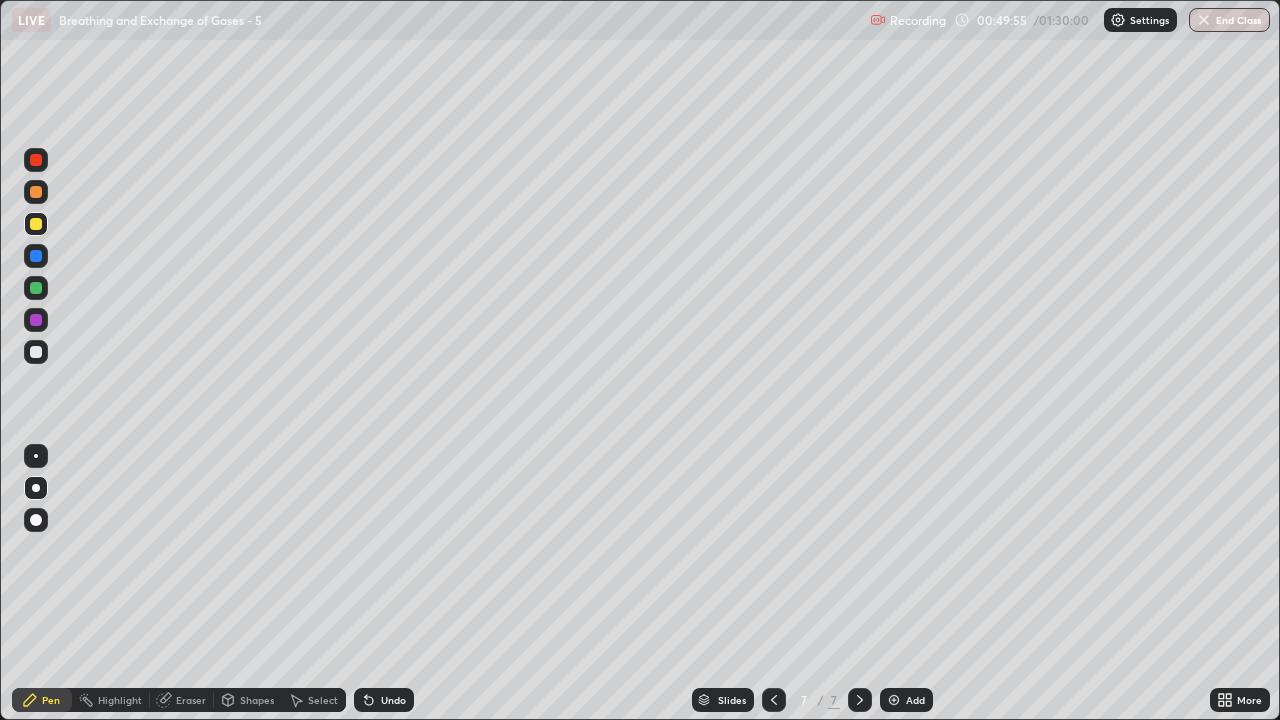 click at bounding box center (36, 288) 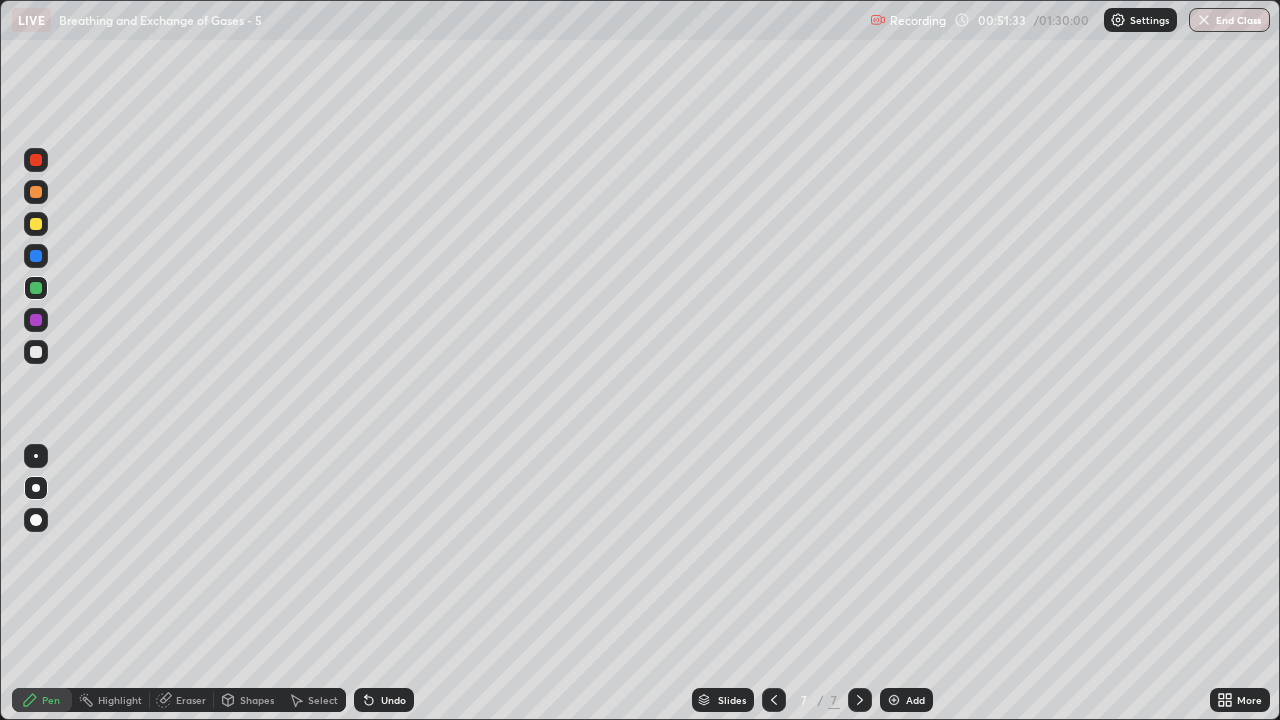 click on "Eraser" at bounding box center (191, 700) 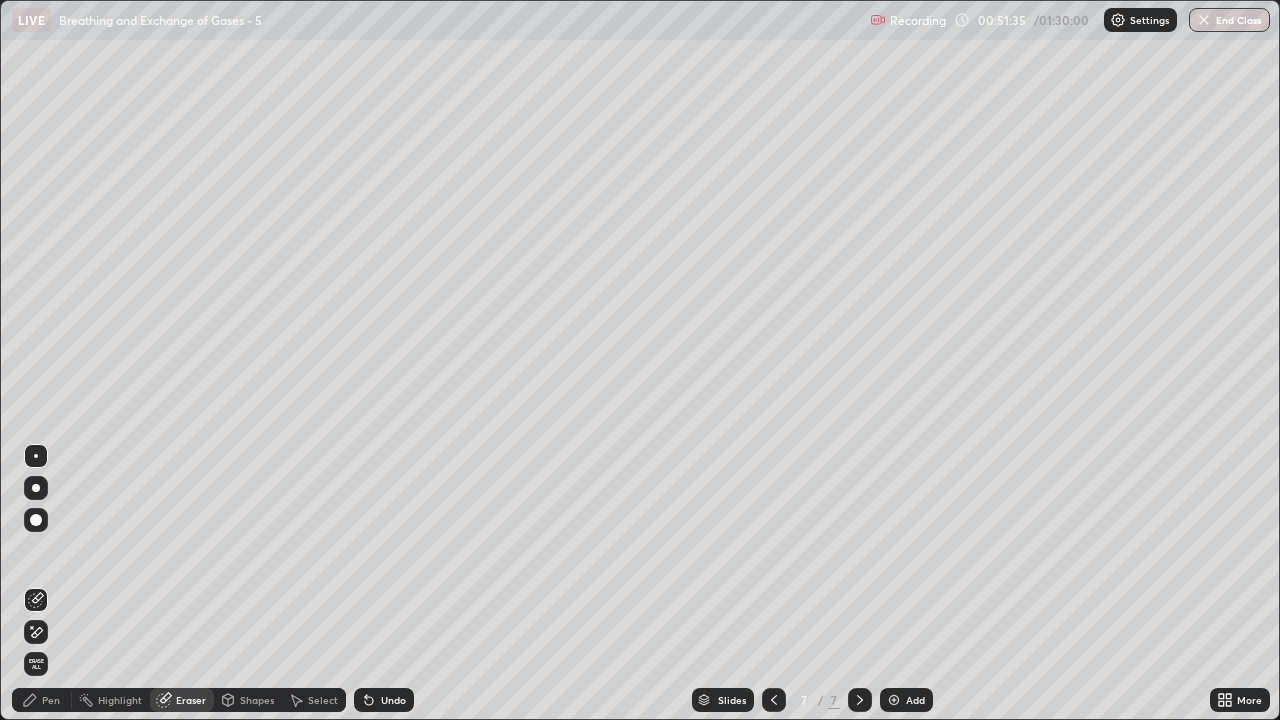click on "Pen" at bounding box center (51, 700) 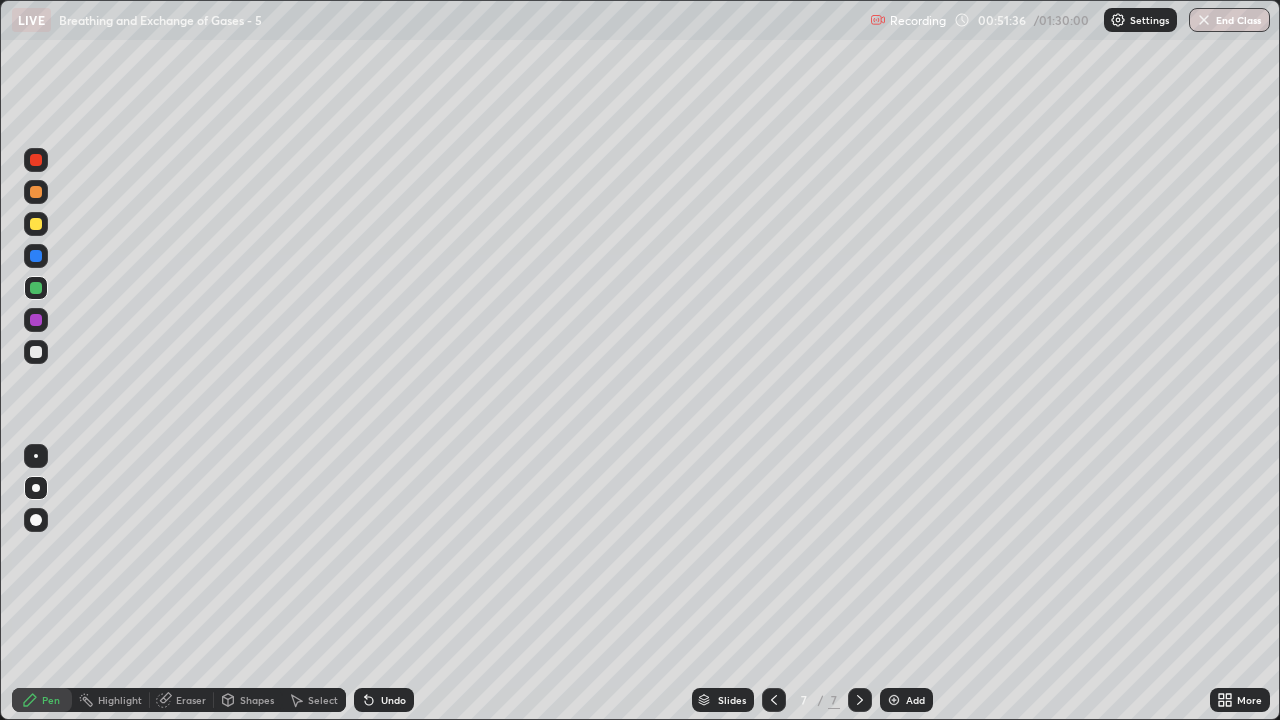 click on "Pen" at bounding box center (51, 700) 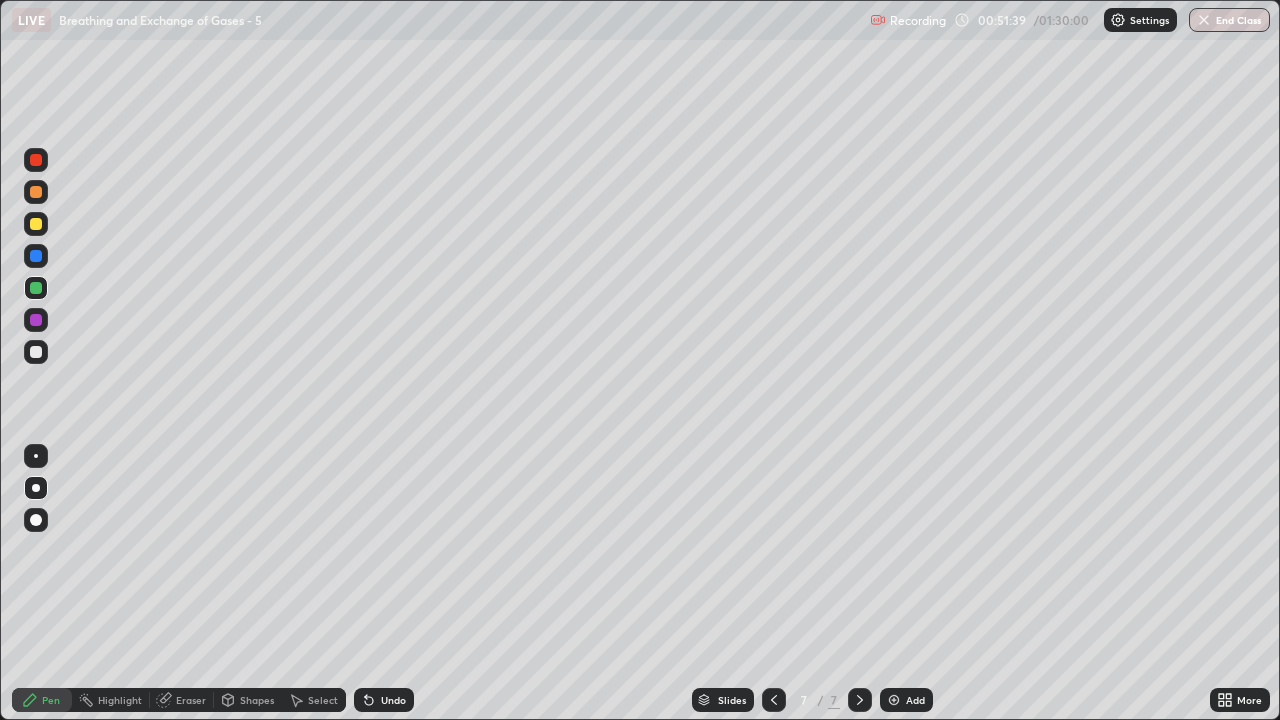 click at bounding box center (36, 192) 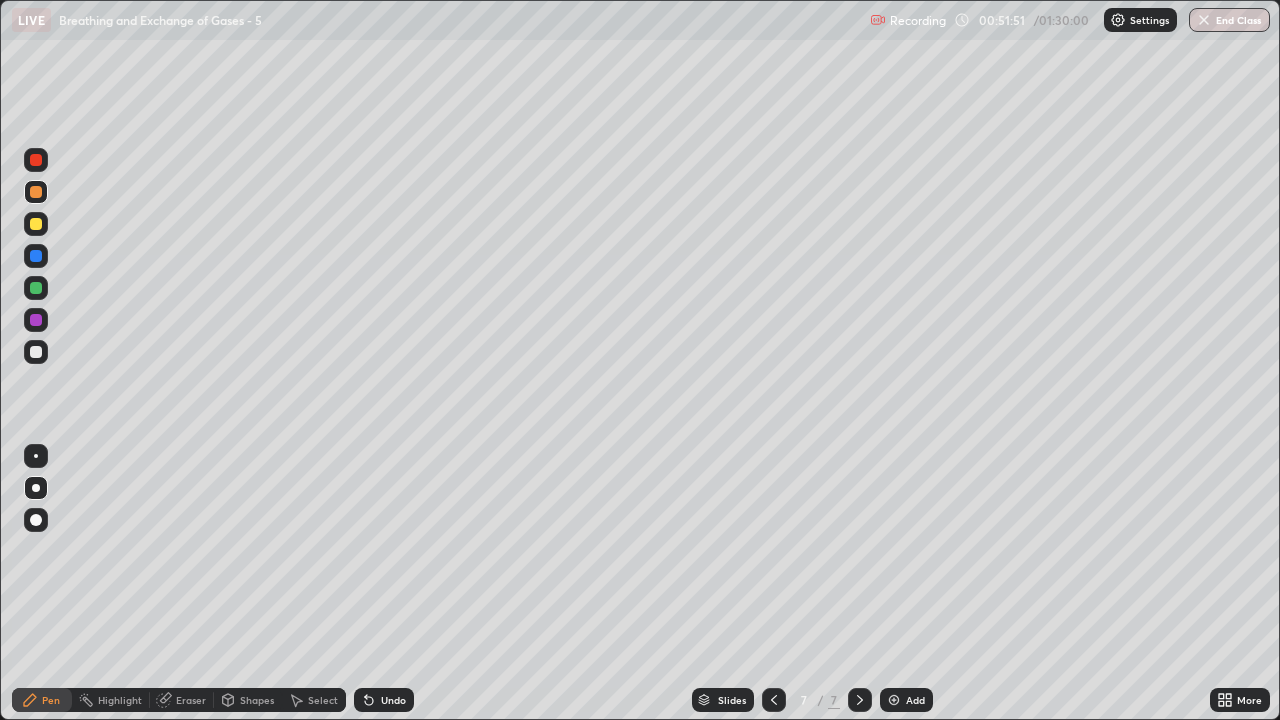 click at bounding box center [36, 256] 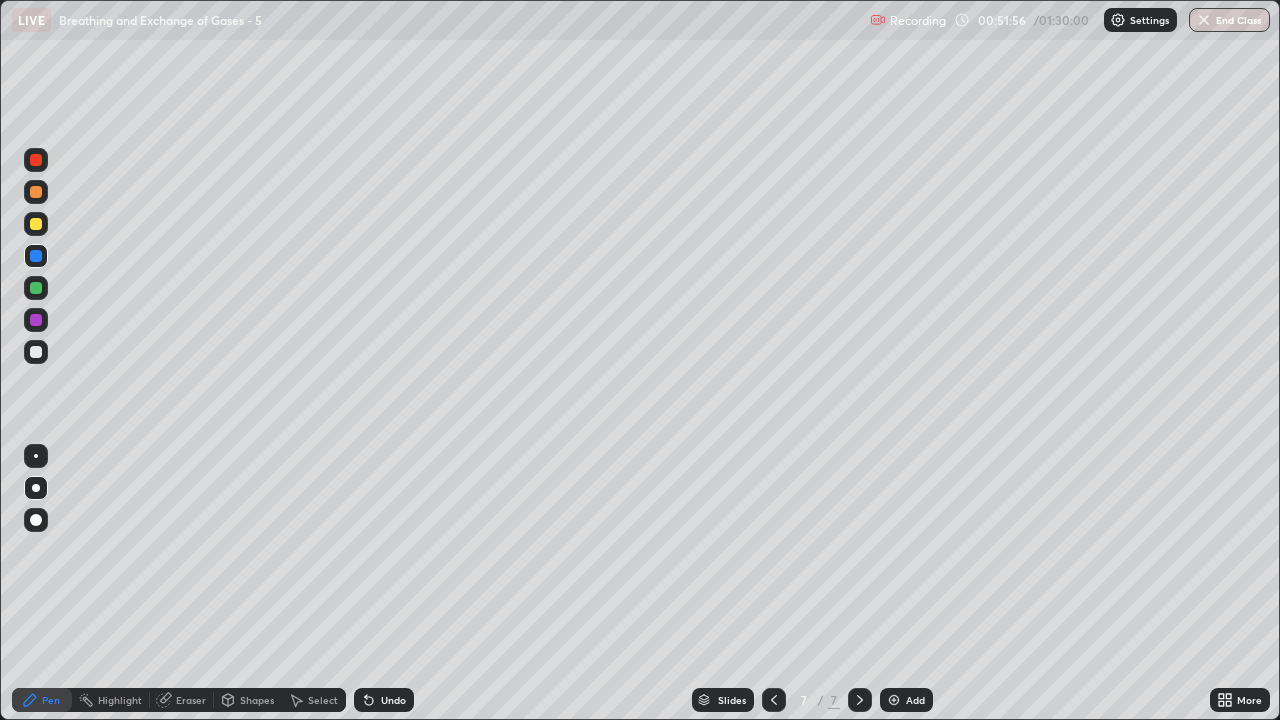 click at bounding box center (36, 224) 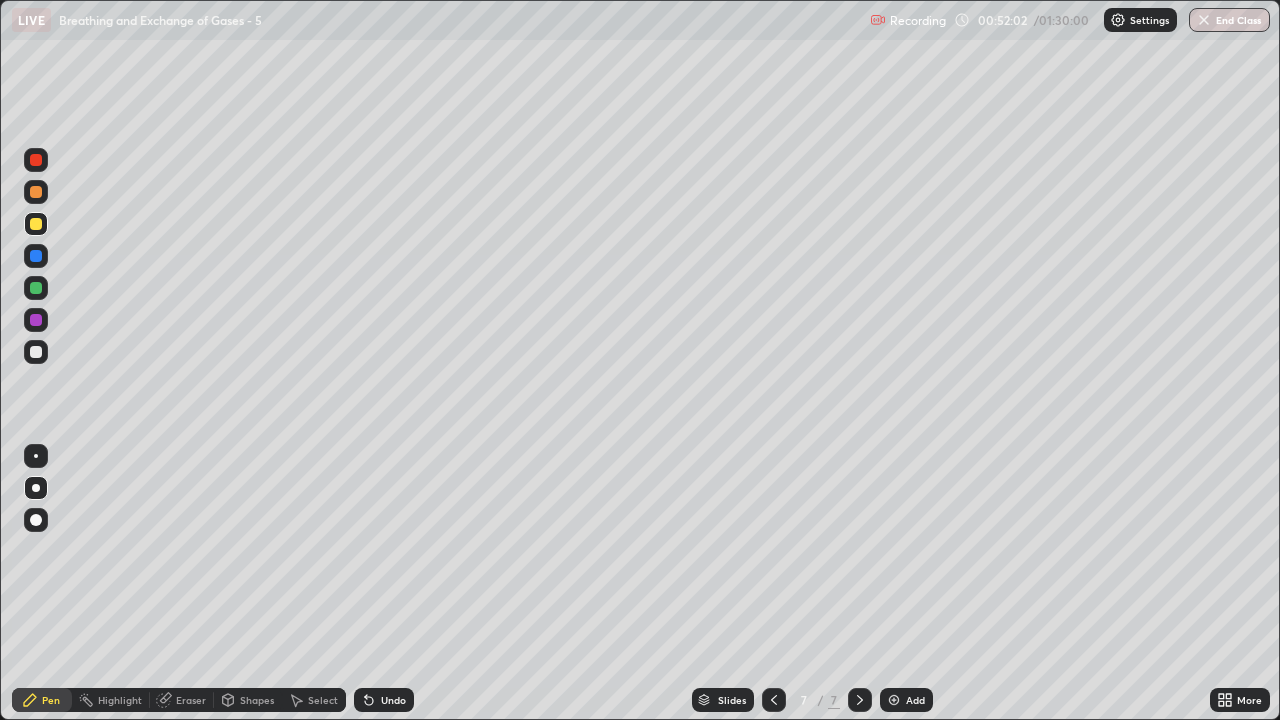 click at bounding box center (36, 256) 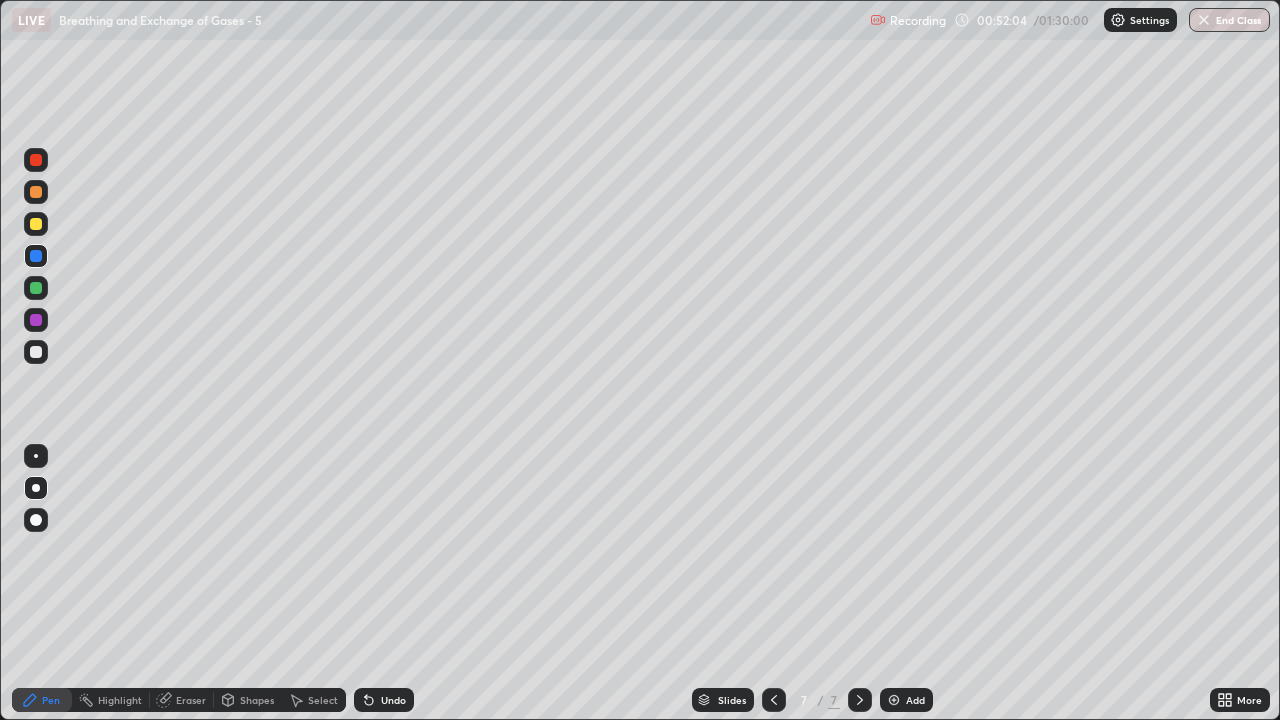 click on "Eraser" at bounding box center (182, 700) 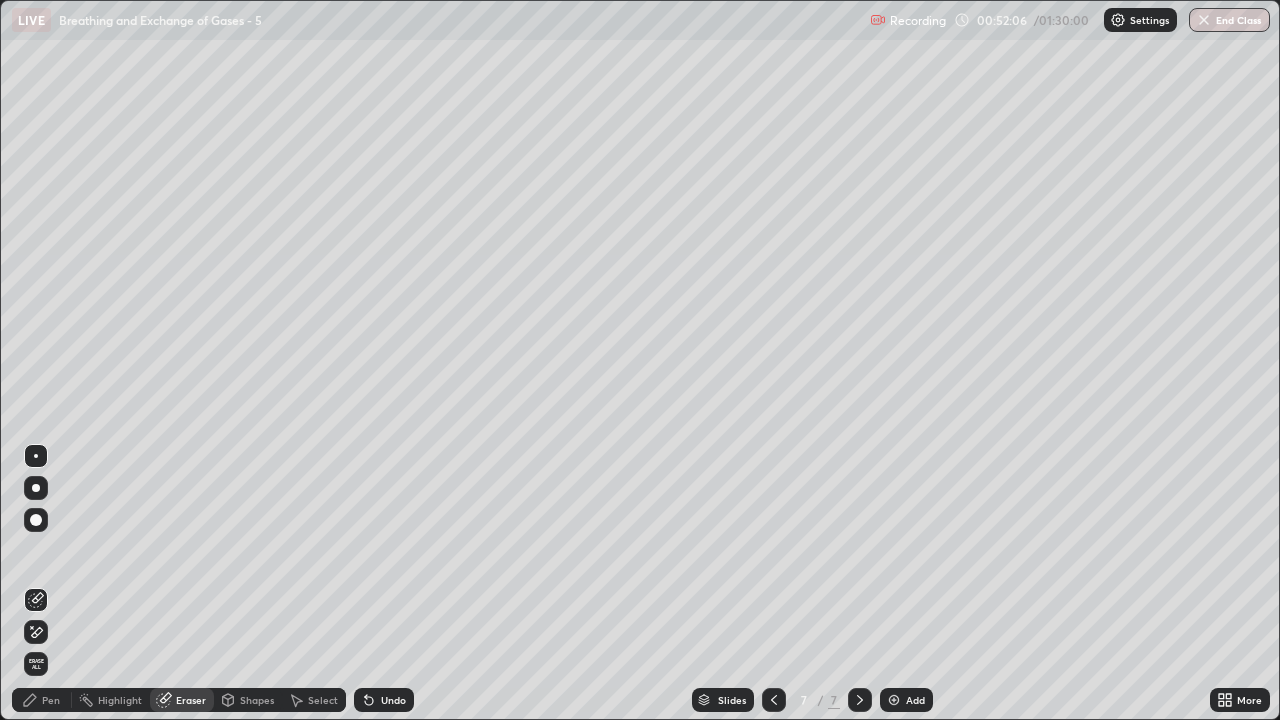 click on "Pen" at bounding box center [42, 700] 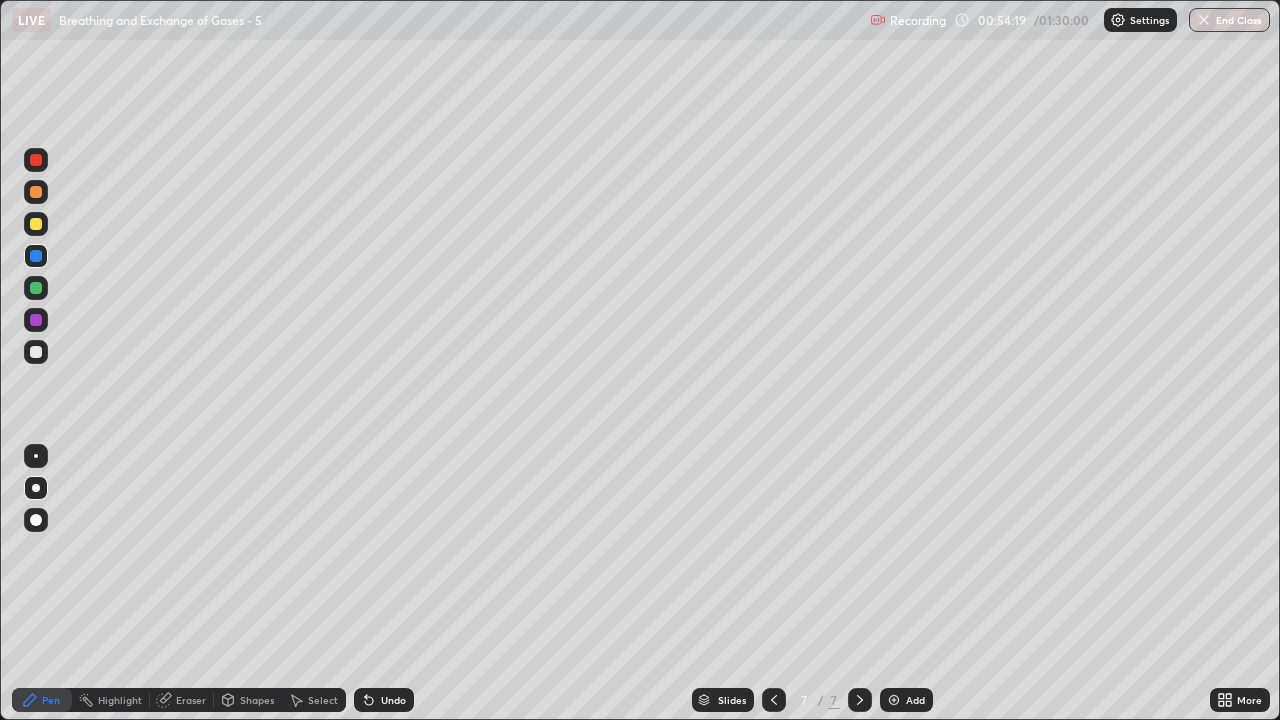 click at bounding box center [36, 320] 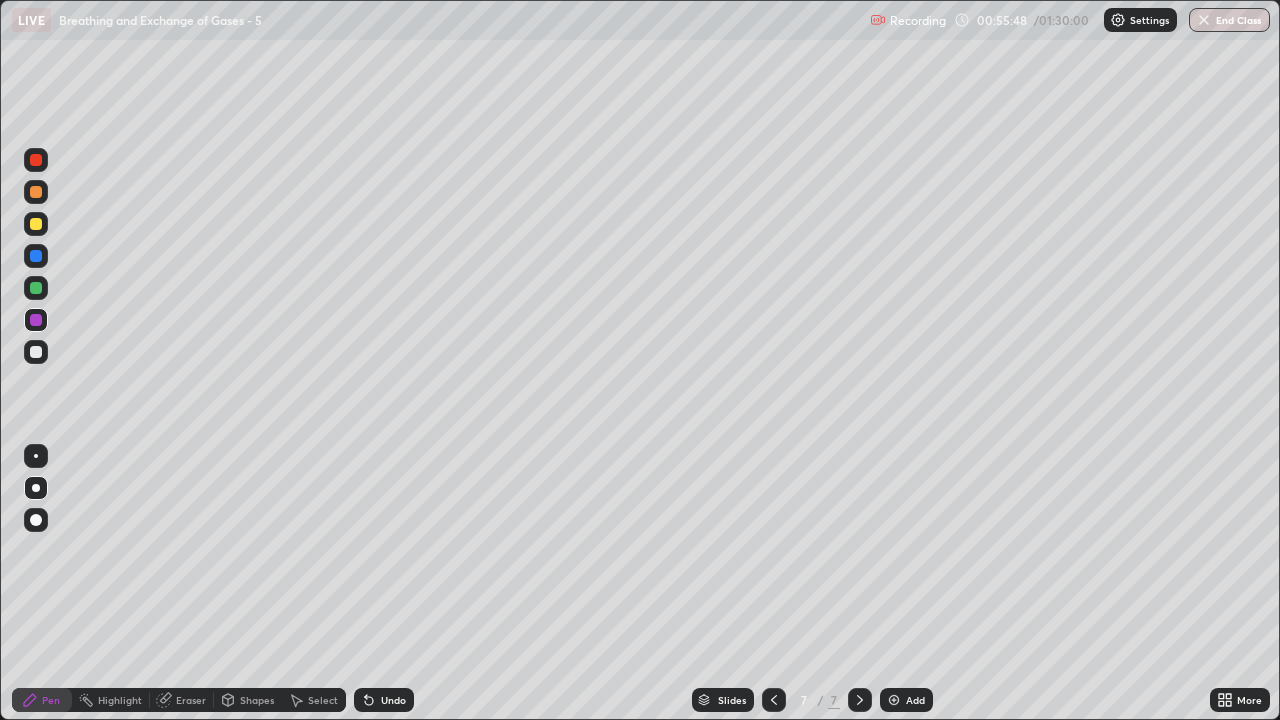 click on "Eraser" at bounding box center [191, 700] 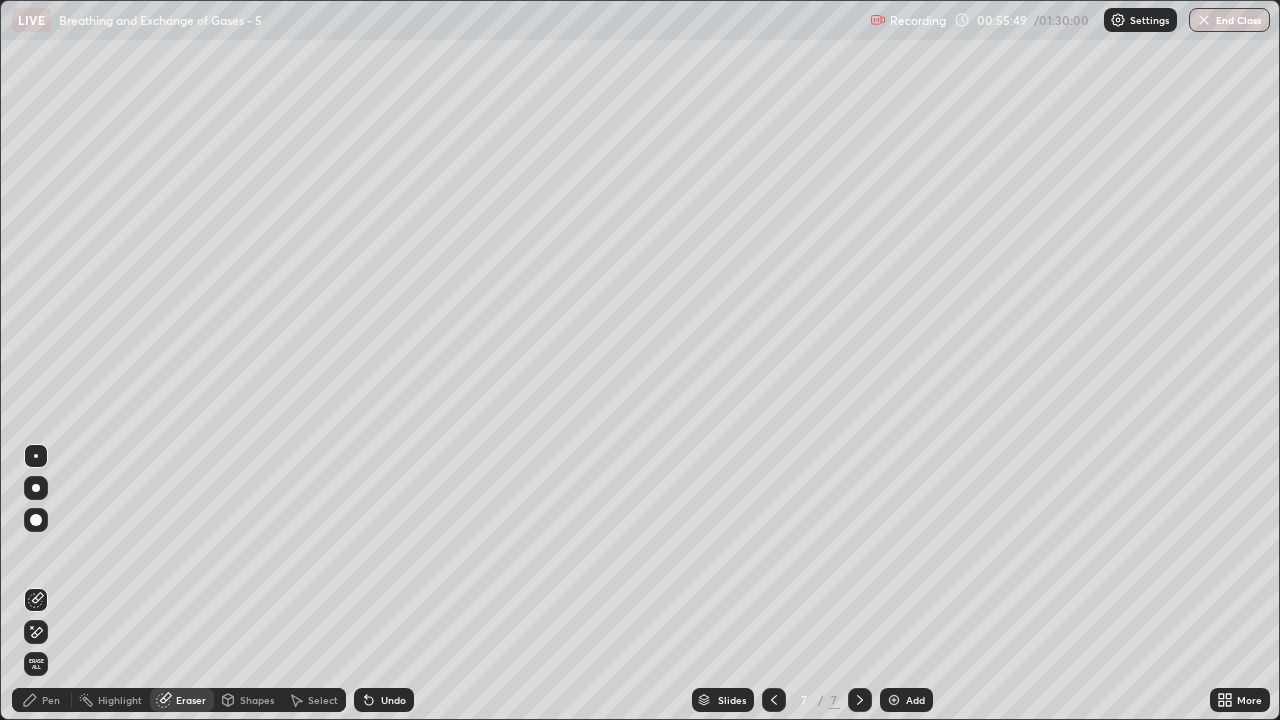 click on "Shapes" at bounding box center [257, 700] 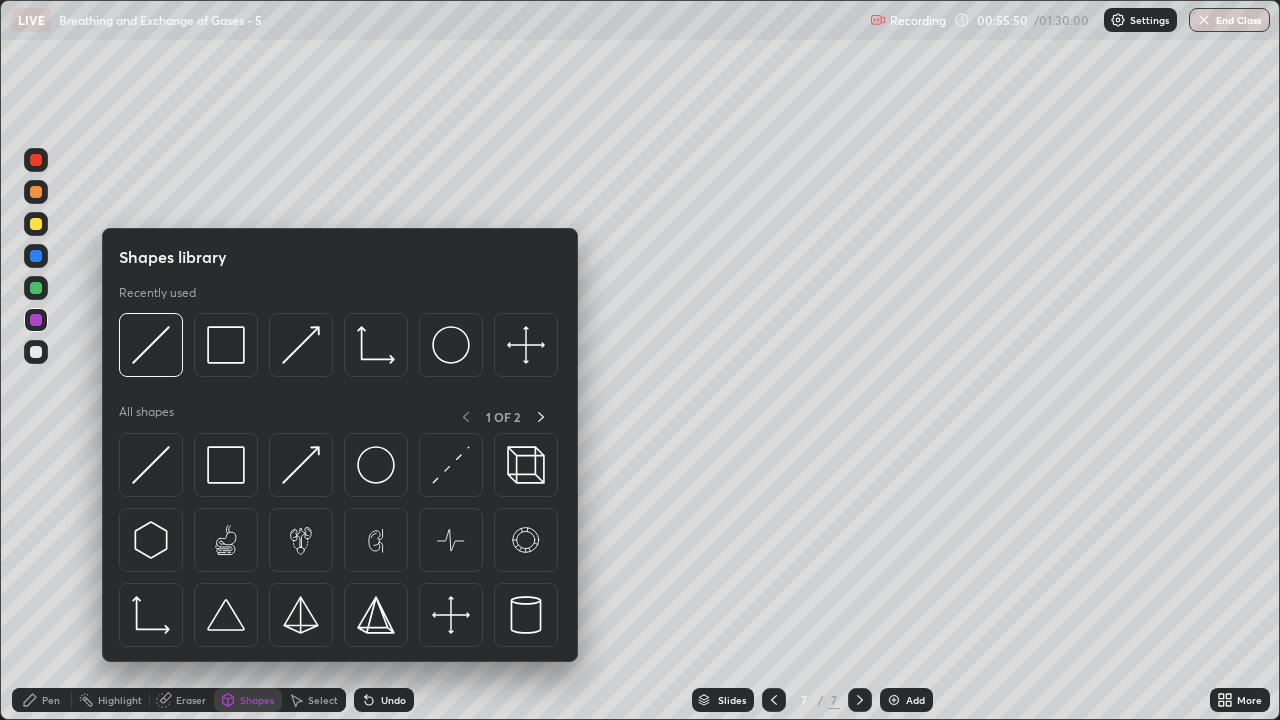 click on "Eraser" at bounding box center (182, 700) 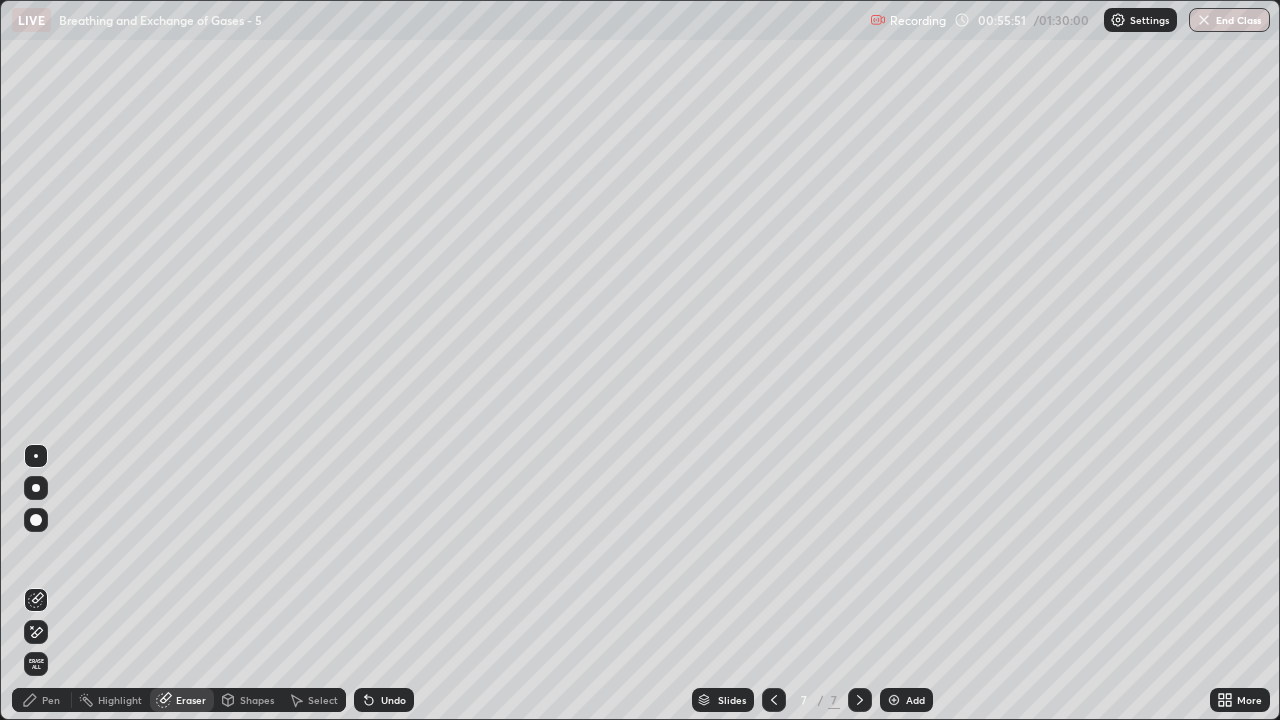 click 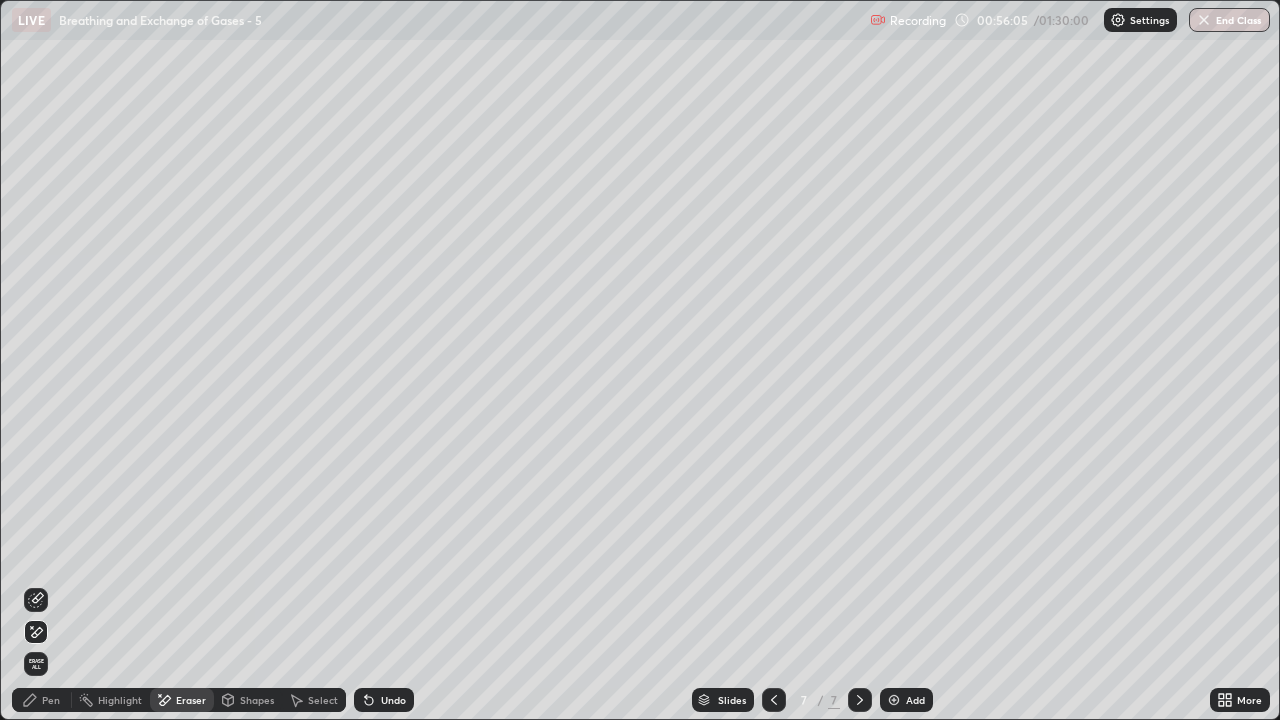 click 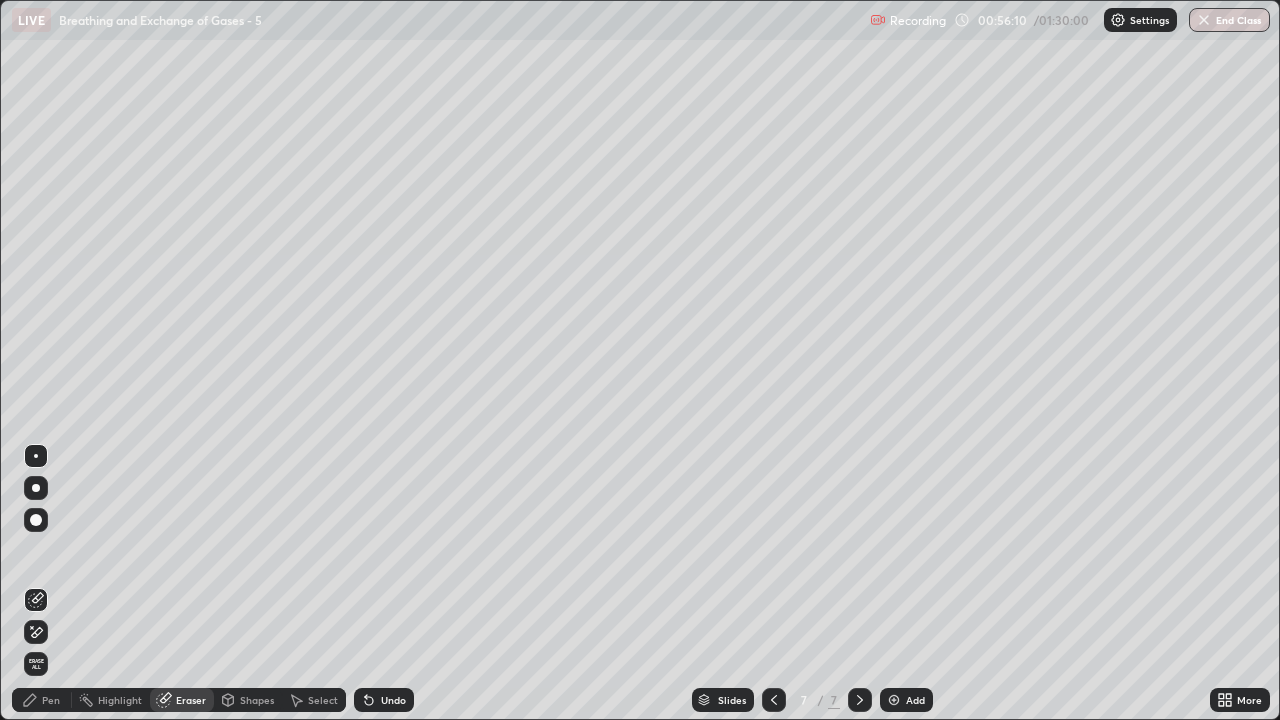 click on "Pen" at bounding box center (51, 700) 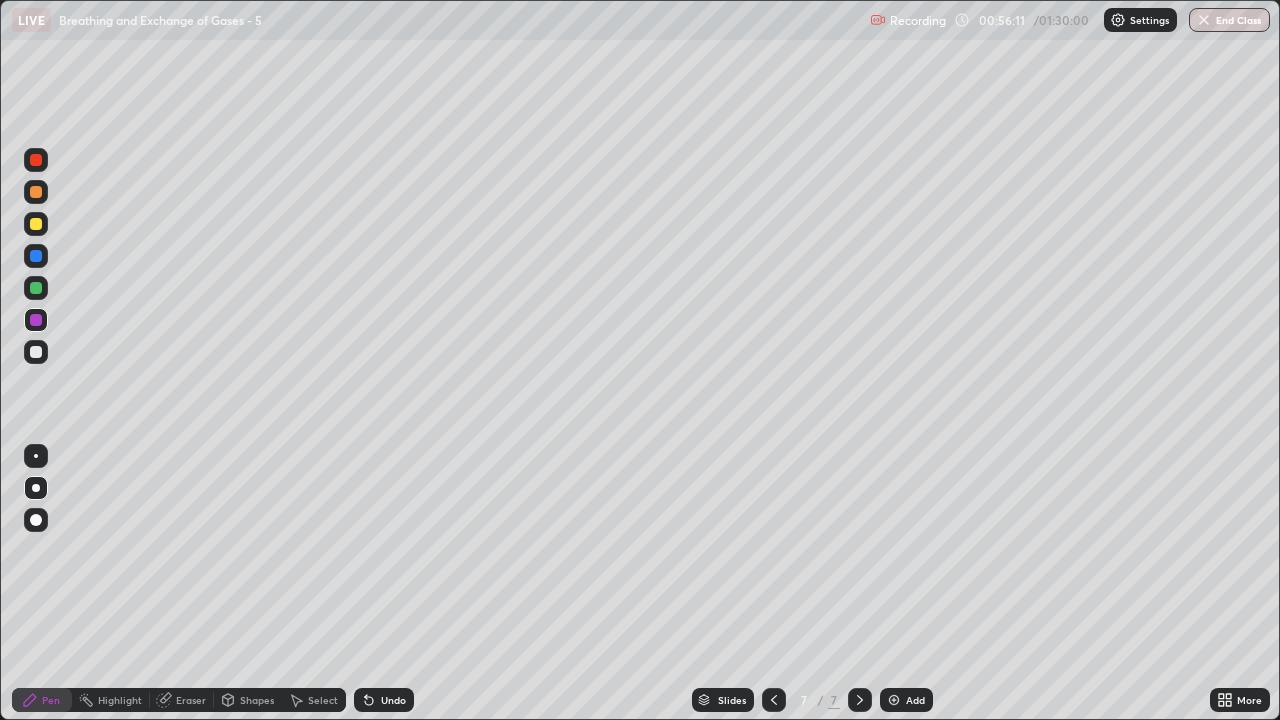 click at bounding box center [36, 320] 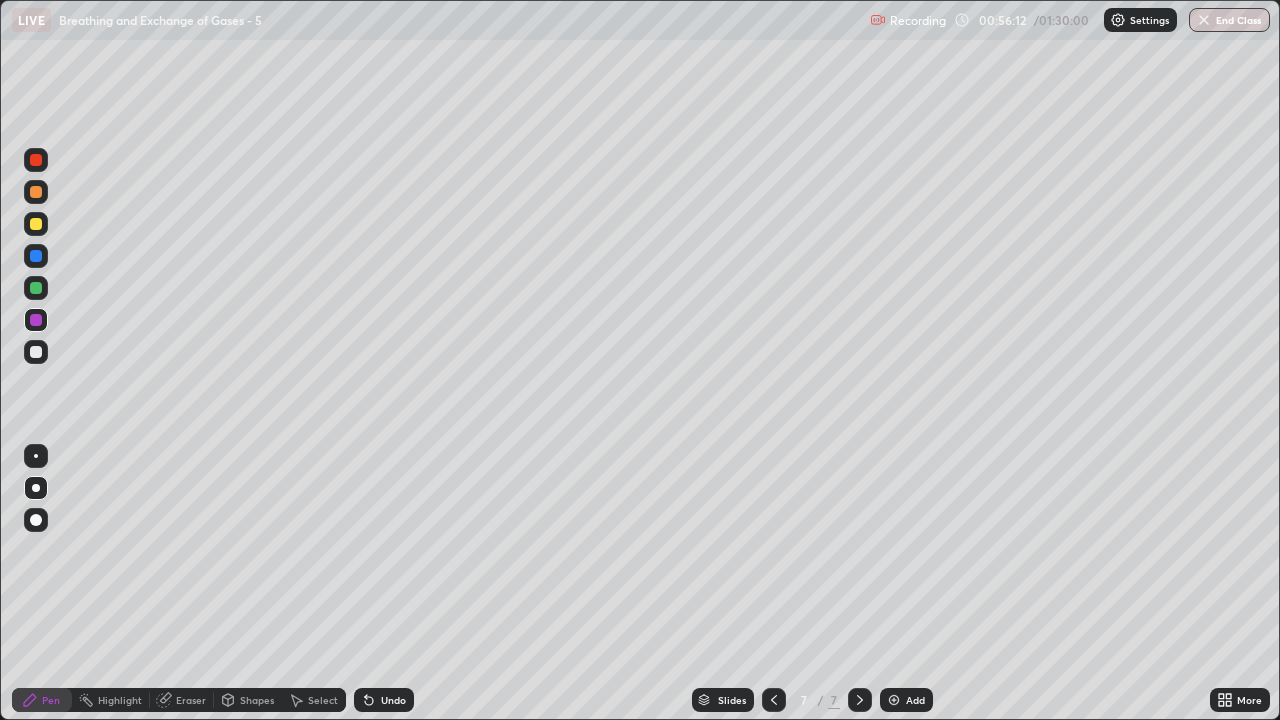 click on "Shapes" at bounding box center (257, 700) 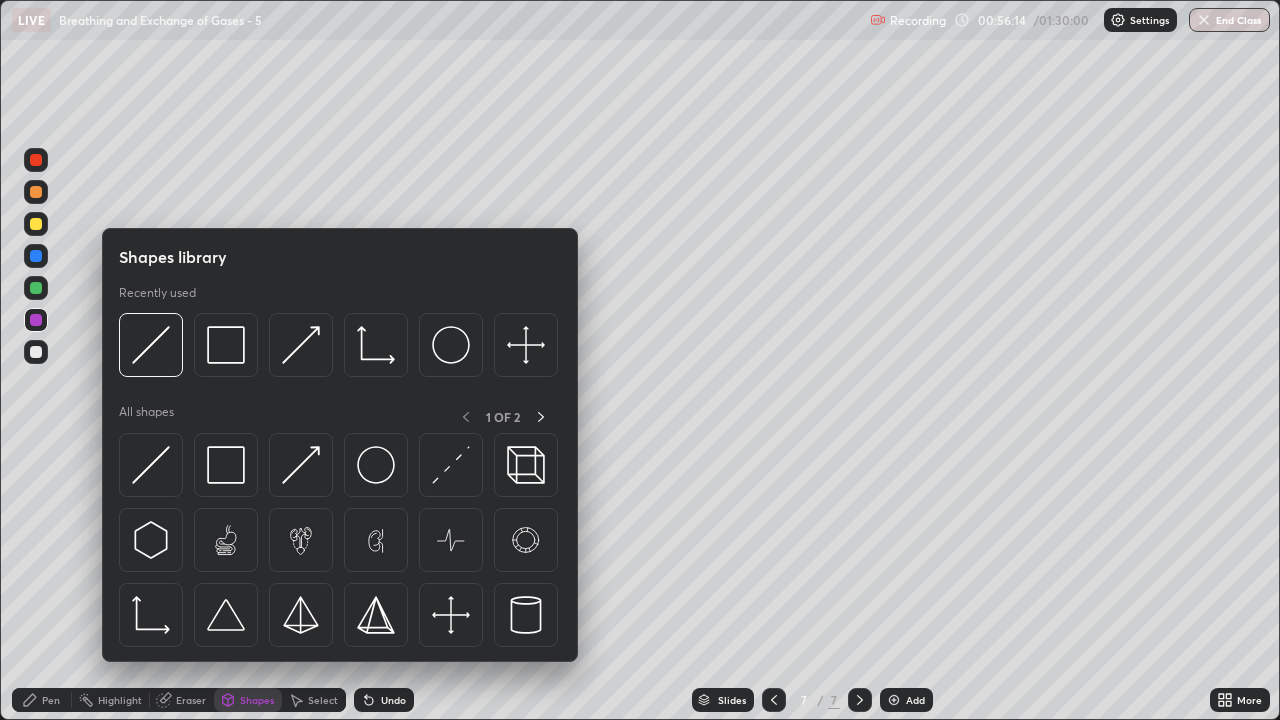 click on "Pen" at bounding box center (51, 700) 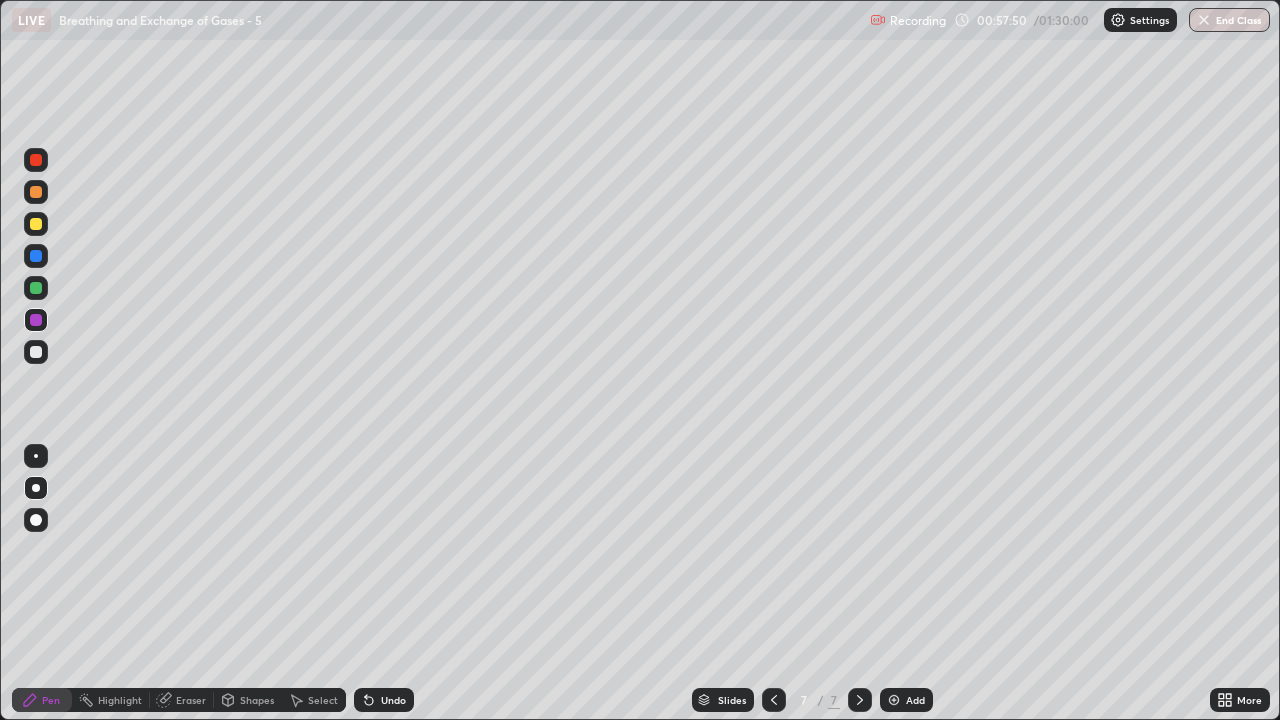 click at bounding box center (36, 288) 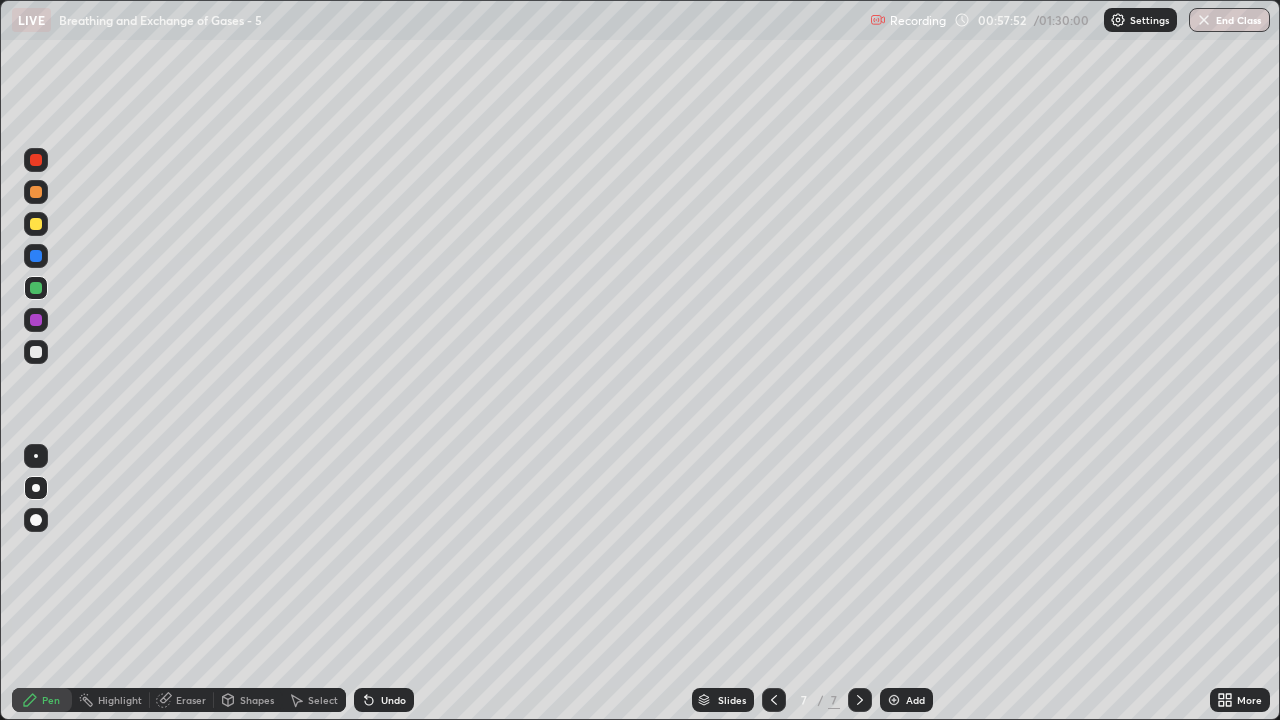 click on "Shapes" at bounding box center (257, 700) 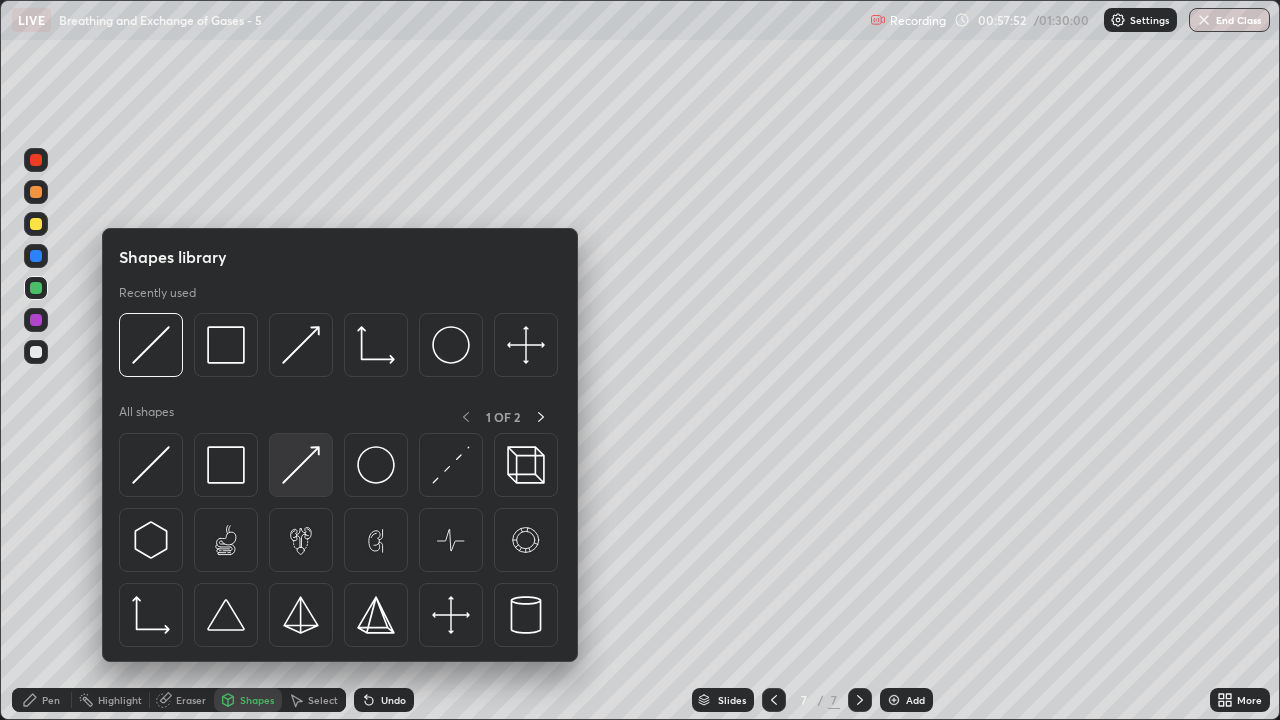 click at bounding box center (301, 465) 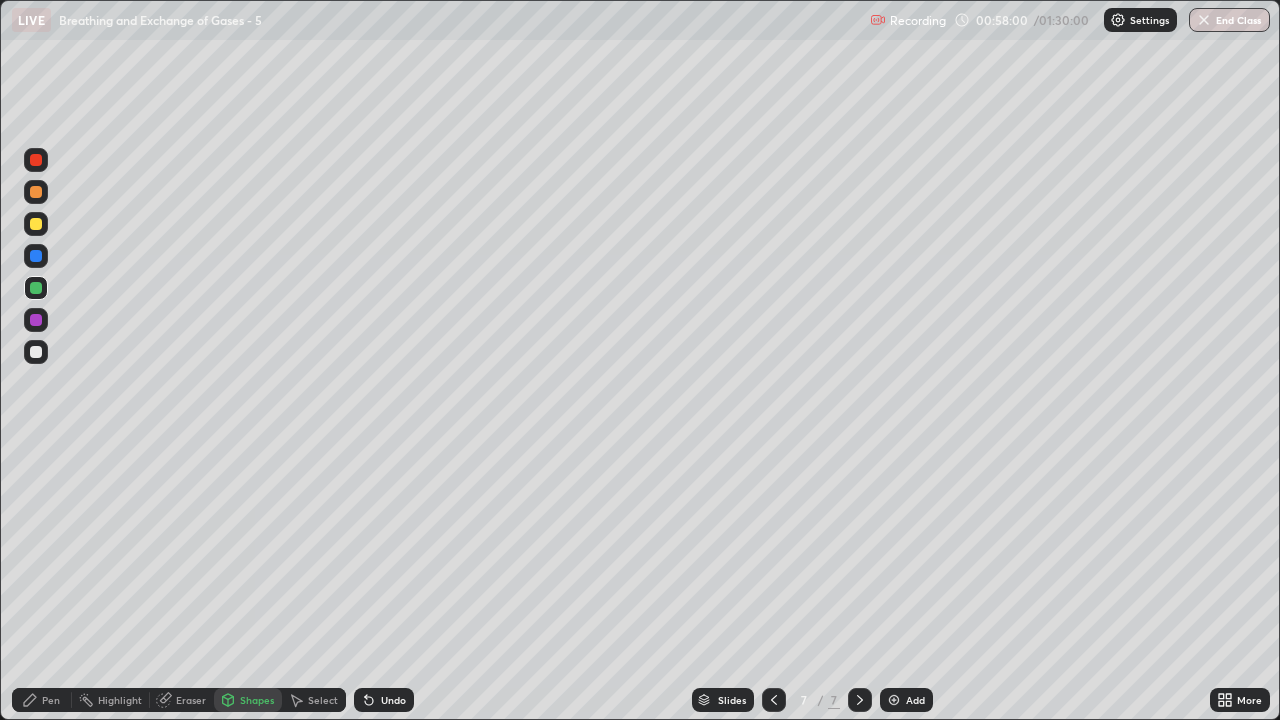 click on "Pen" at bounding box center (51, 700) 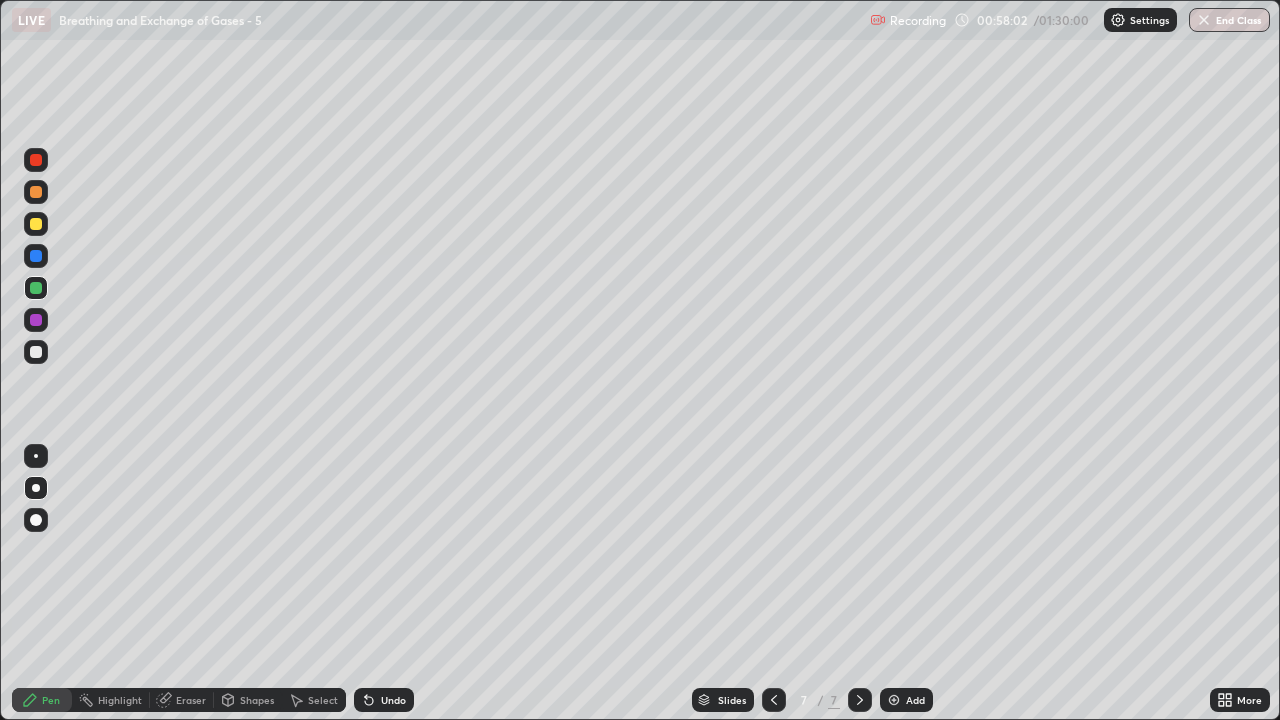 click at bounding box center (36, 288) 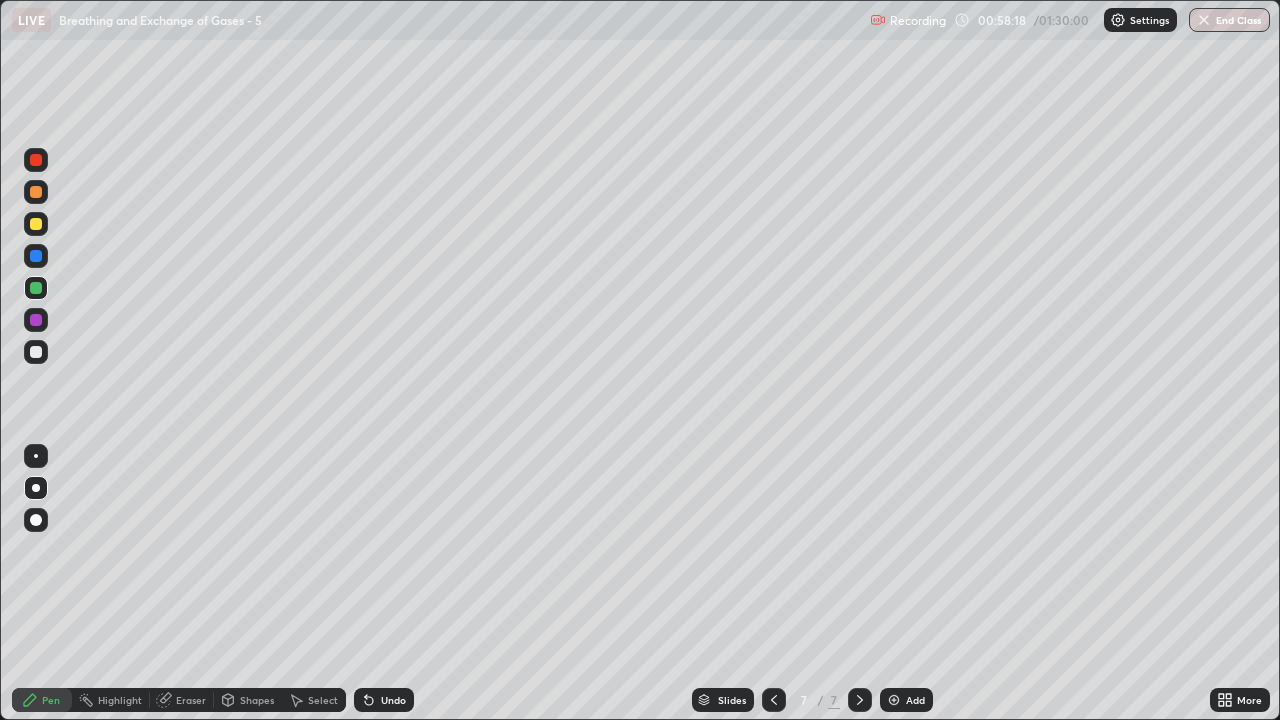 click at bounding box center [36, 256] 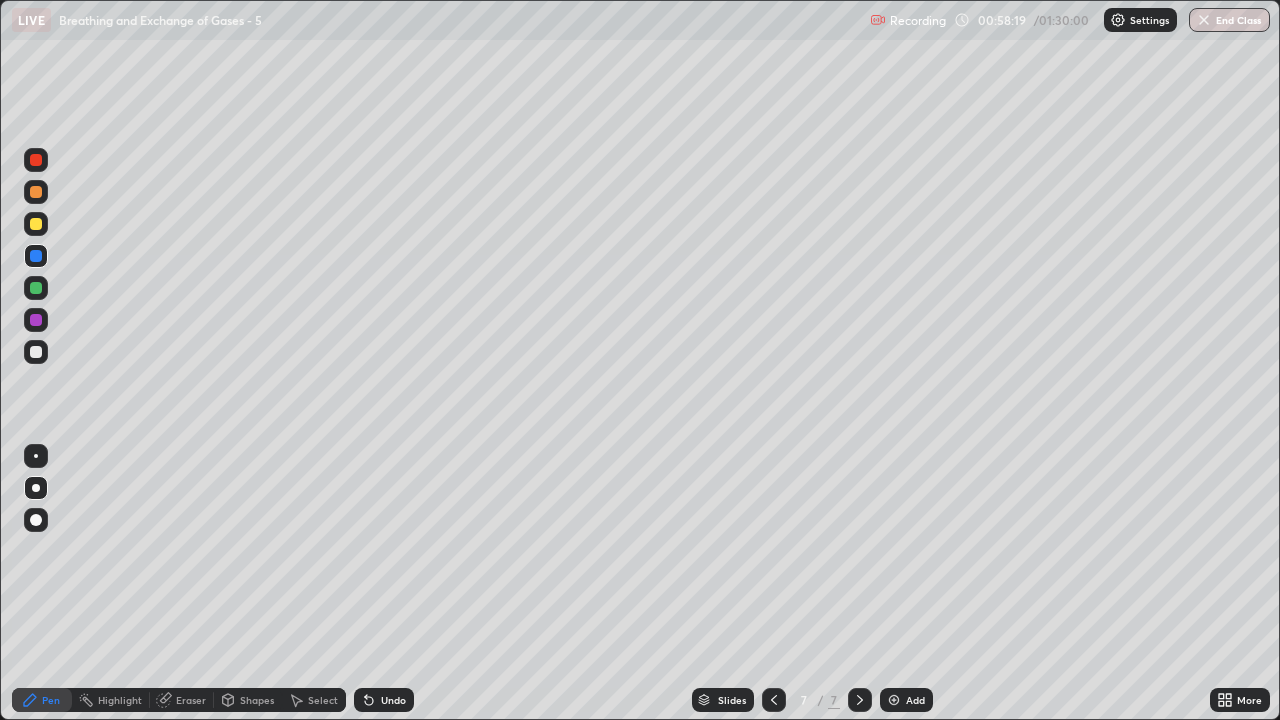 click on "Shapes" at bounding box center [257, 700] 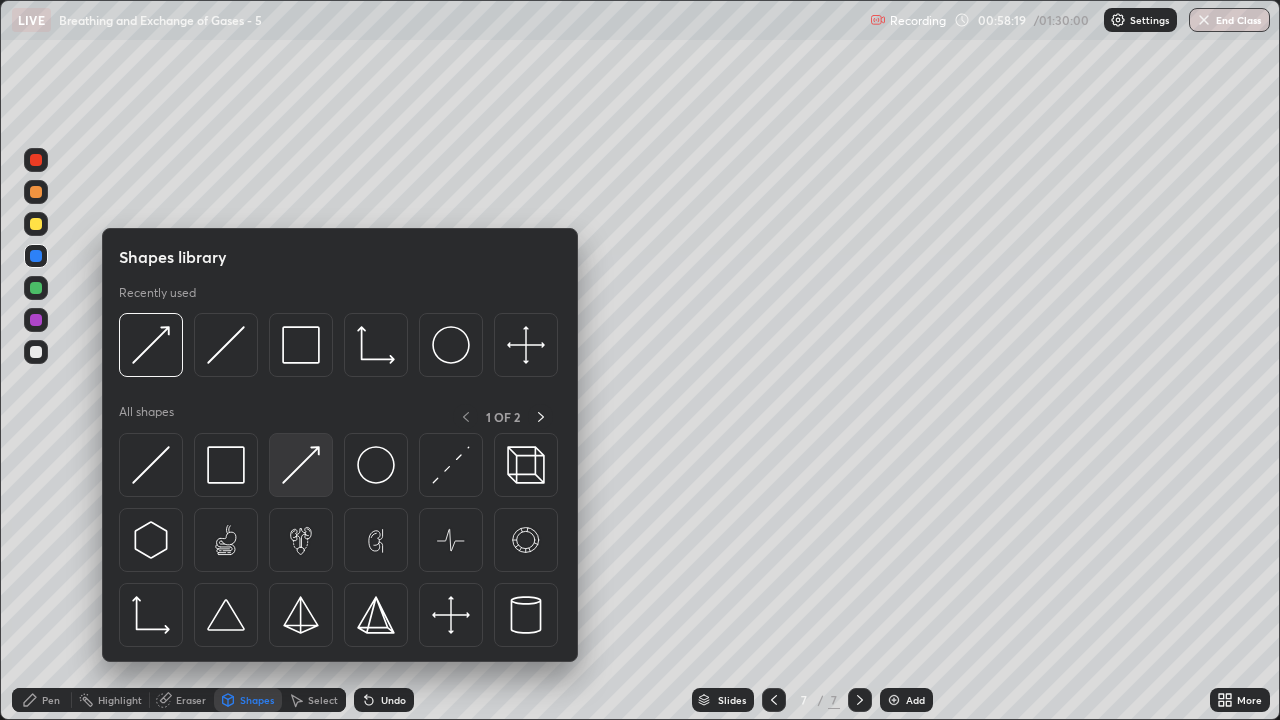 click at bounding box center [301, 465] 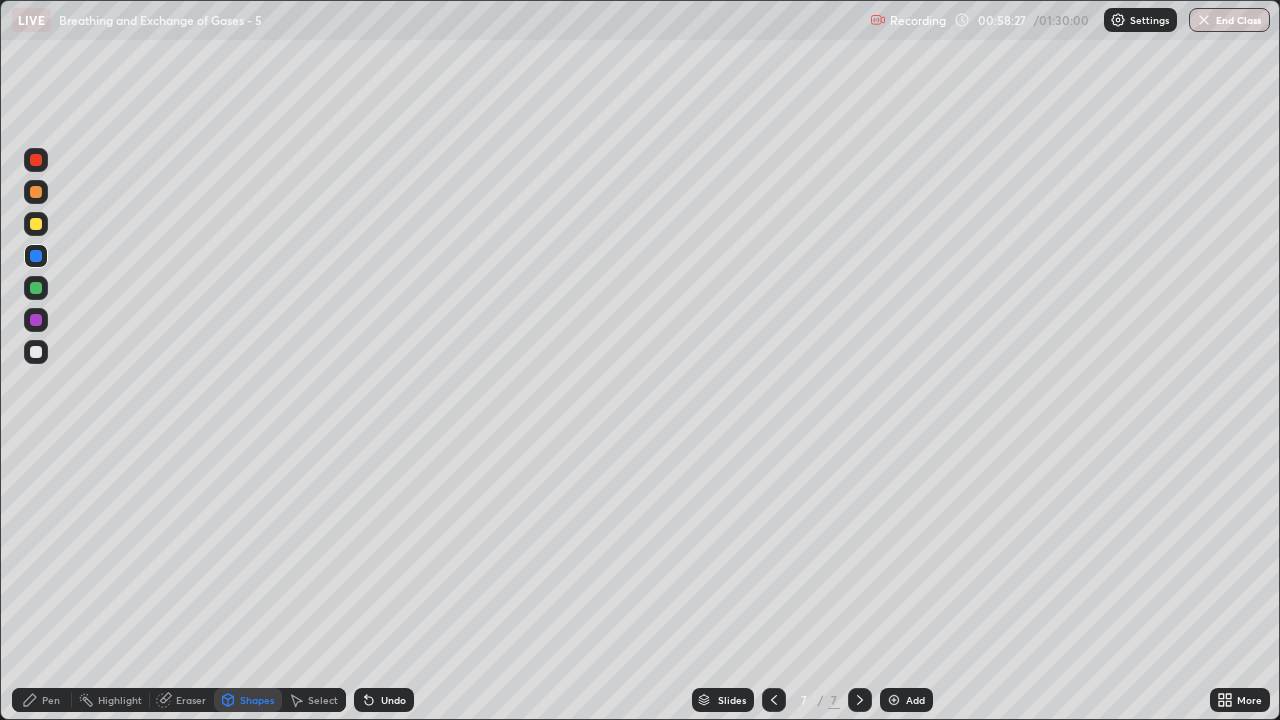 click on "Pen" at bounding box center (51, 700) 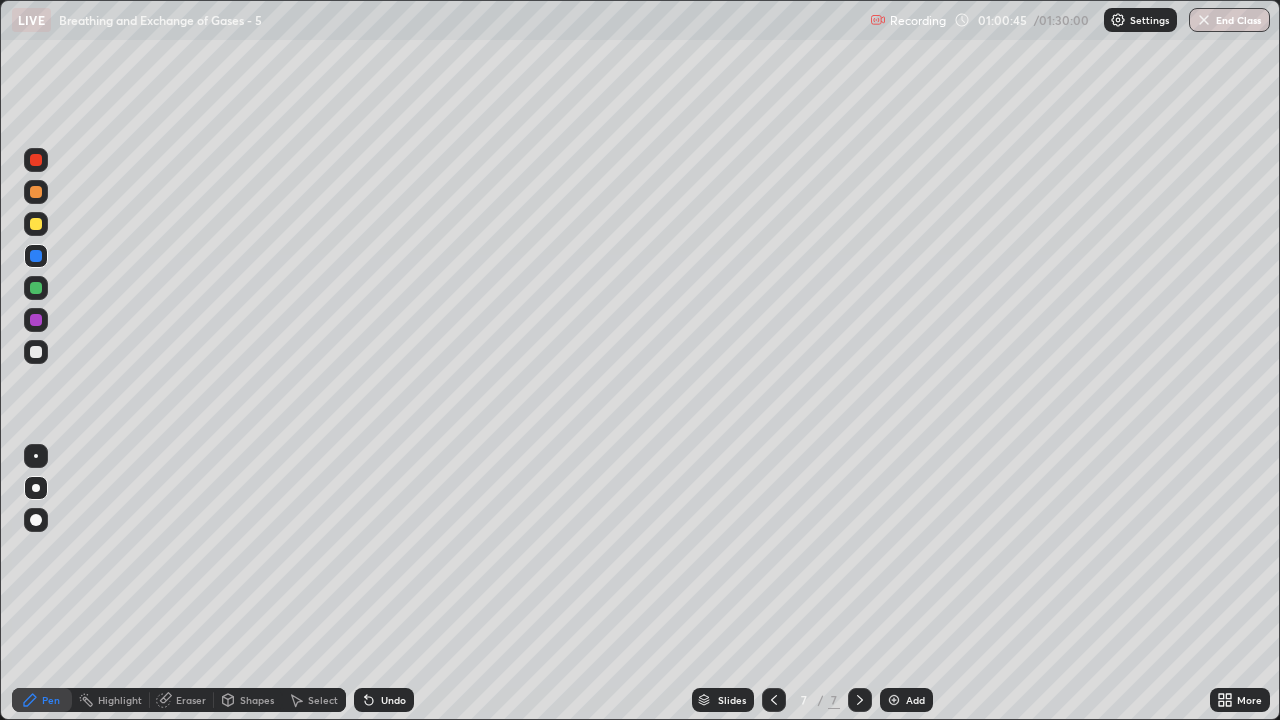 click at bounding box center (860, 700) 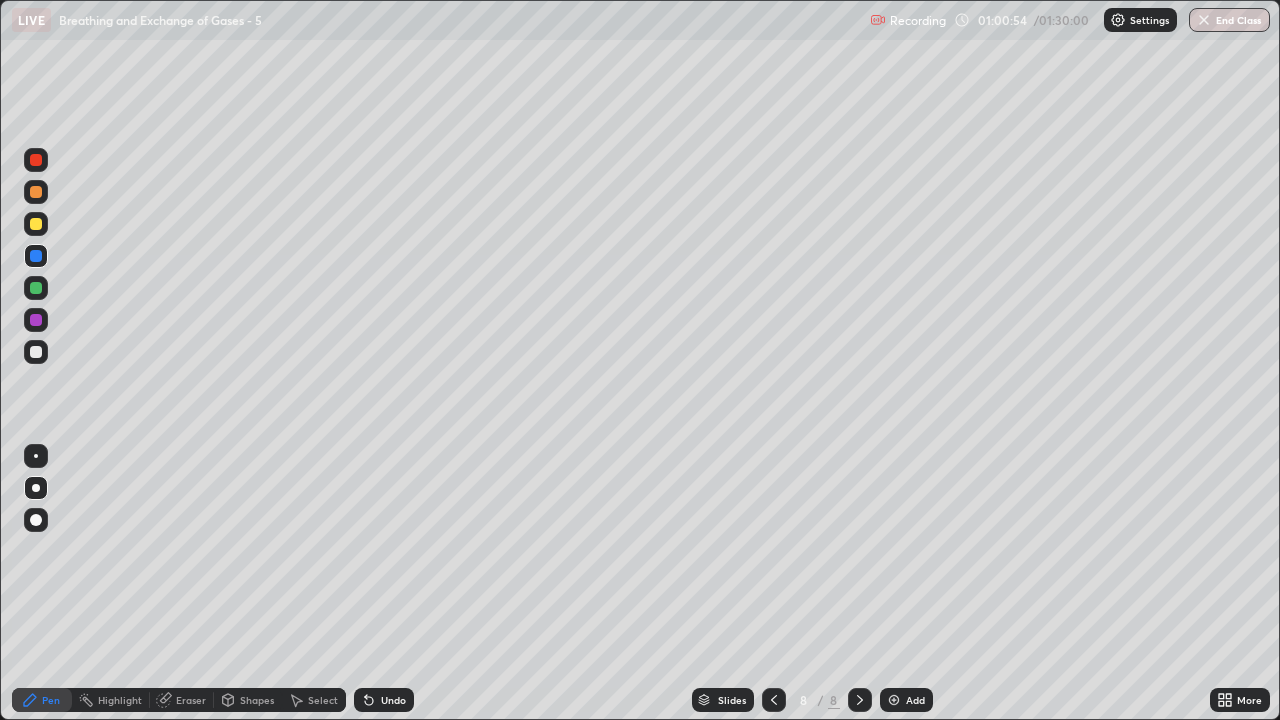 click at bounding box center [36, 192] 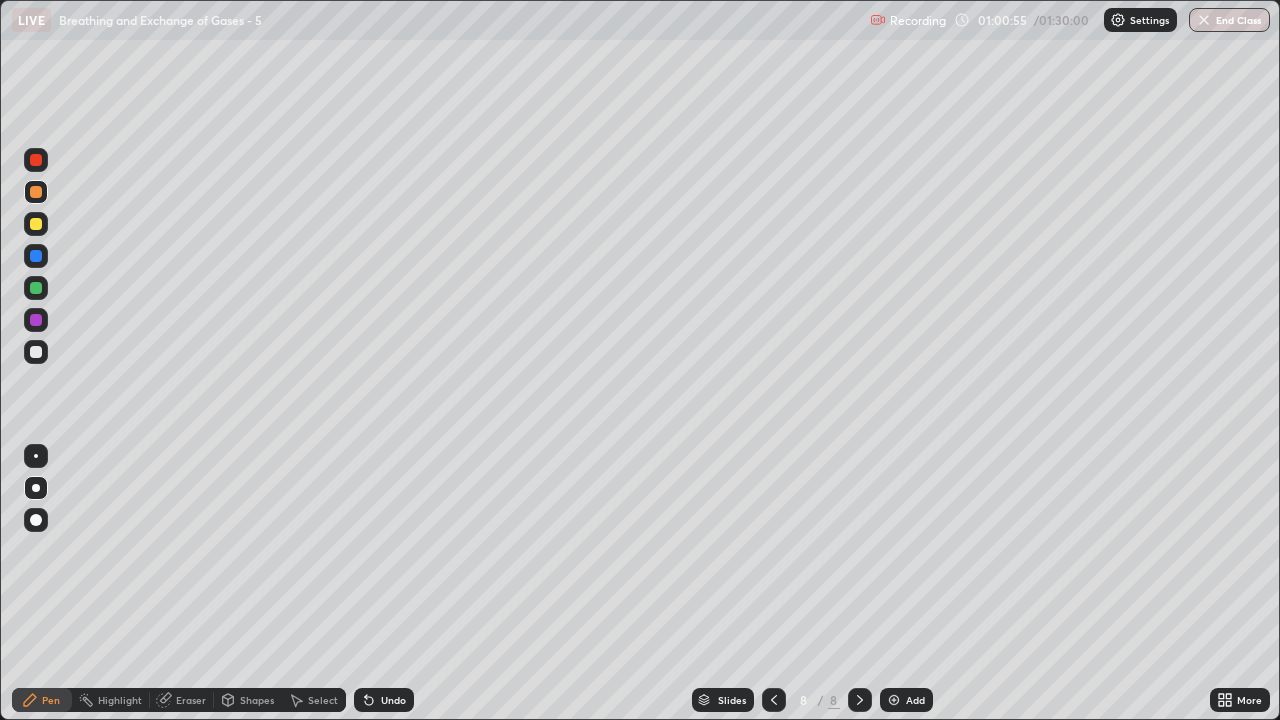 click on "Shapes" at bounding box center [257, 700] 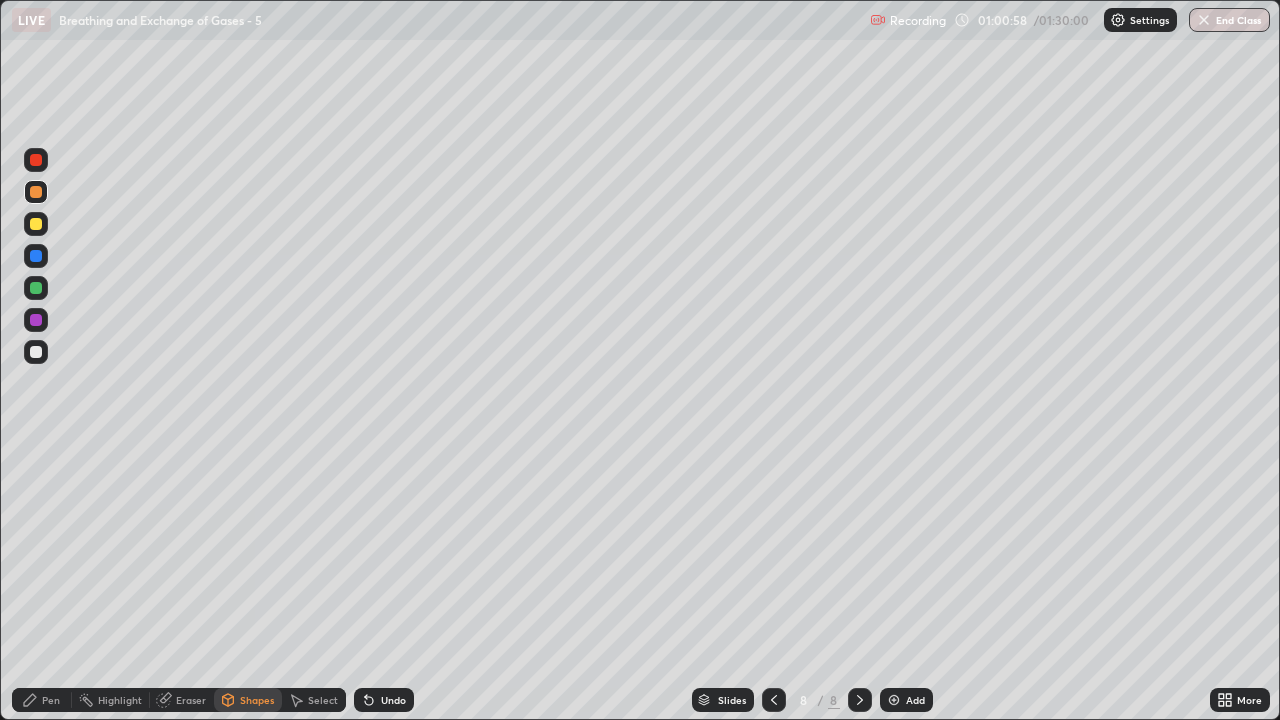 click on "Eraser" at bounding box center (191, 700) 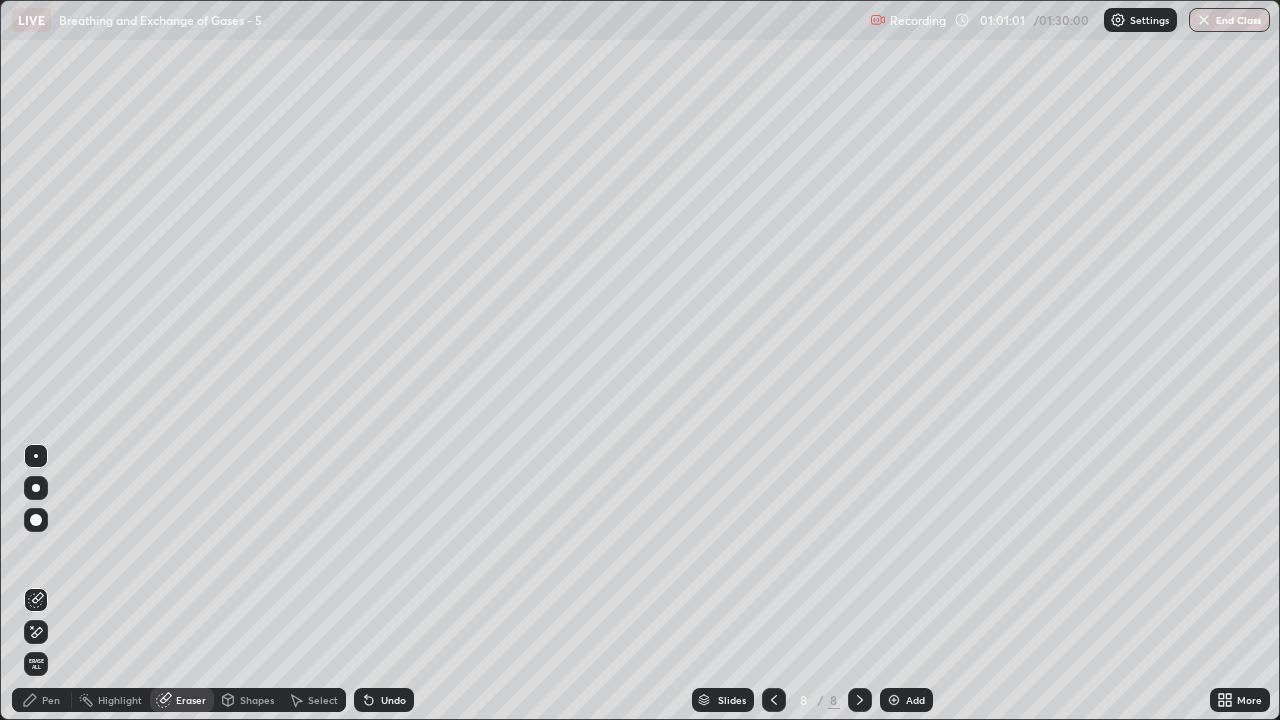 click on "Pen" at bounding box center (42, 700) 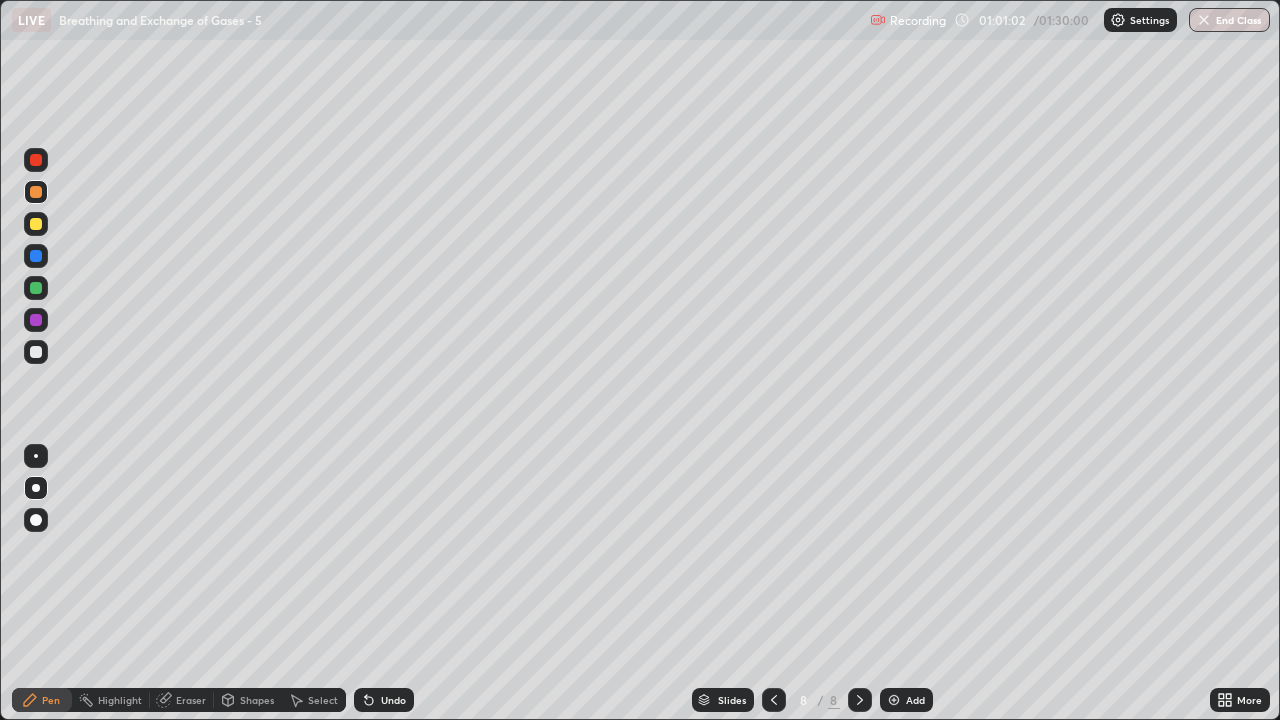 click on "Shapes" at bounding box center [257, 700] 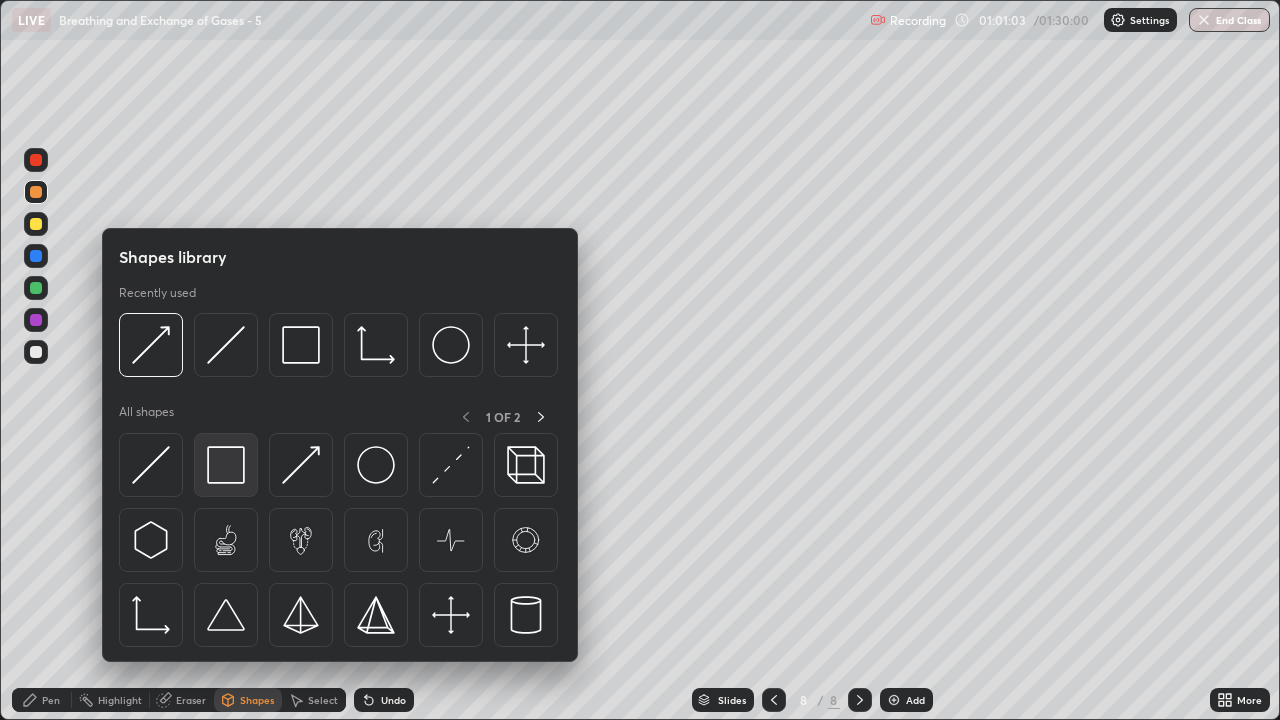 click at bounding box center [226, 465] 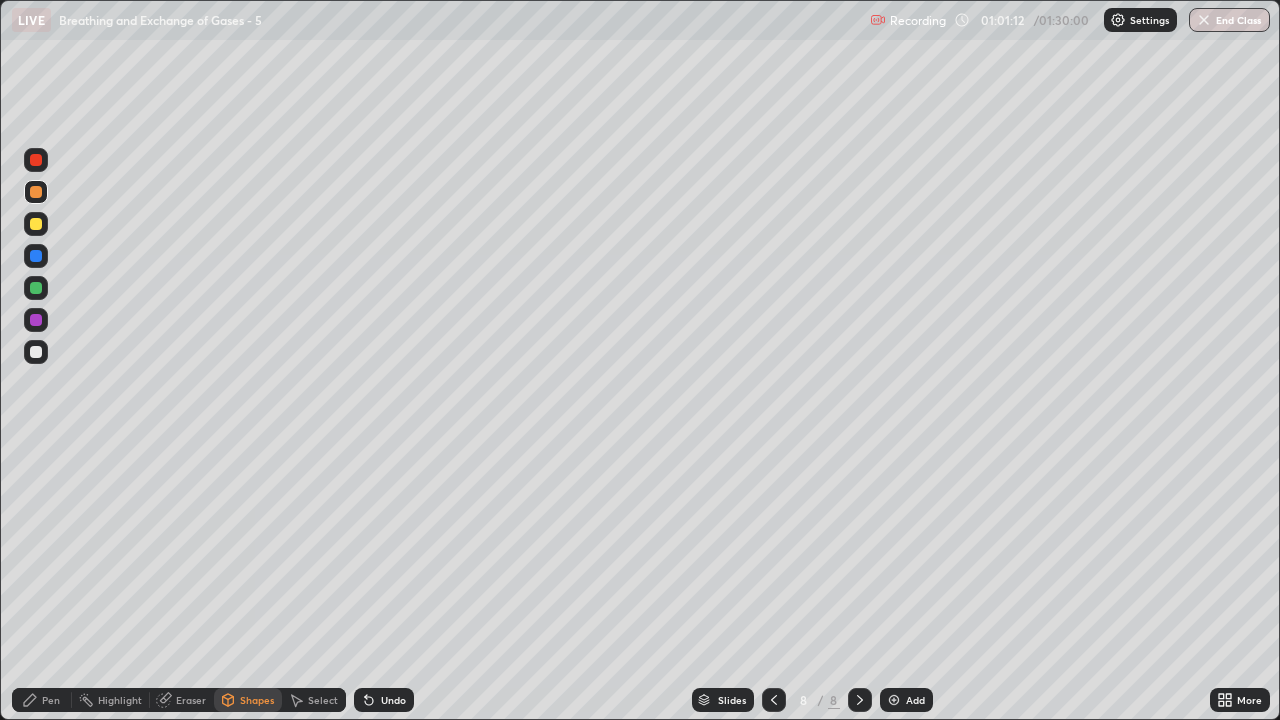 click on "Shapes" at bounding box center [257, 700] 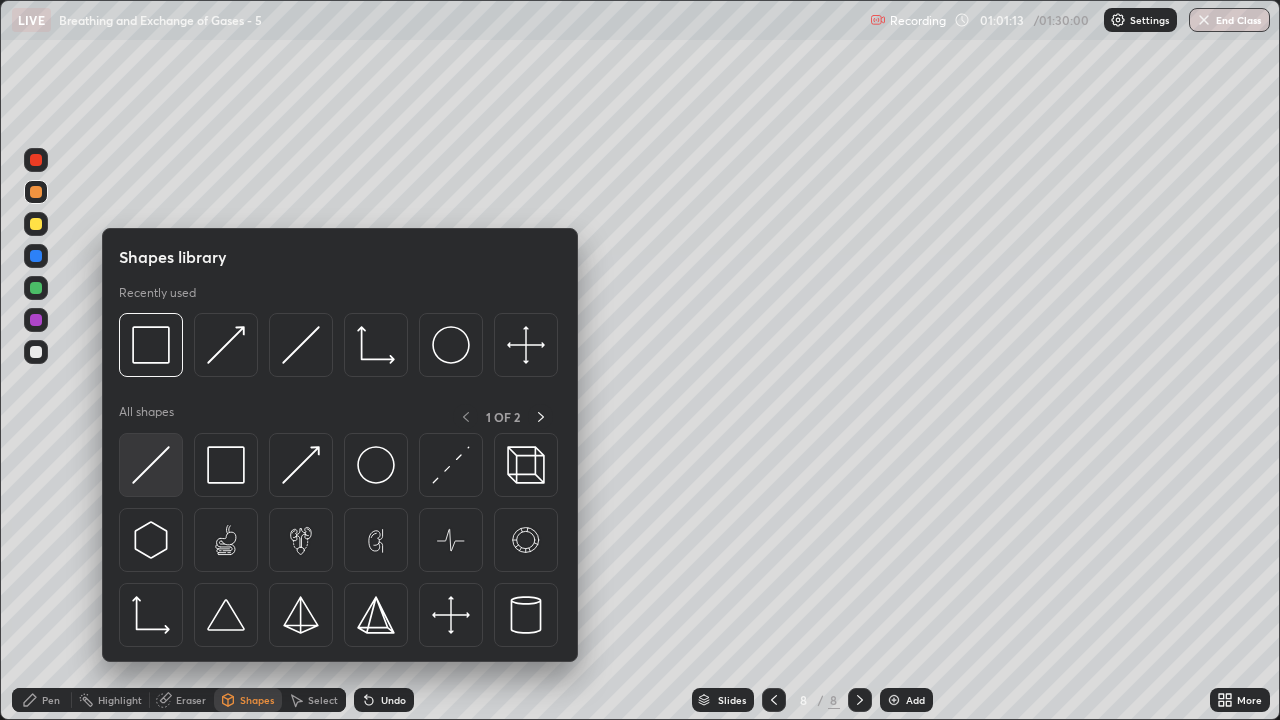 click at bounding box center [151, 465] 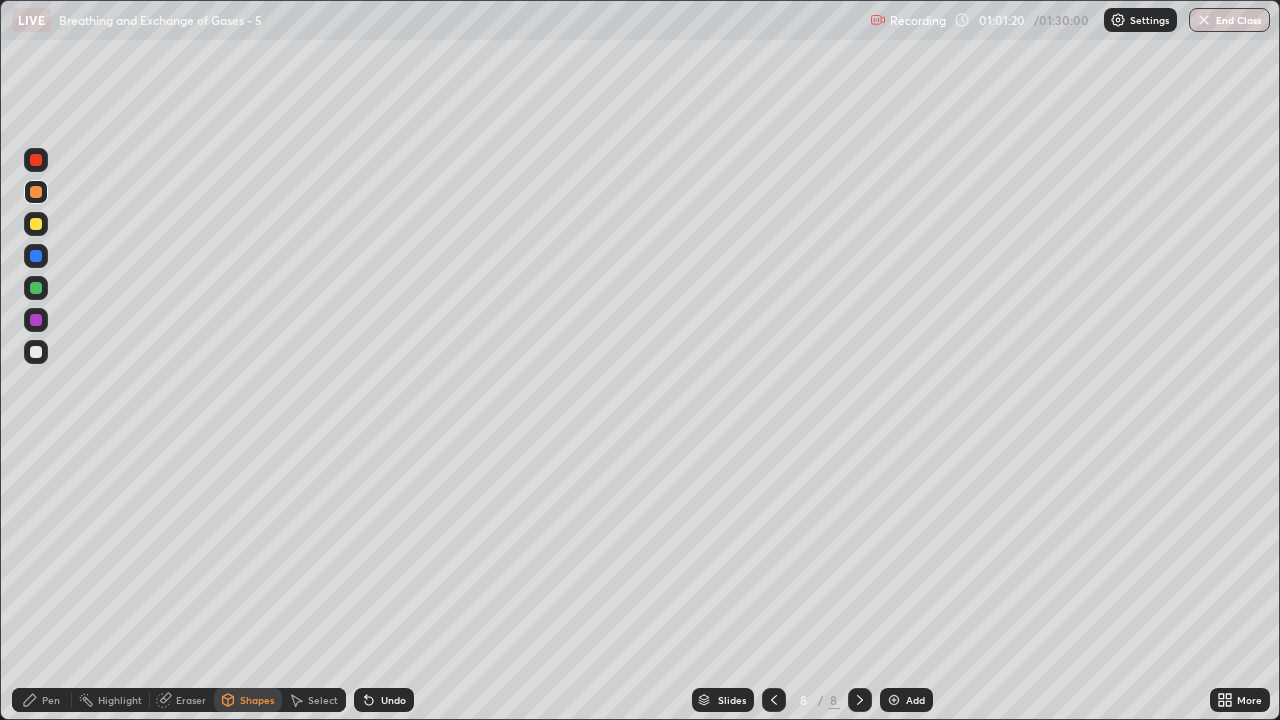 click on "Eraser" at bounding box center (191, 700) 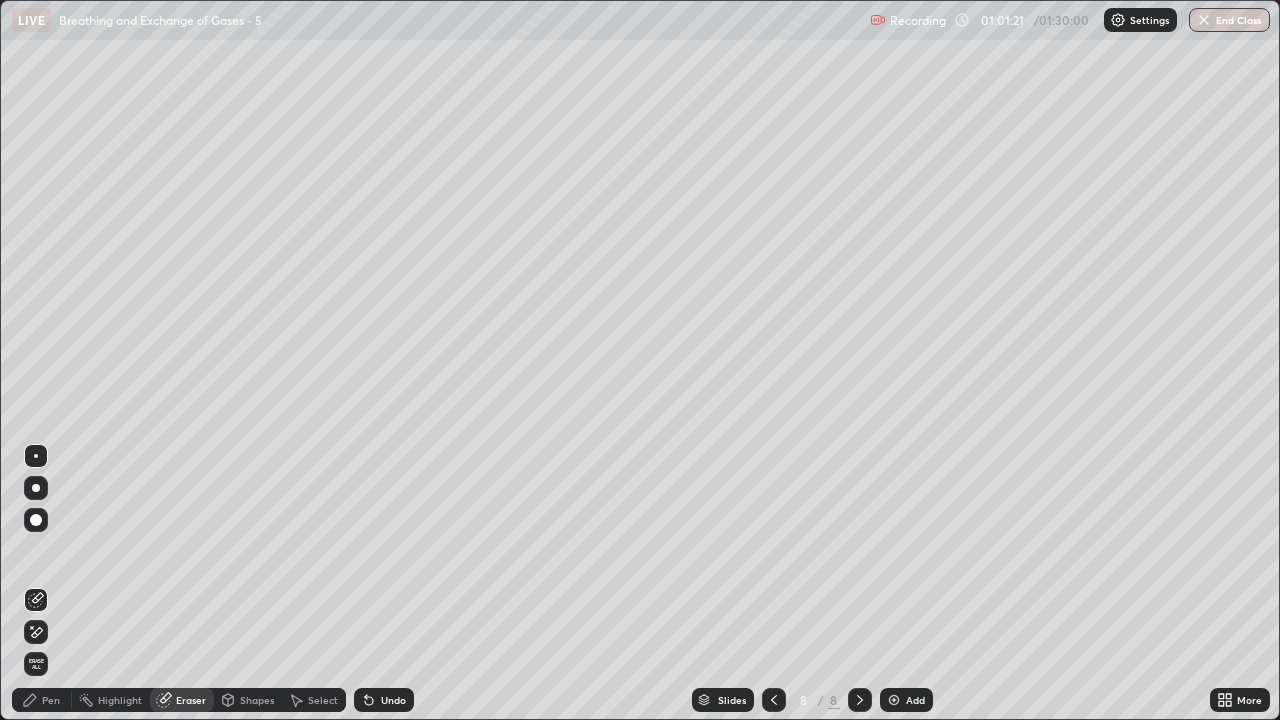 click 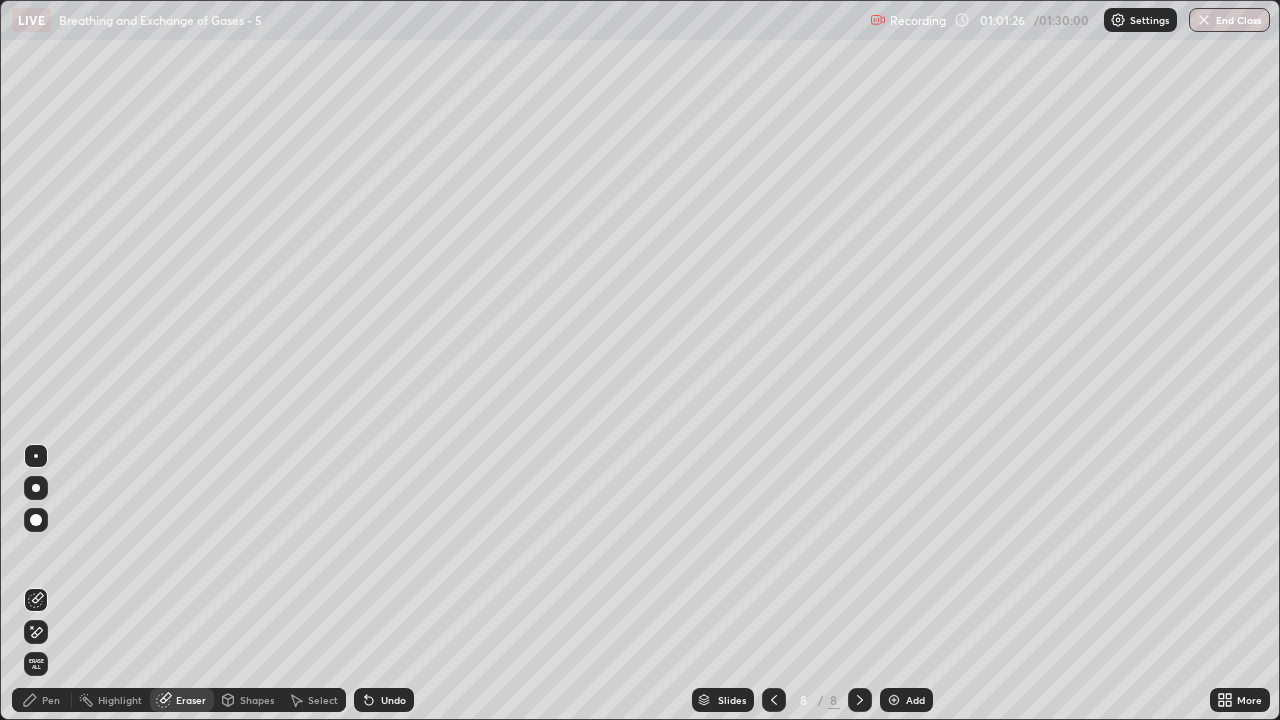 click on "Shapes" at bounding box center (257, 700) 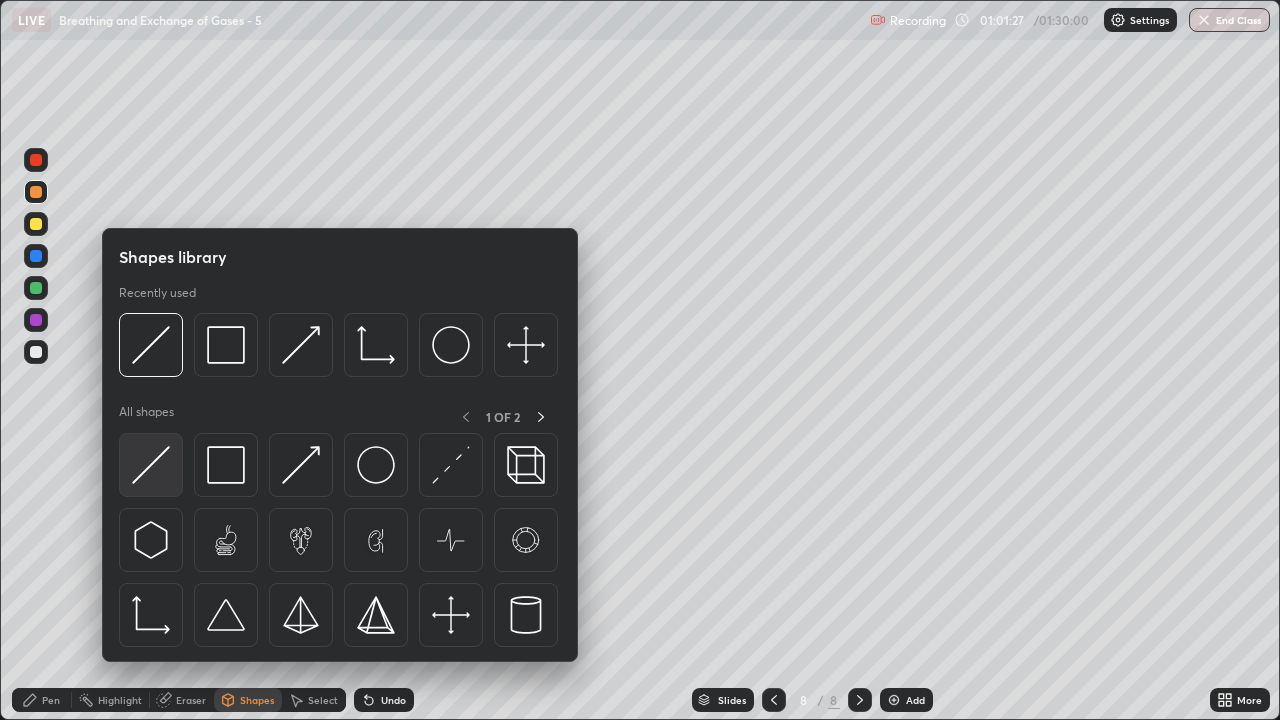 click at bounding box center (151, 465) 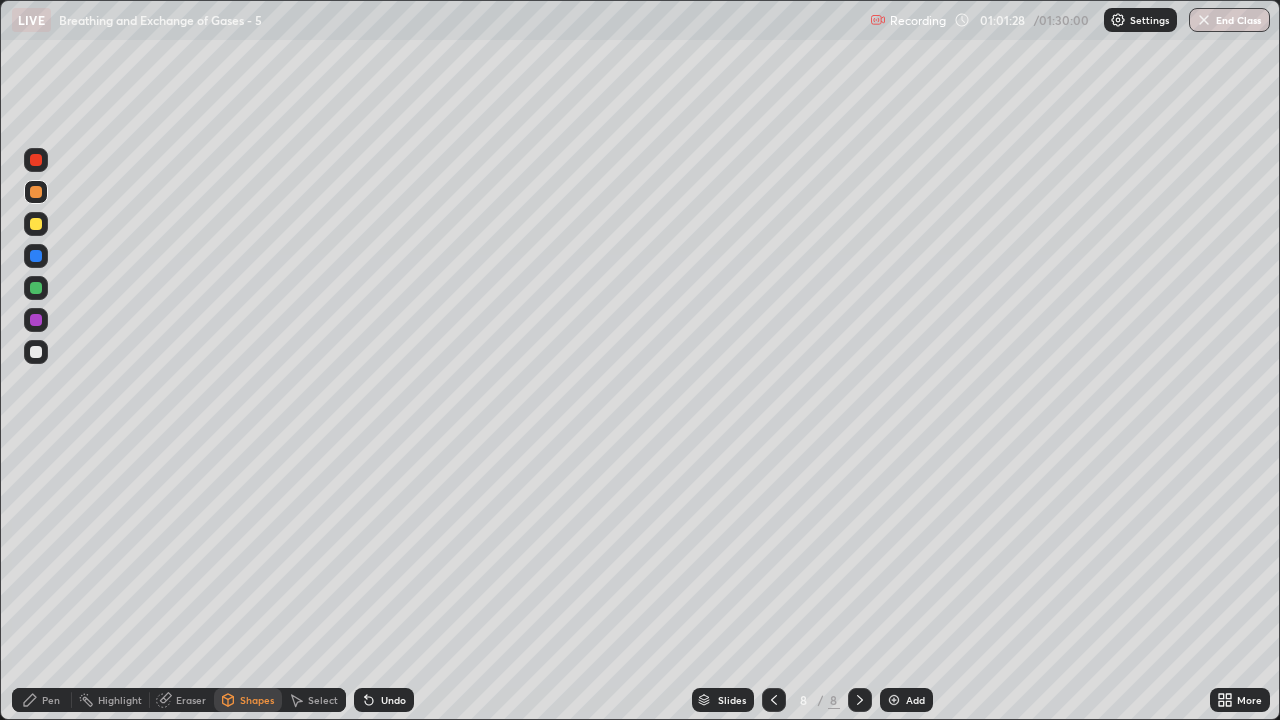 click at bounding box center (36, 192) 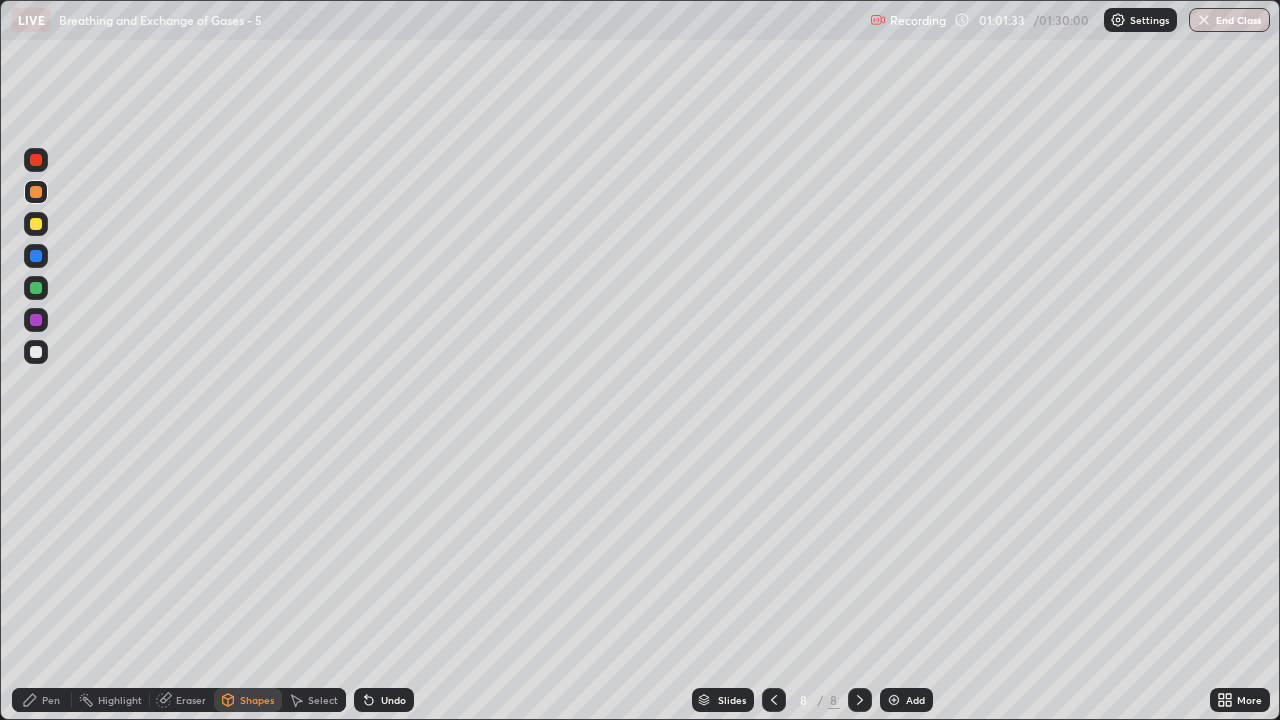click on "Undo" at bounding box center [384, 700] 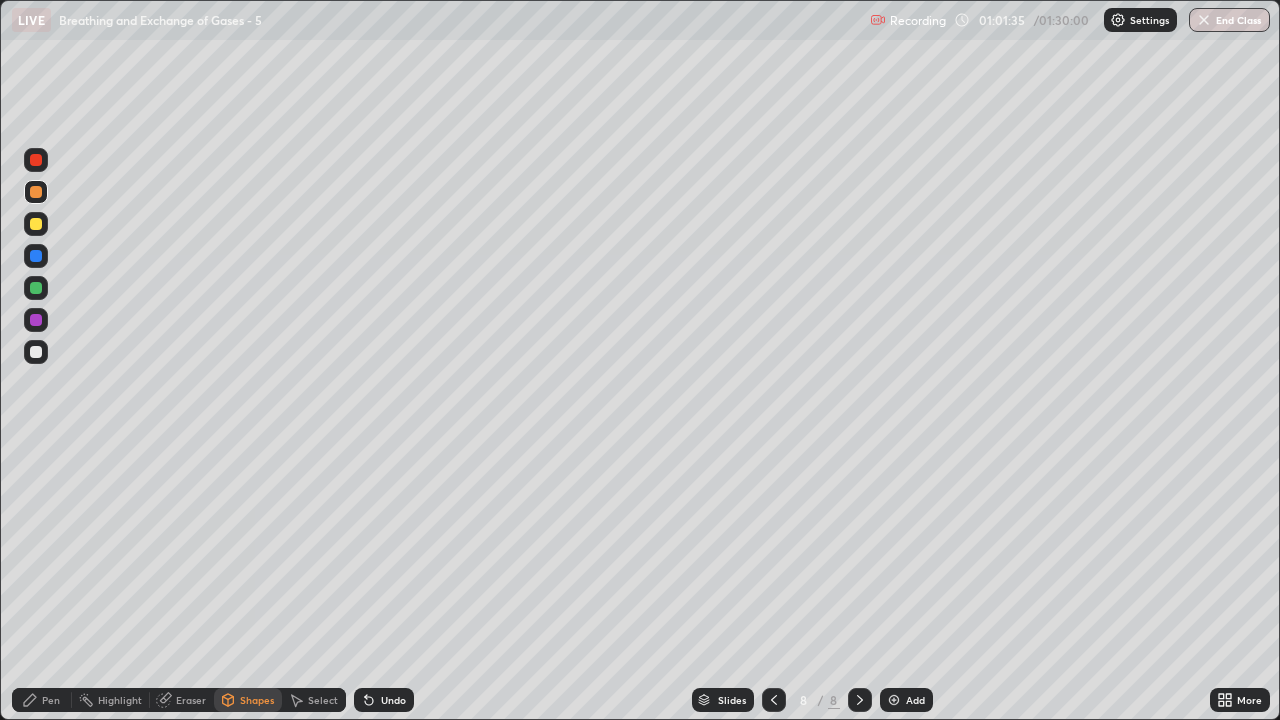 click on "Pen" at bounding box center [51, 700] 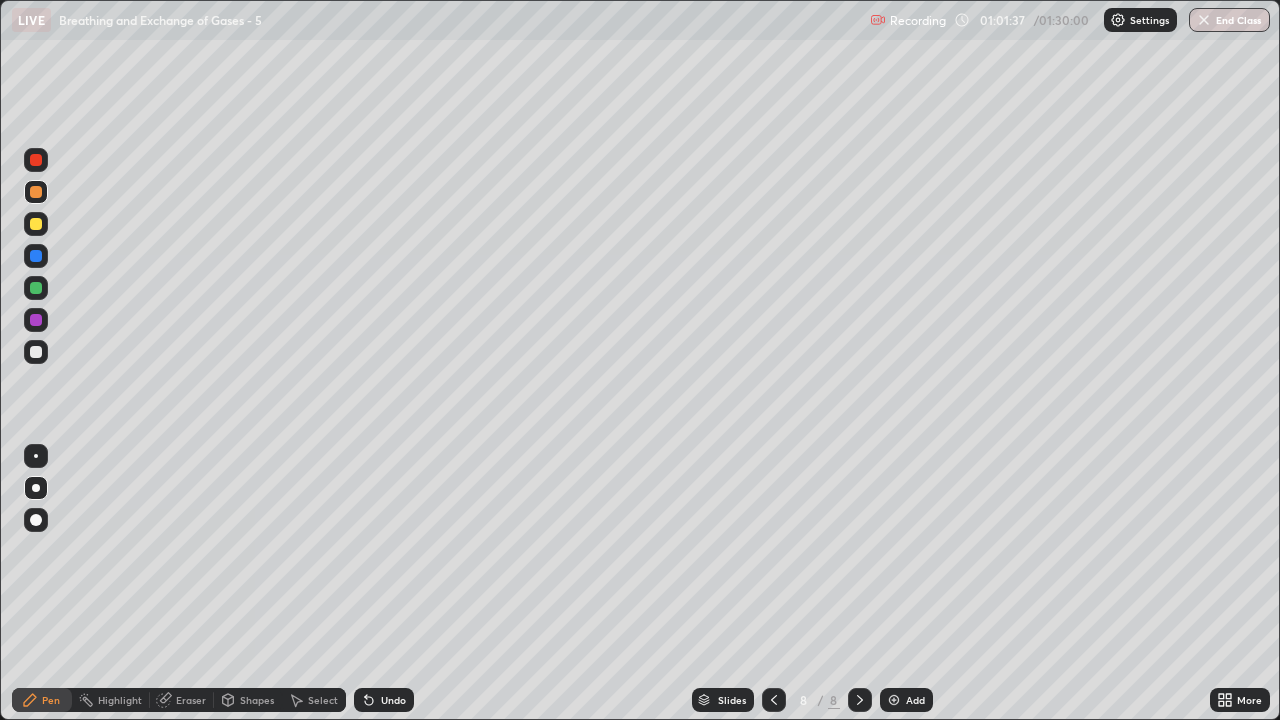 click 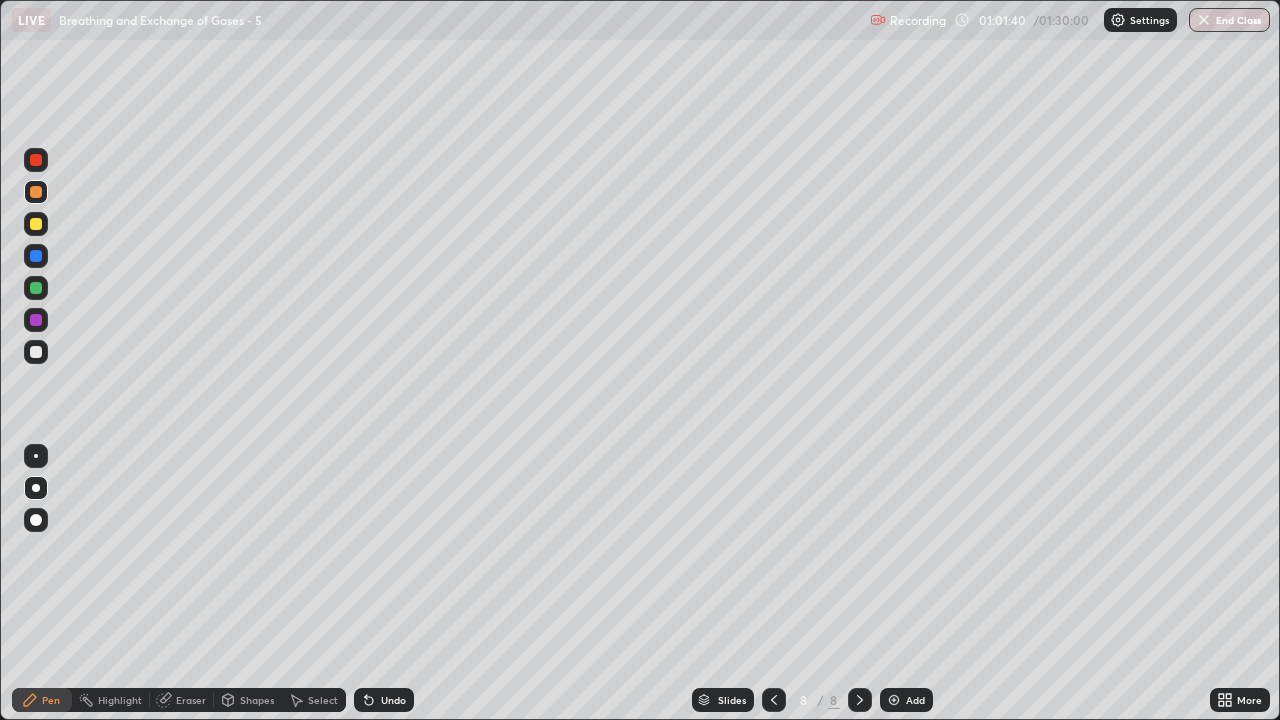 click on "Pen" at bounding box center (51, 700) 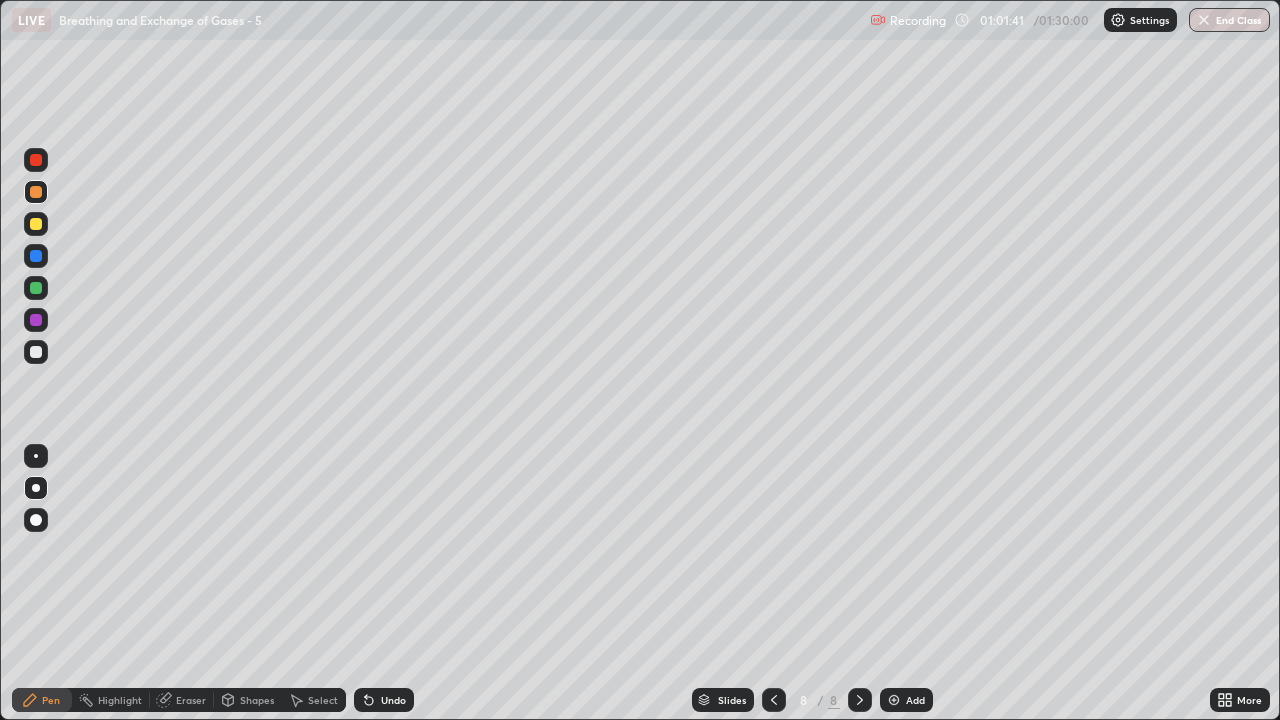 click on "Shapes" at bounding box center [248, 700] 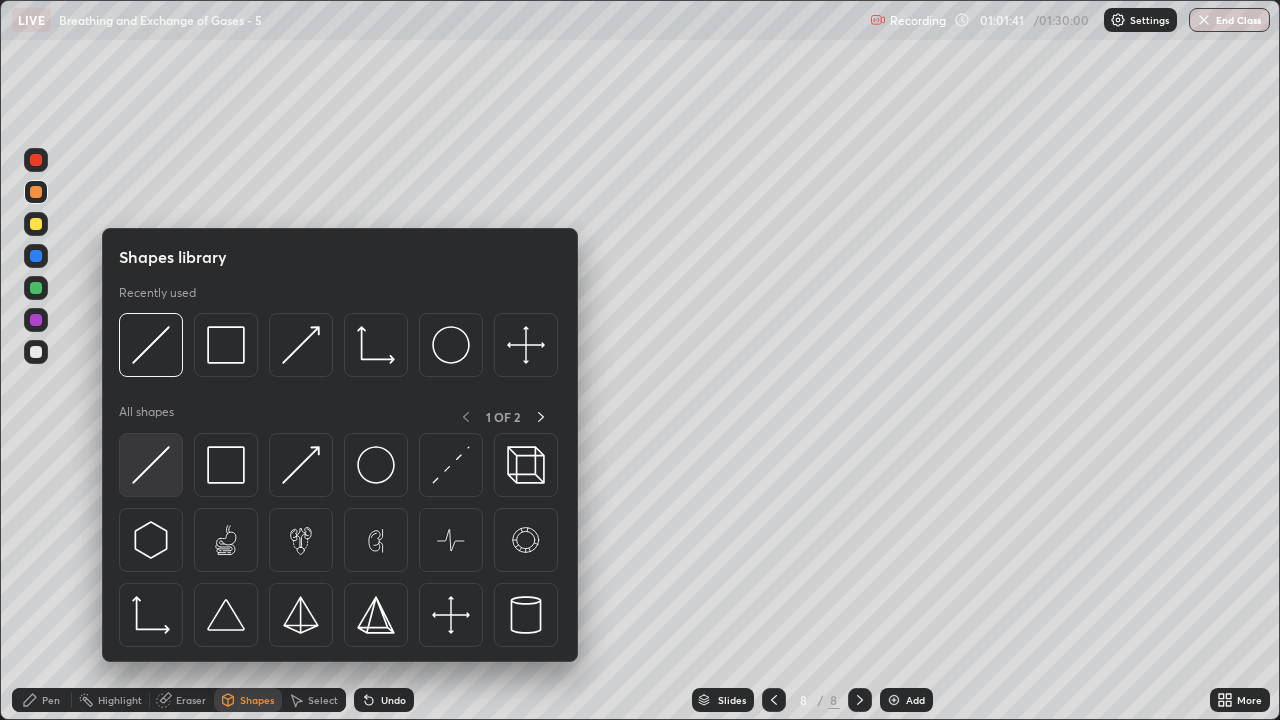 click at bounding box center (151, 465) 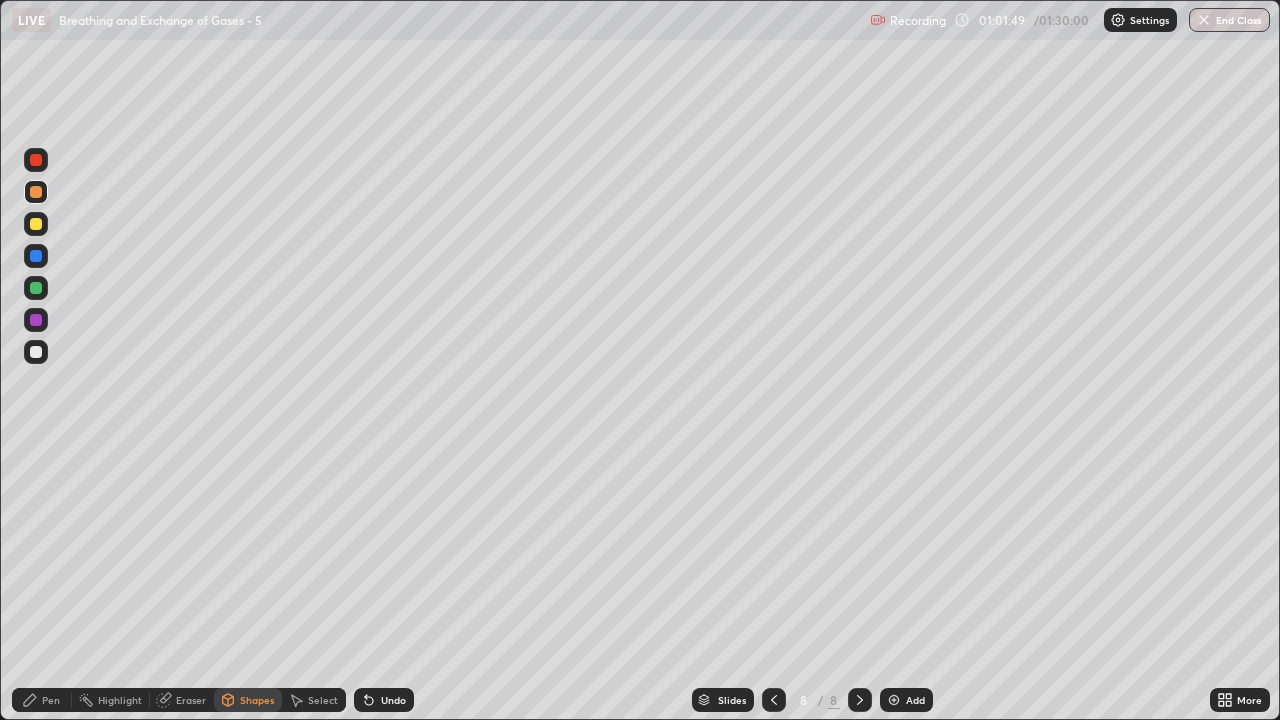 click on "Eraser" at bounding box center [191, 700] 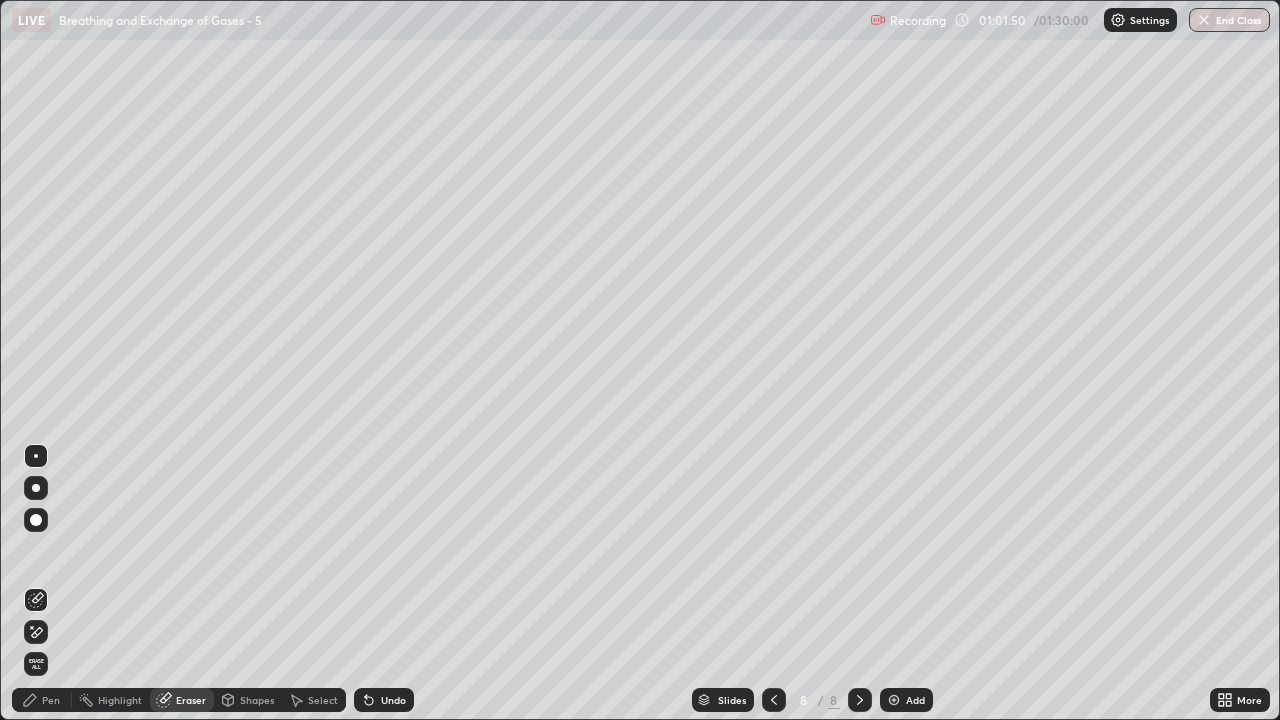 click 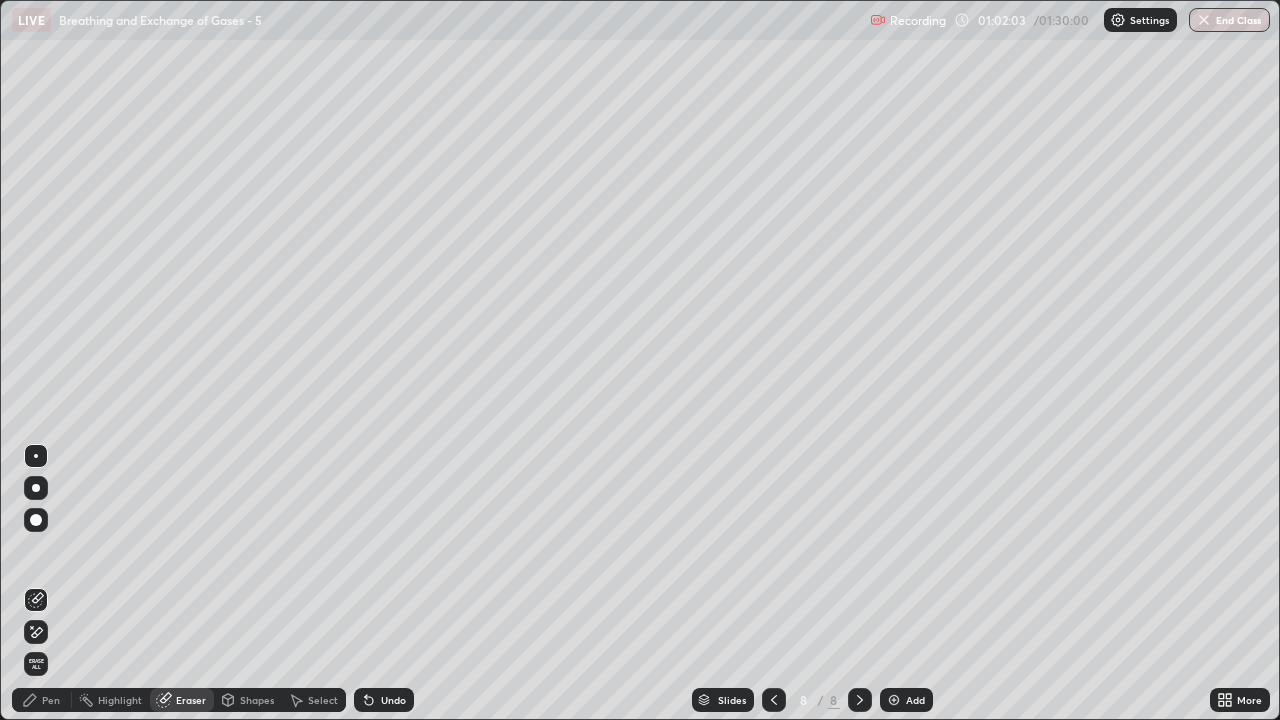 click on "Pen" at bounding box center [42, 700] 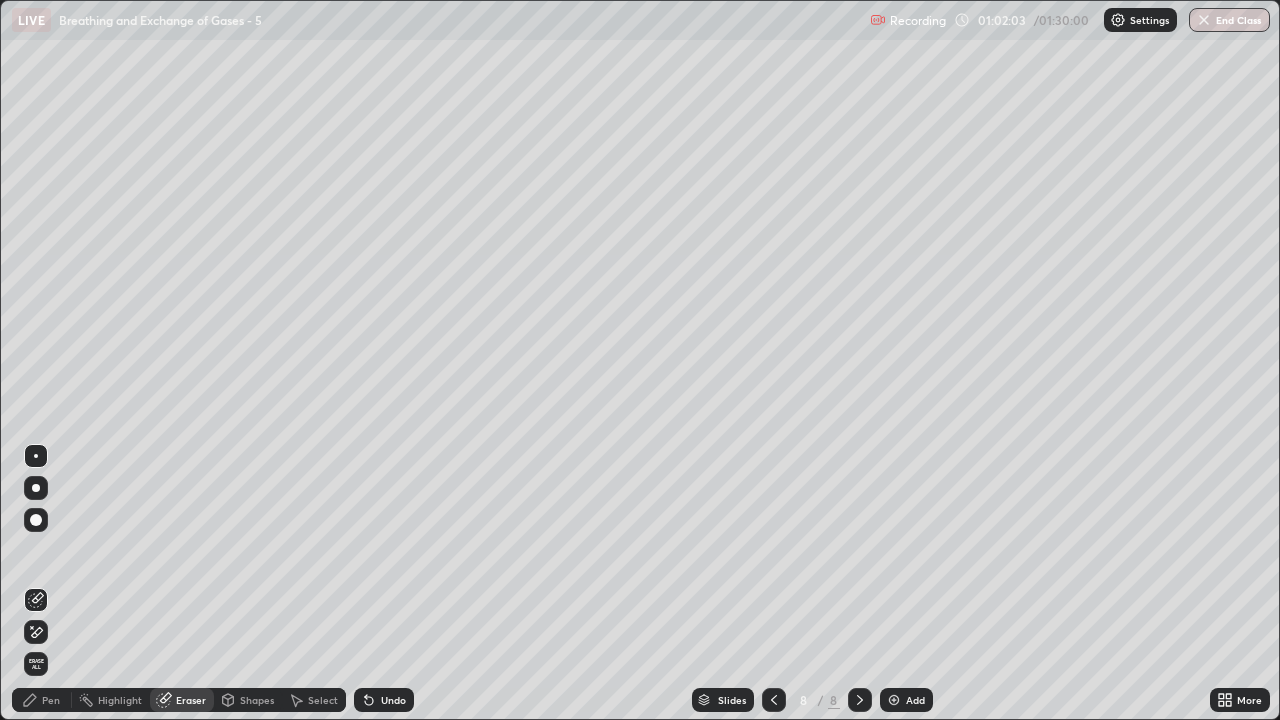 click on "Pen" at bounding box center (51, 700) 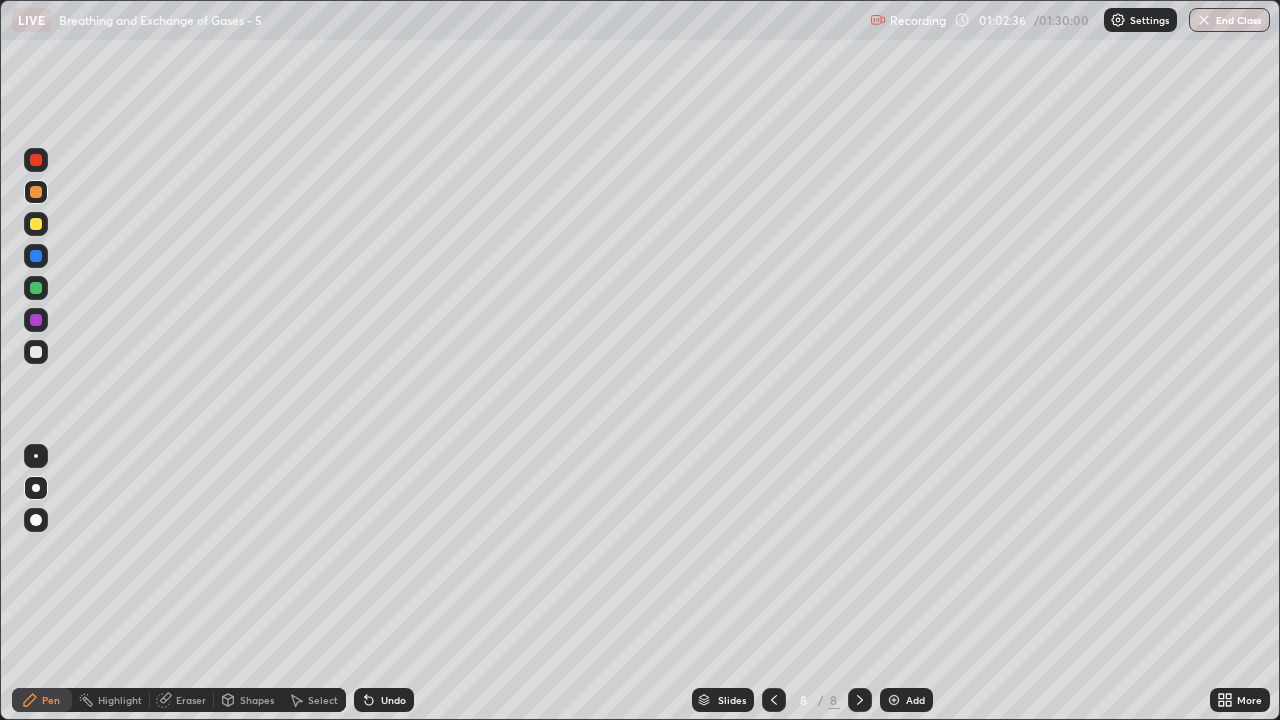 click at bounding box center (36, 320) 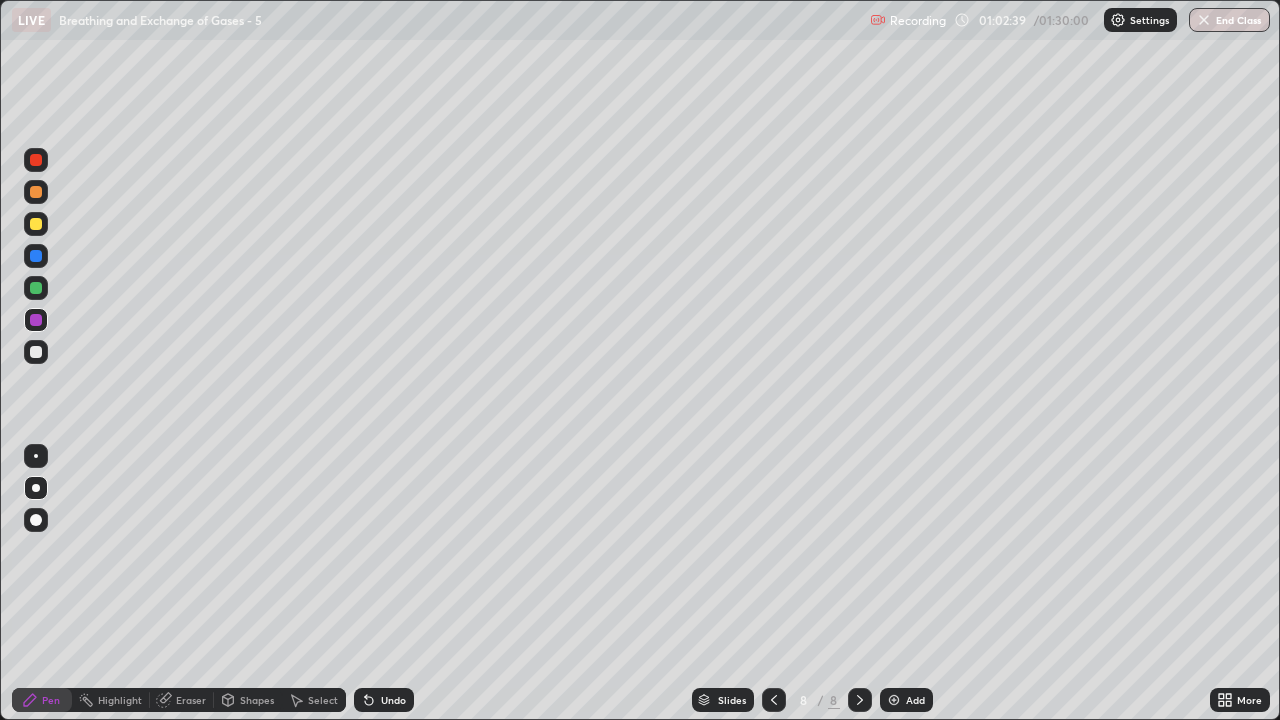 click at bounding box center [36, 256] 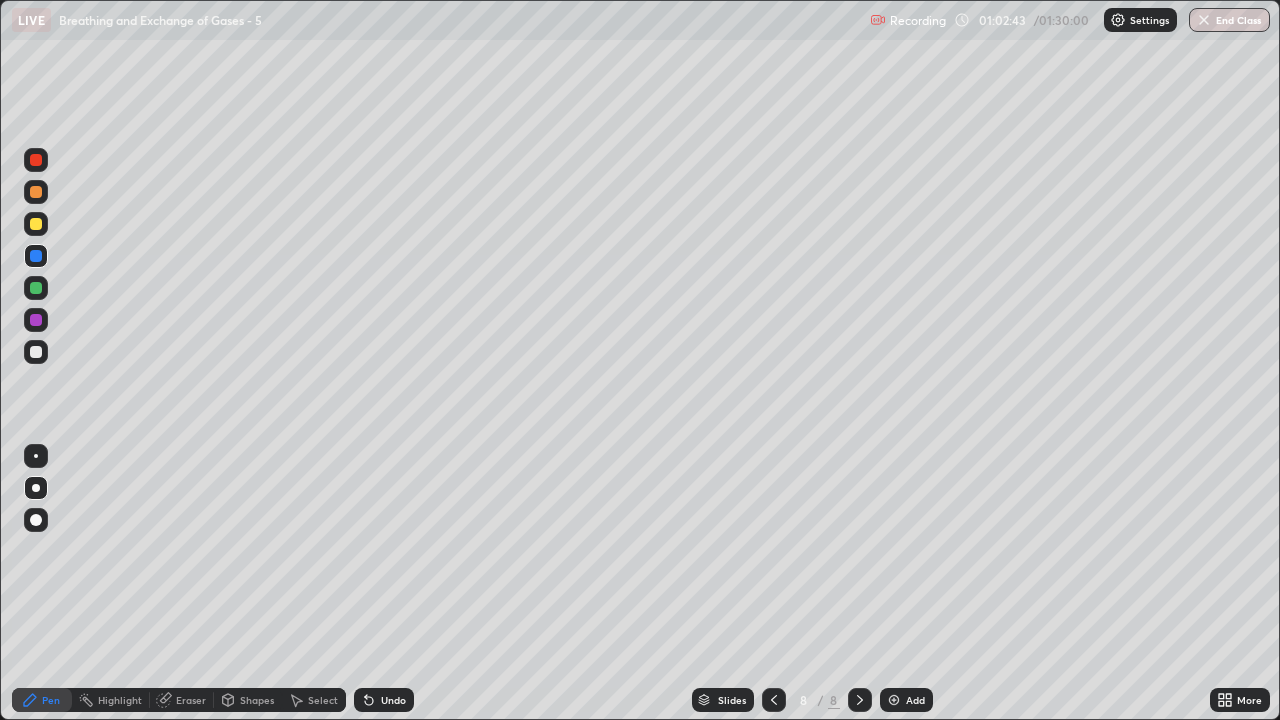 click on "Shapes" at bounding box center (248, 700) 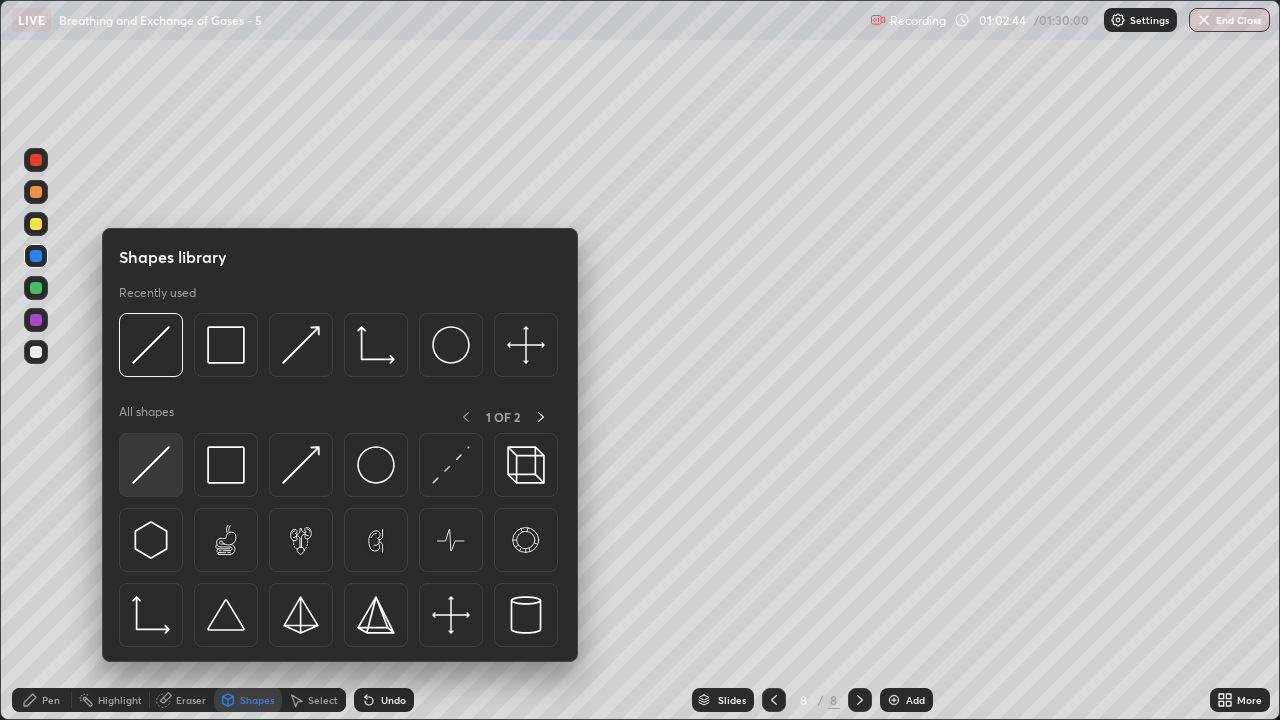 click at bounding box center (151, 465) 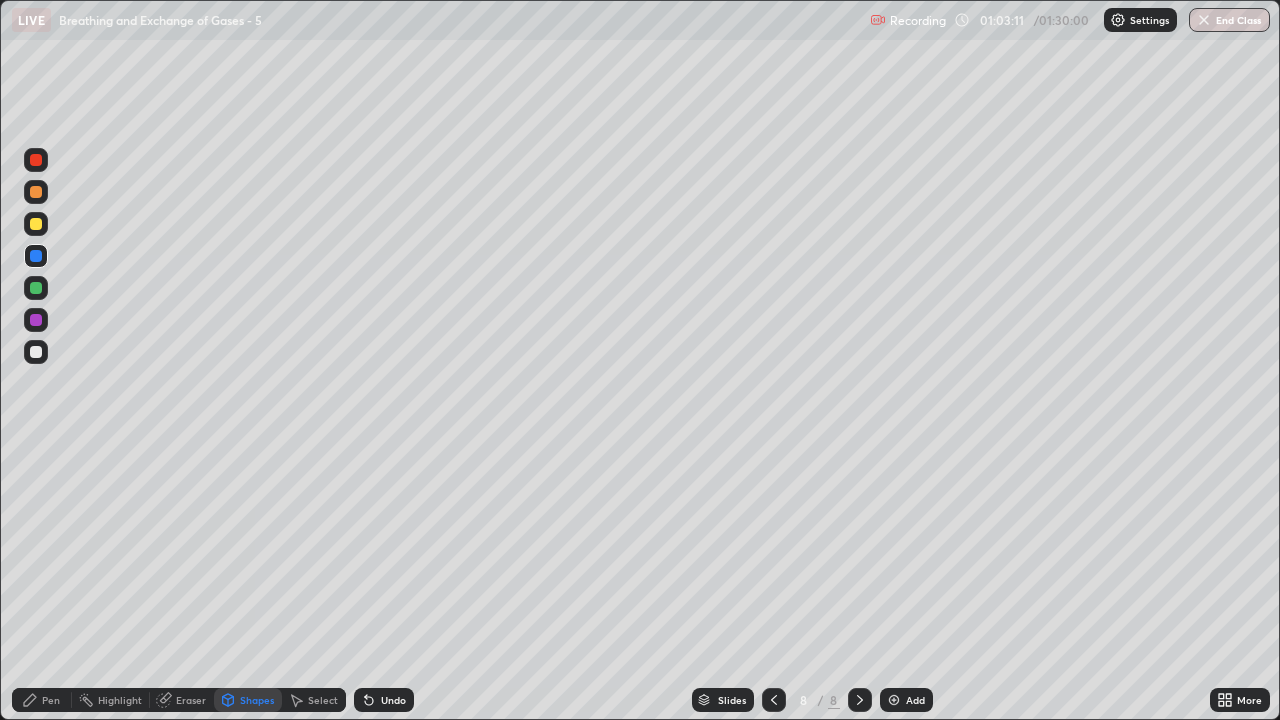 click on "Eraser" at bounding box center (191, 700) 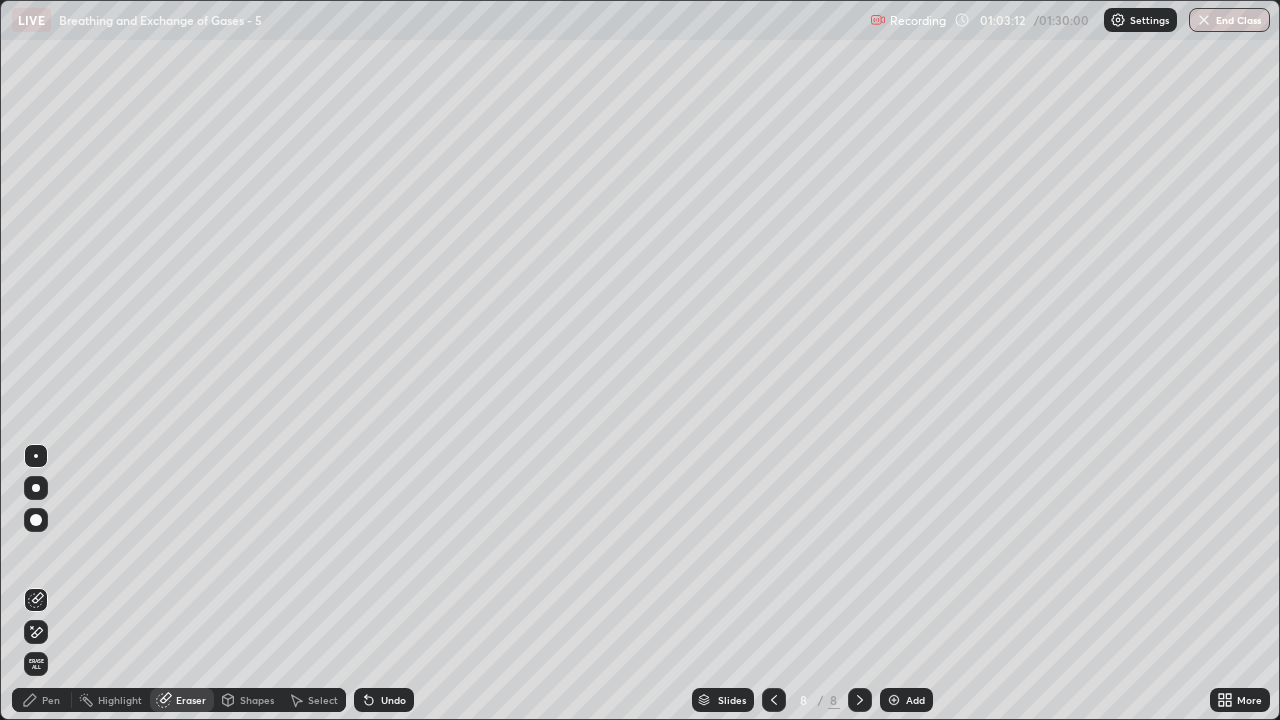 click 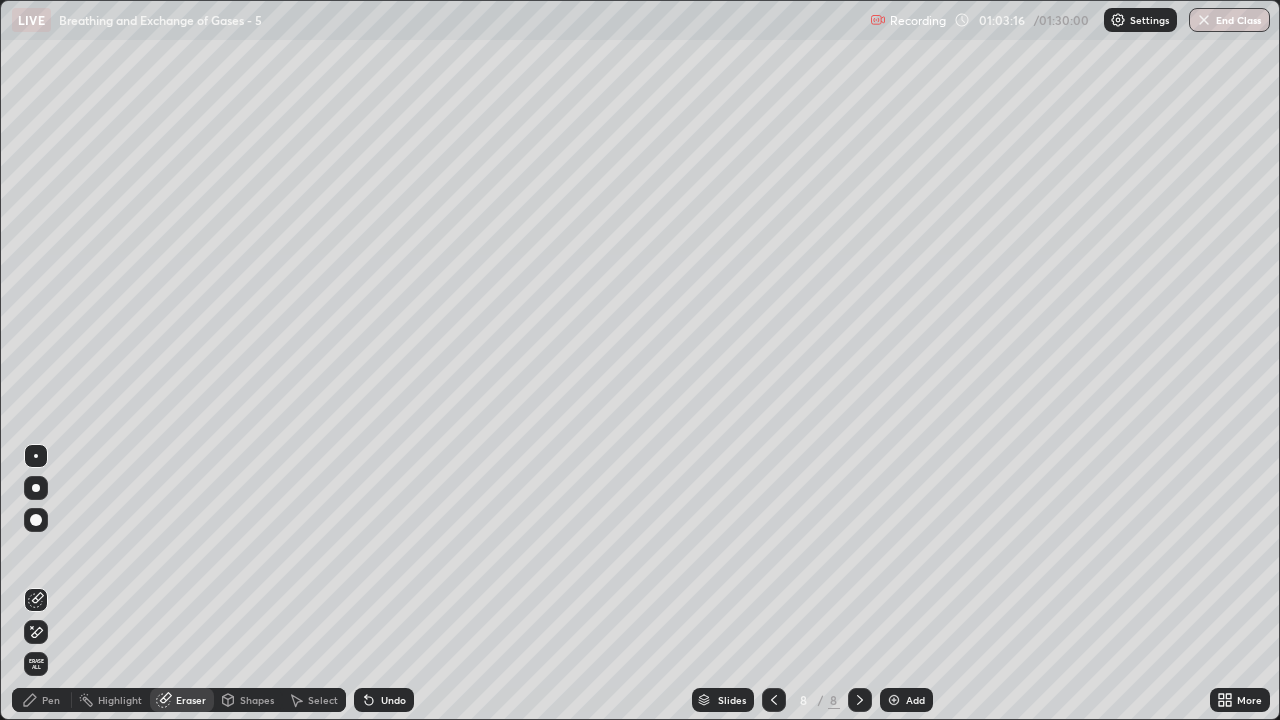 click on "Pen" at bounding box center [51, 700] 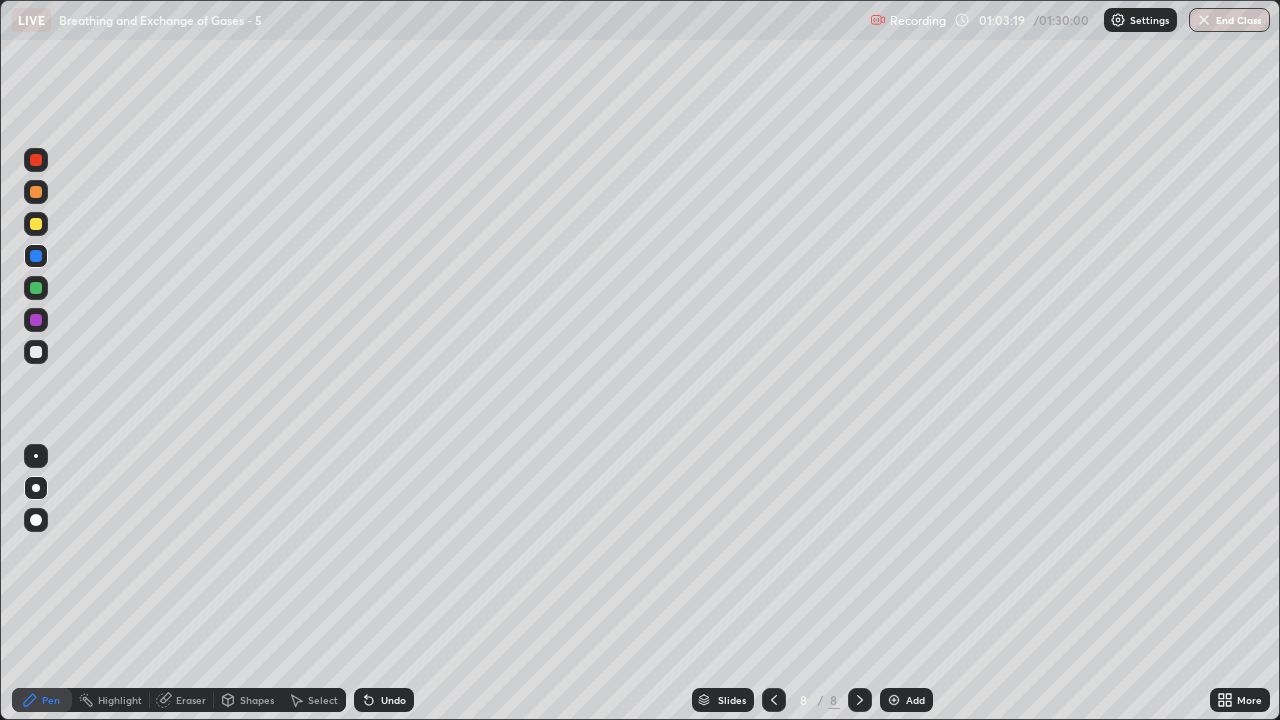 click on "Eraser" at bounding box center (191, 700) 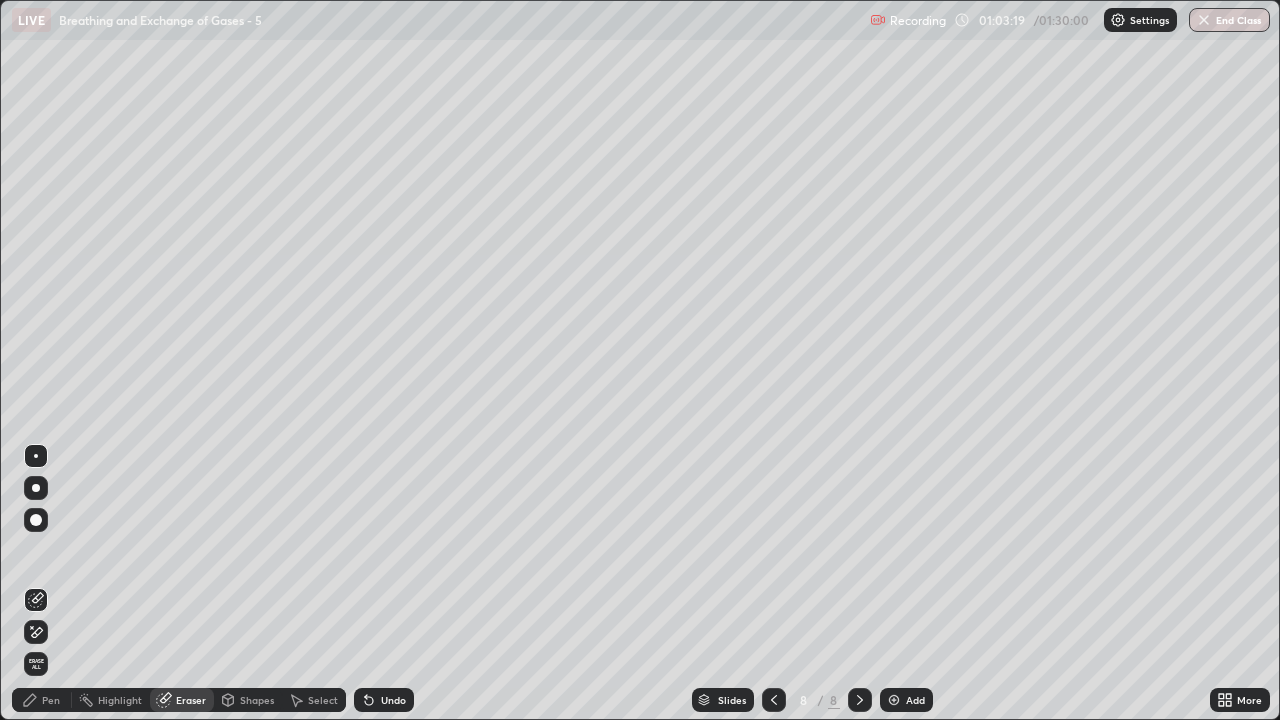 click on "Shapes" at bounding box center (257, 700) 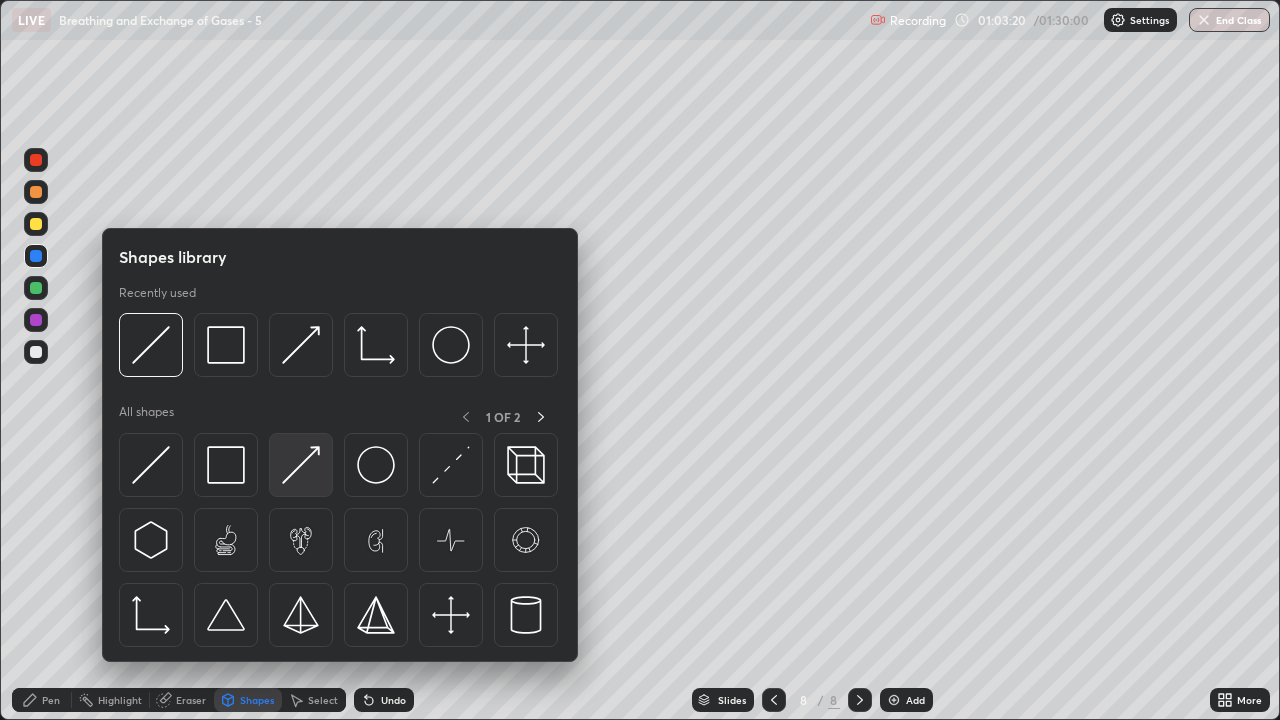 click at bounding box center [301, 465] 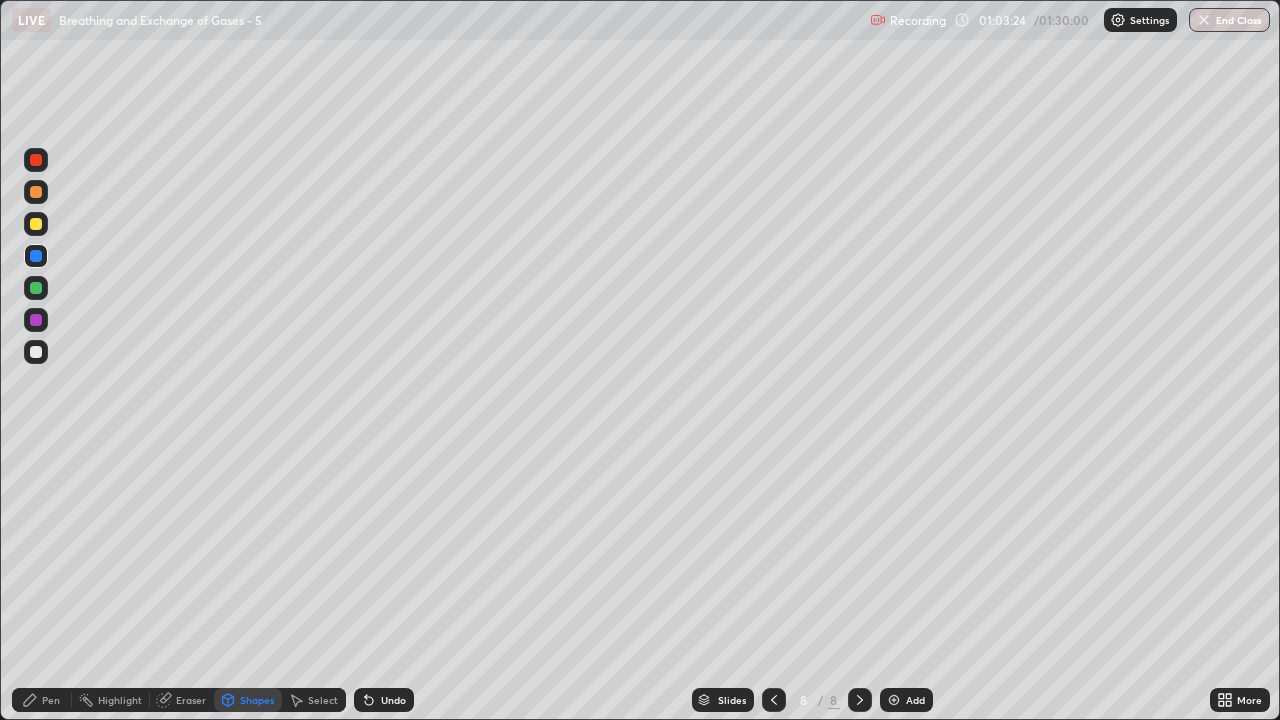 click on "Pen" at bounding box center (51, 700) 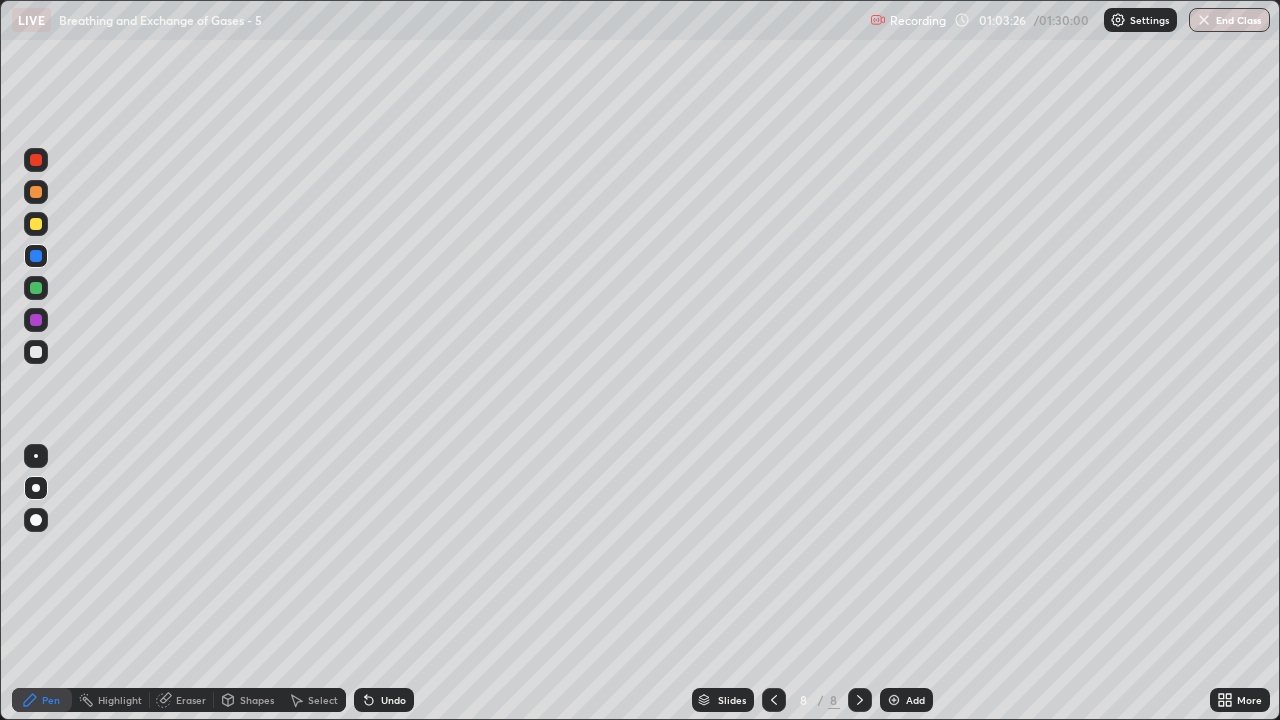 click on "Shapes" at bounding box center [257, 700] 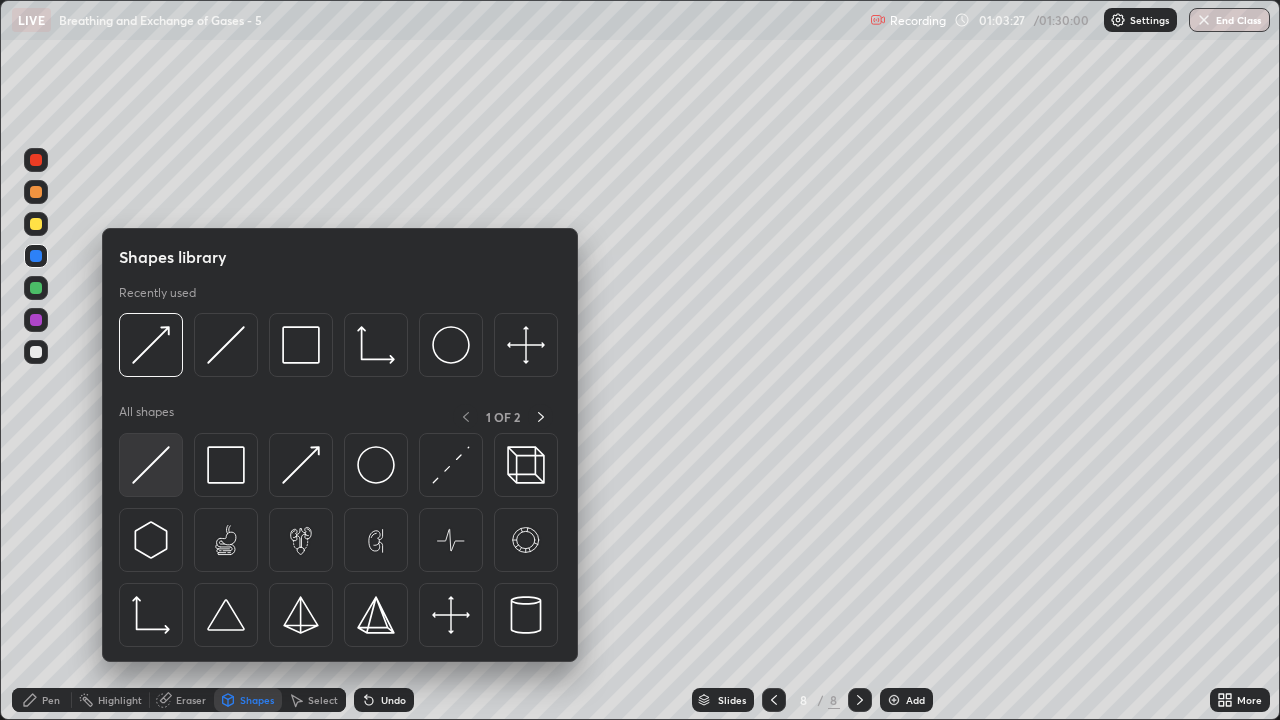 click at bounding box center (151, 465) 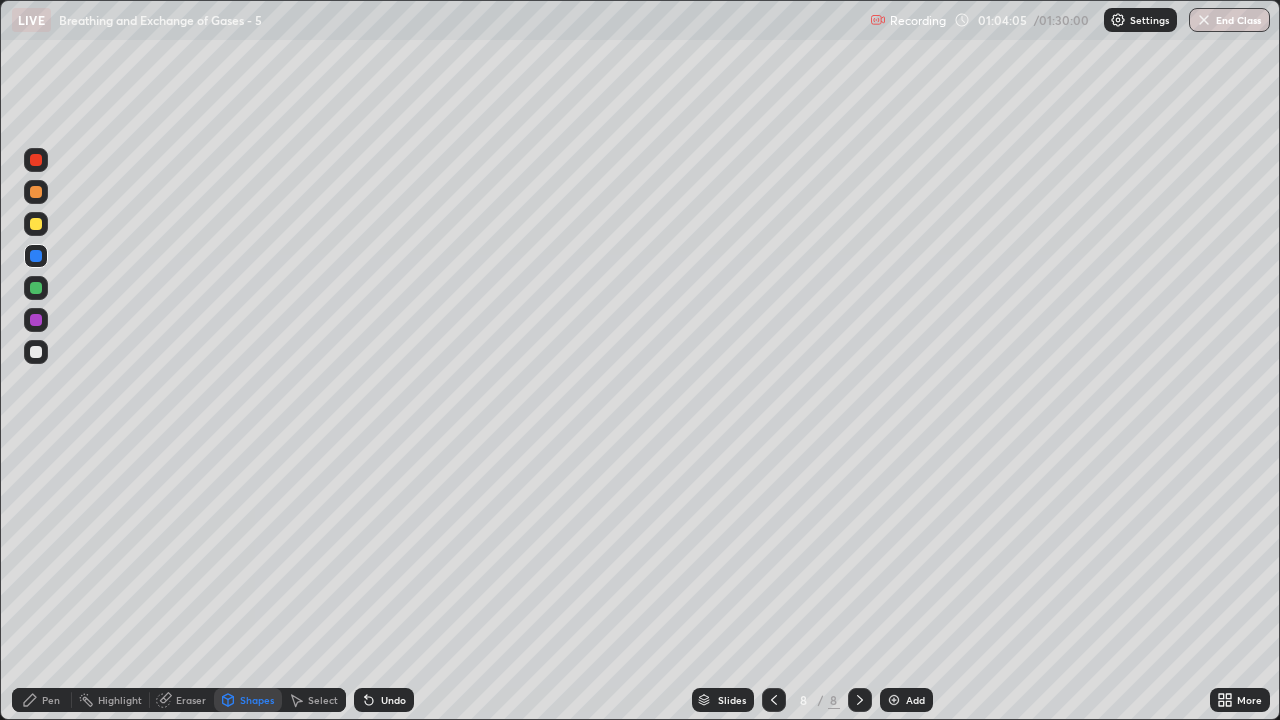 click at bounding box center (36, 320) 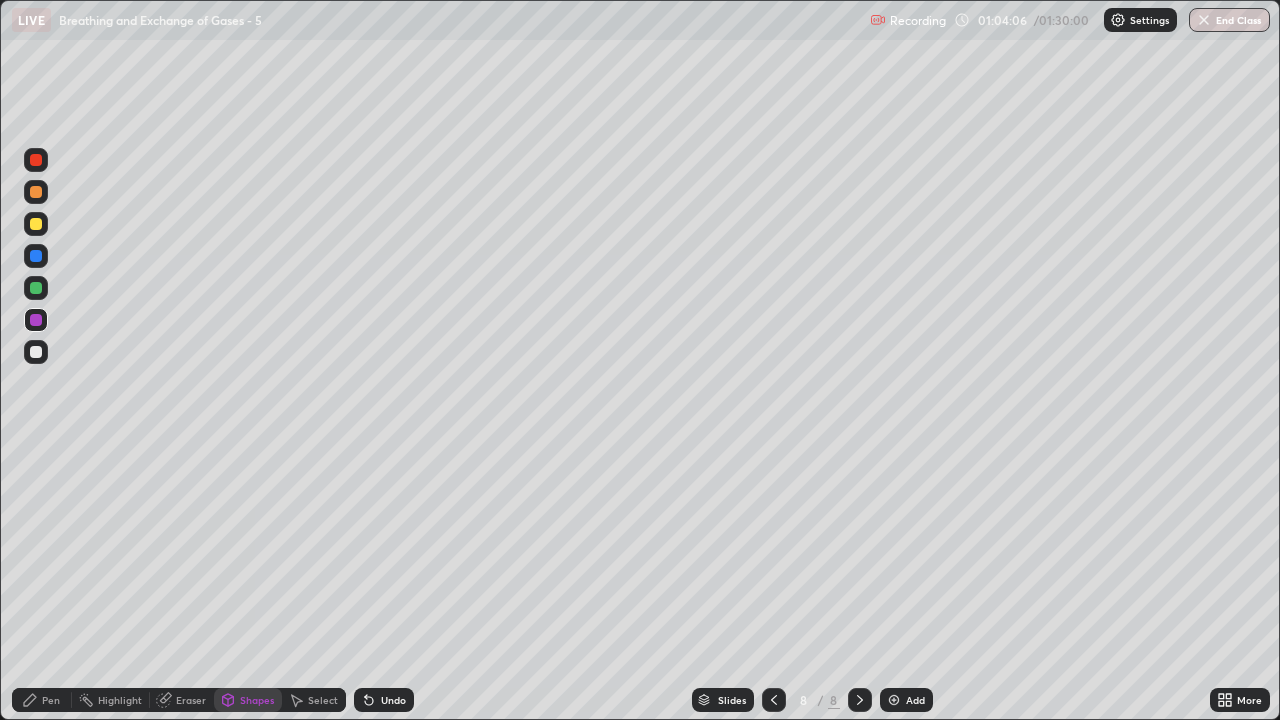 click on "Shapes" at bounding box center (257, 700) 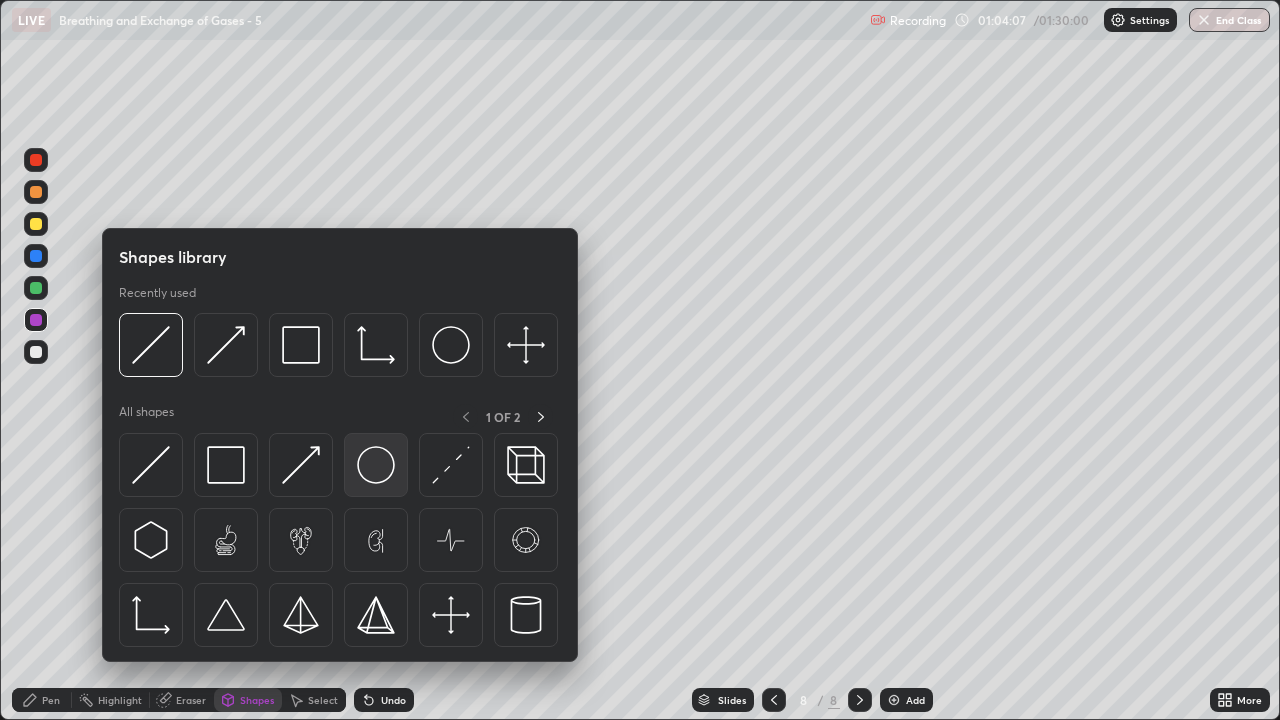 click at bounding box center (376, 465) 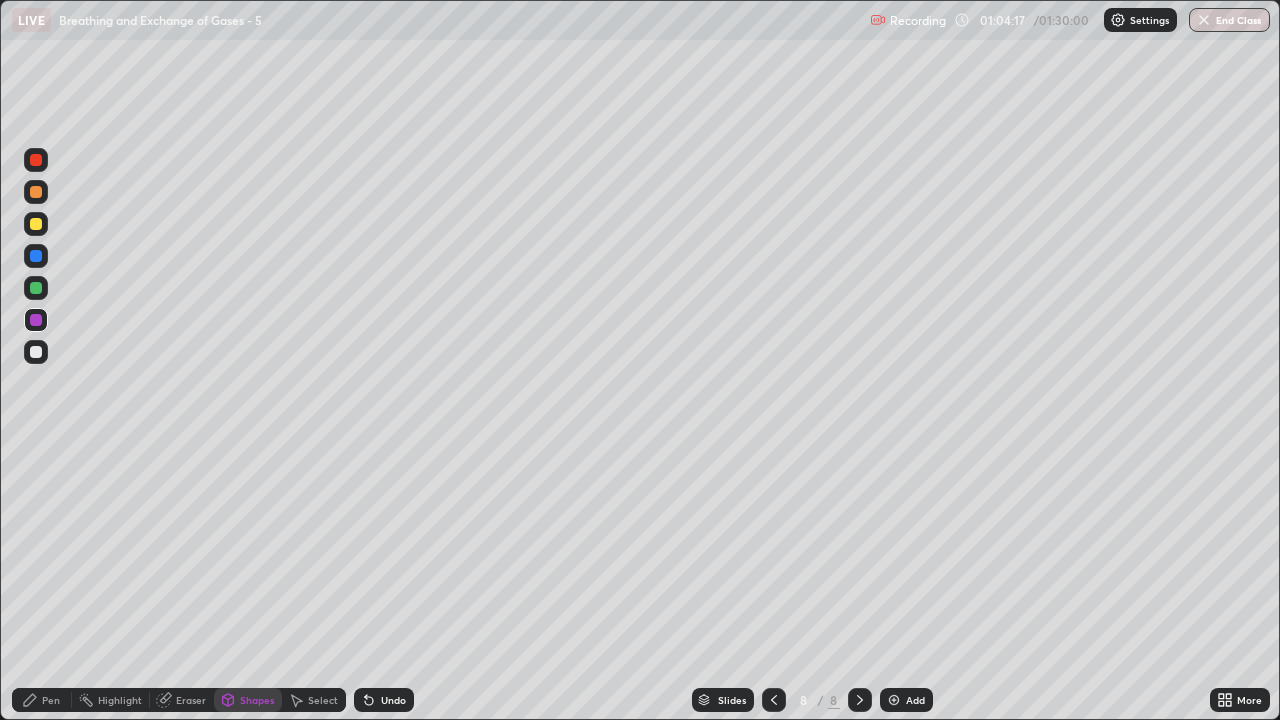 click on "Eraser" at bounding box center (191, 700) 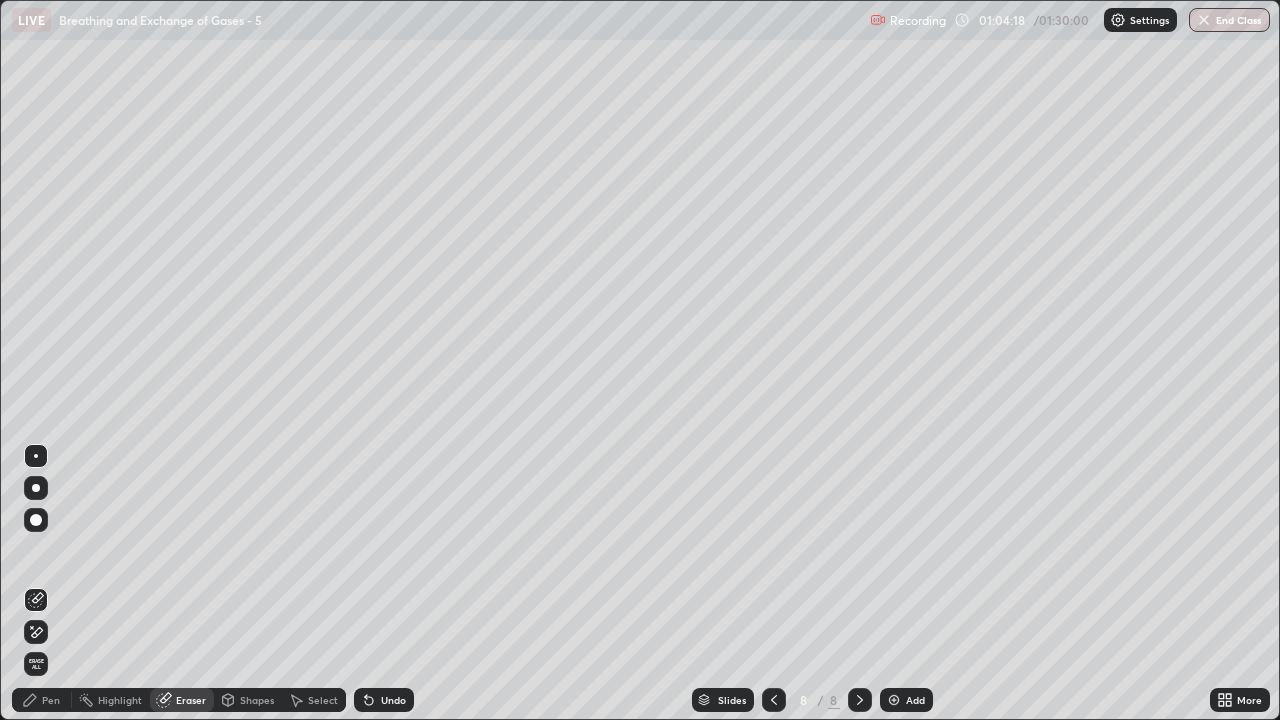click 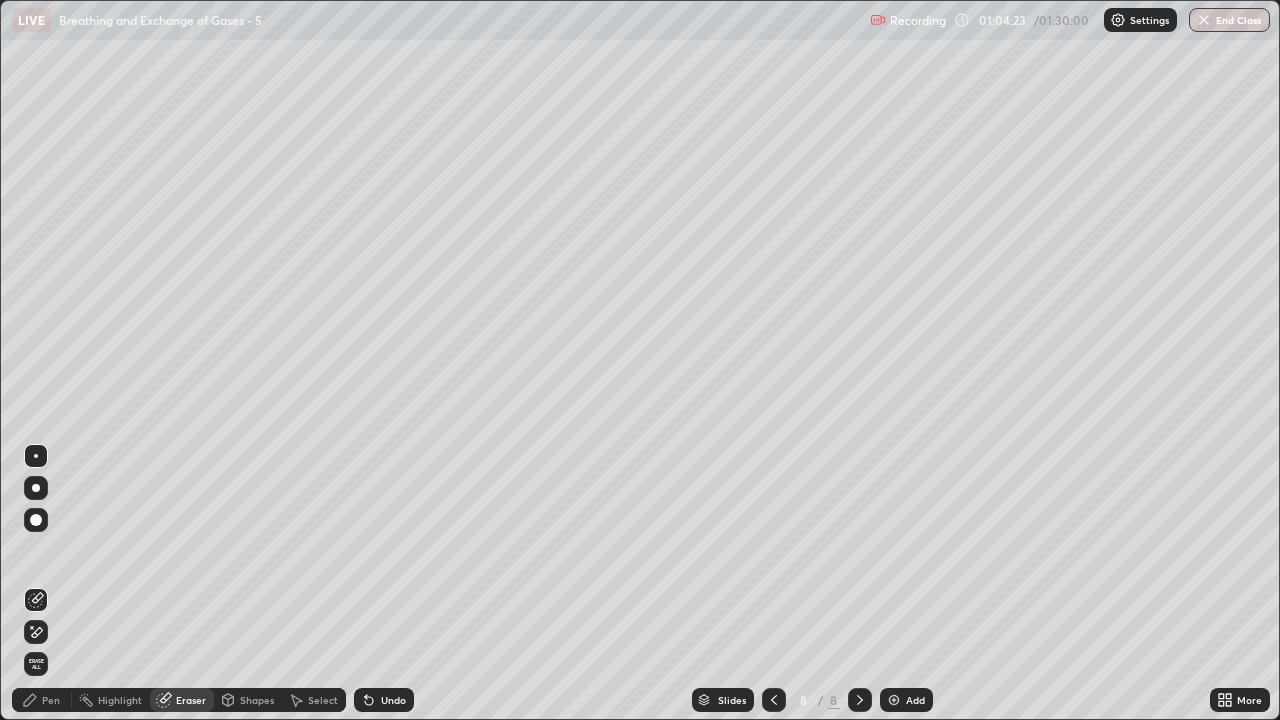 click on "Pen" at bounding box center (51, 700) 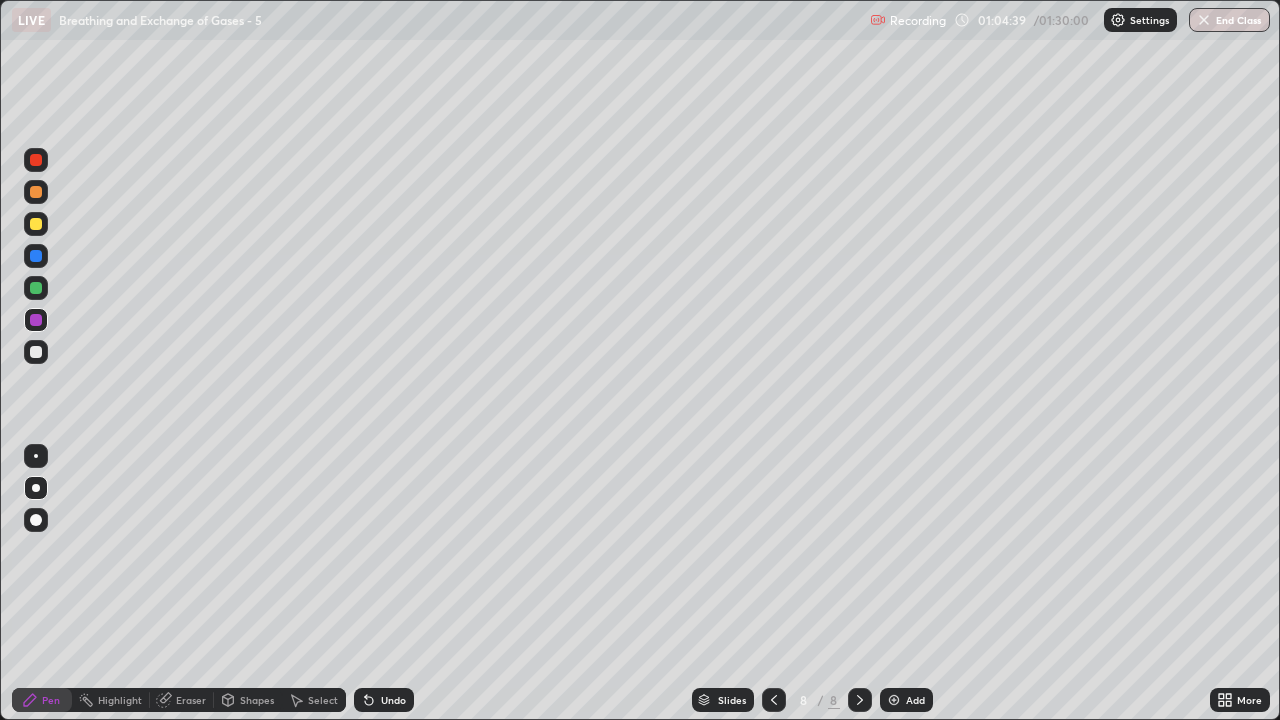 click at bounding box center [36, 352] 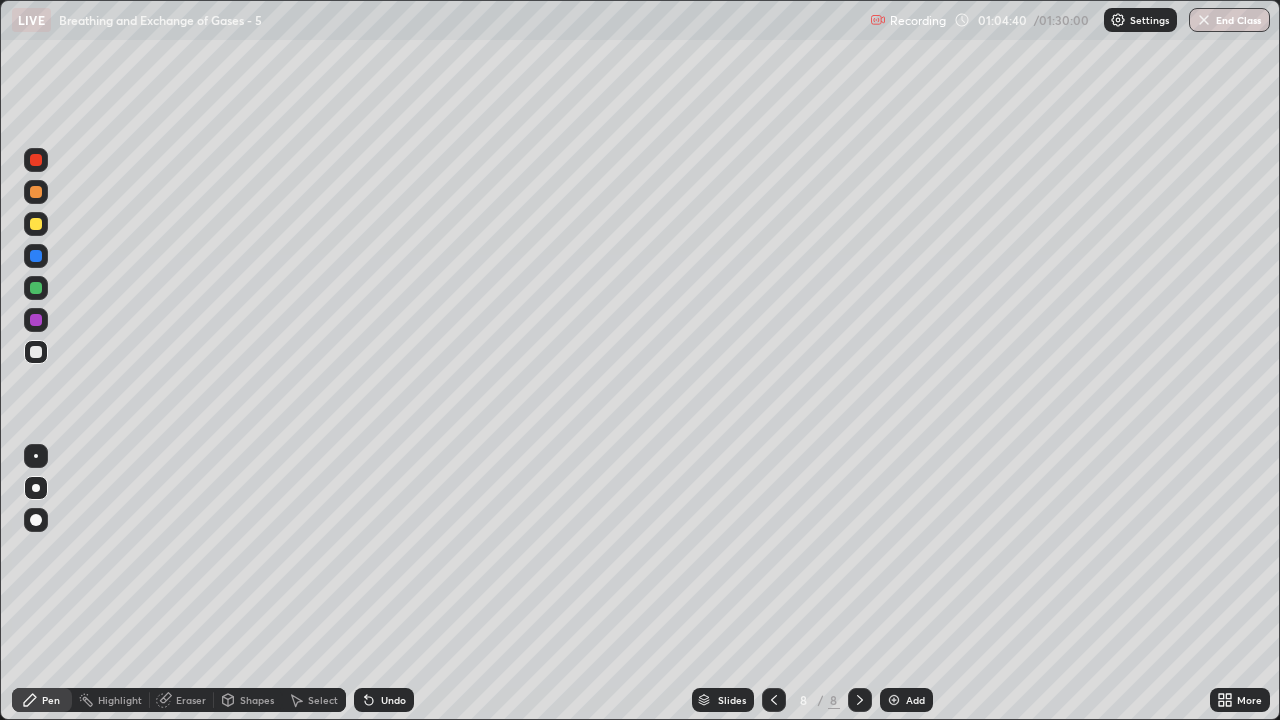 click on "Pen" at bounding box center (51, 700) 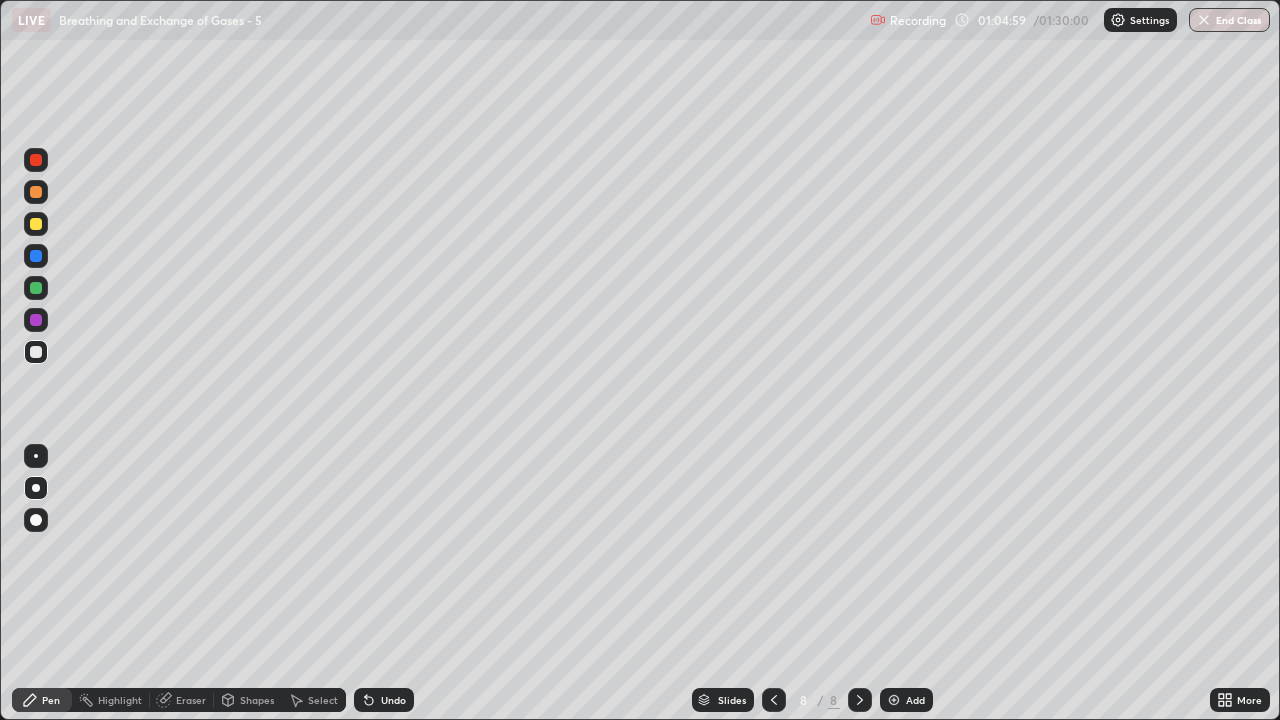 click at bounding box center [36, 160] 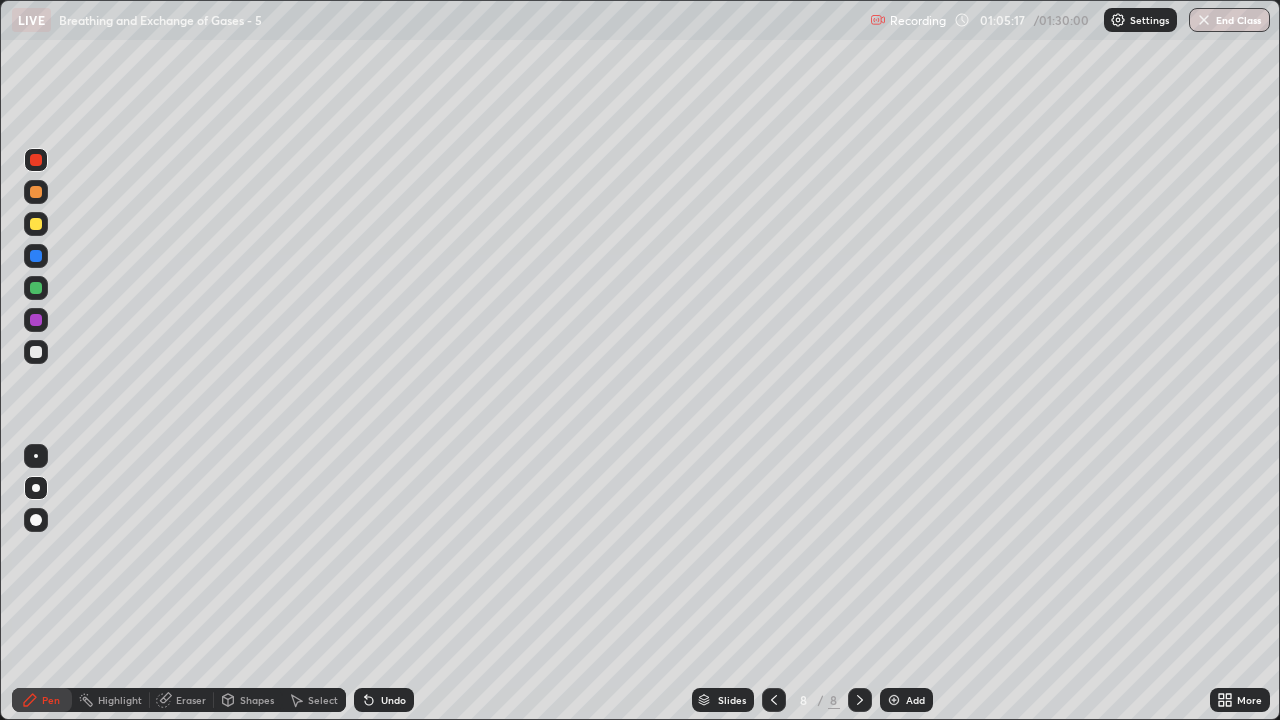 click at bounding box center [36, 256] 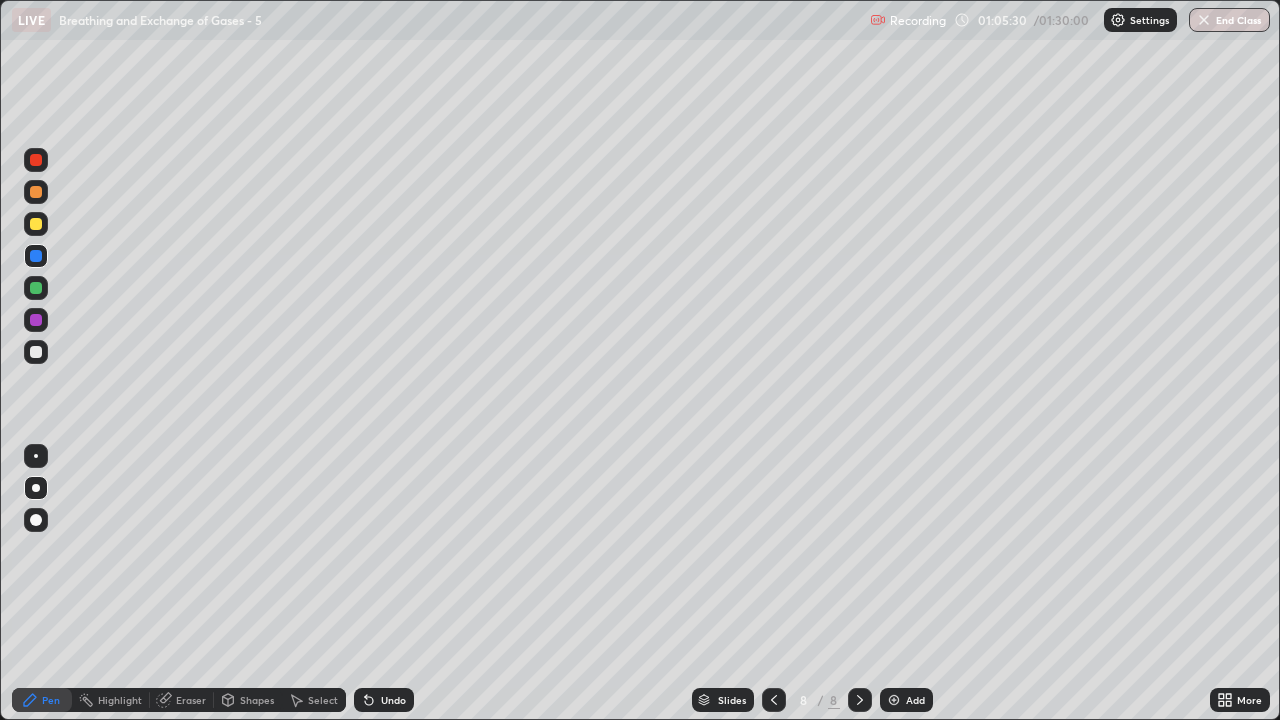 click at bounding box center [36, 352] 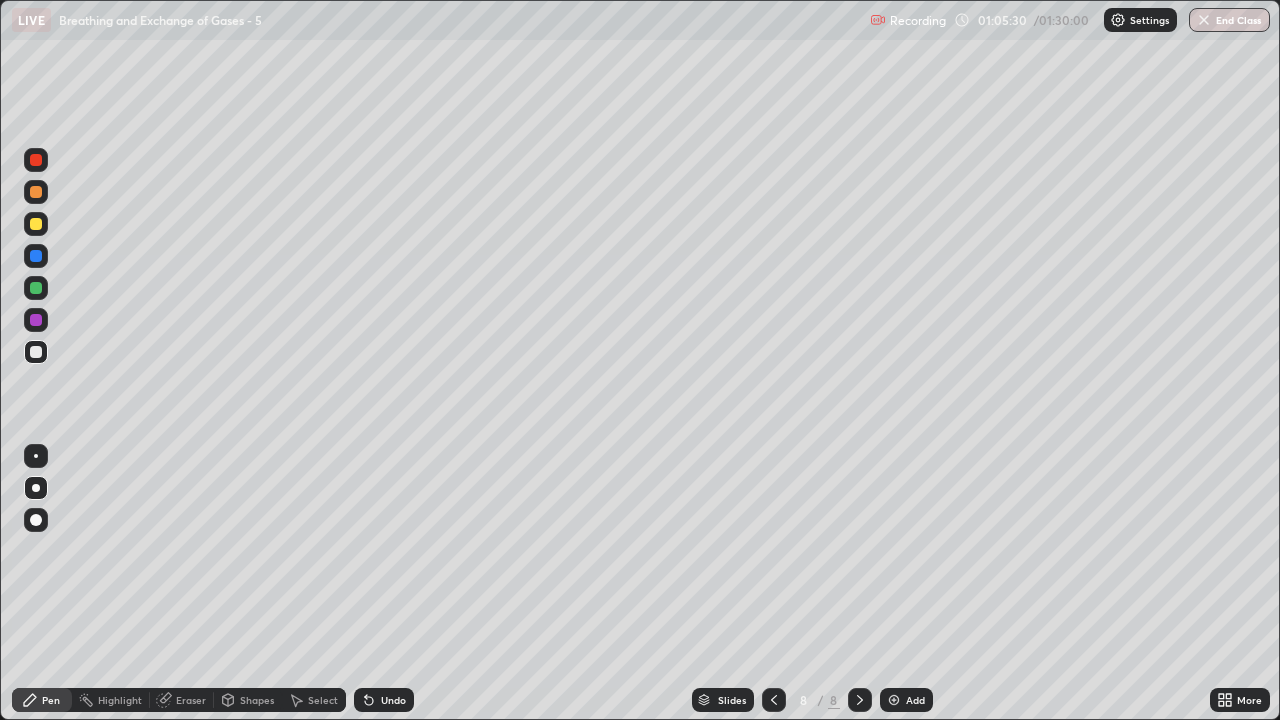 click on "Shapes" at bounding box center [257, 700] 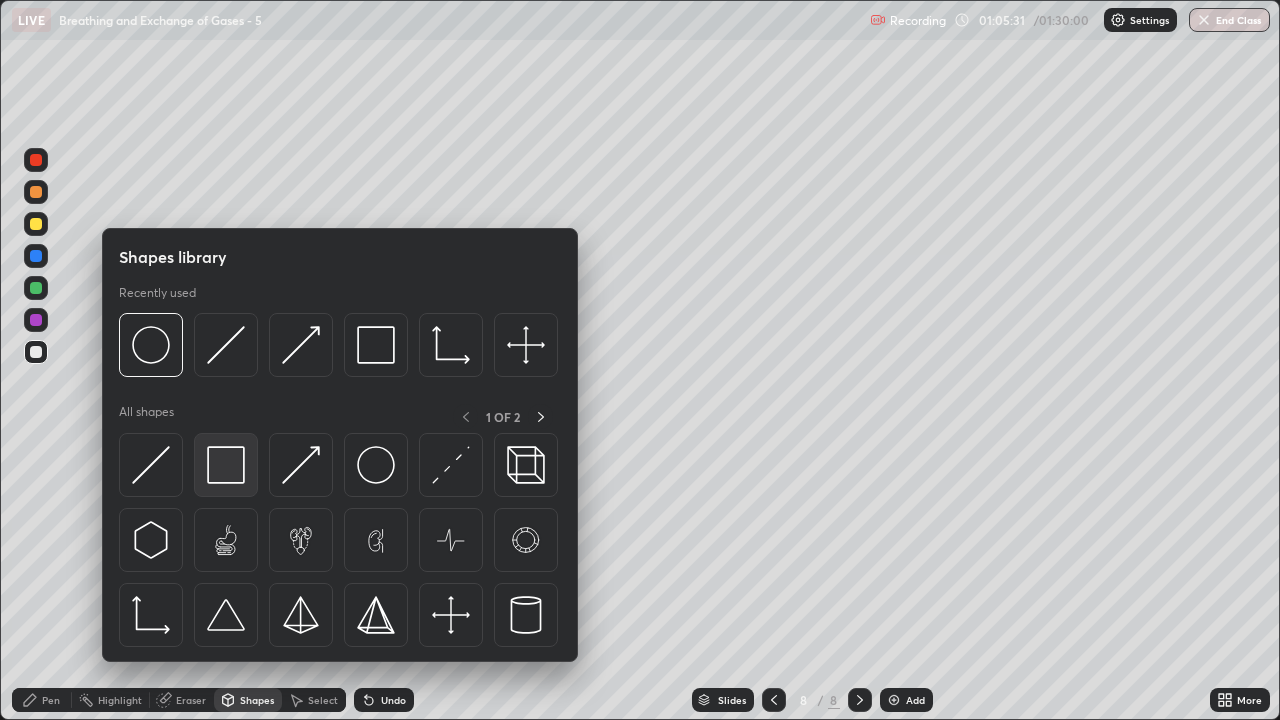 click at bounding box center (226, 465) 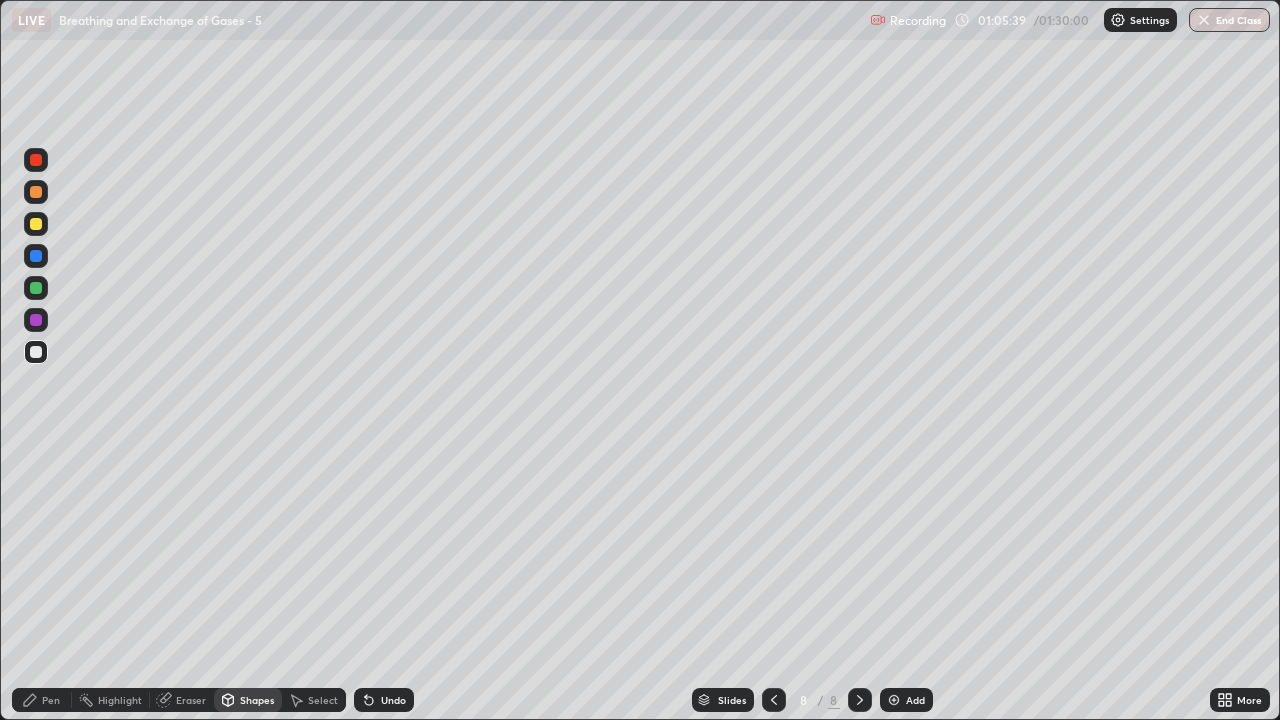 click at bounding box center (36, 224) 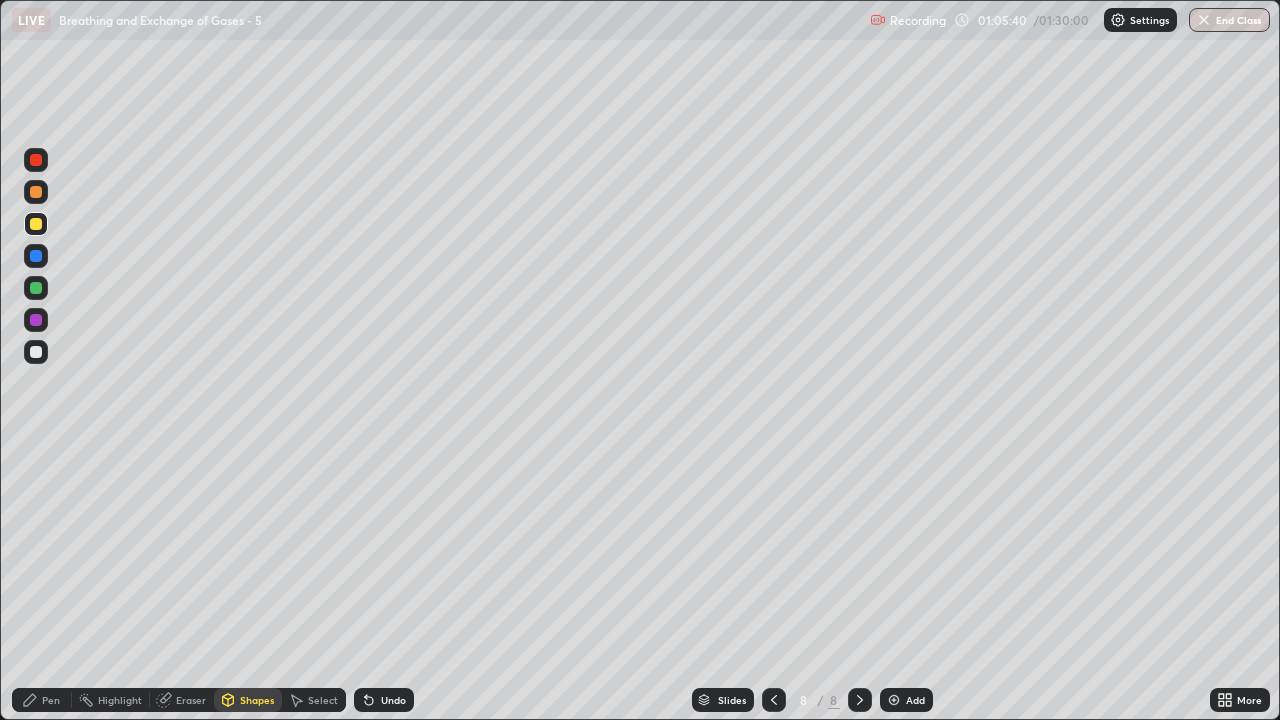 click on "Pen" at bounding box center [51, 700] 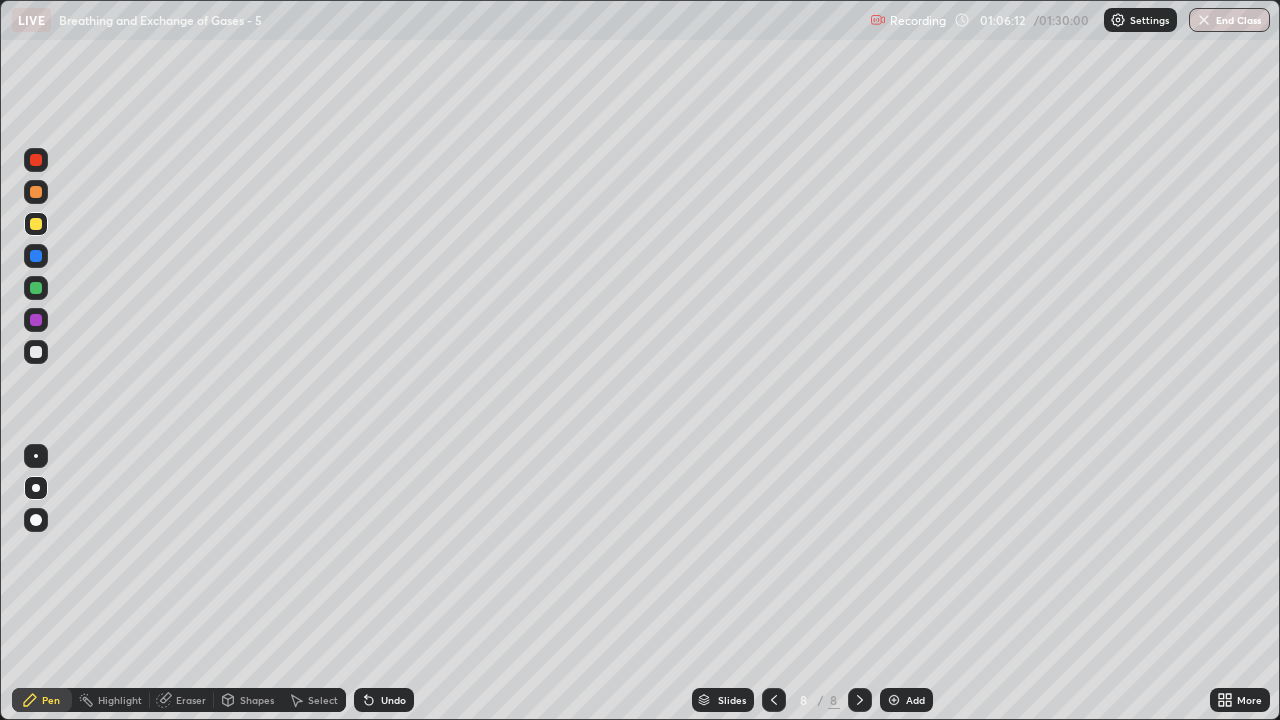 click at bounding box center [36, 352] 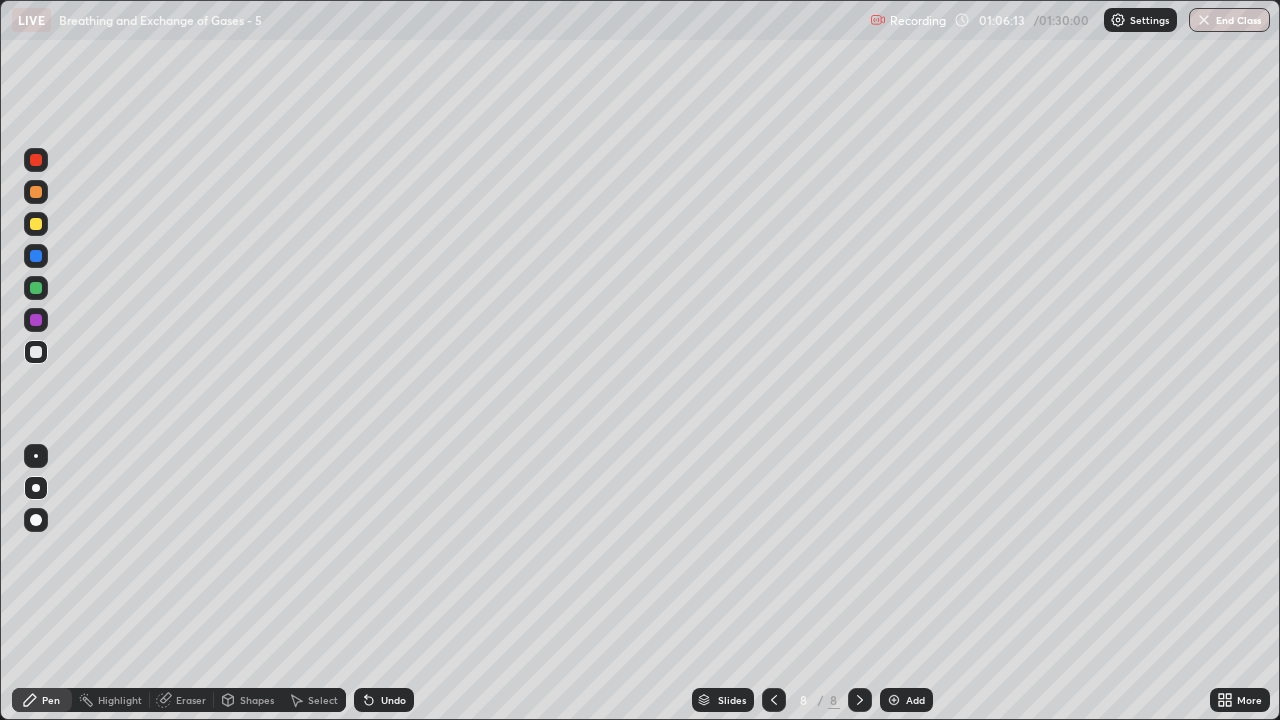 click on "Shapes" at bounding box center [248, 700] 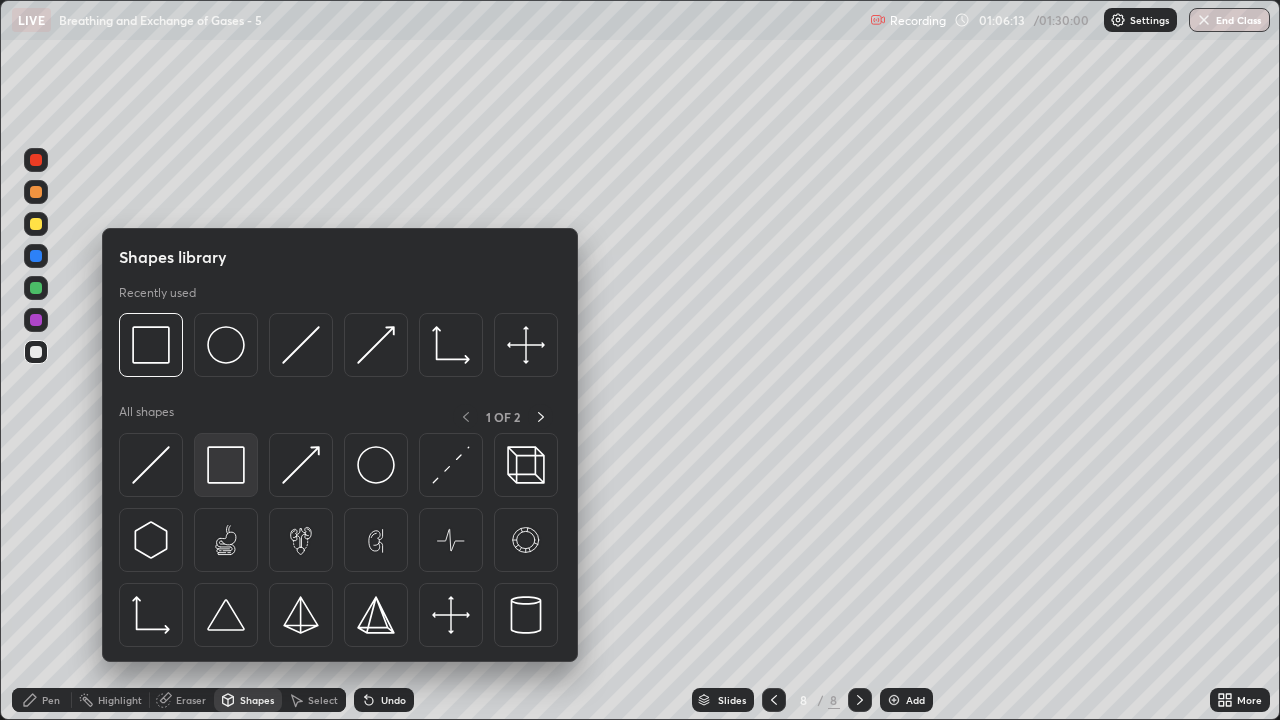 click at bounding box center [226, 465] 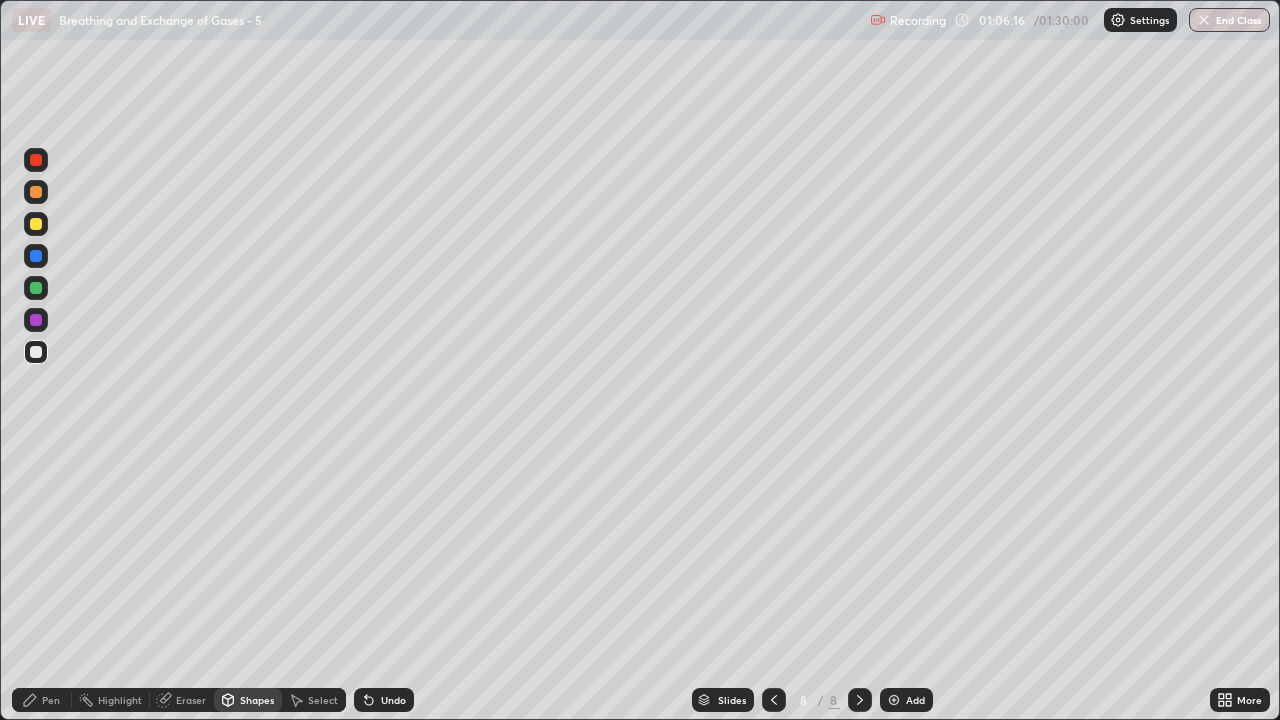 click on "Pen" at bounding box center [42, 700] 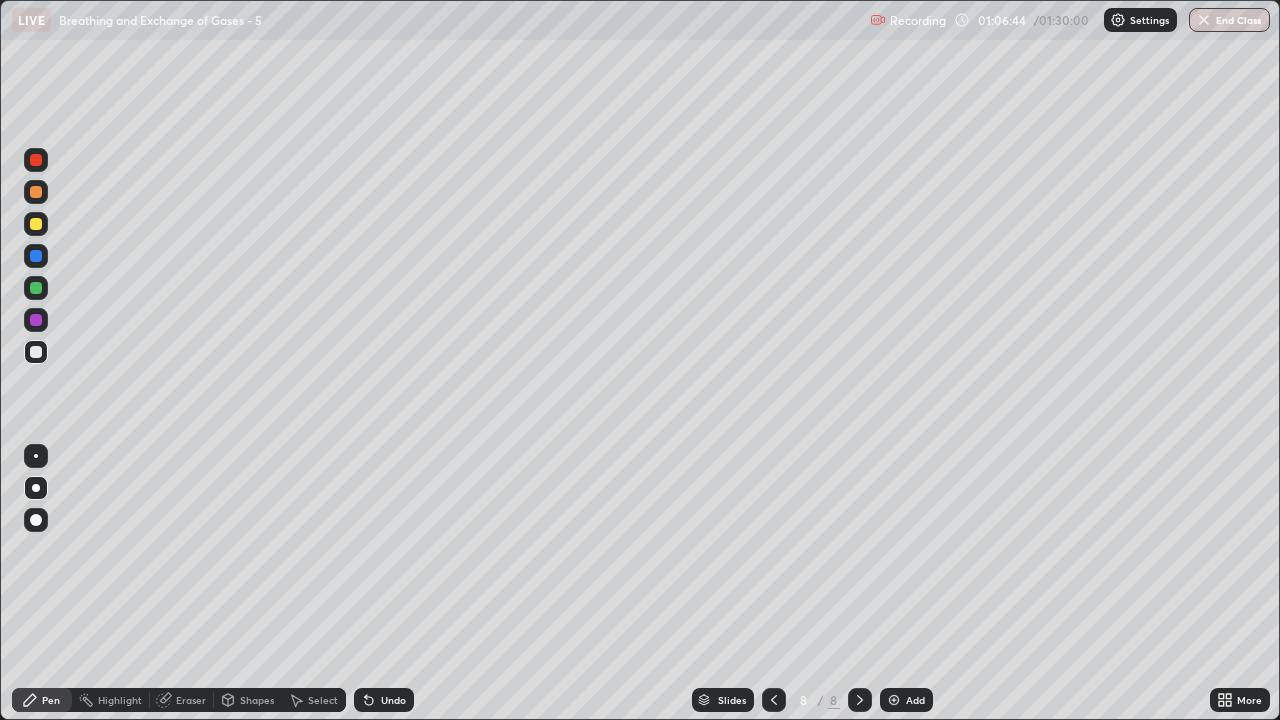 click at bounding box center (36, 160) 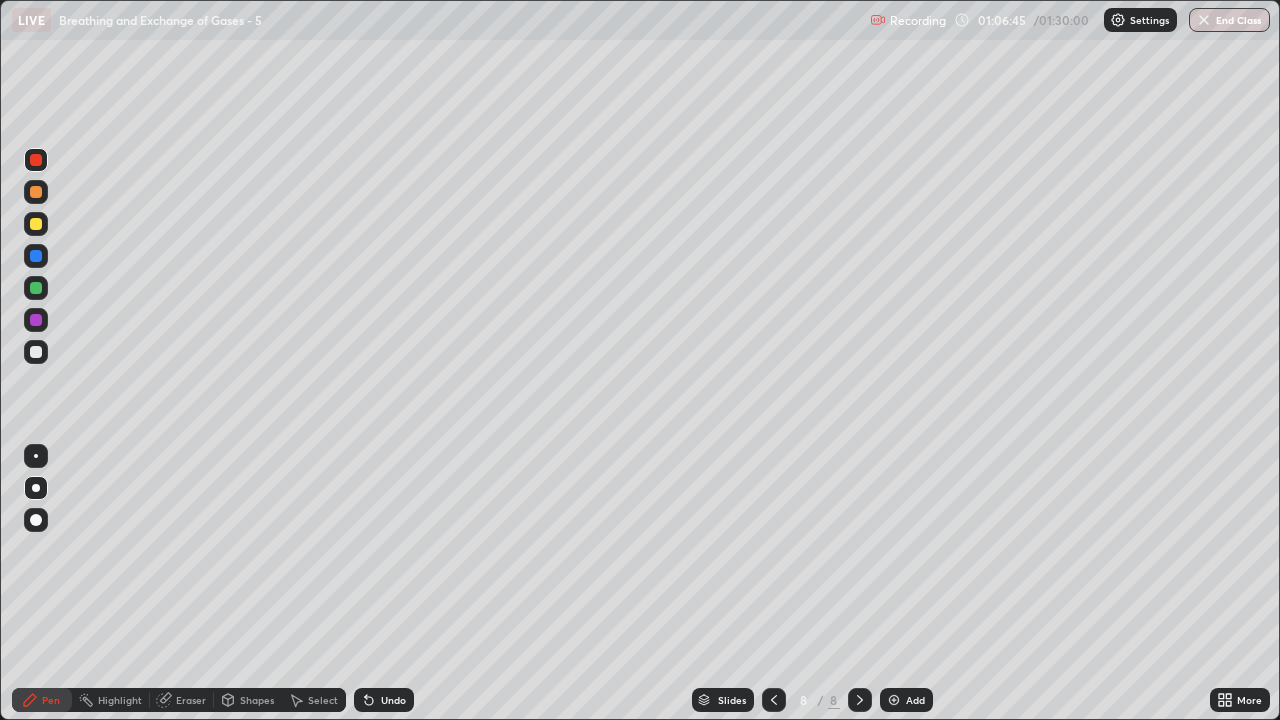 click on "Shapes" at bounding box center (248, 700) 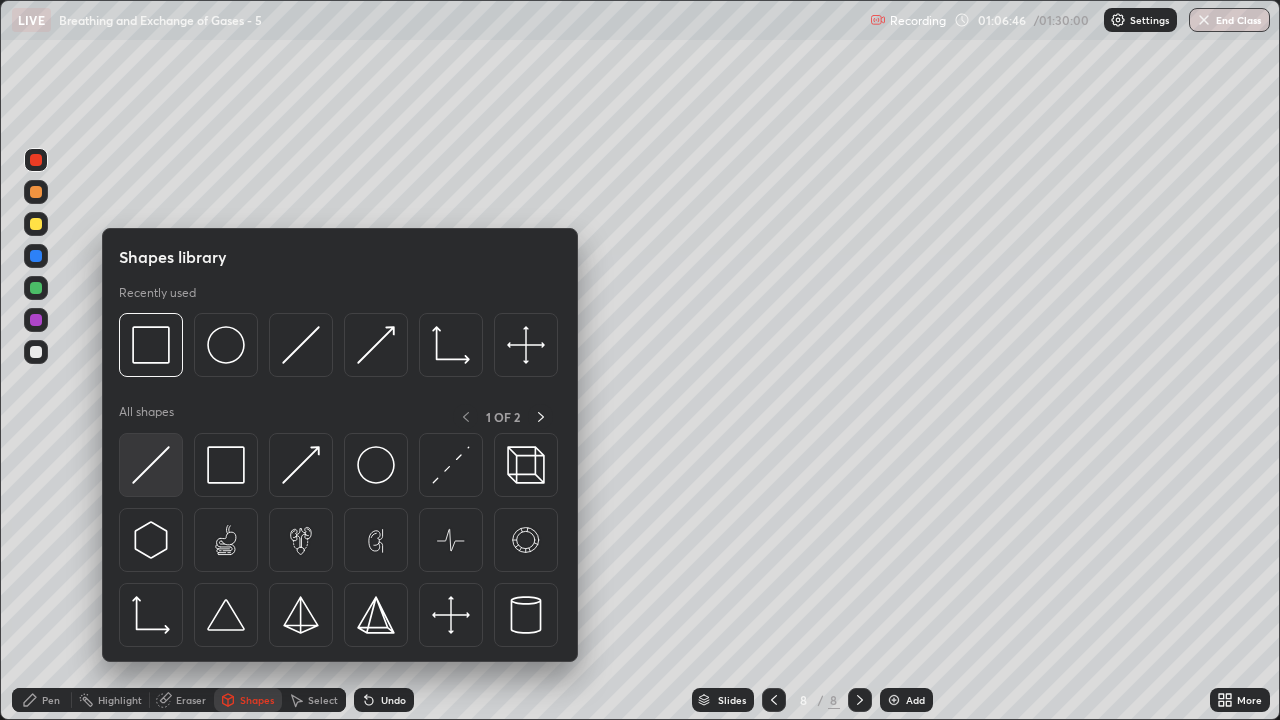 click at bounding box center (151, 465) 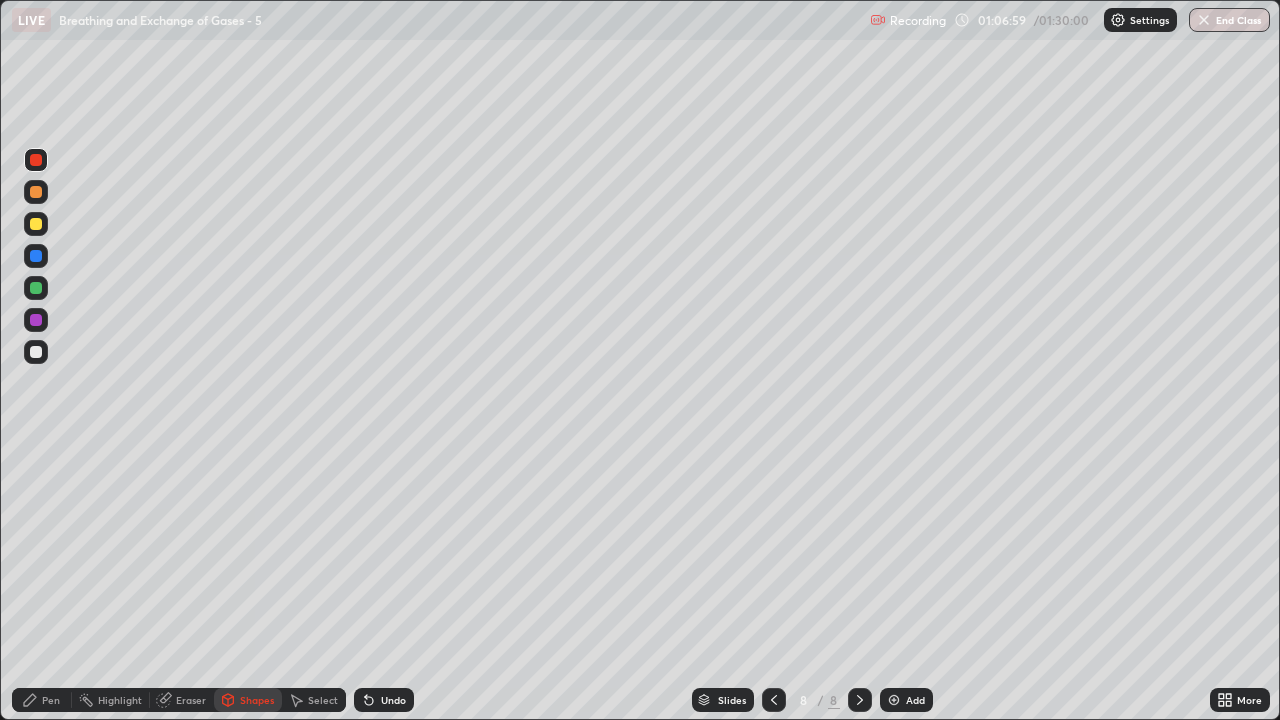 click at bounding box center (36, 192) 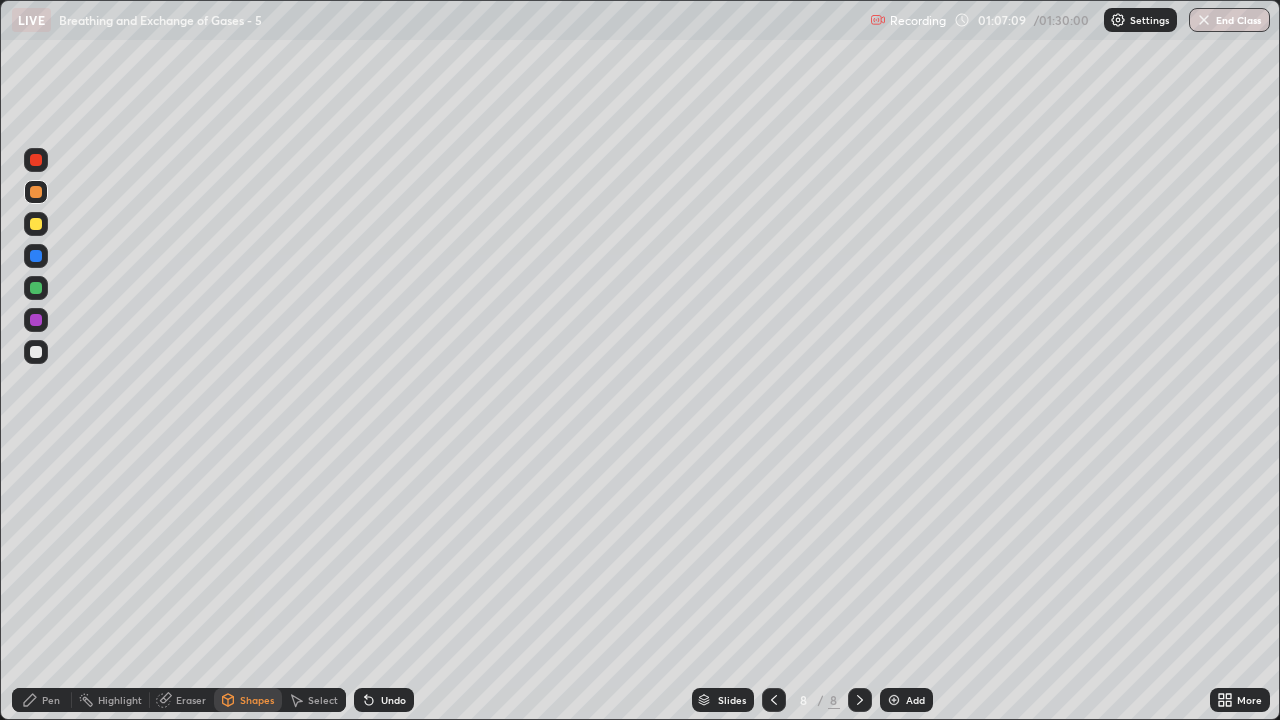 click at bounding box center (36, 320) 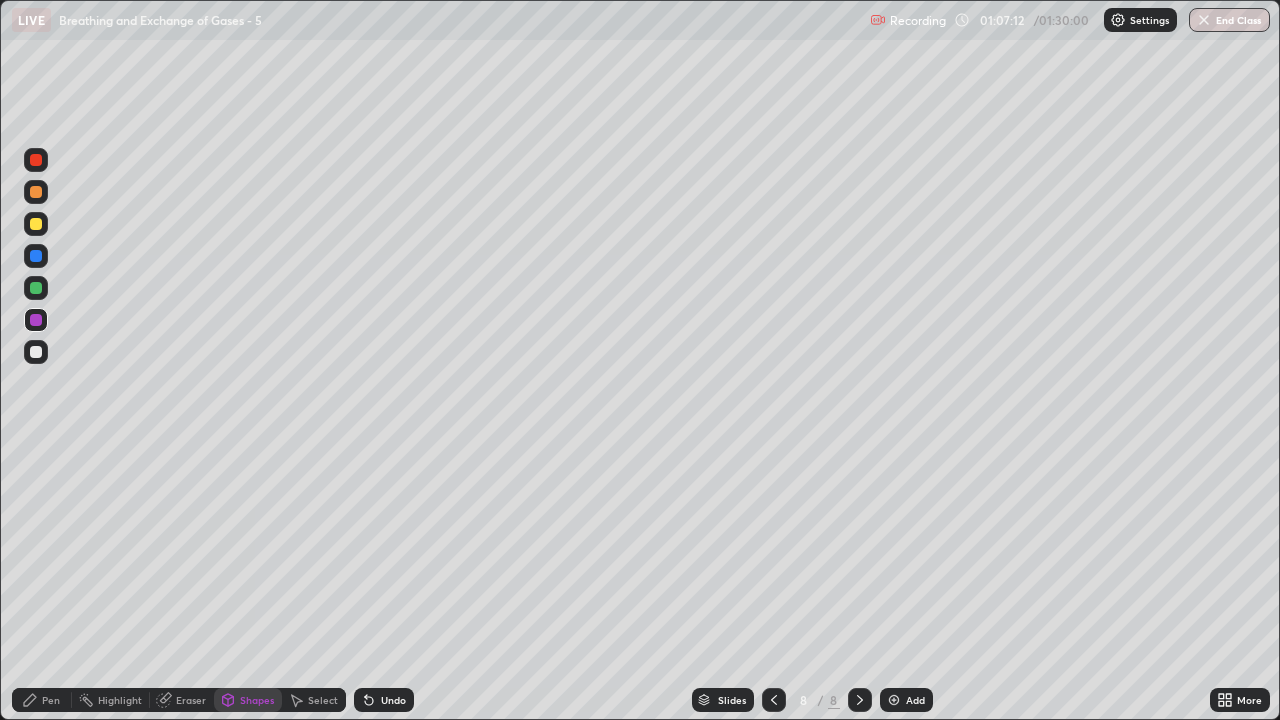 click on "Shapes" at bounding box center [257, 700] 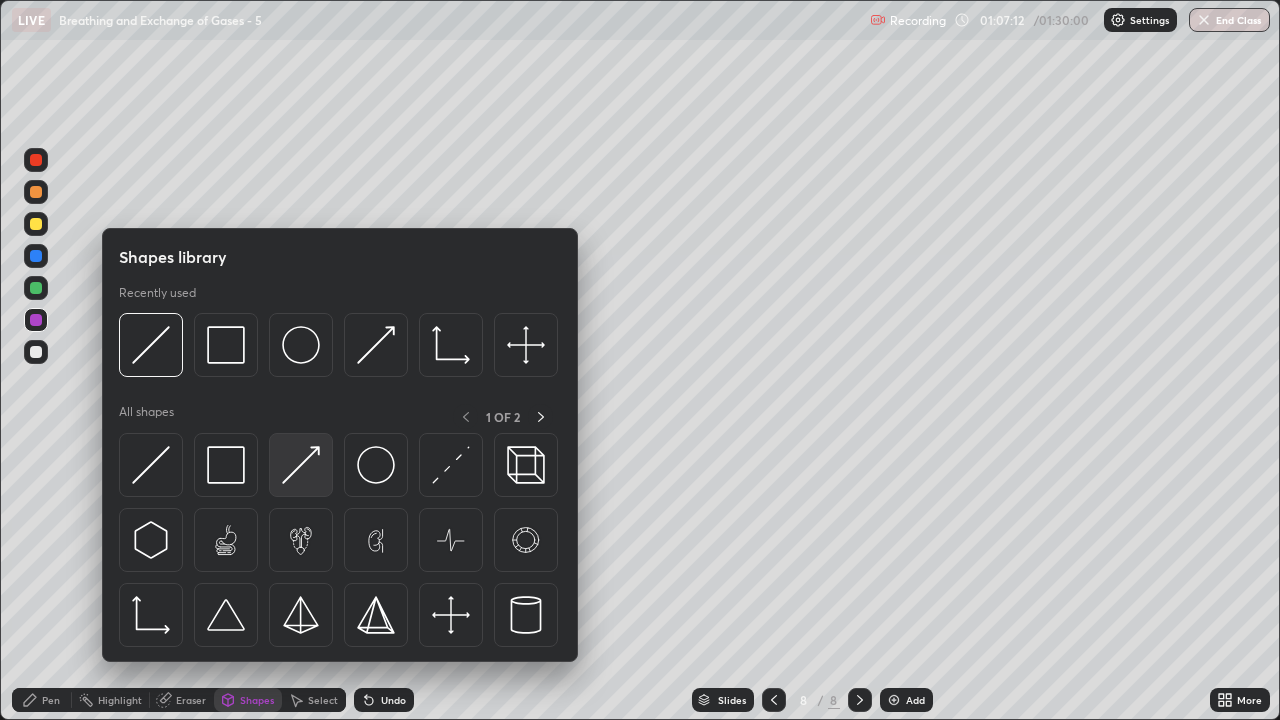 click at bounding box center [301, 465] 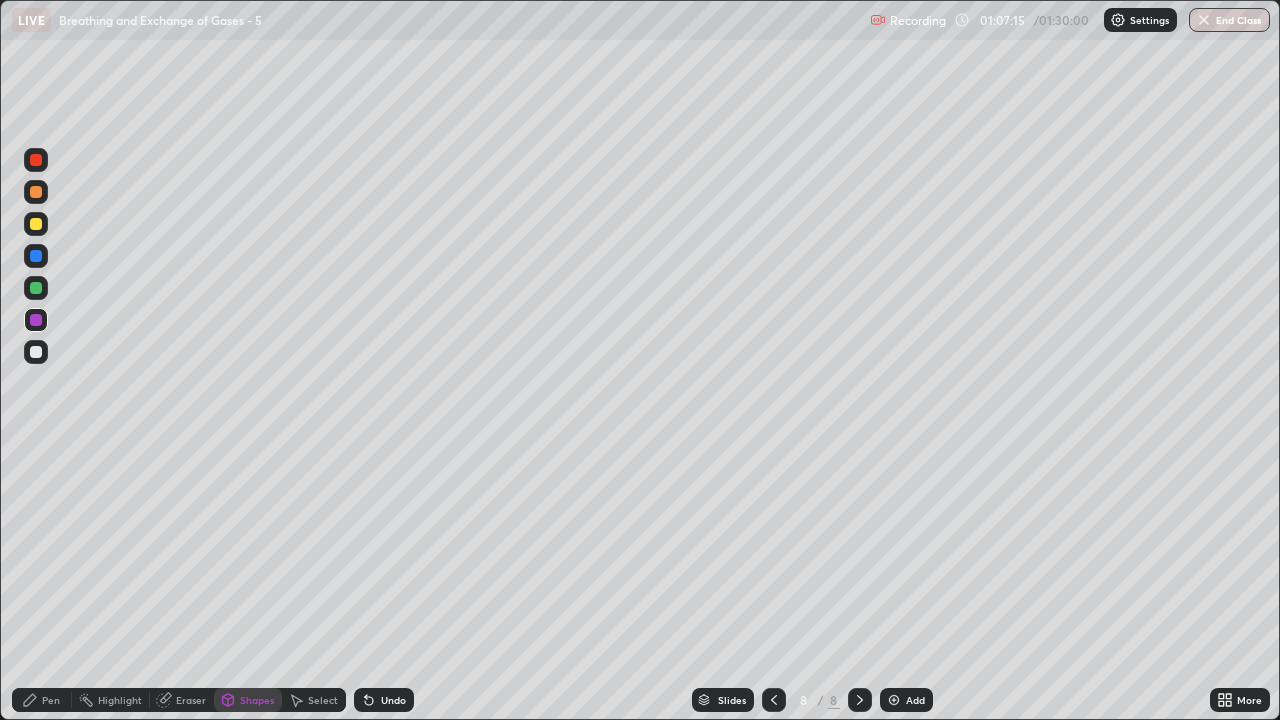 click at bounding box center (36, 352) 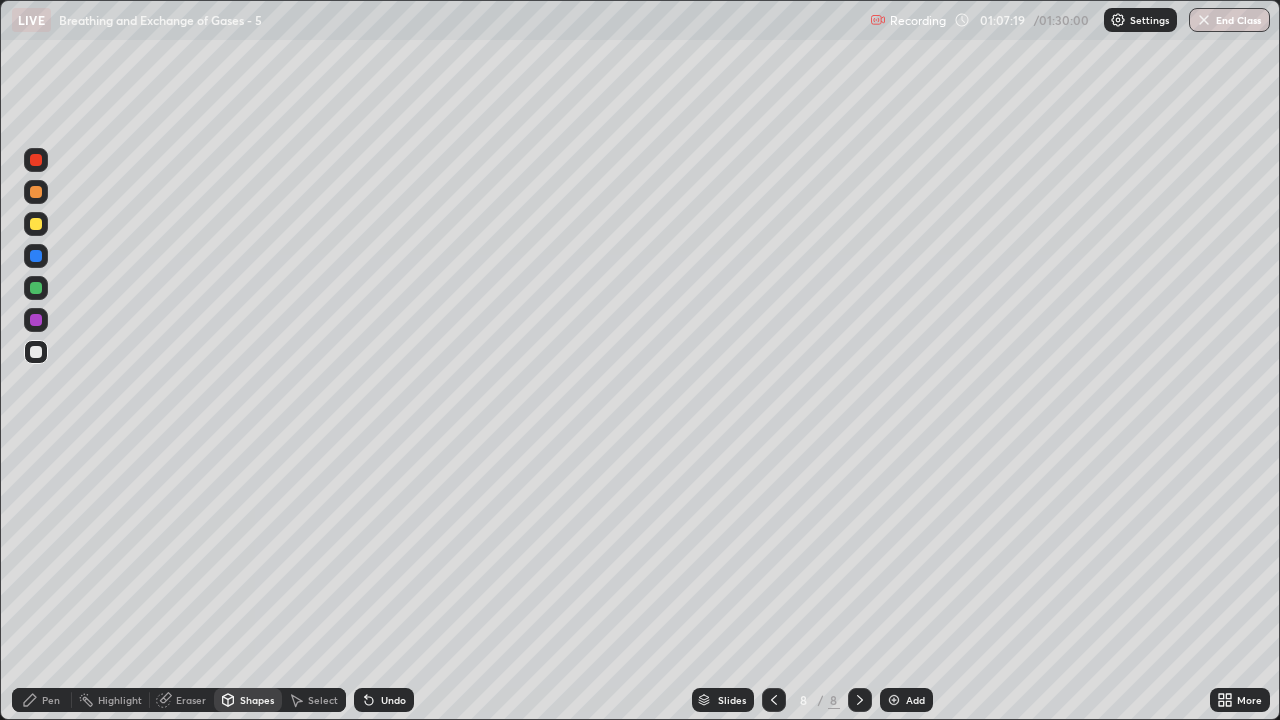 click on "Pen" at bounding box center (51, 700) 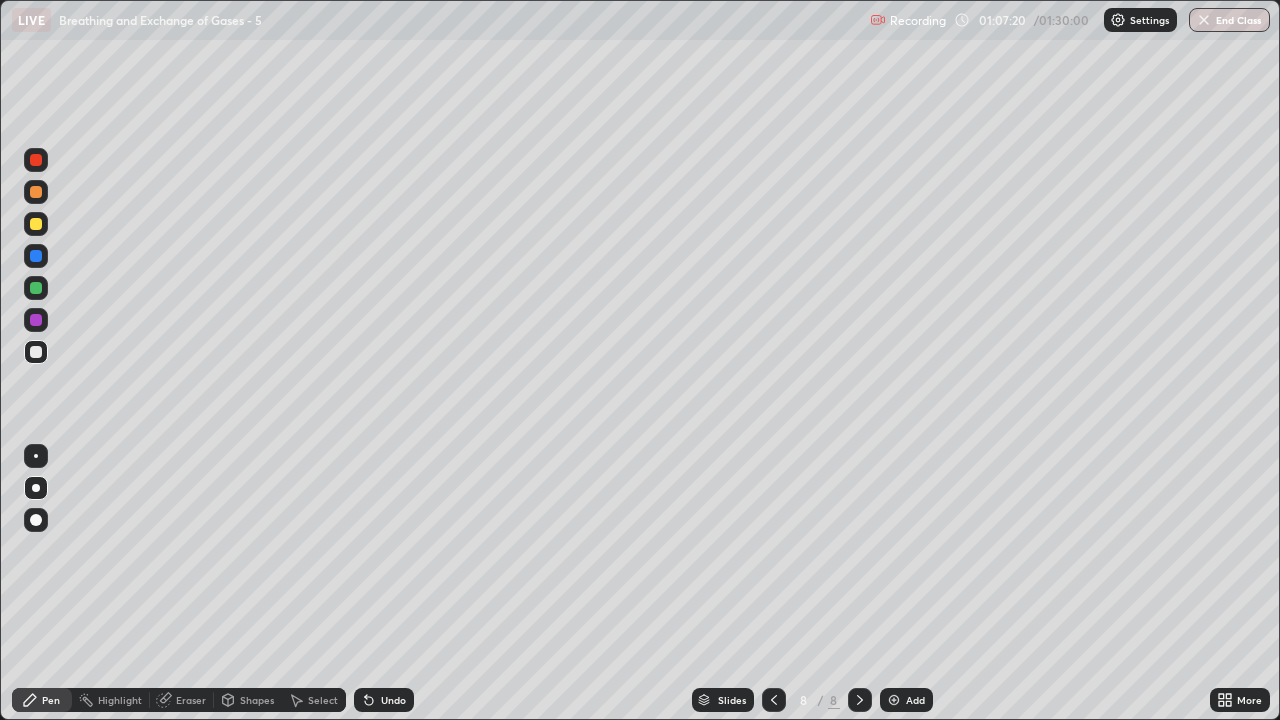 click at bounding box center [36, 352] 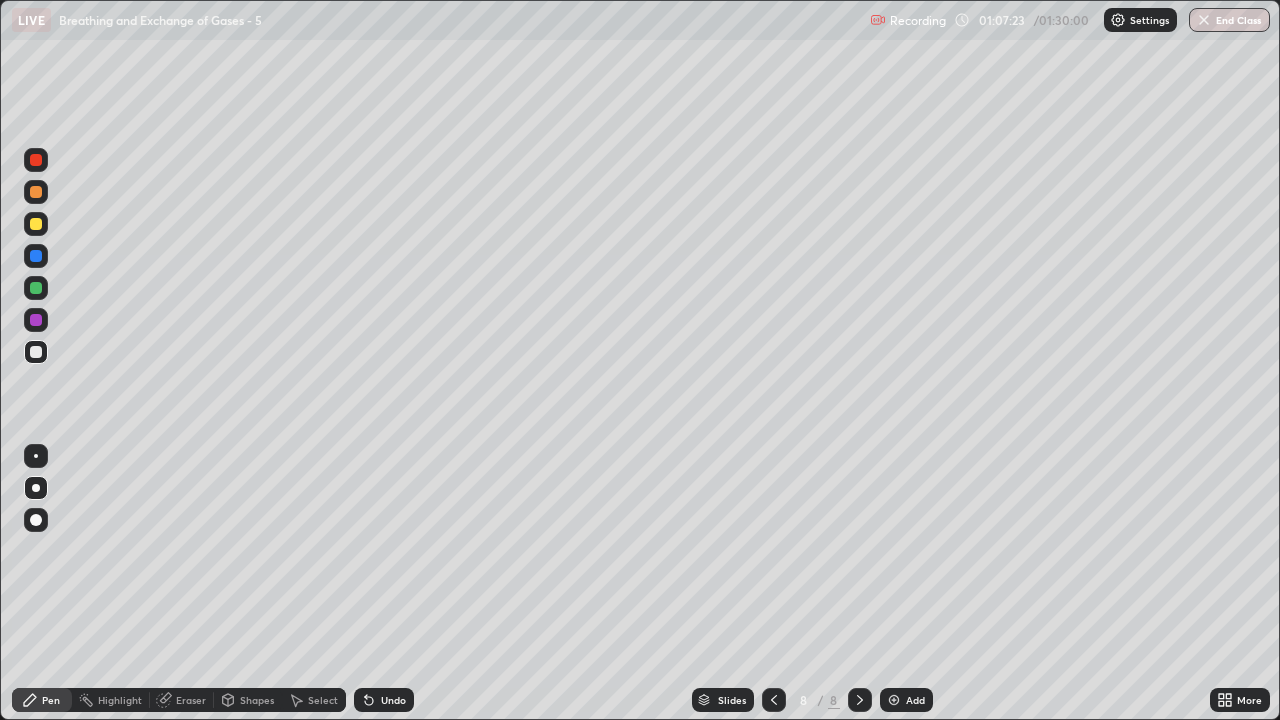 click at bounding box center (36, 288) 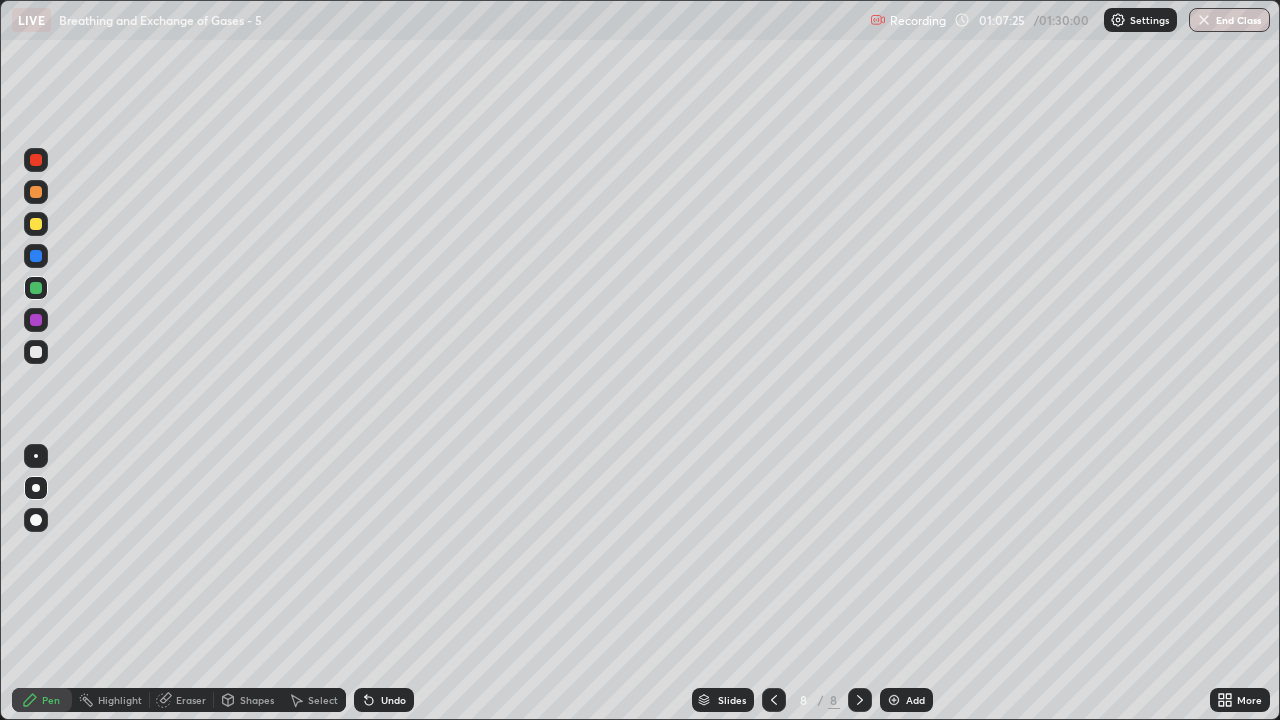 click on "Shapes" at bounding box center [257, 700] 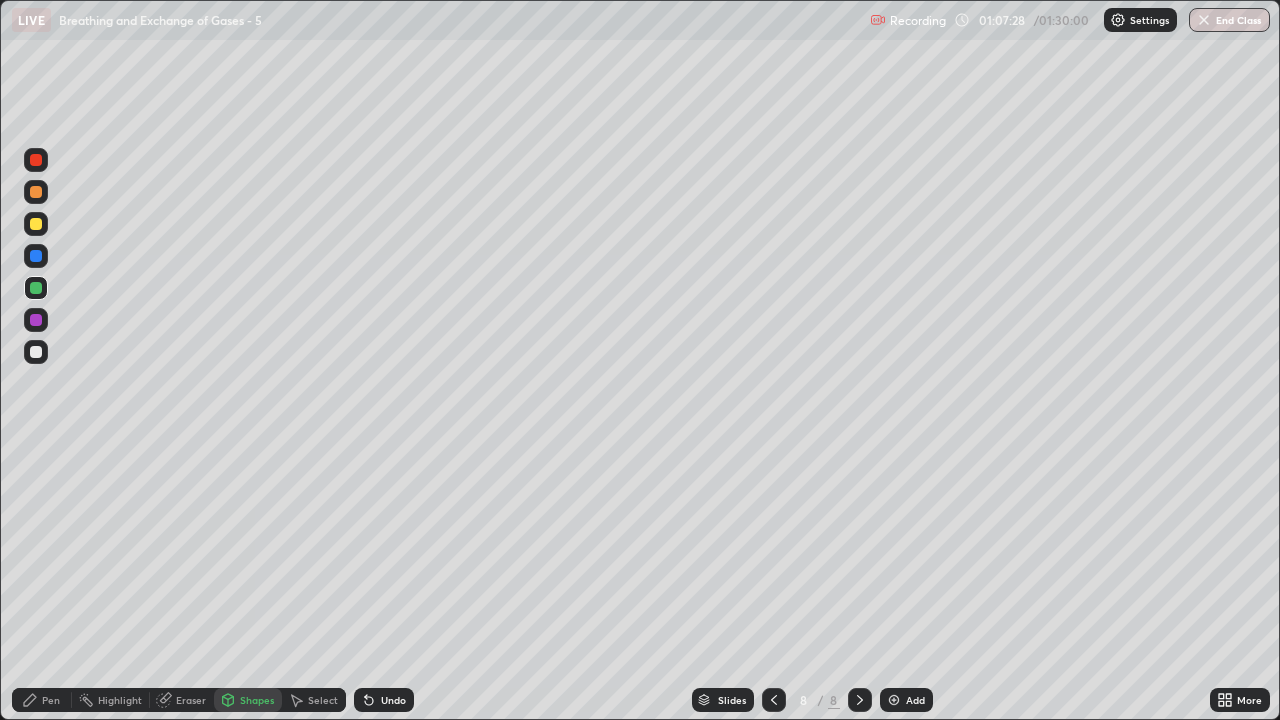 click on "Pen" at bounding box center (51, 700) 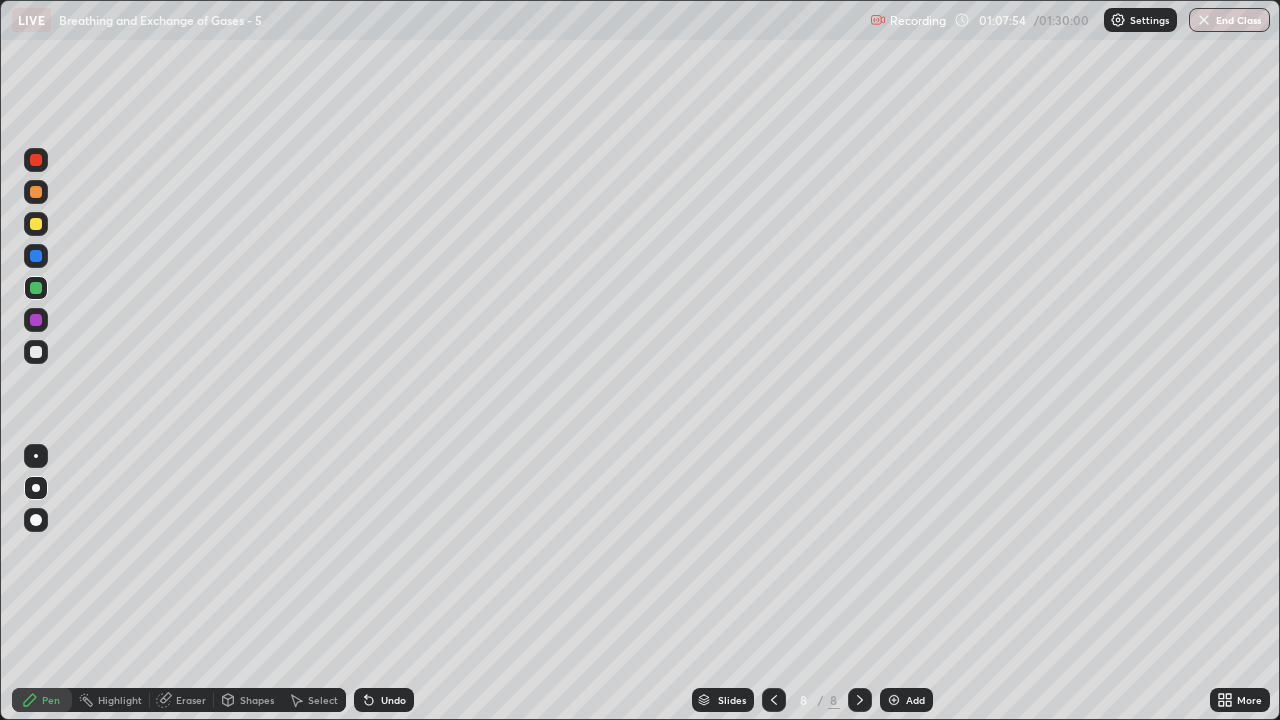 click at bounding box center (36, 256) 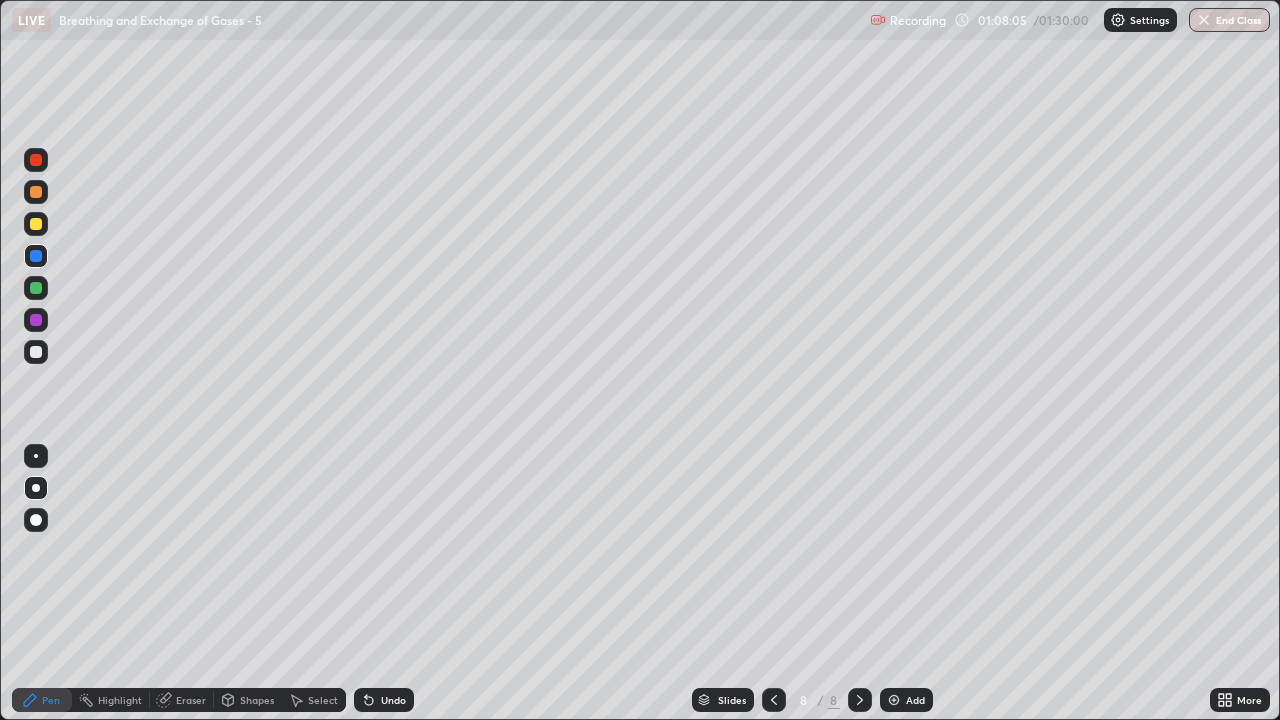 click at bounding box center [36, 160] 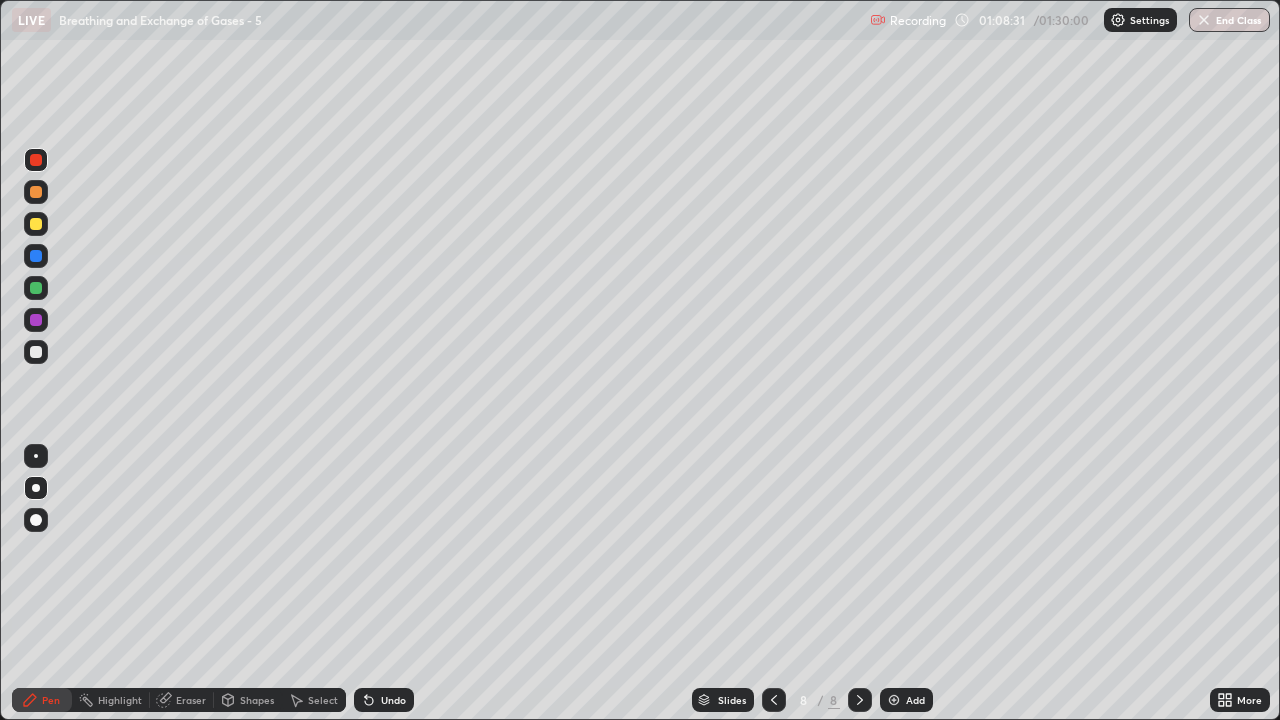 click at bounding box center [36, 352] 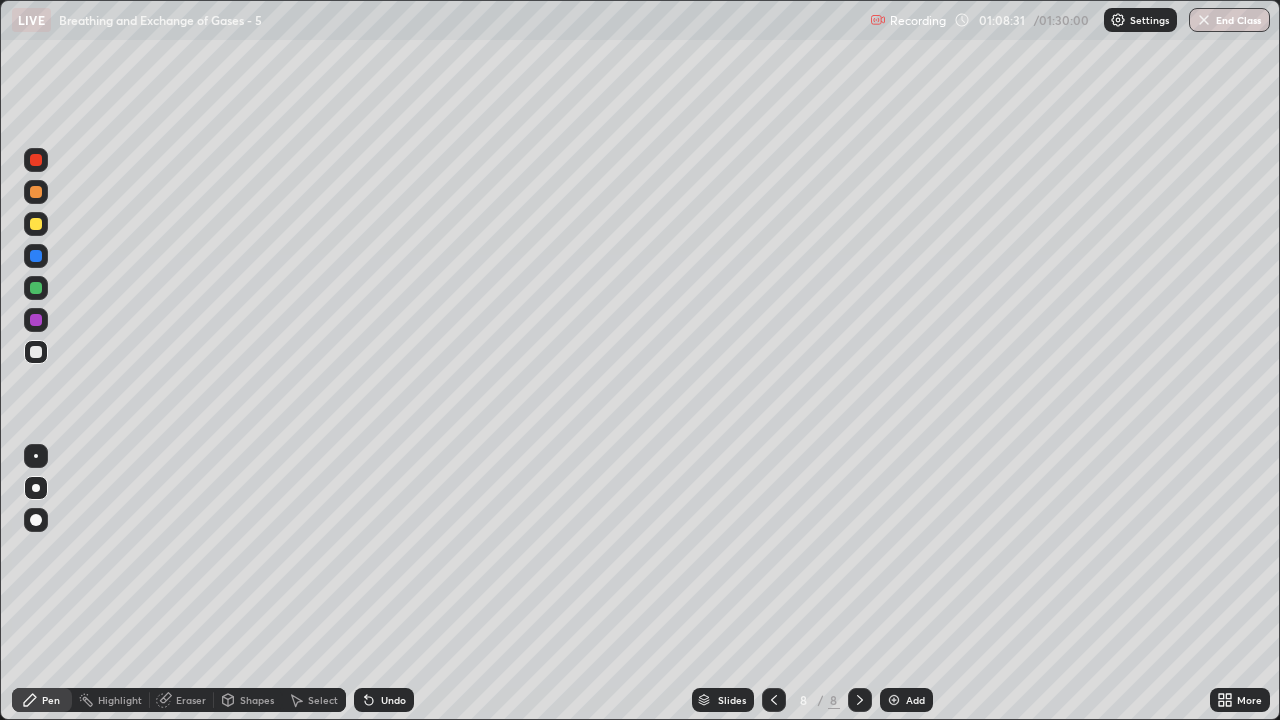 click on "Pen" at bounding box center [51, 700] 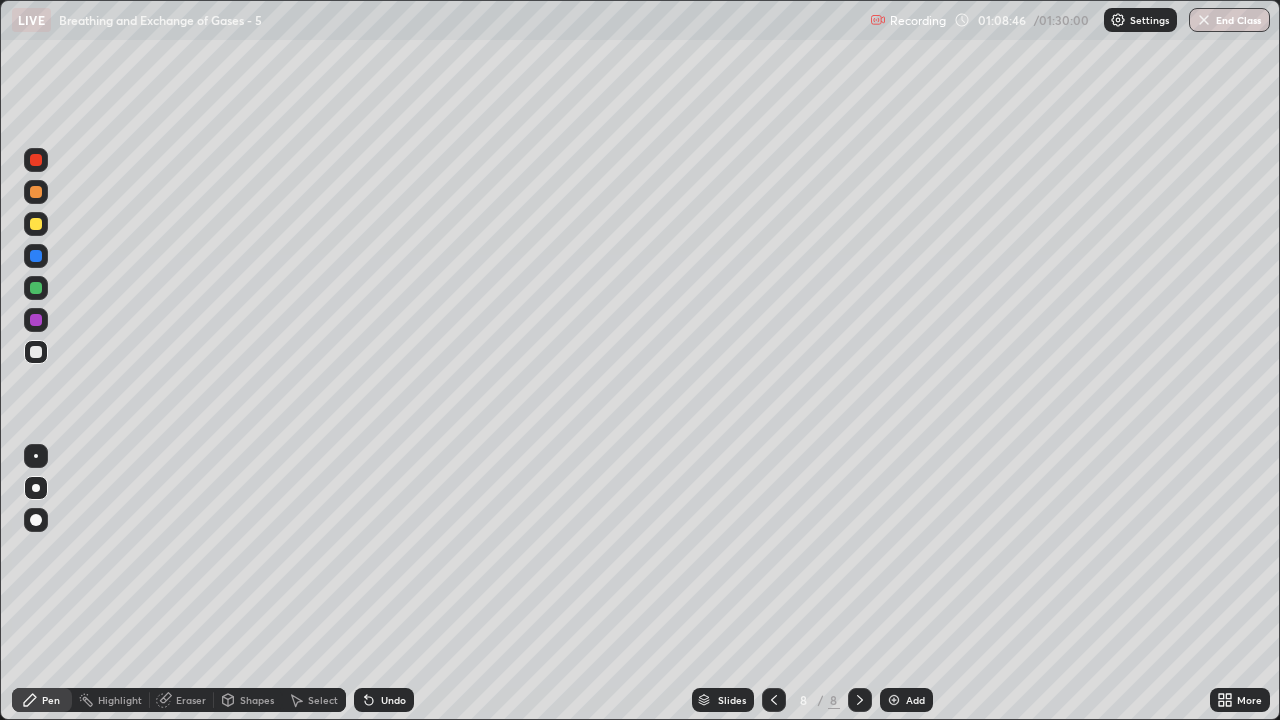 click at bounding box center [36, 160] 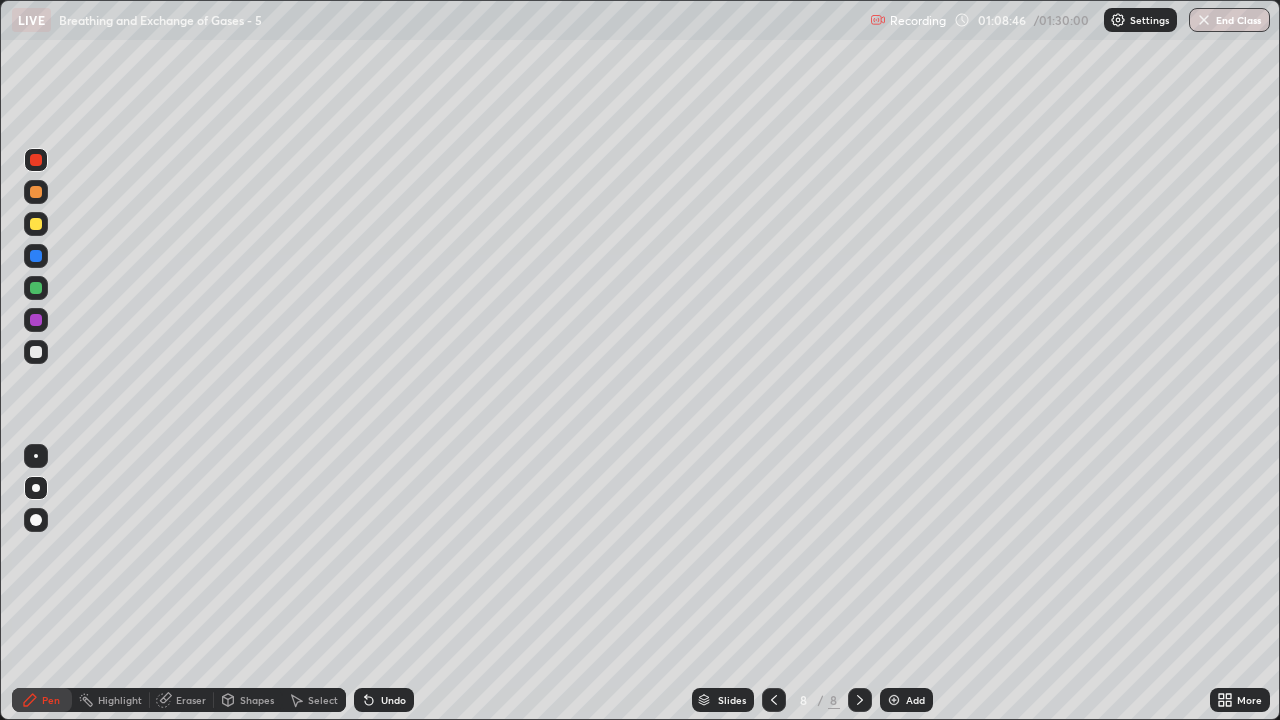 click on "Shapes" at bounding box center [257, 700] 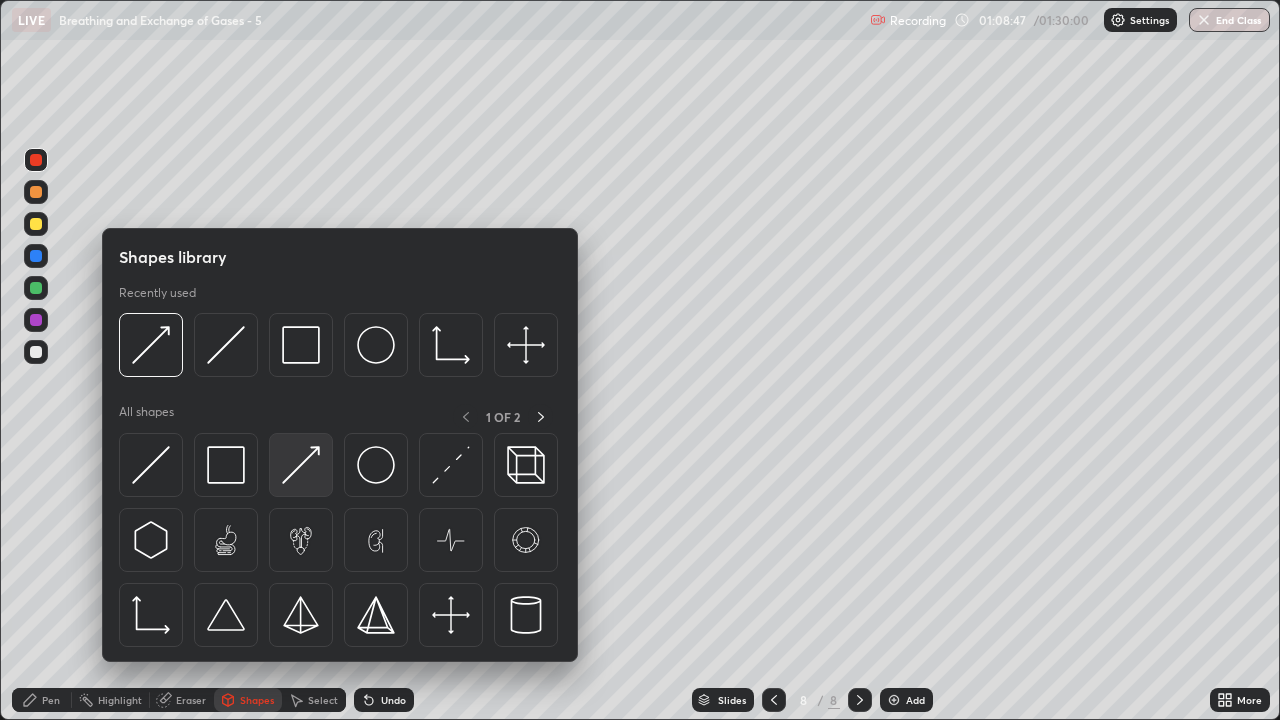 click at bounding box center (301, 465) 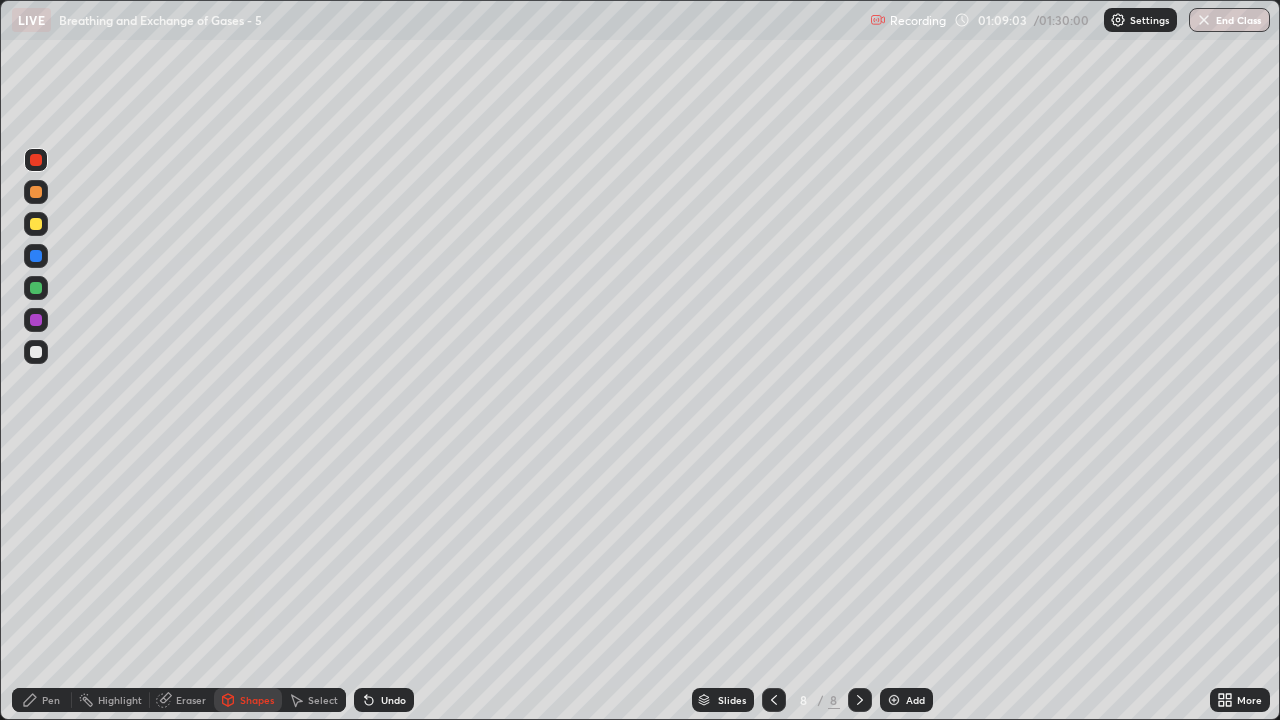 click at bounding box center [36, 160] 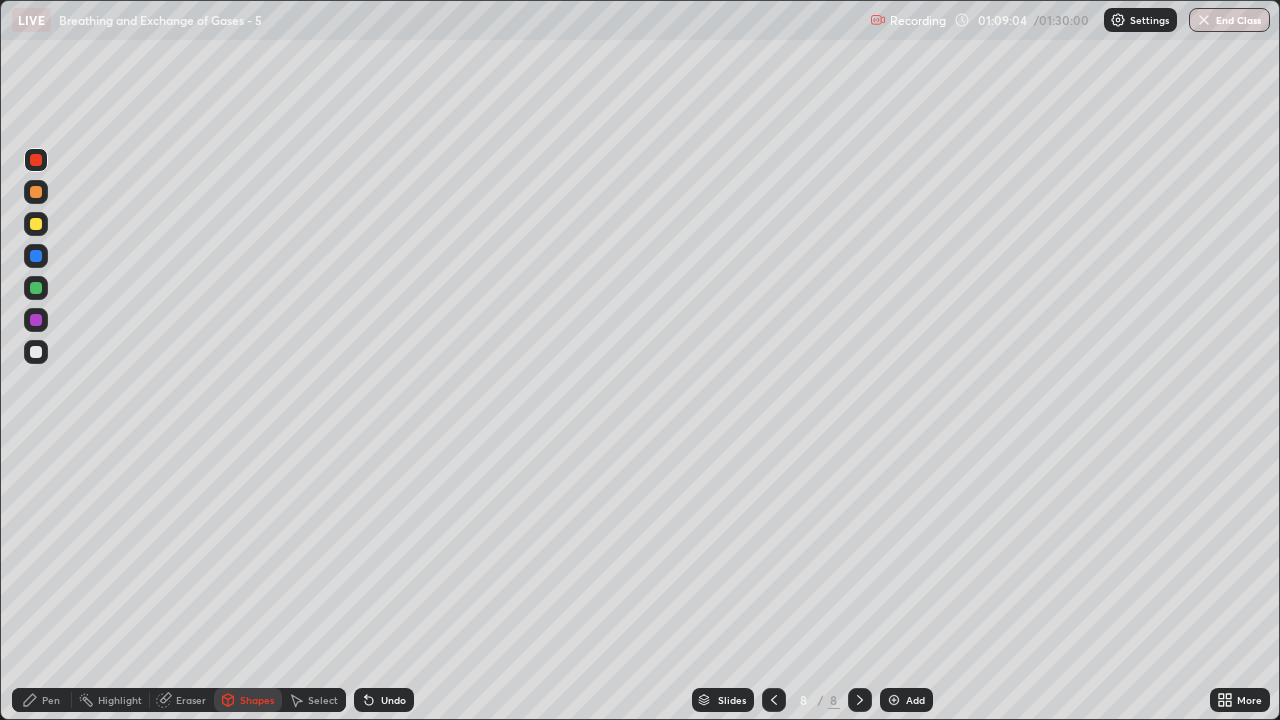 click on "Shapes" at bounding box center [257, 700] 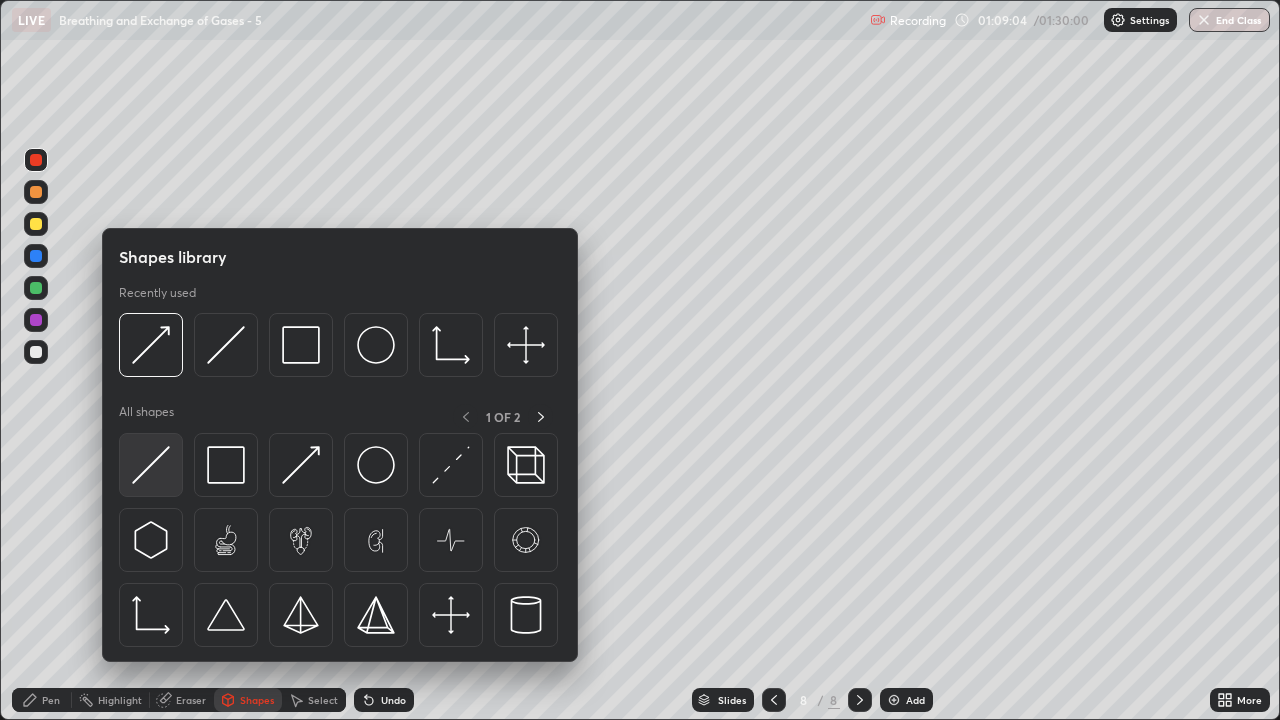 click at bounding box center [151, 465] 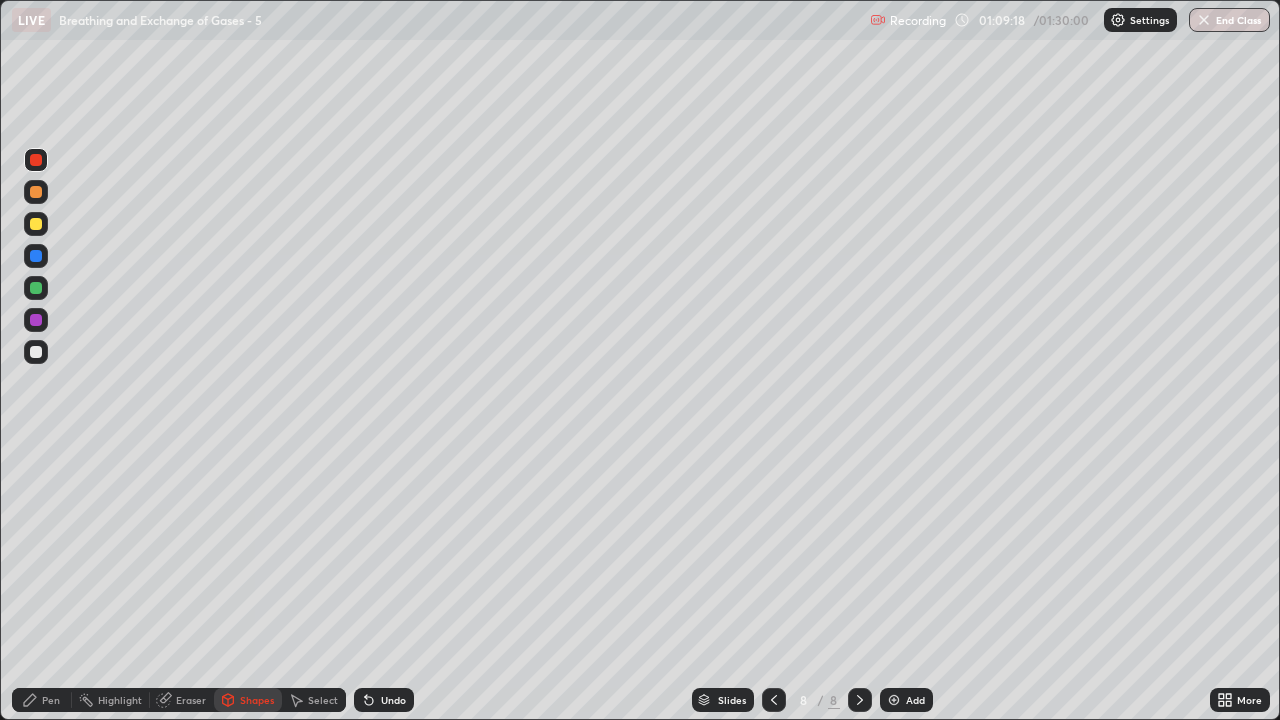 click on "Eraser" at bounding box center [191, 700] 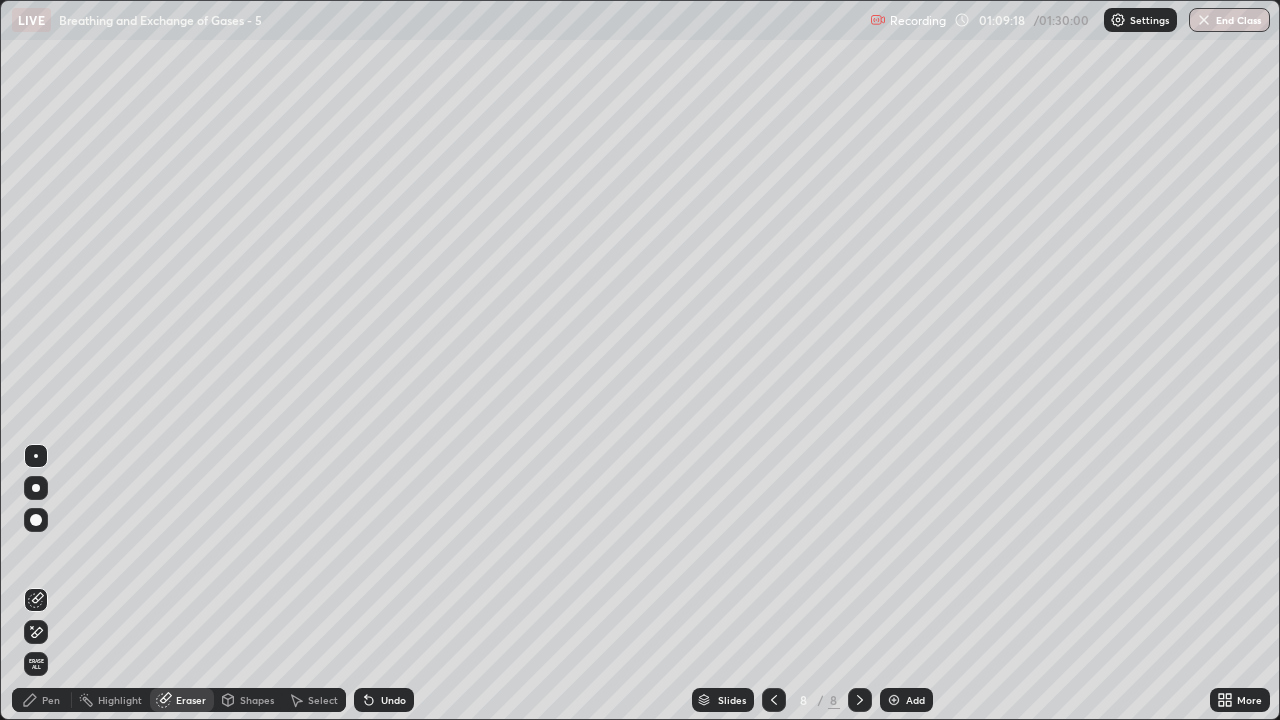 click at bounding box center (36, 600) 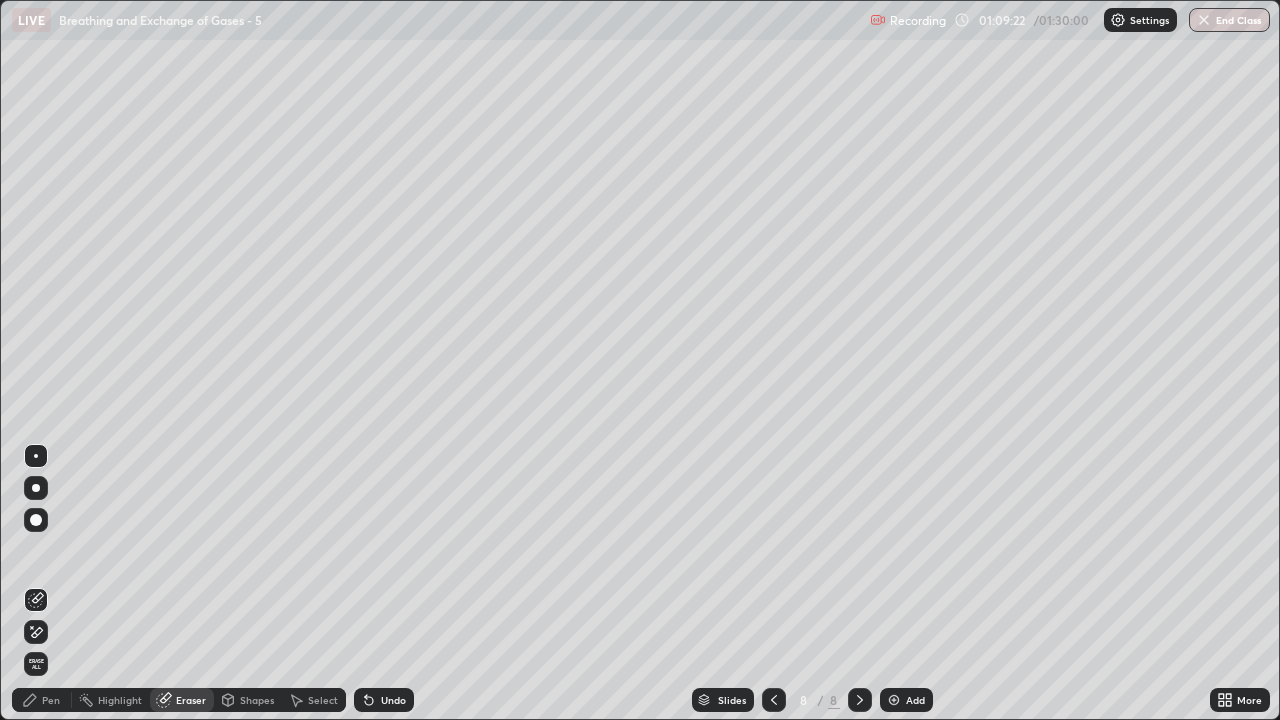 click on "Pen" at bounding box center (51, 700) 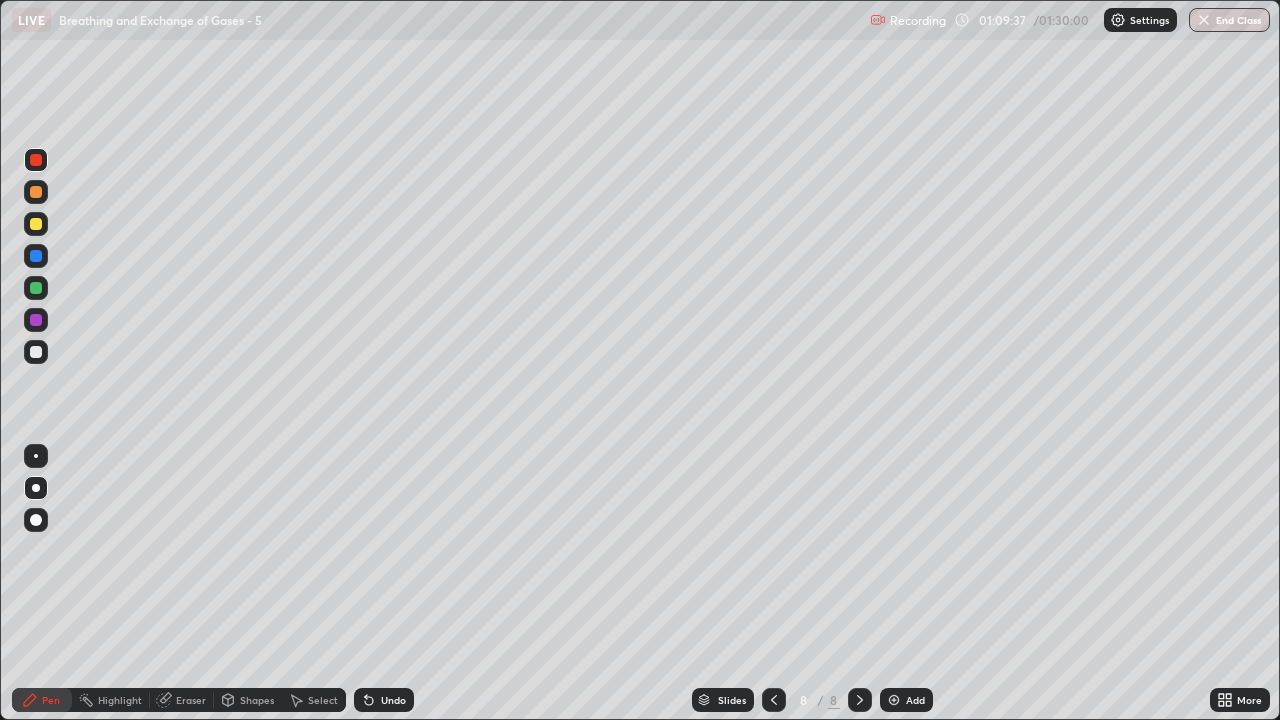 click at bounding box center (36, 352) 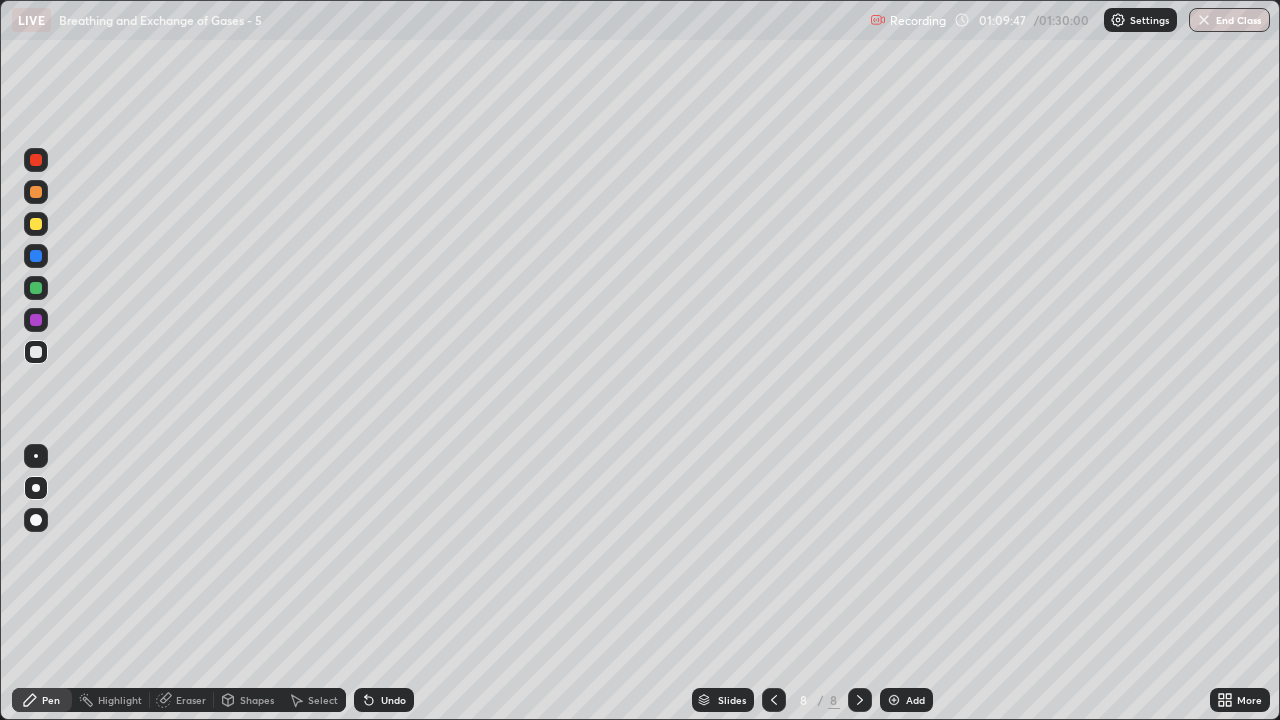 click at bounding box center [36, 224] 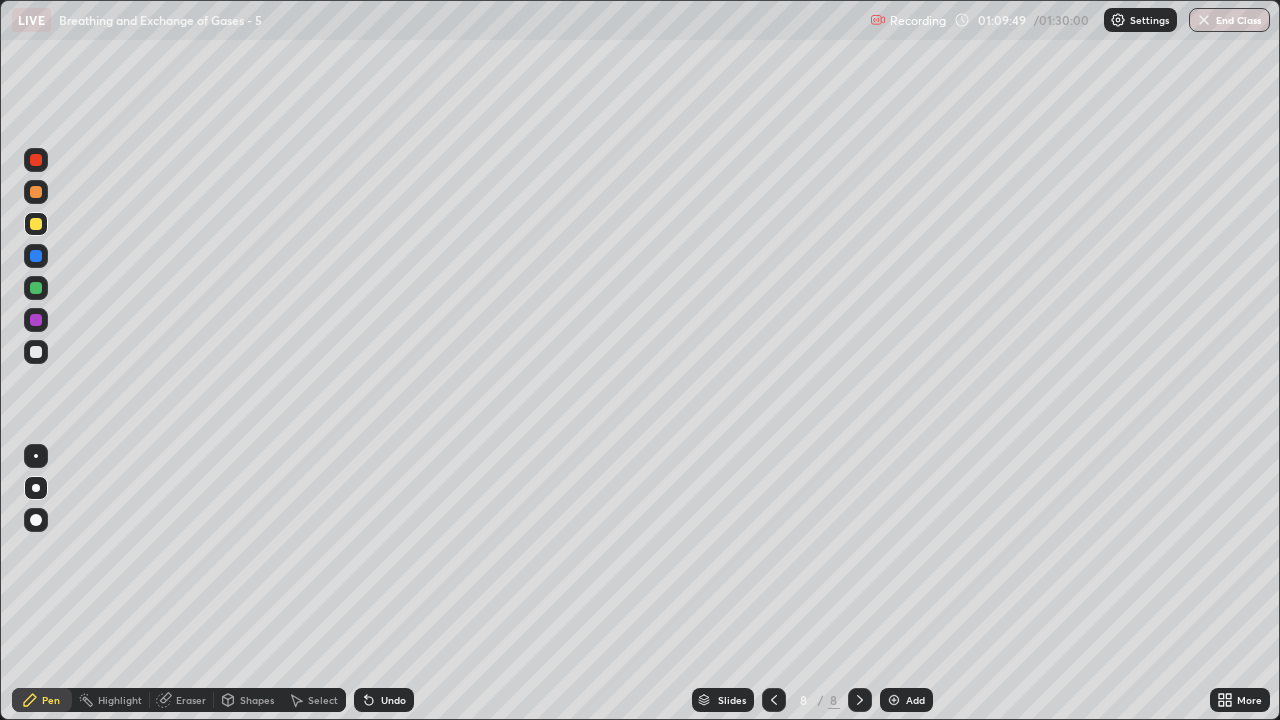 click on "Pen" at bounding box center [42, 700] 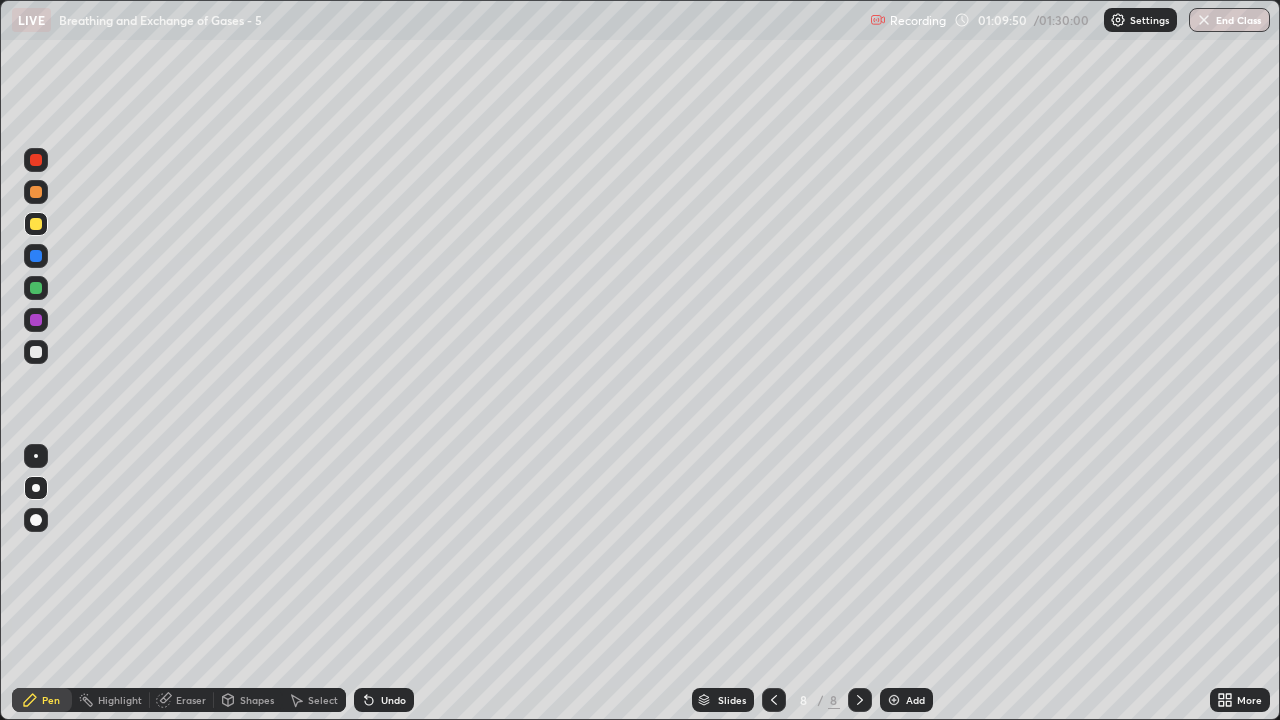 click on "Shapes" at bounding box center [257, 700] 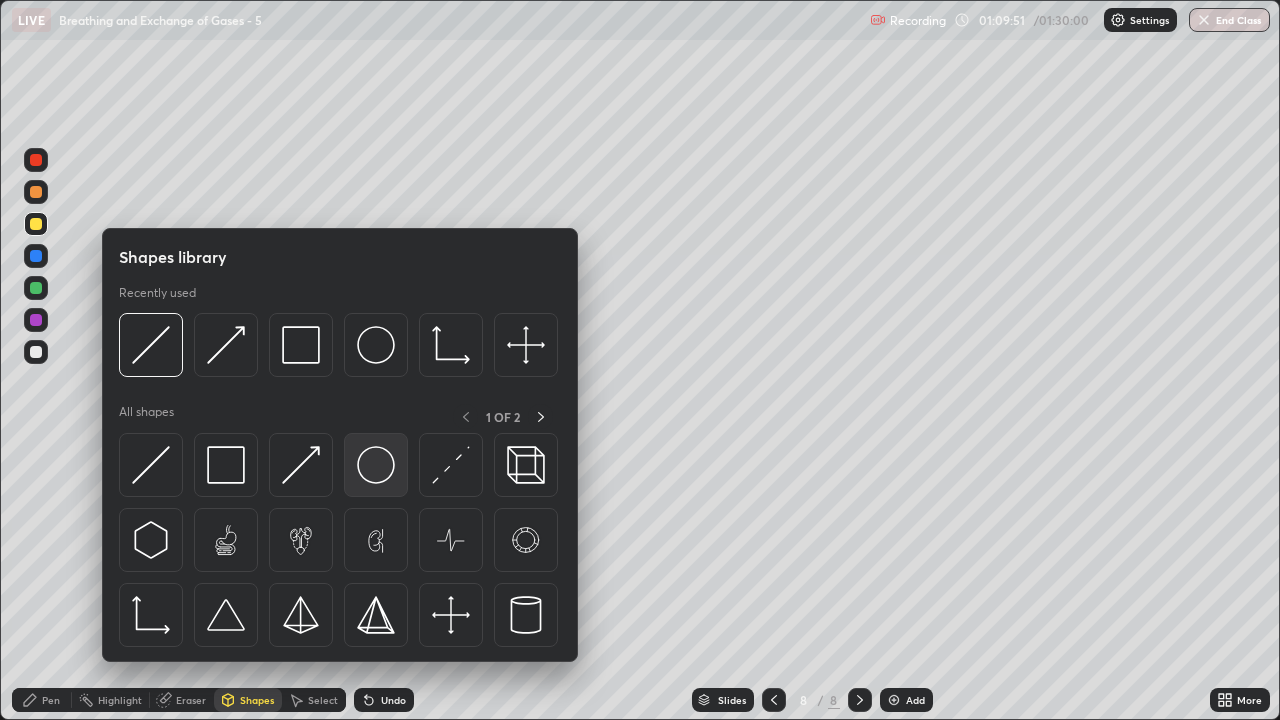click at bounding box center (376, 465) 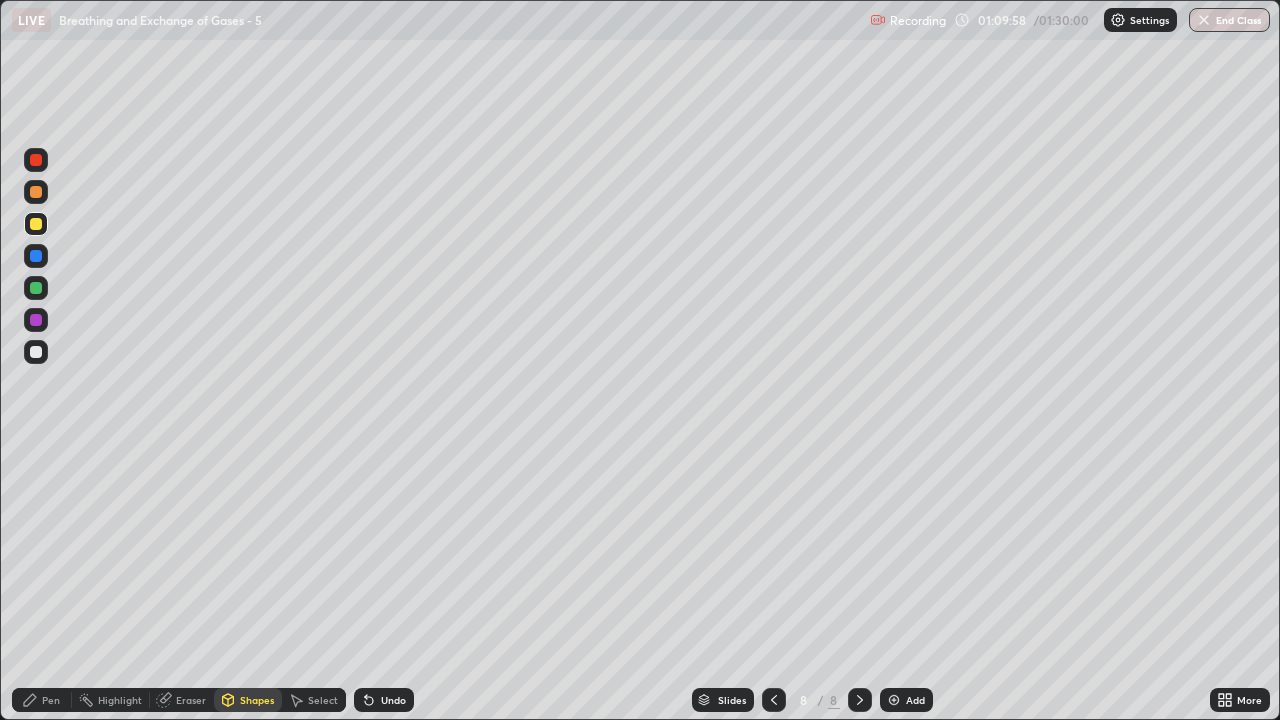 click on "Pen" at bounding box center [42, 700] 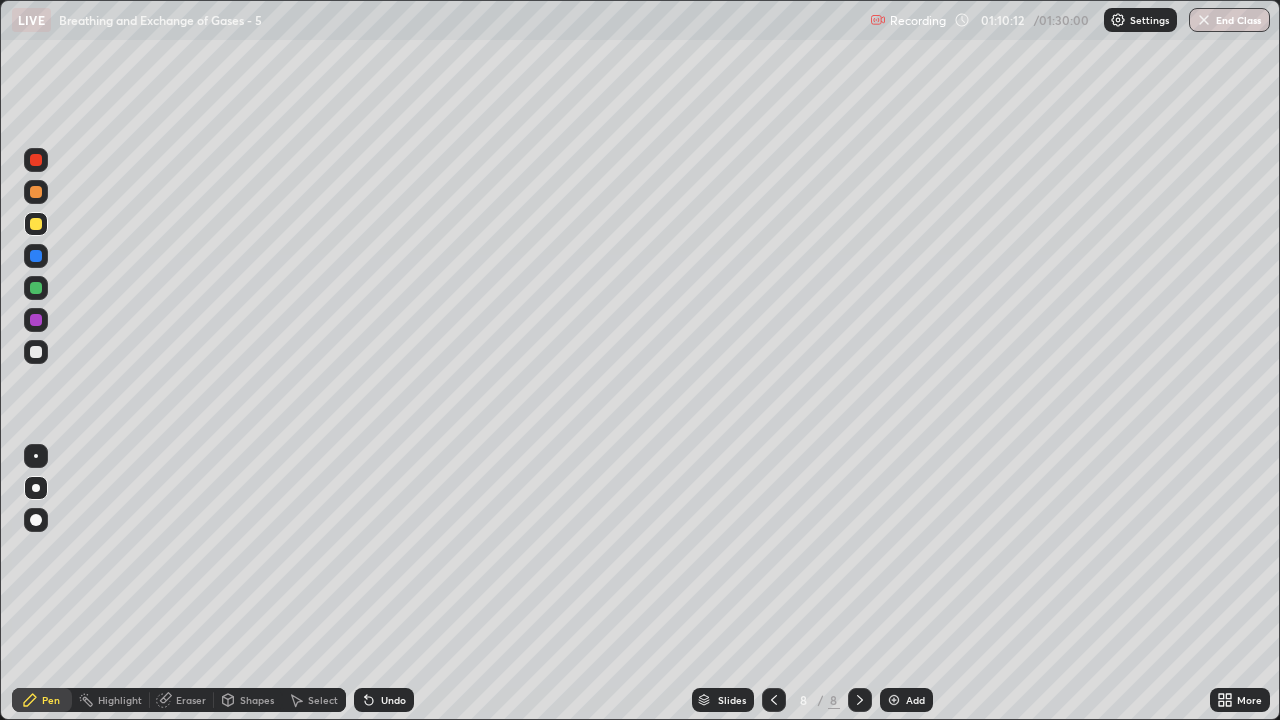 click at bounding box center [36, 352] 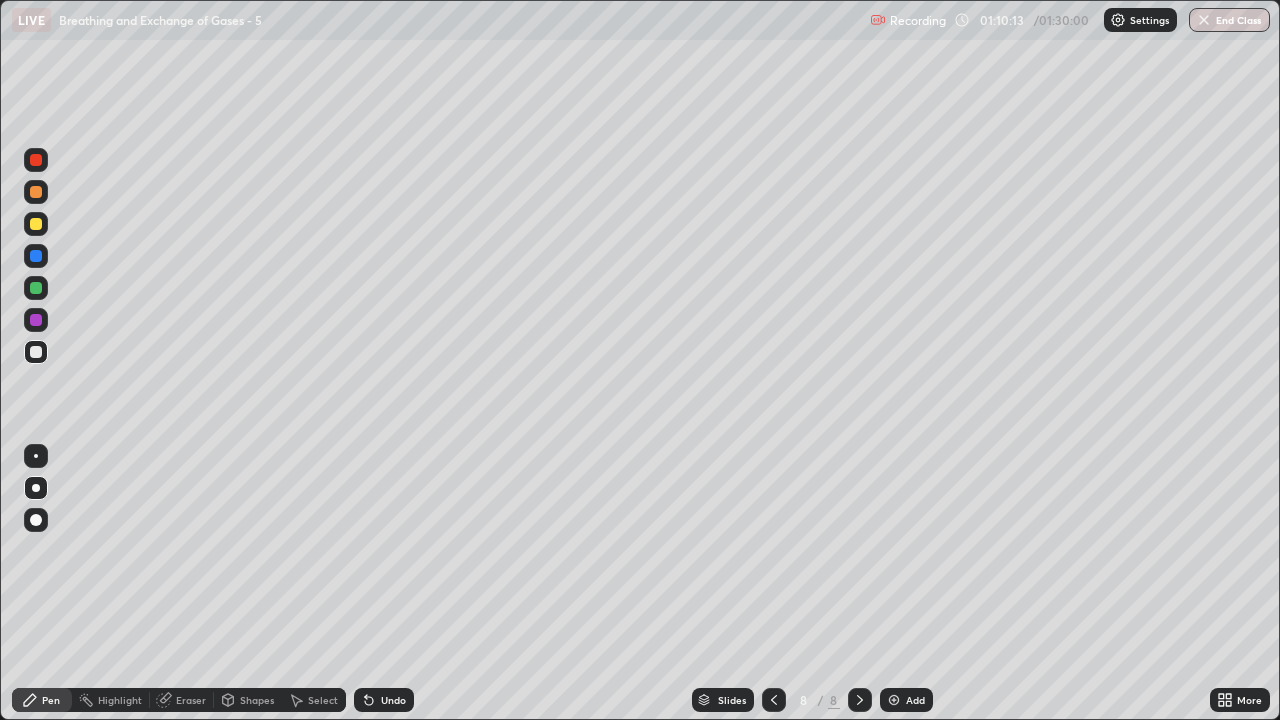 click on "Shapes" at bounding box center (257, 700) 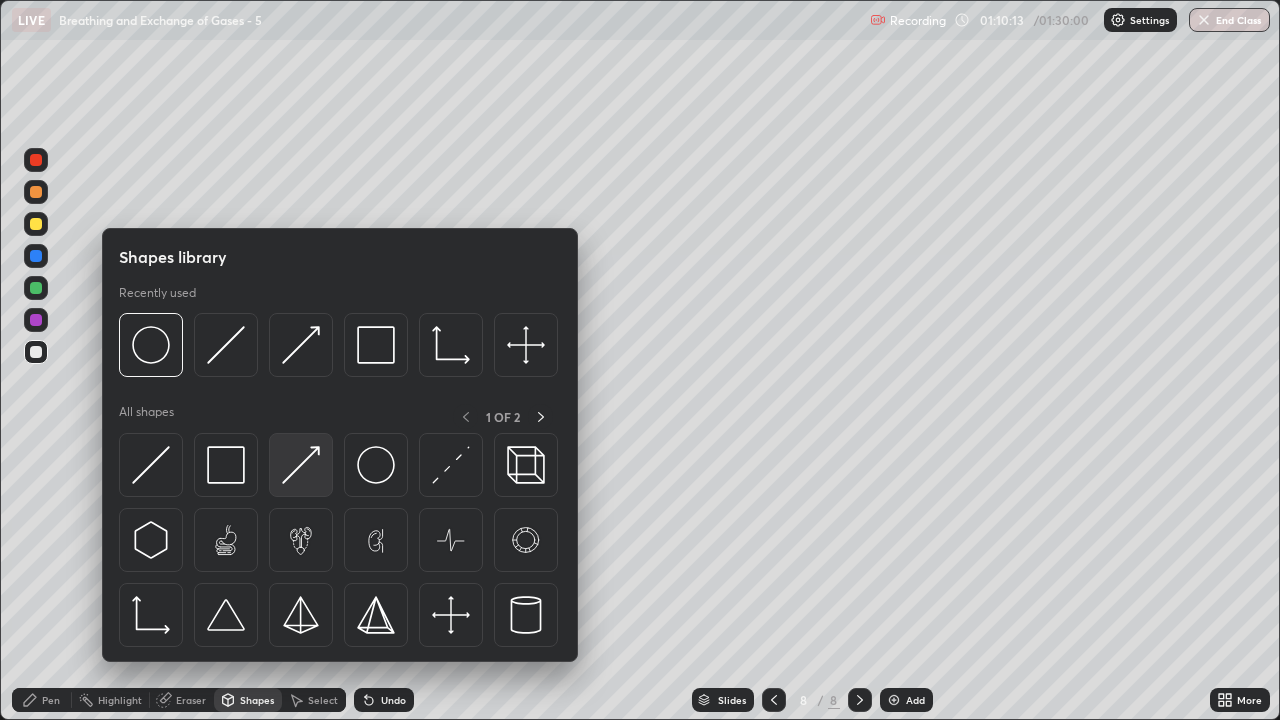 click at bounding box center (301, 465) 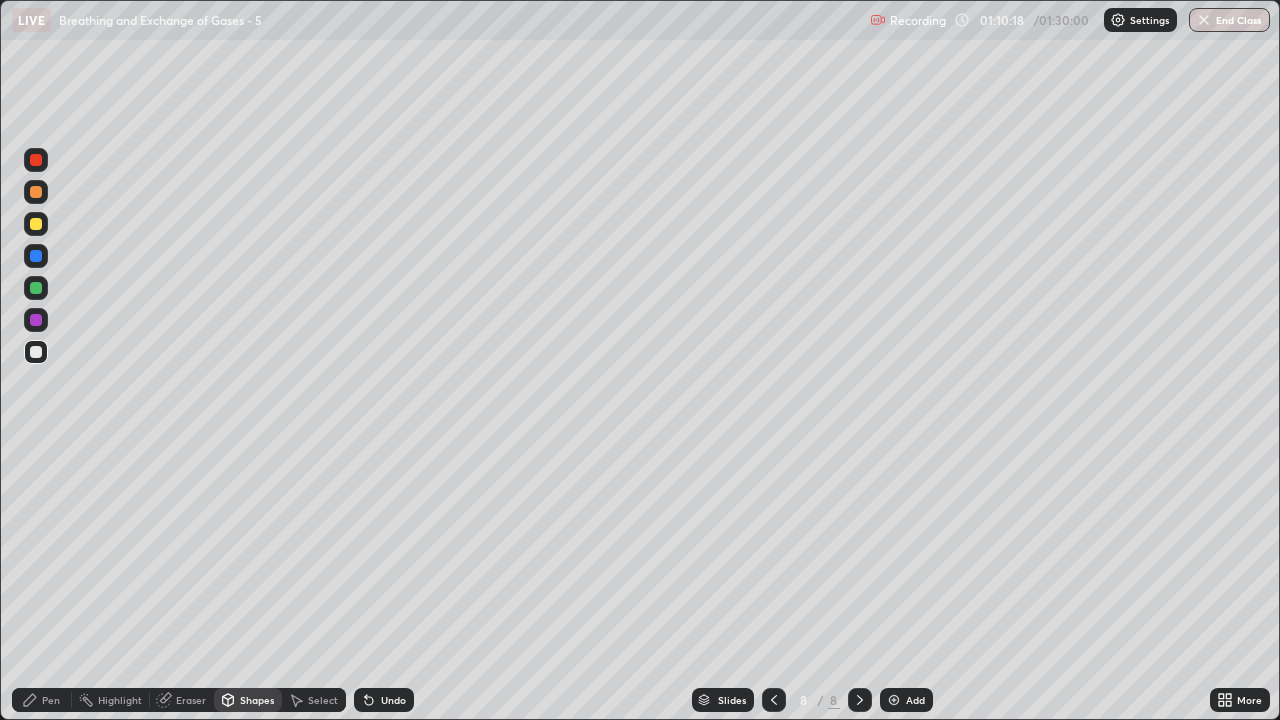 click on "Eraser" at bounding box center (191, 700) 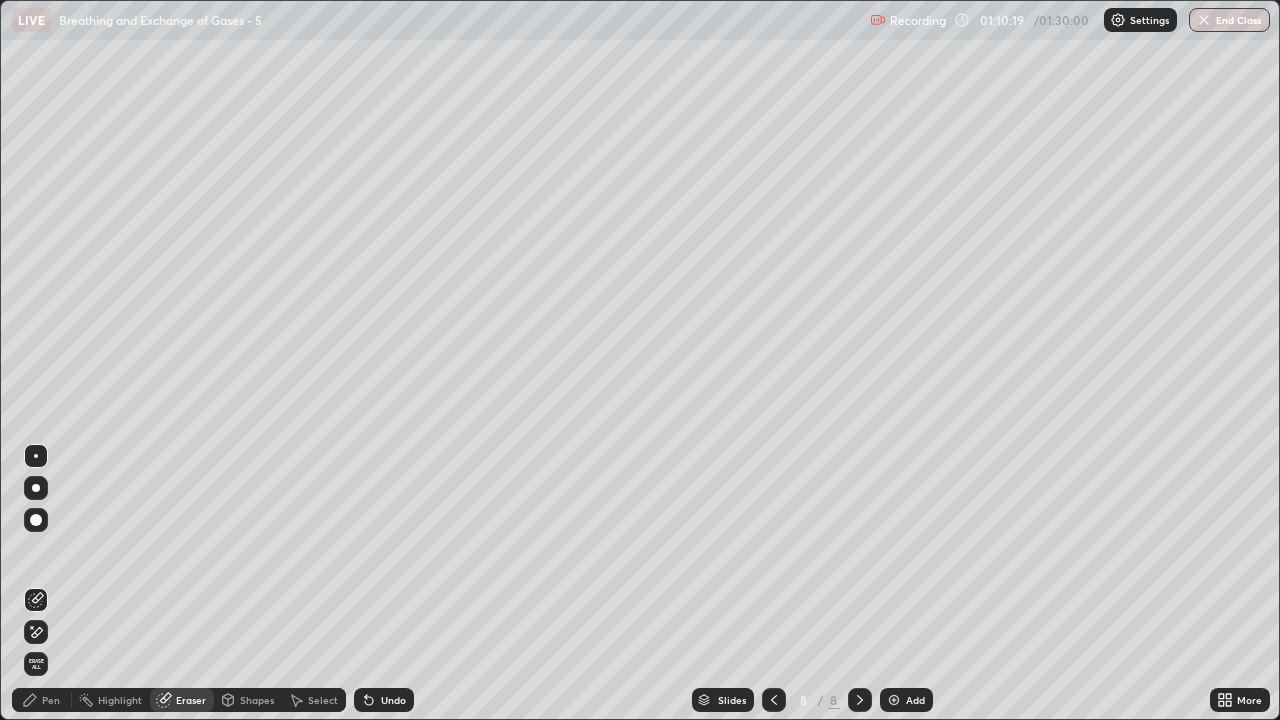 click 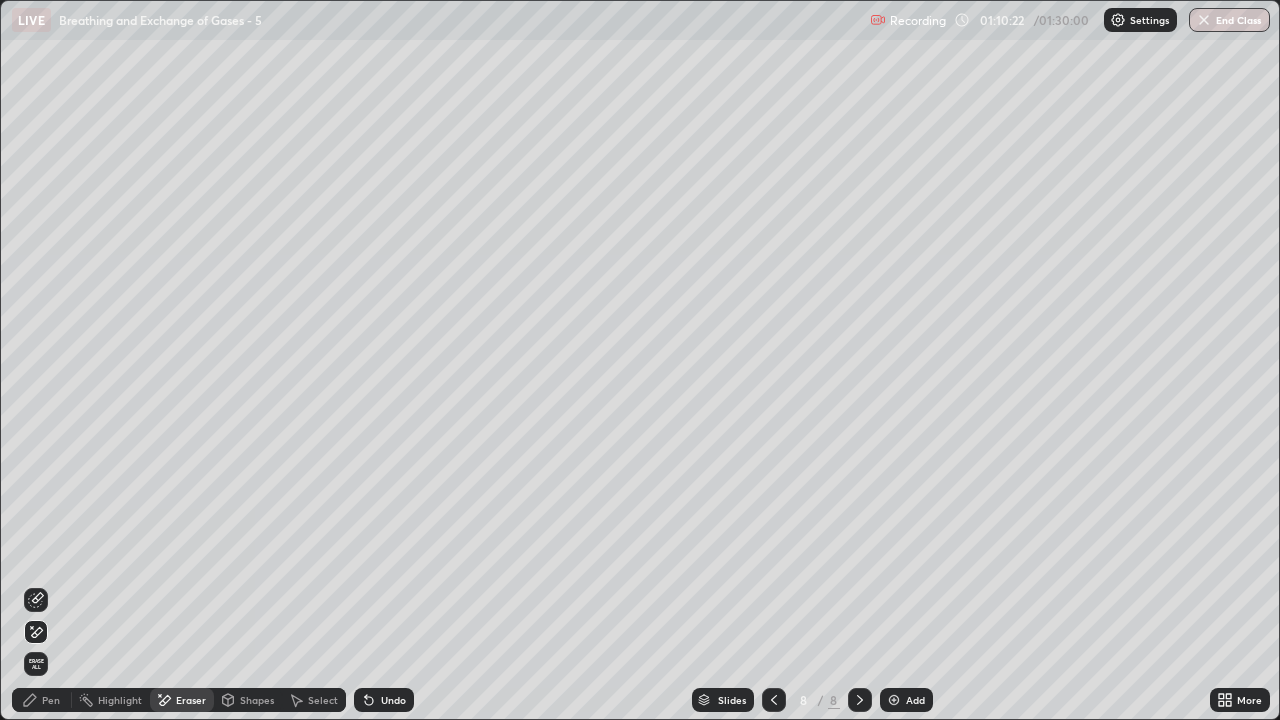 click on "Shapes" at bounding box center (257, 700) 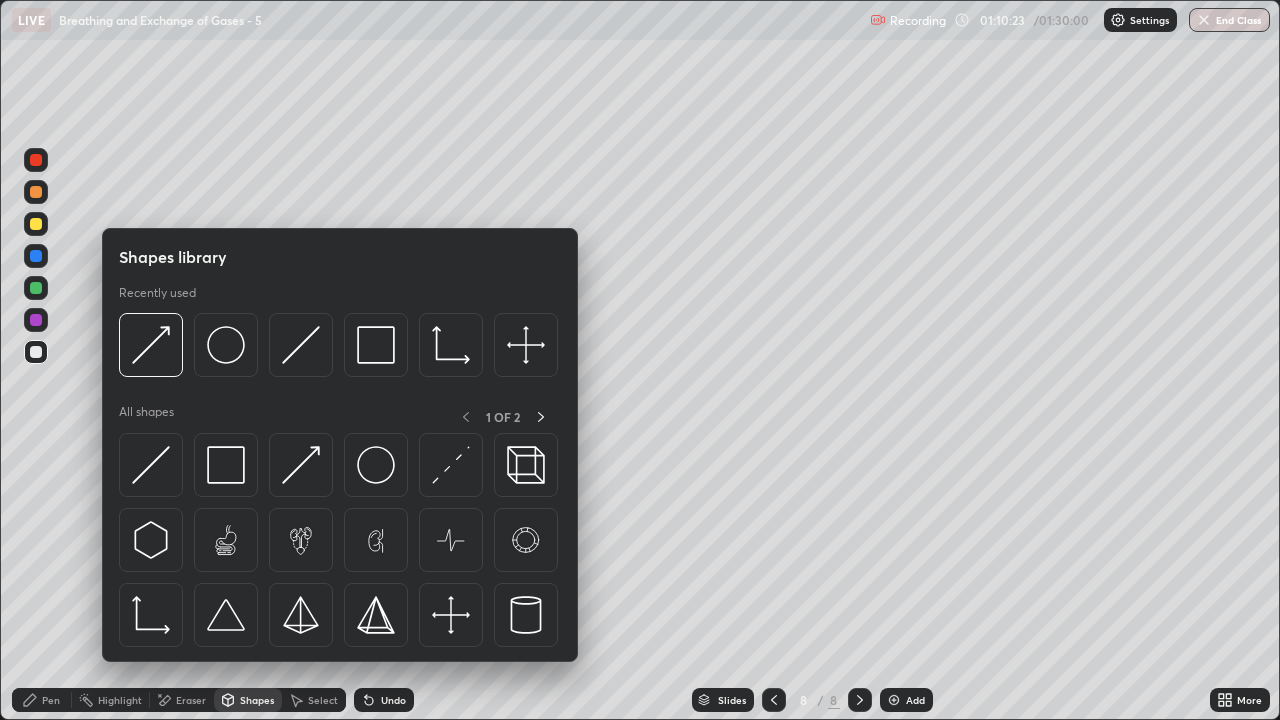 click 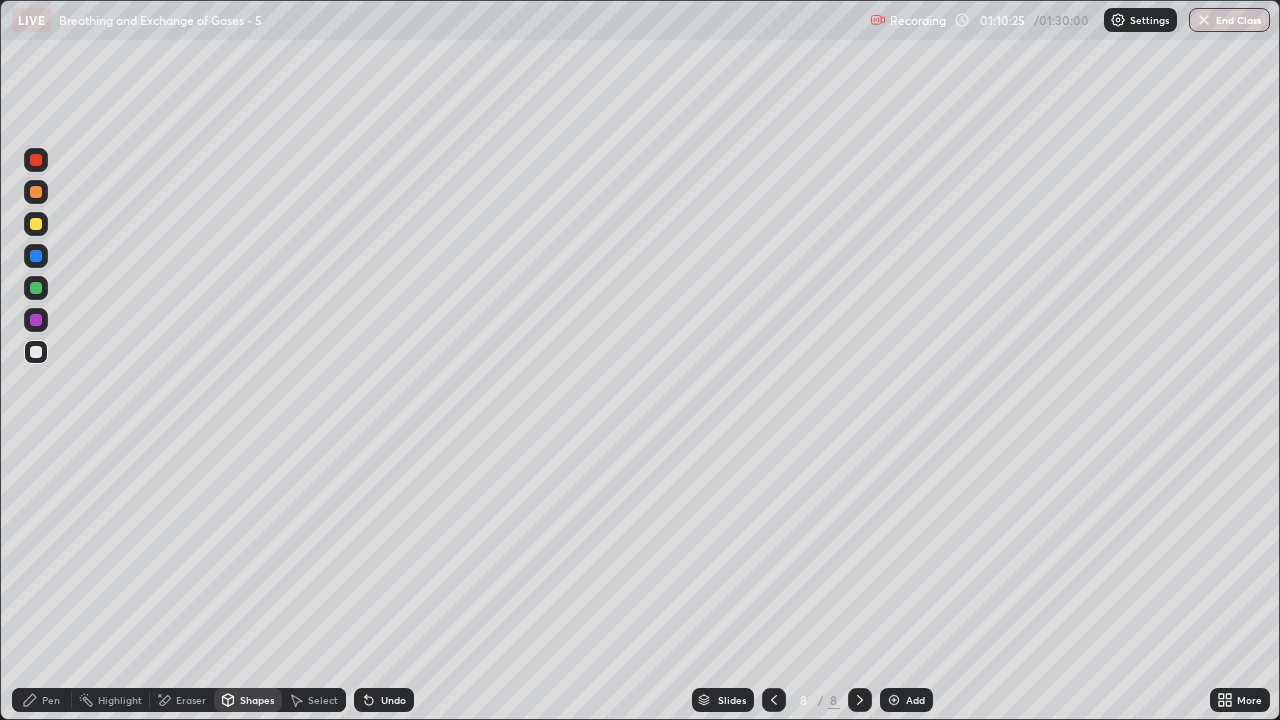 click on "Pen" at bounding box center (51, 700) 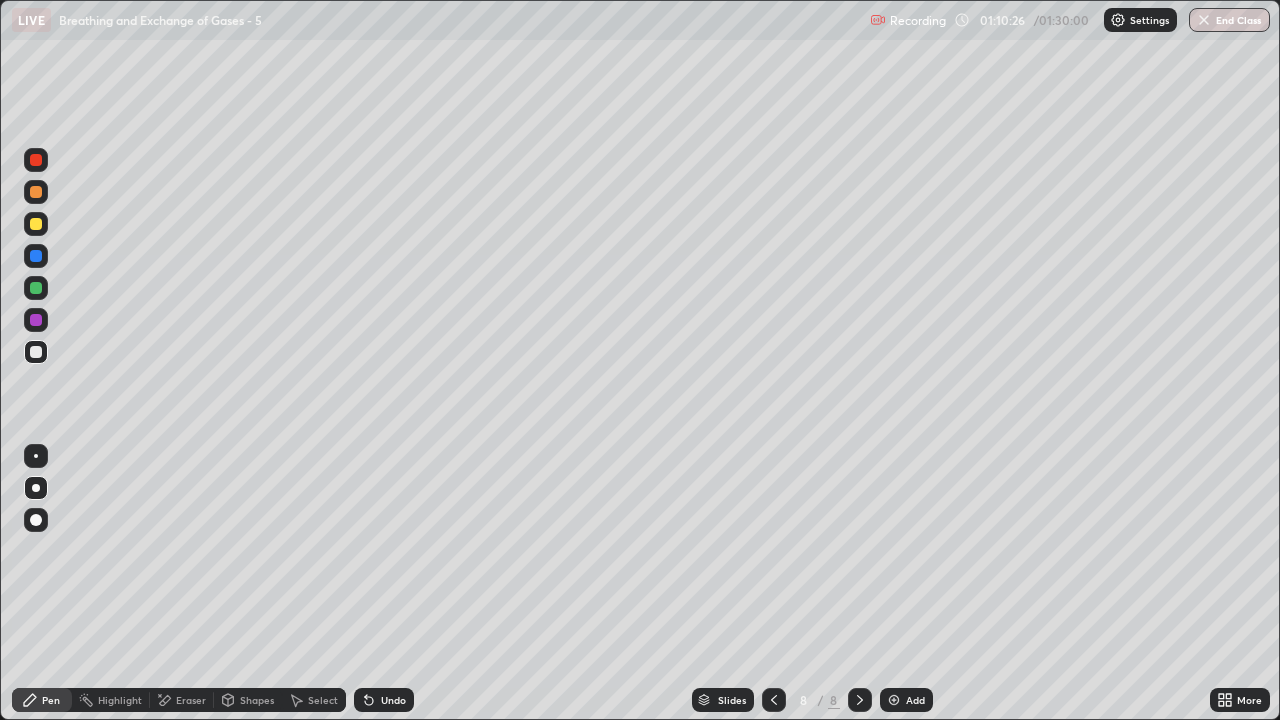 click at bounding box center (36, 352) 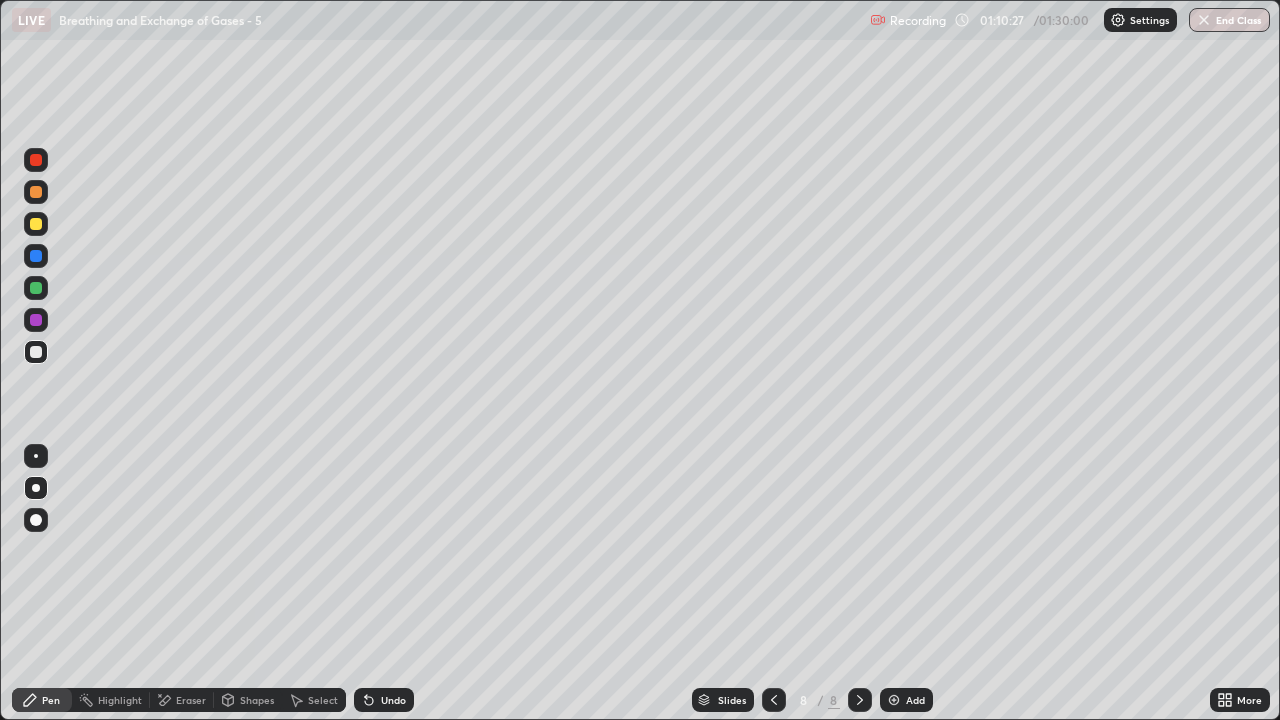 click on "Select" at bounding box center [314, 700] 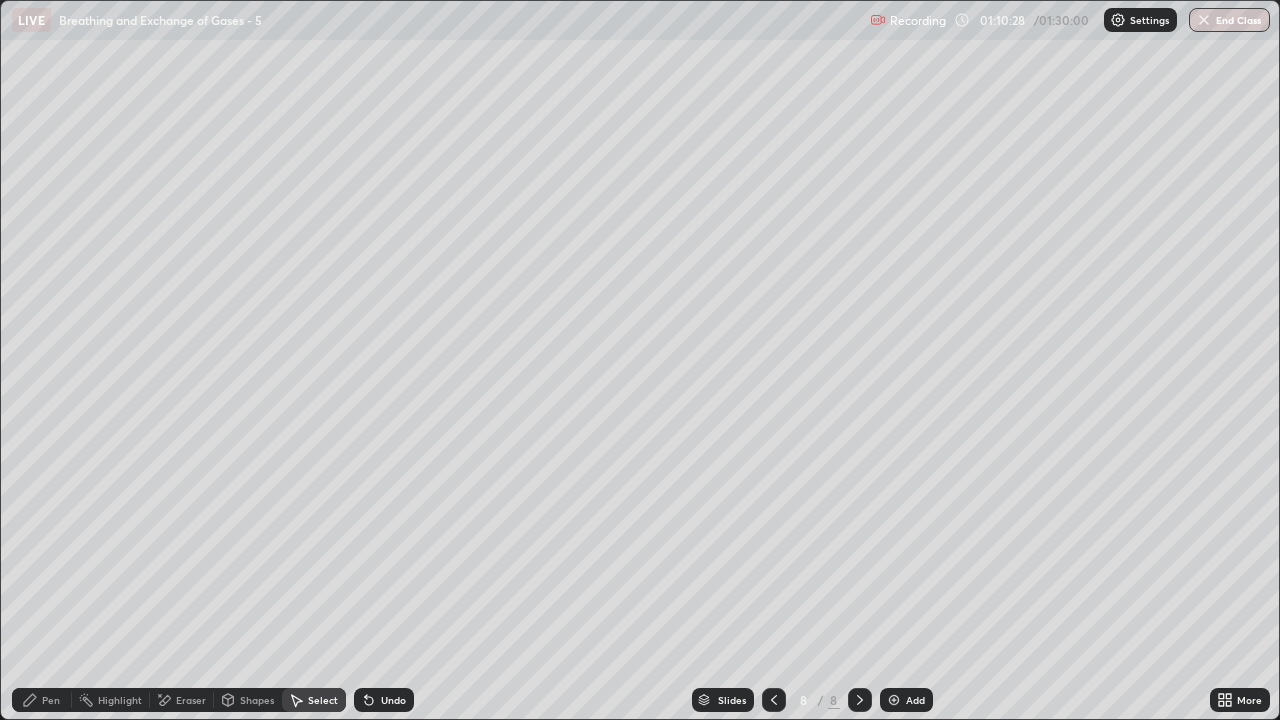 click on "Shapes" at bounding box center (248, 700) 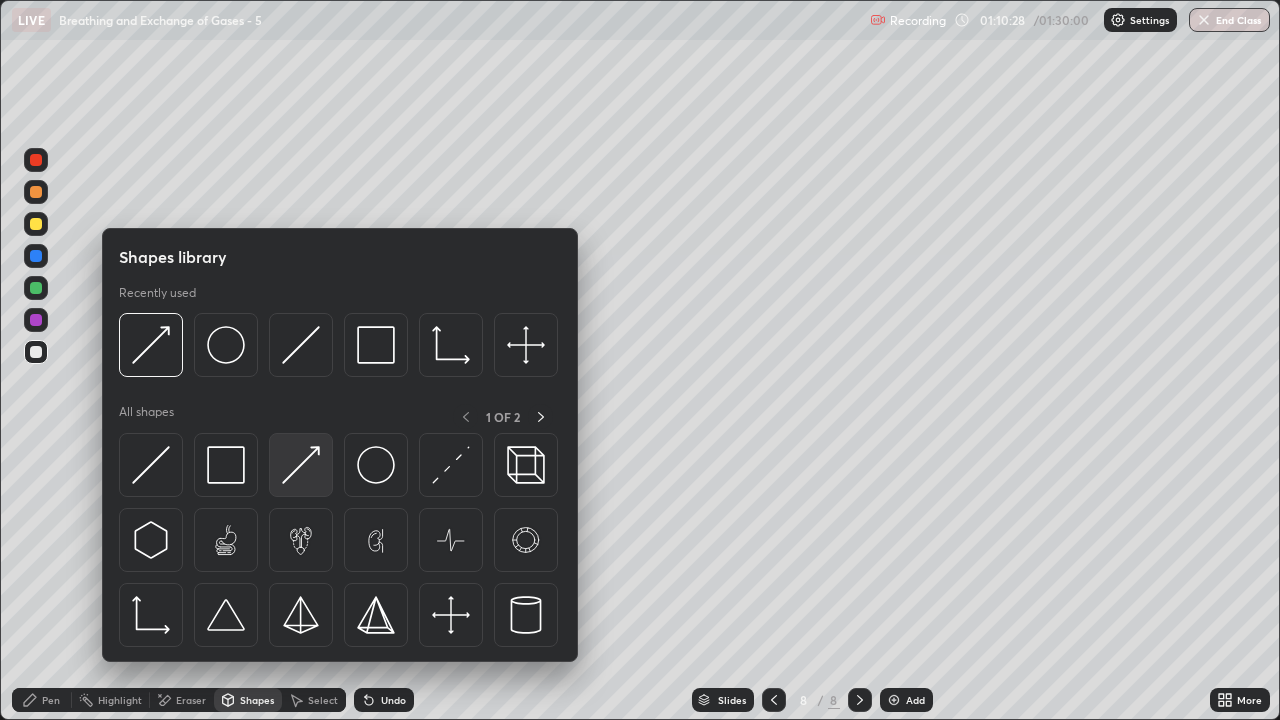click at bounding box center [301, 465] 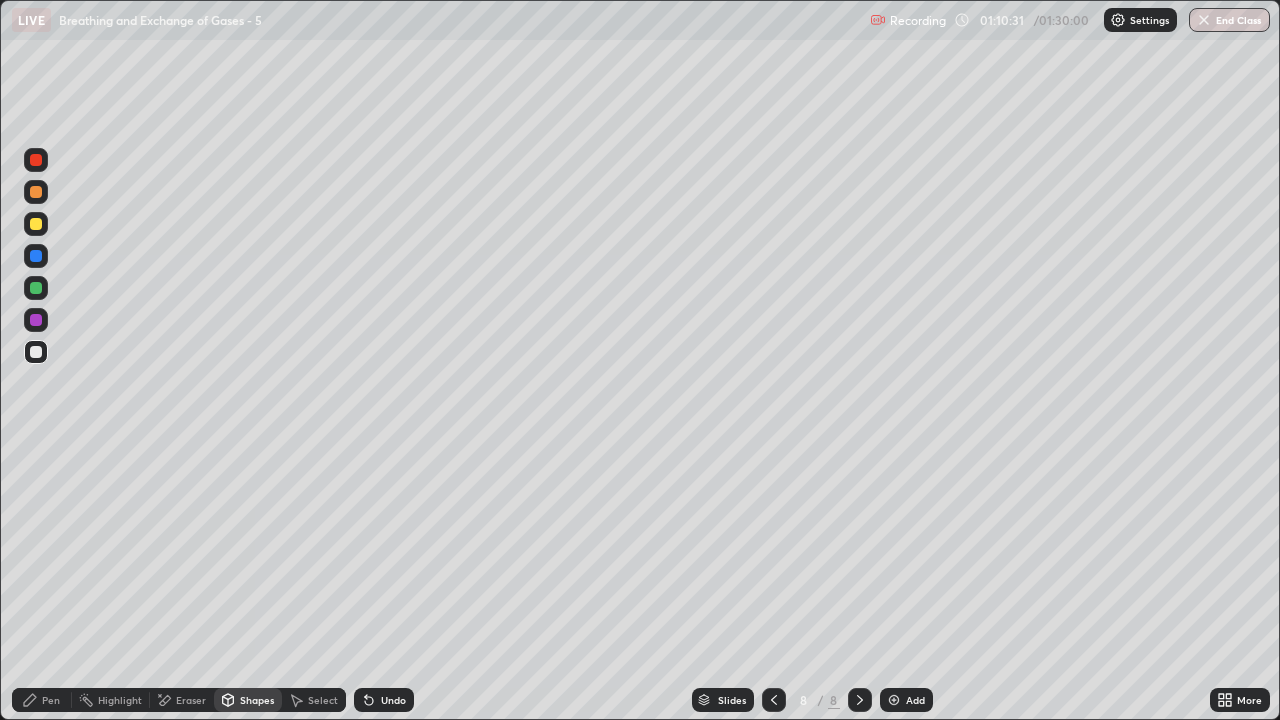 click on "Pen" at bounding box center [51, 700] 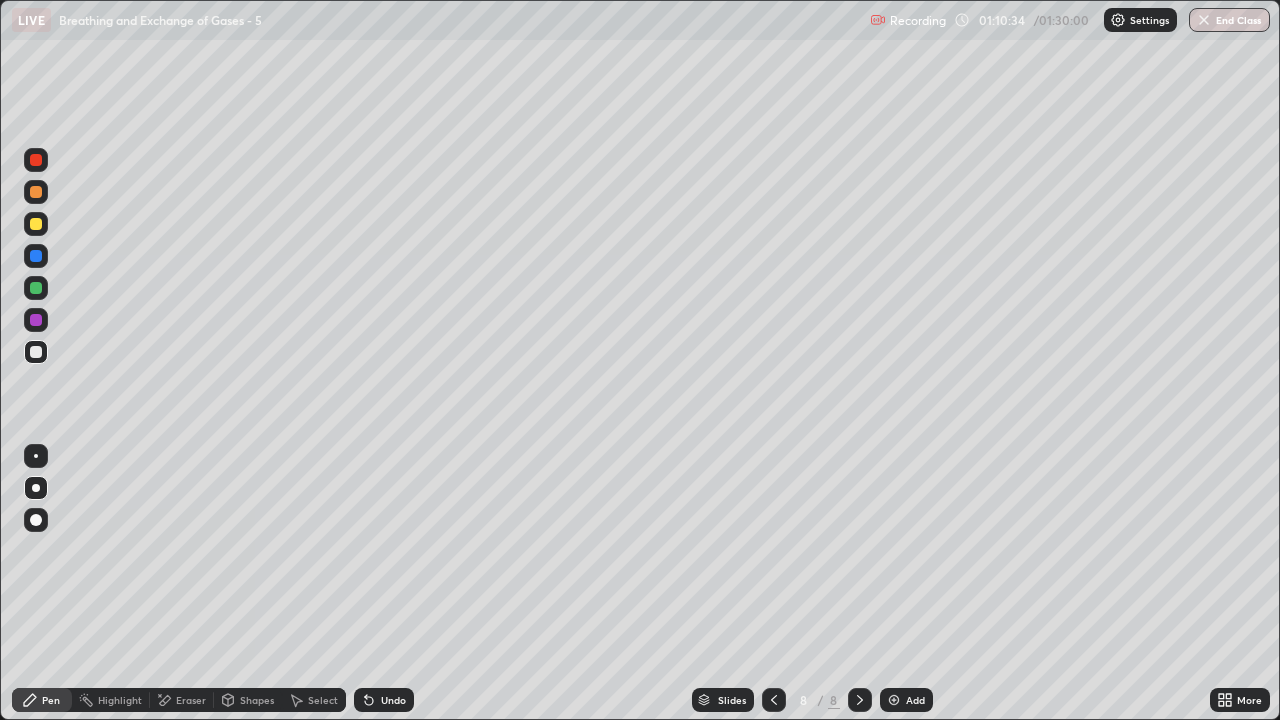 click at bounding box center [36, 288] 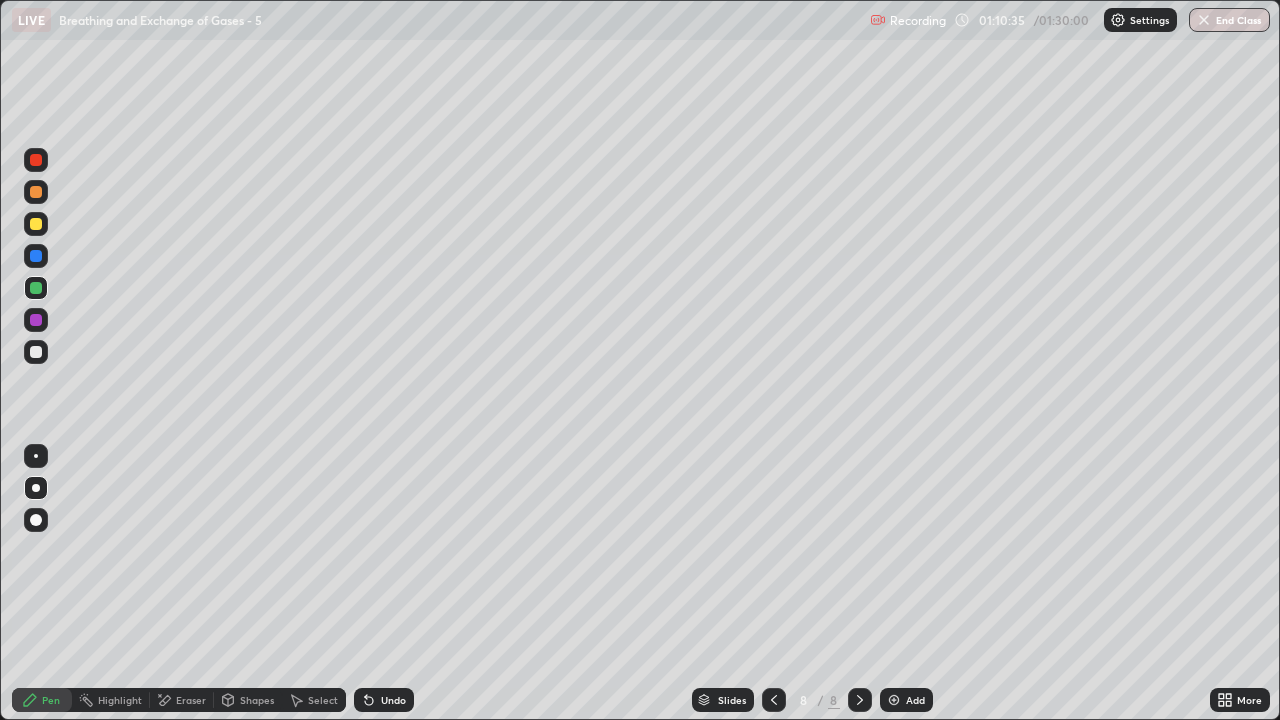 click on "Shapes" at bounding box center [257, 700] 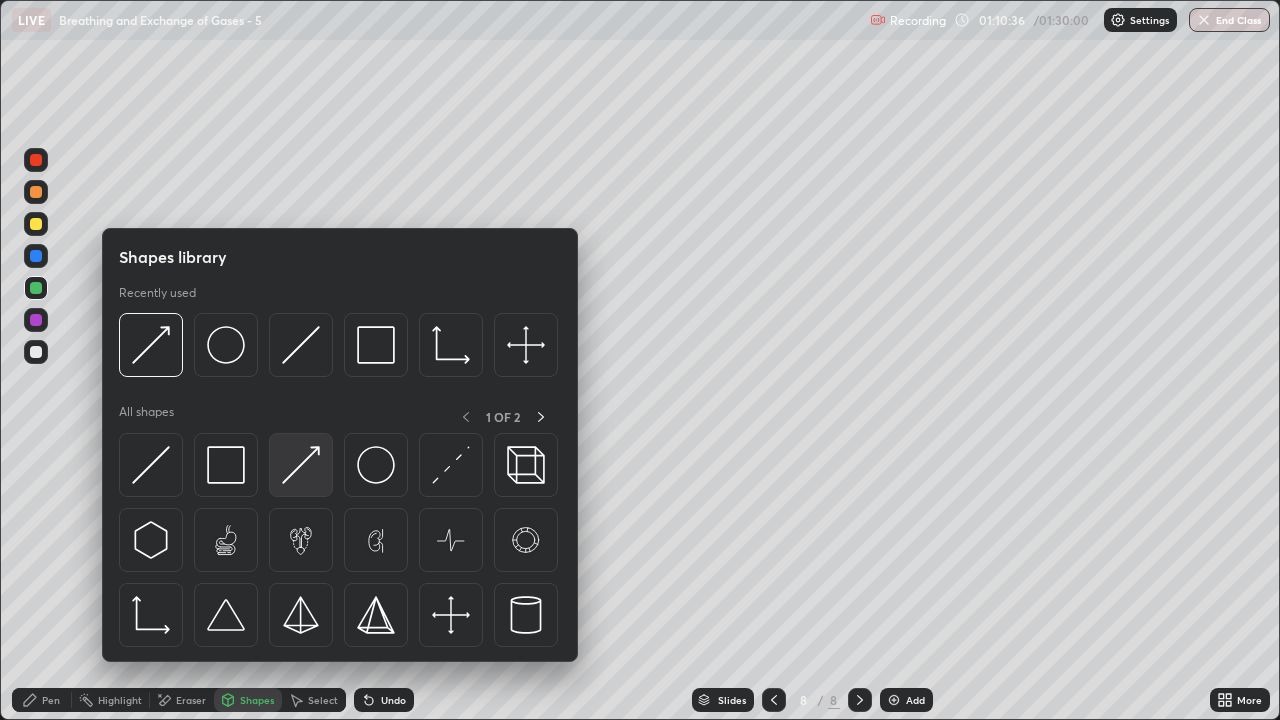 click at bounding box center (301, 465) 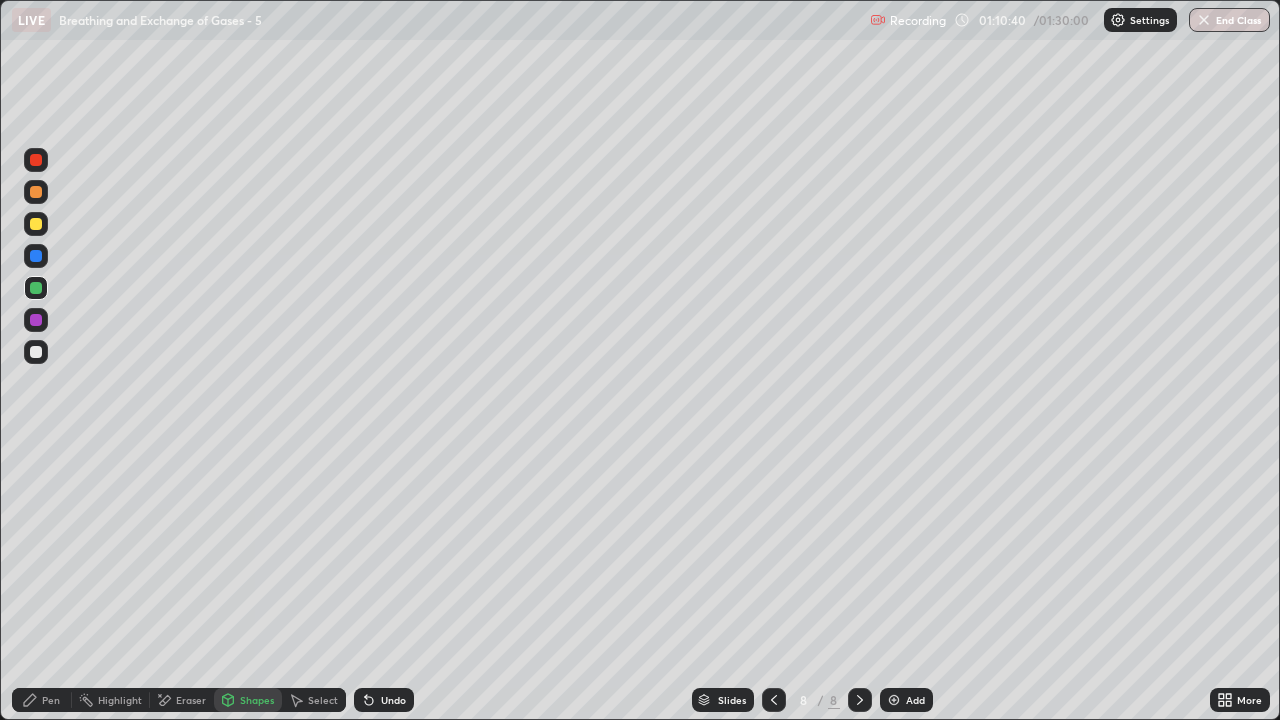click at bounding box center [36, 288] 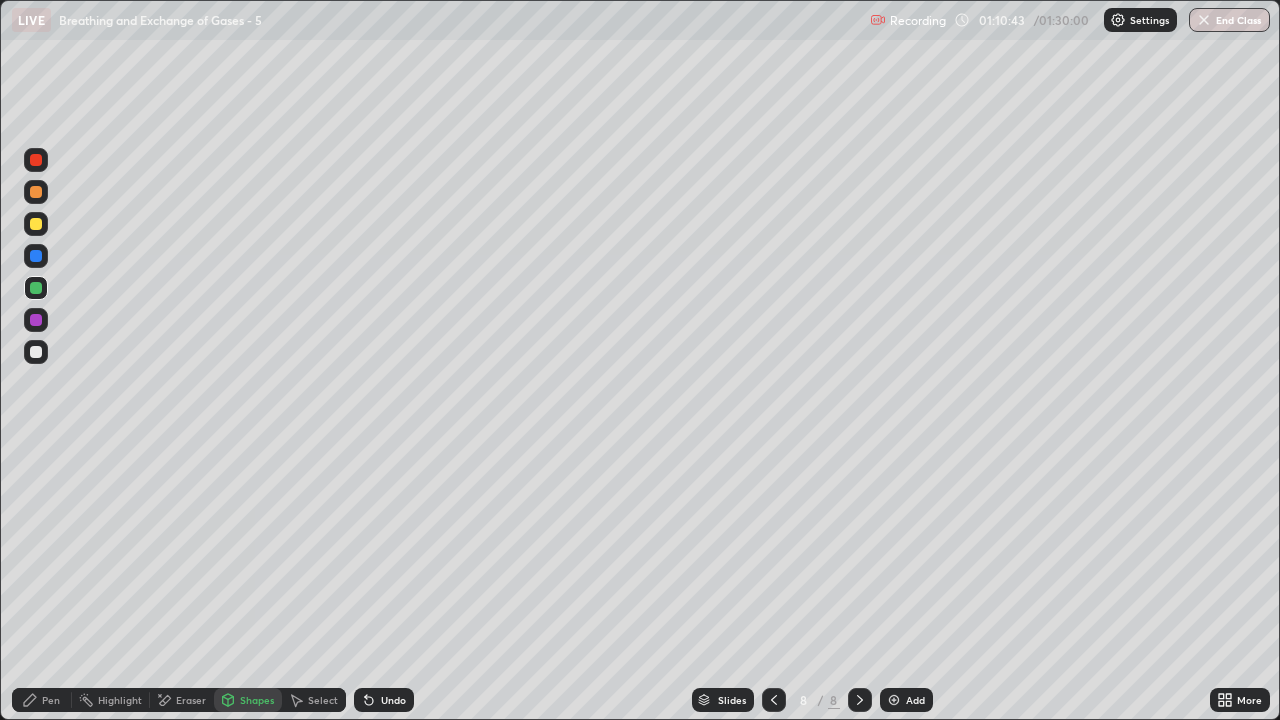 click on "Eraser" at bounding box center (191, 700) 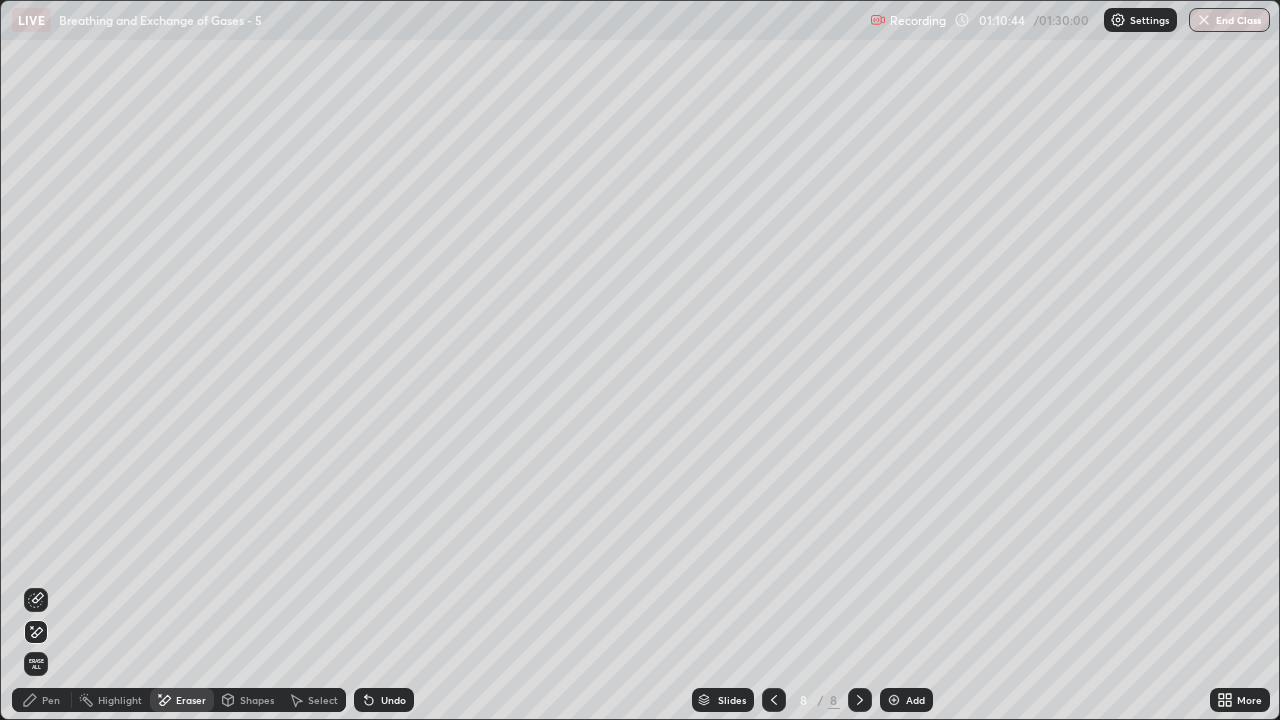 click 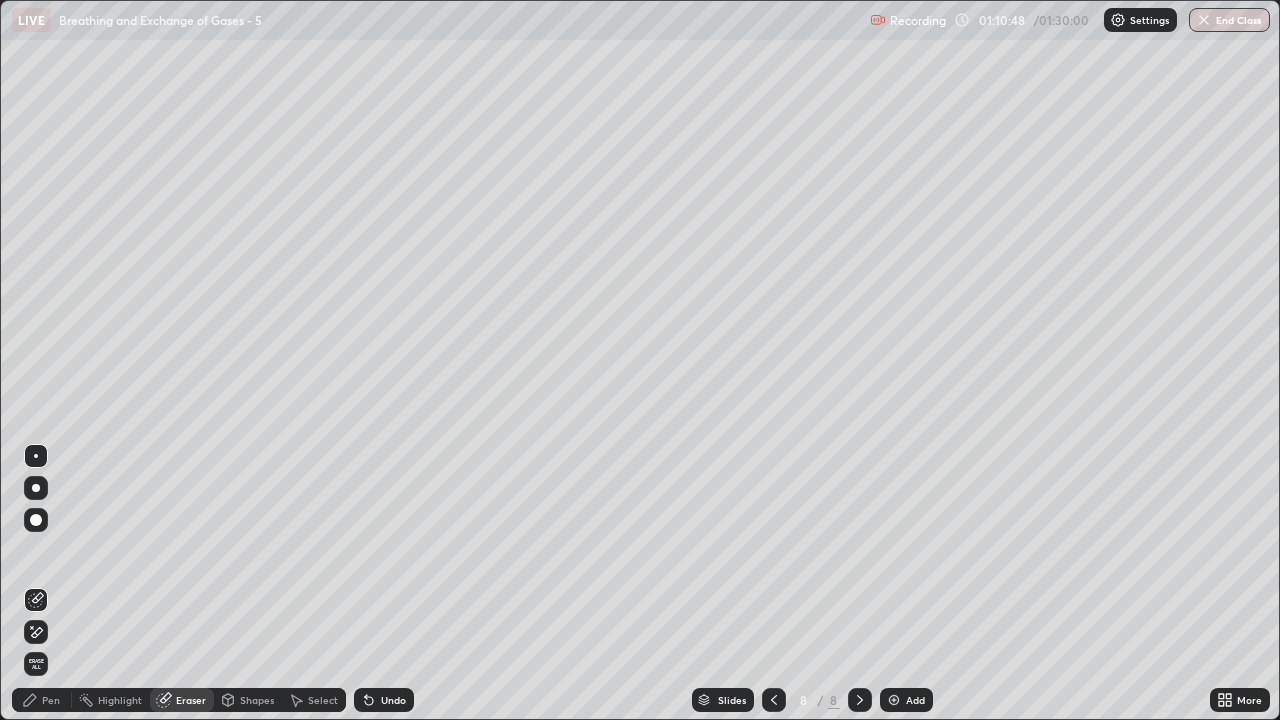 click on "Pen" at bounding box center (51, 700) 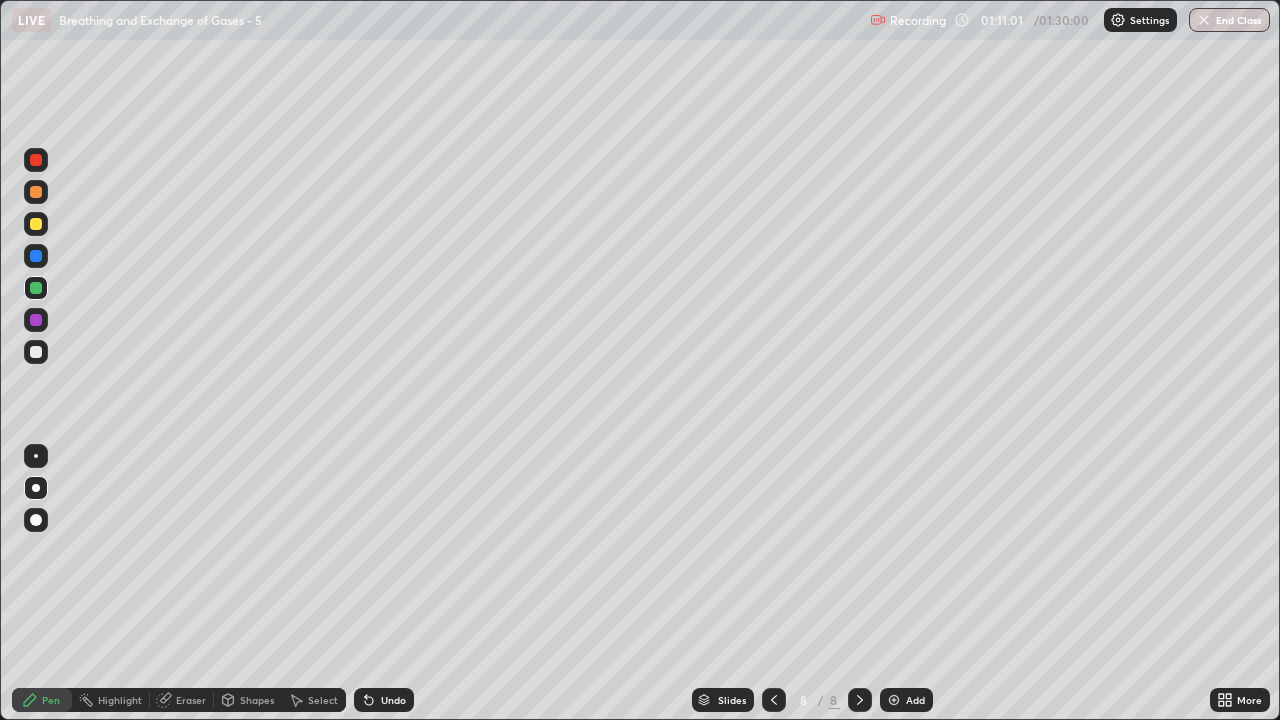 click at bounding box center [36, 352] 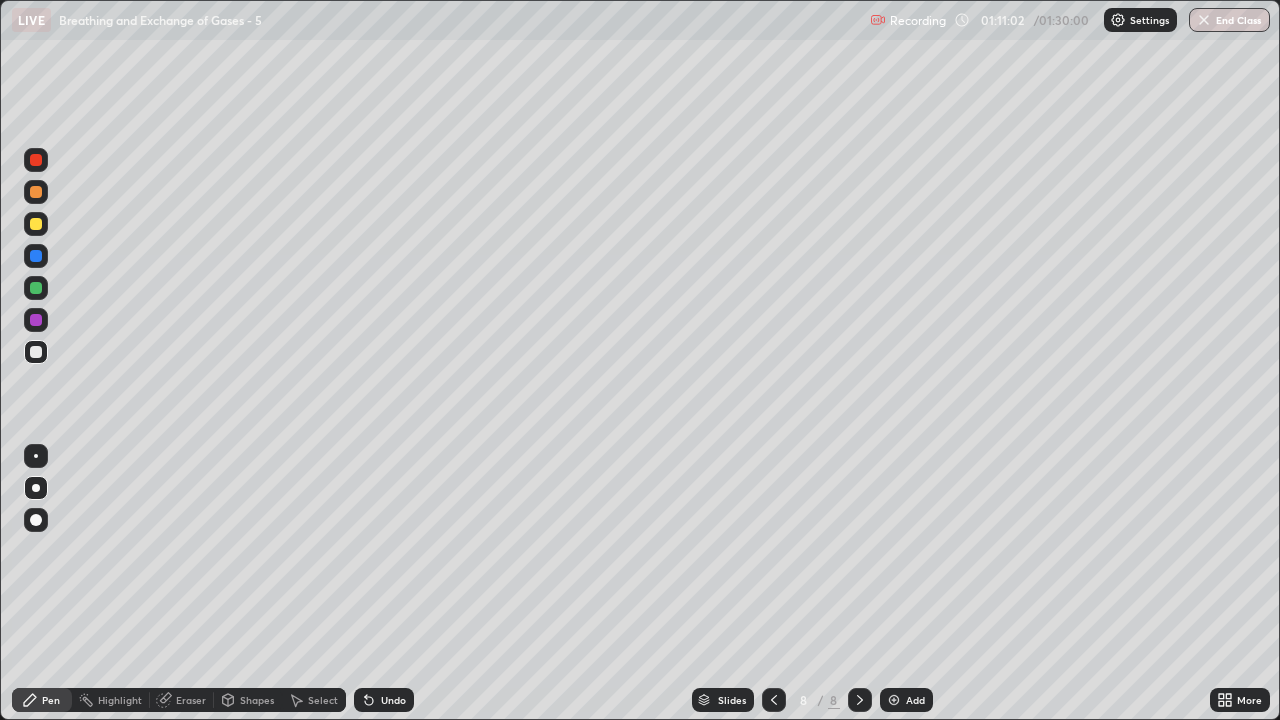 click on "Shapes" at bounding box center (257, 700) 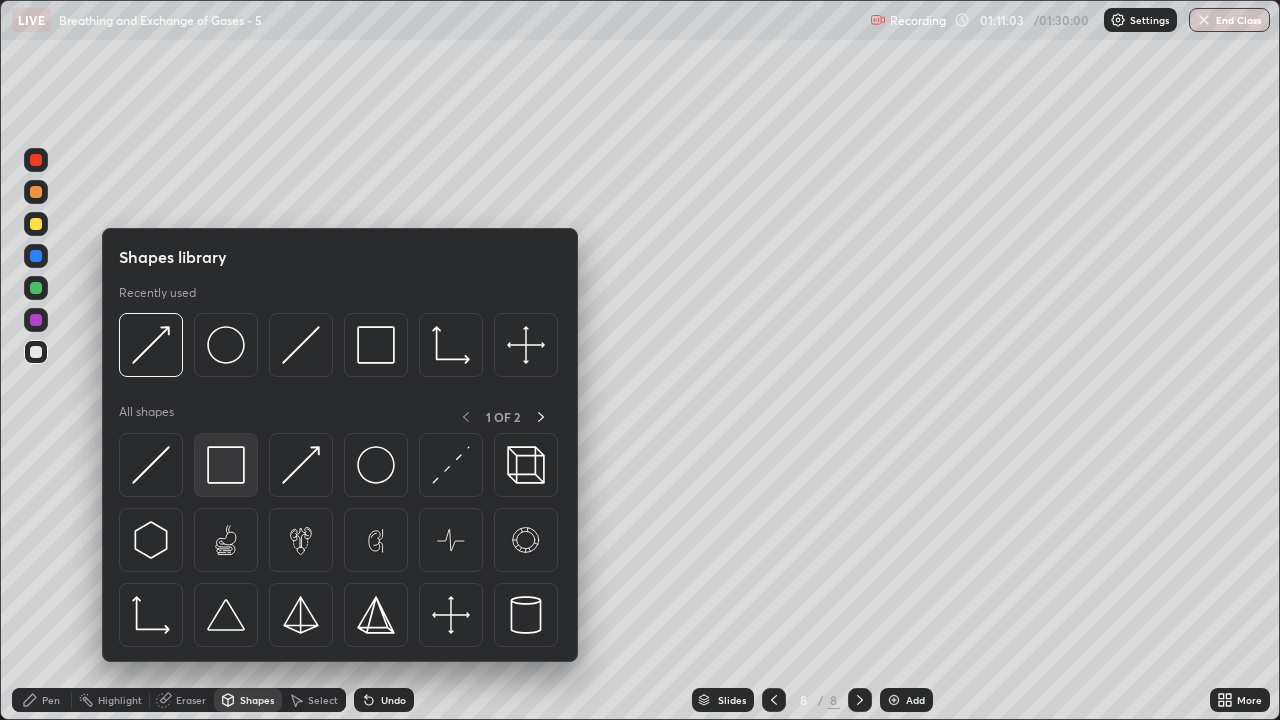 click at bounding box center [226, 465] 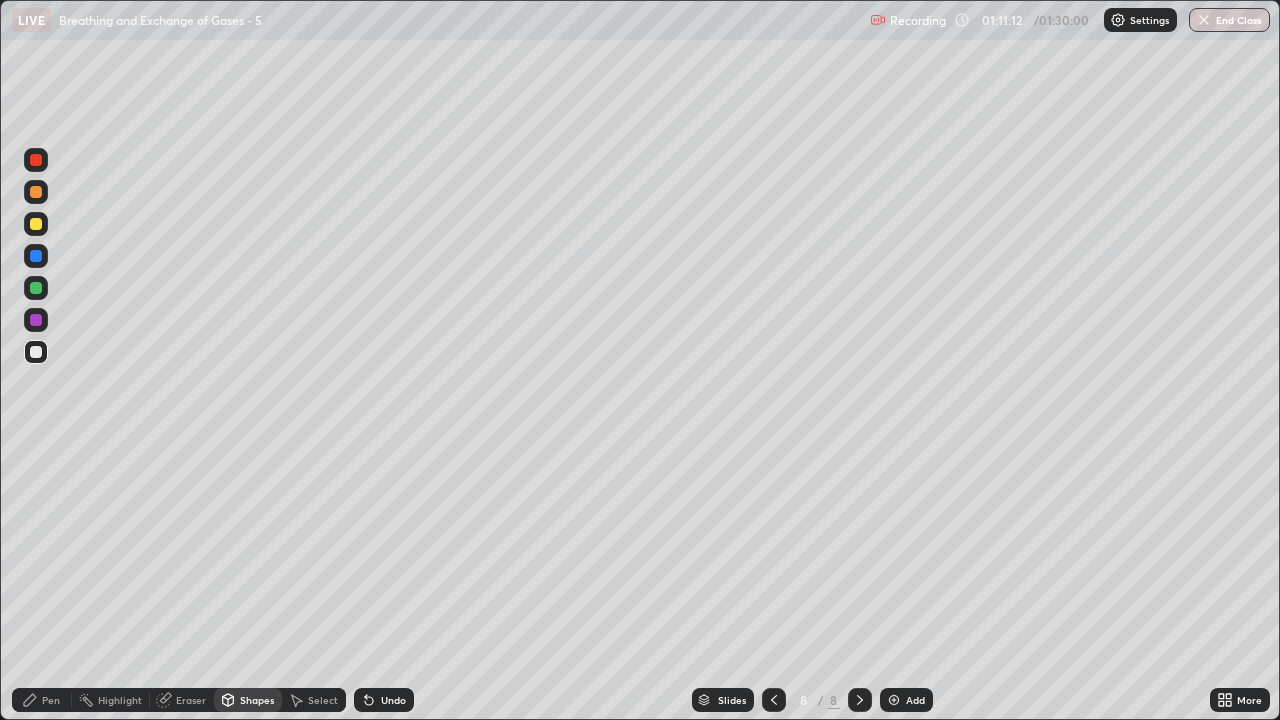 click on "Shapes" at bounding box center (257, 700) 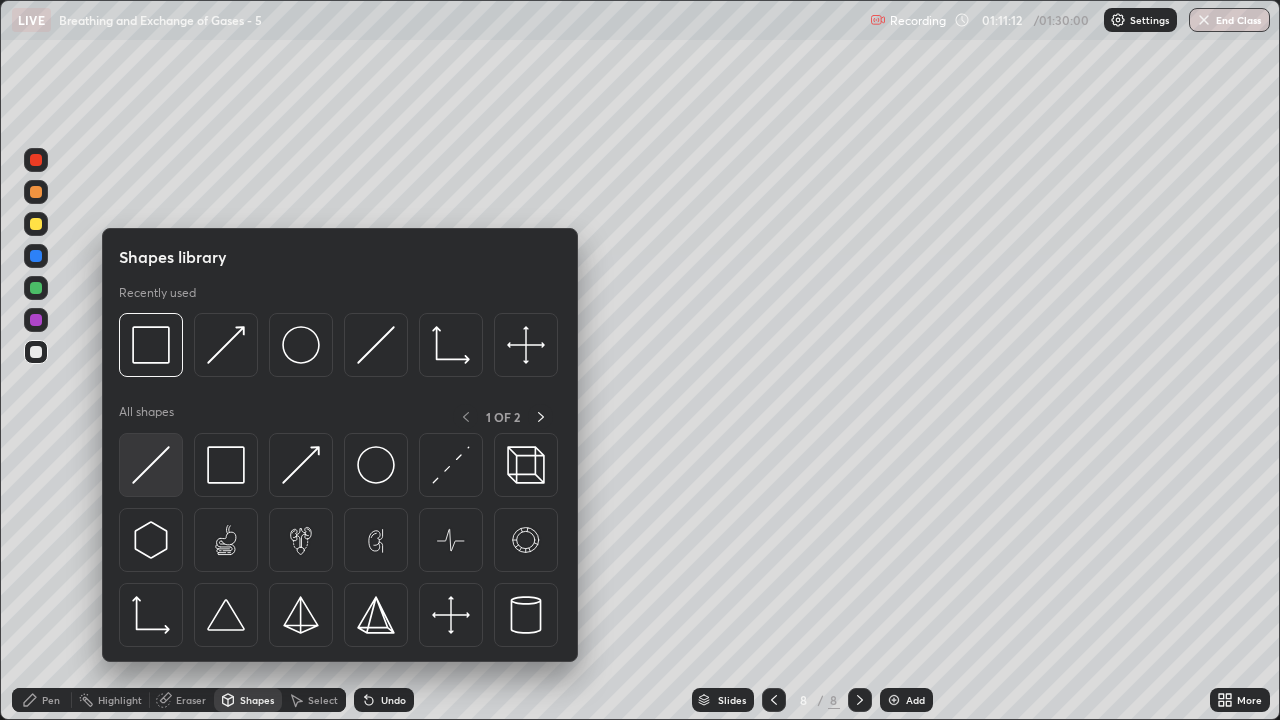 click at bounding box center [151, 465] 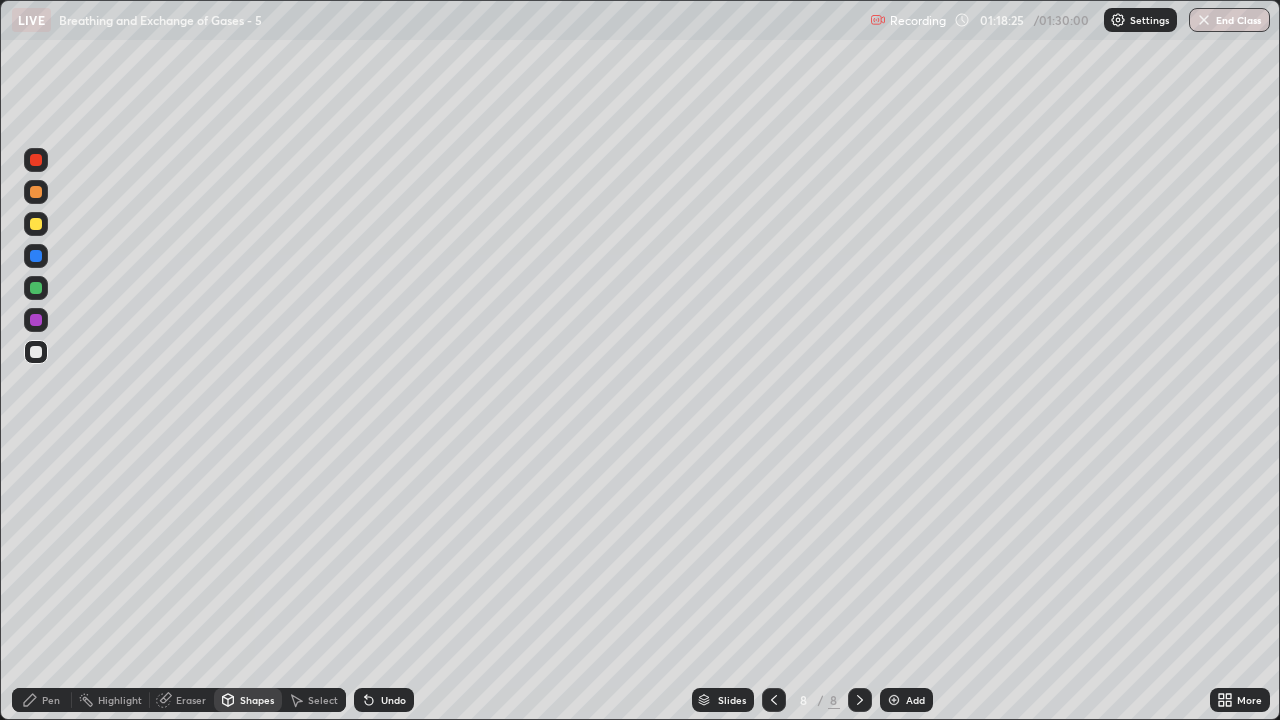 click on "Pen" at bounding box center [42, 700] 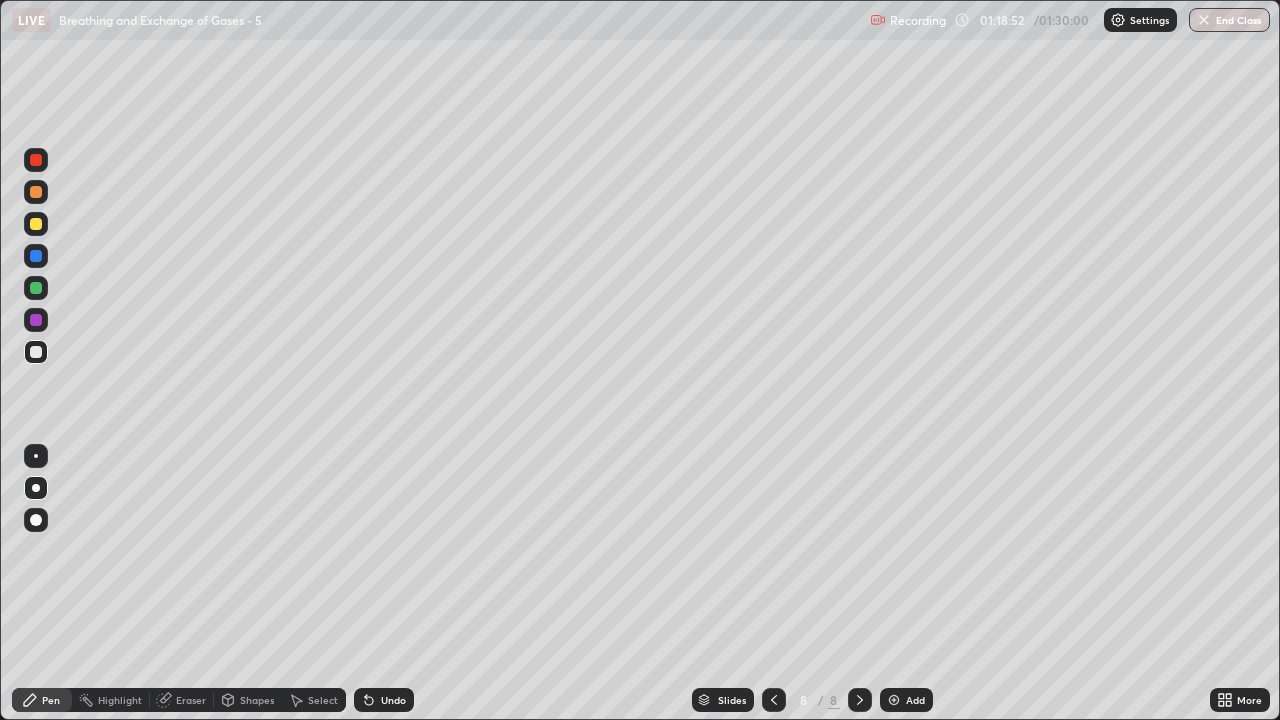 click on "Pen" at bounding box center (51, 700) 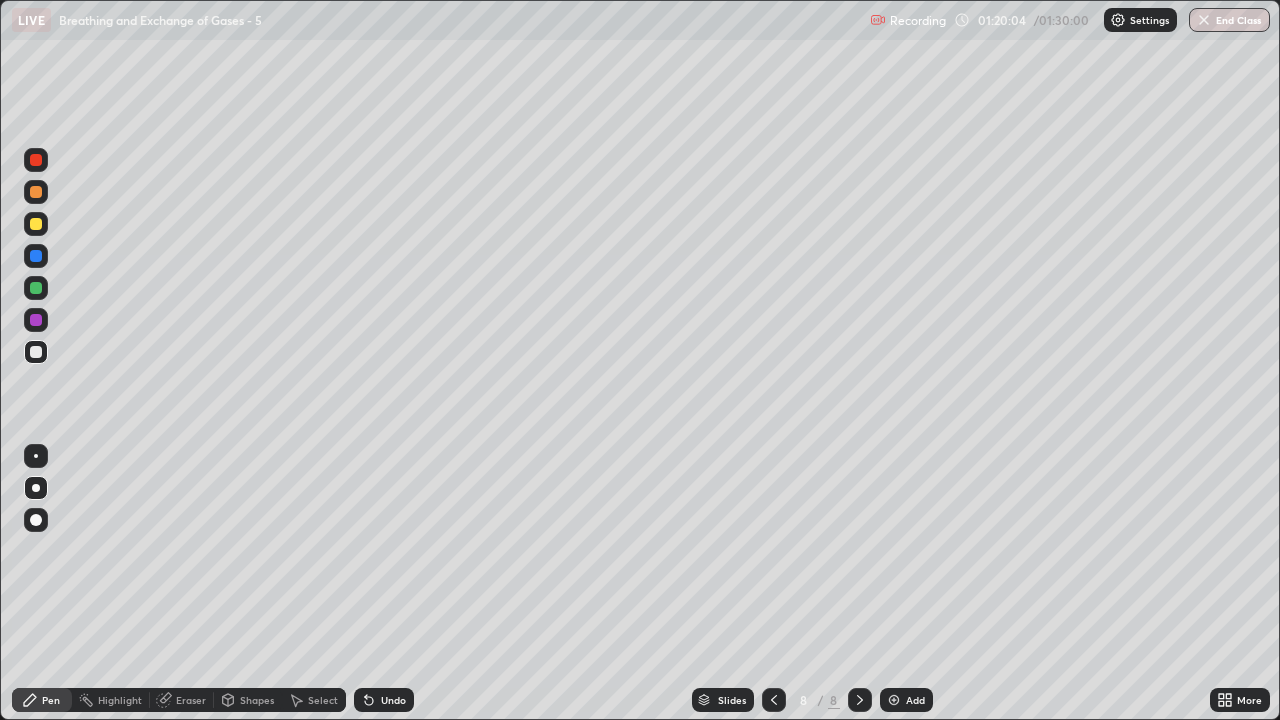 click on "Eraser" at bounding box center (191, 700) 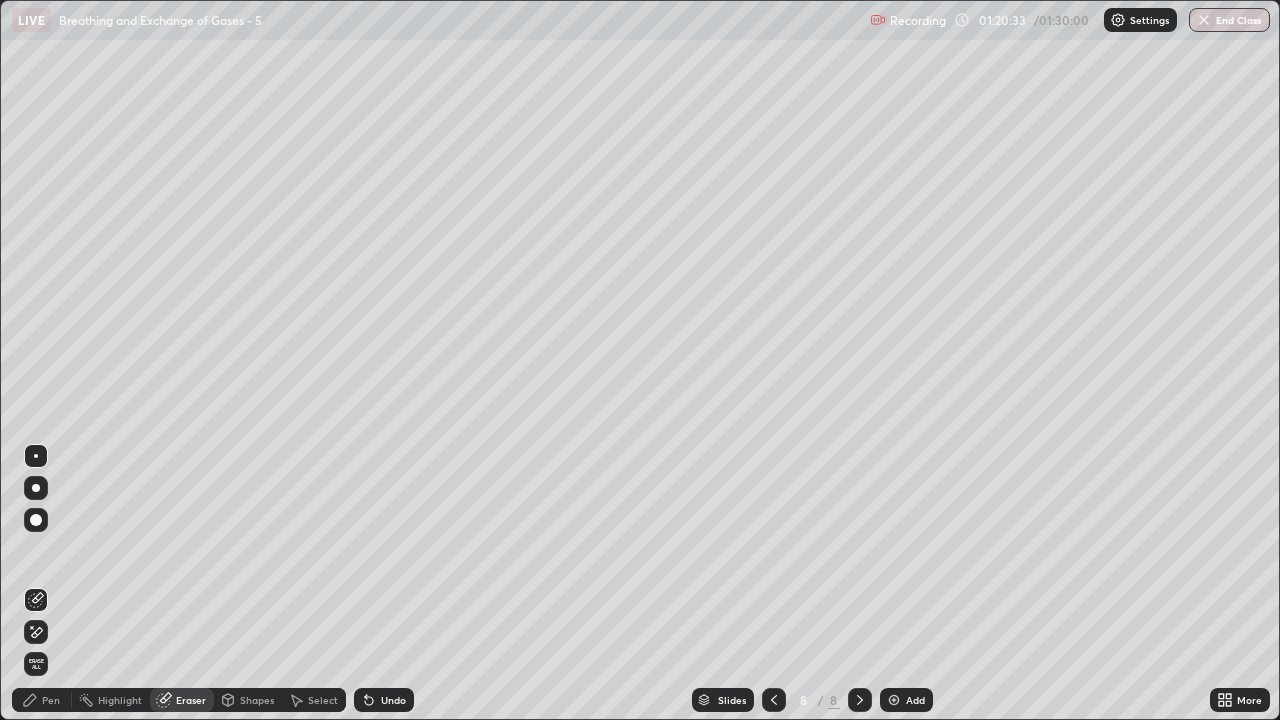 click on "Pen" at bounding box center (51, 700) 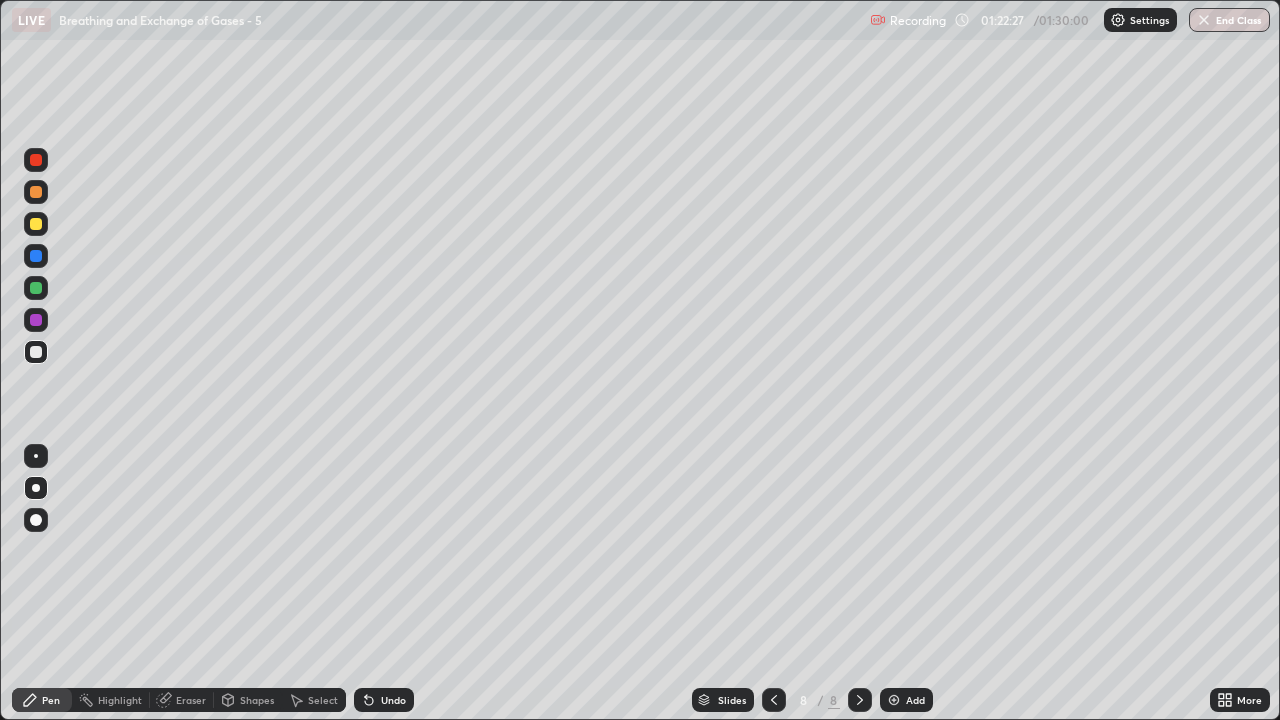 click on "Eraser" at bounding box center [191, 700] 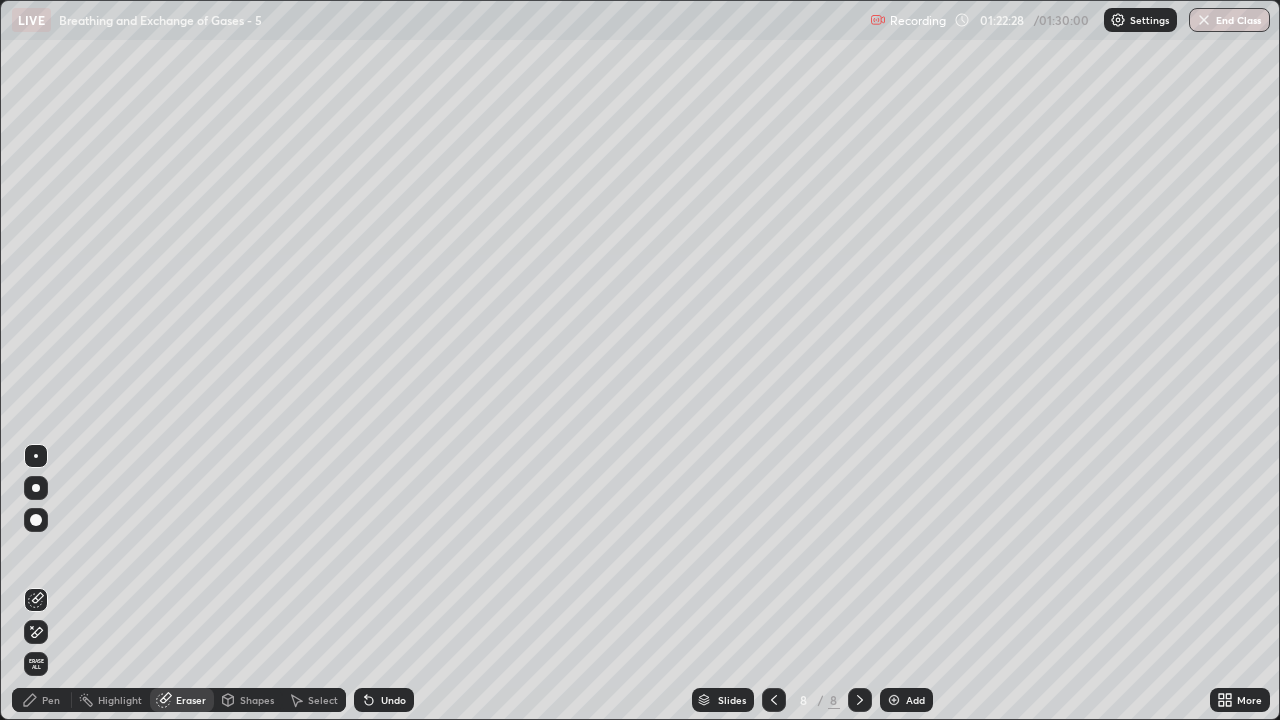 click at bounding box center [36, 632] 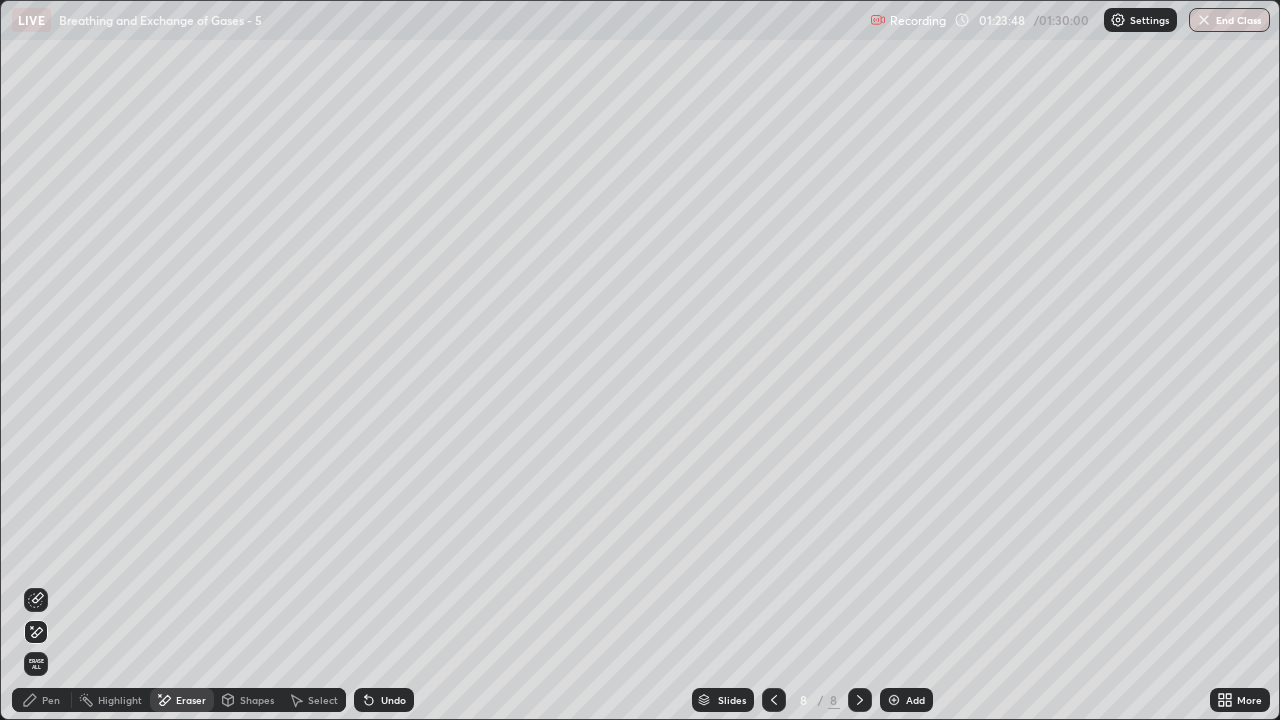 click 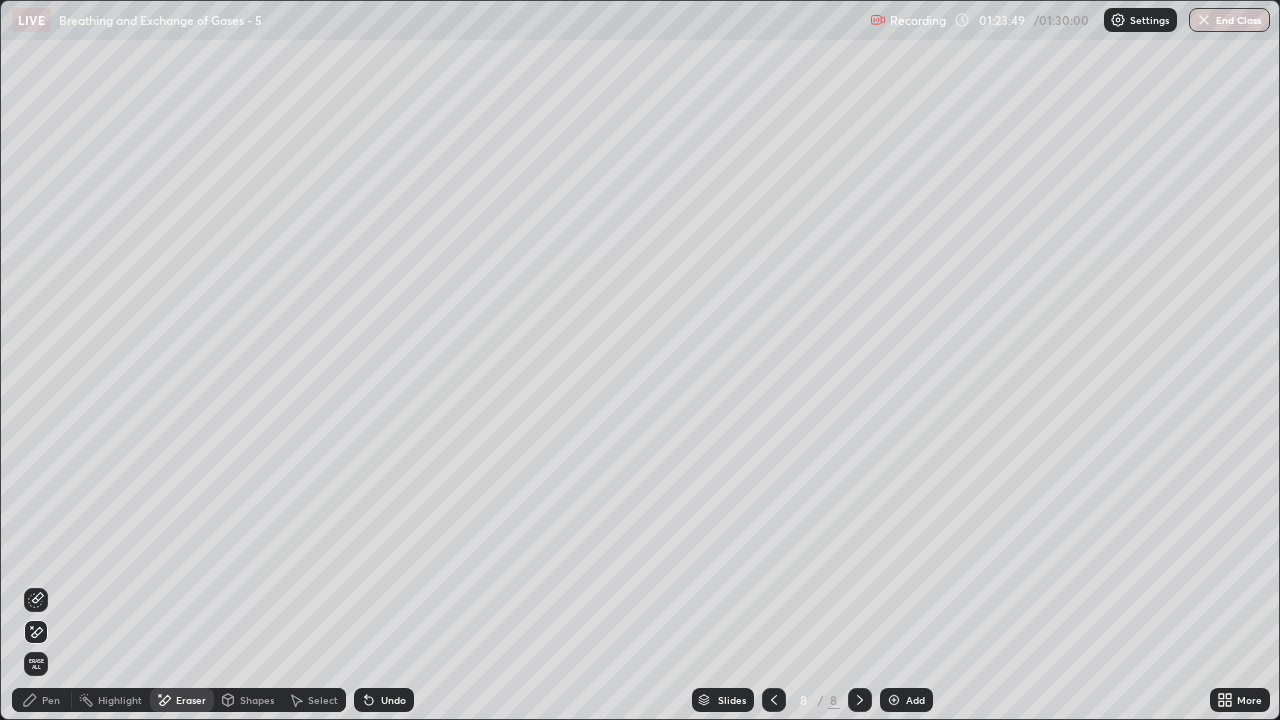 click at bounding box center [894, 700] 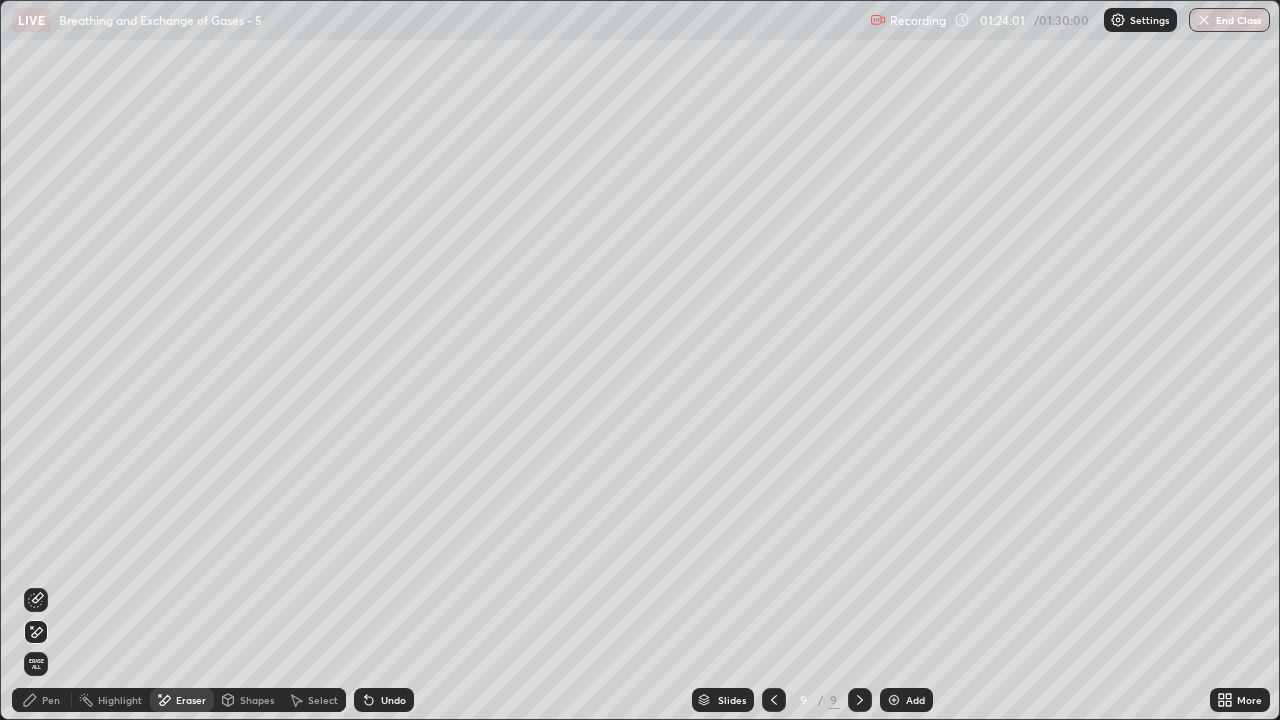 click on "Pen" at bounding box center (51, 700) 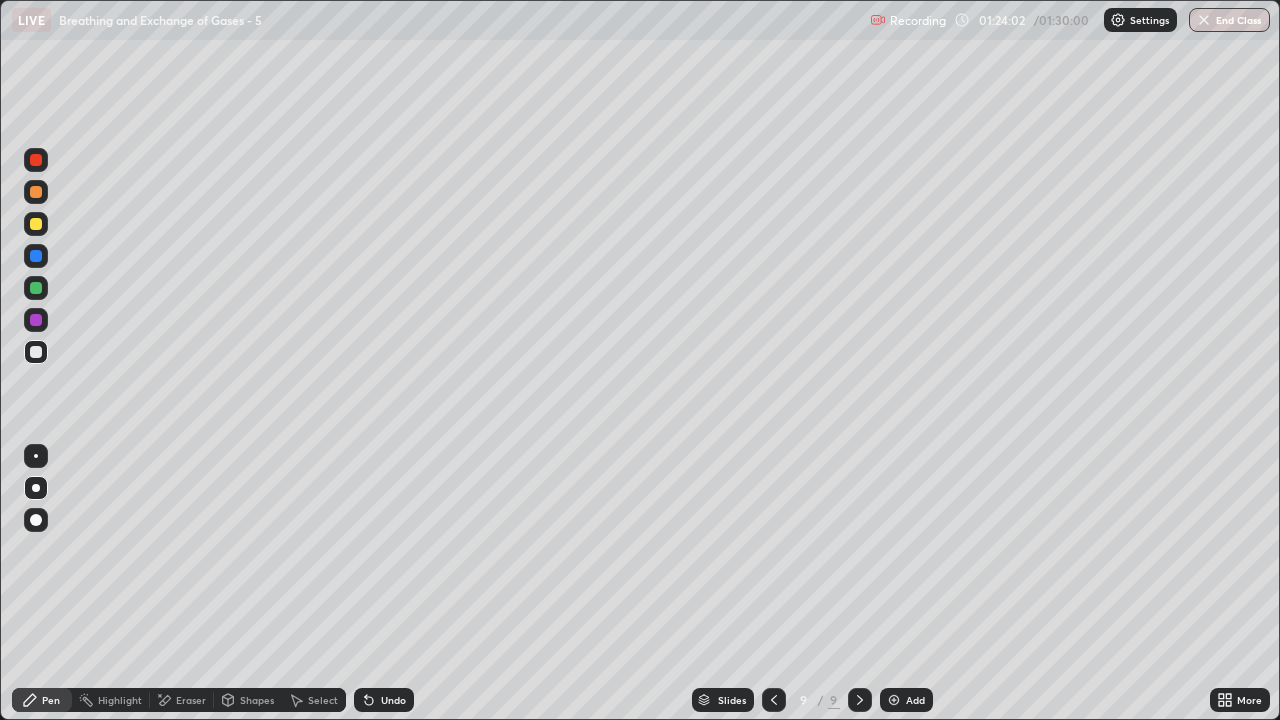 click on "Shapes" at bounding box center (257, 700) 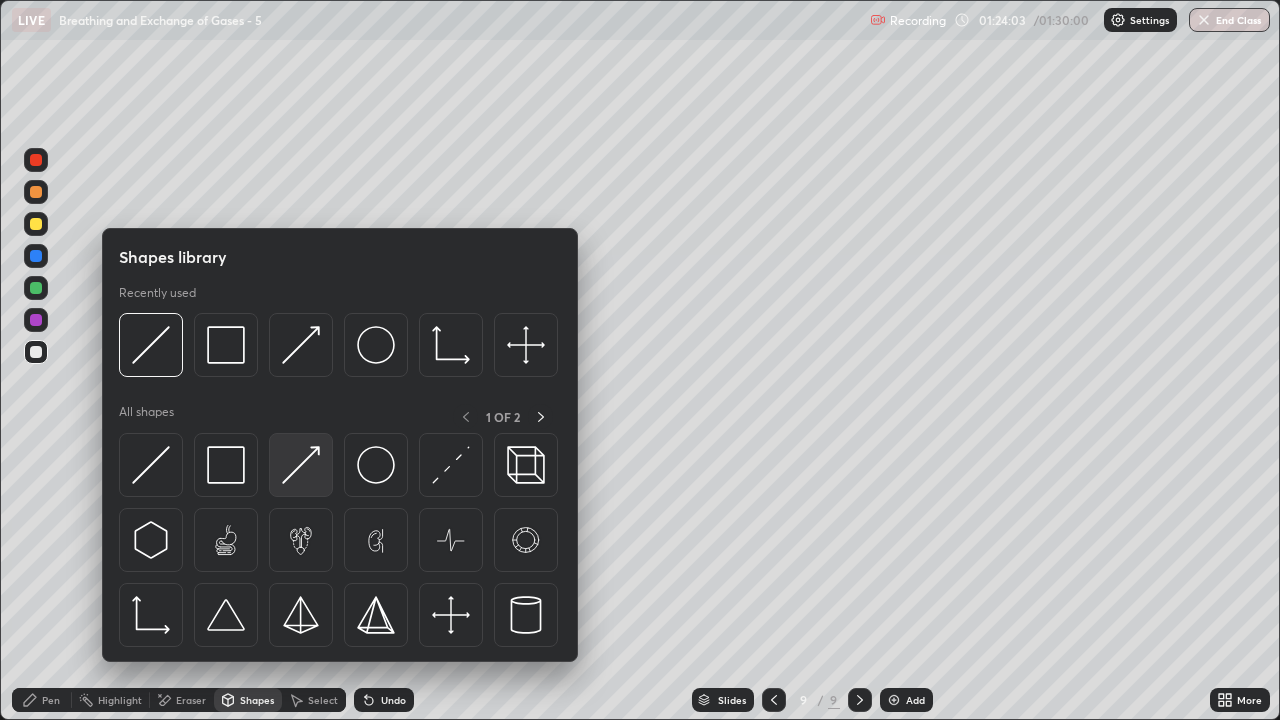 click at bounding box center [301, 465] 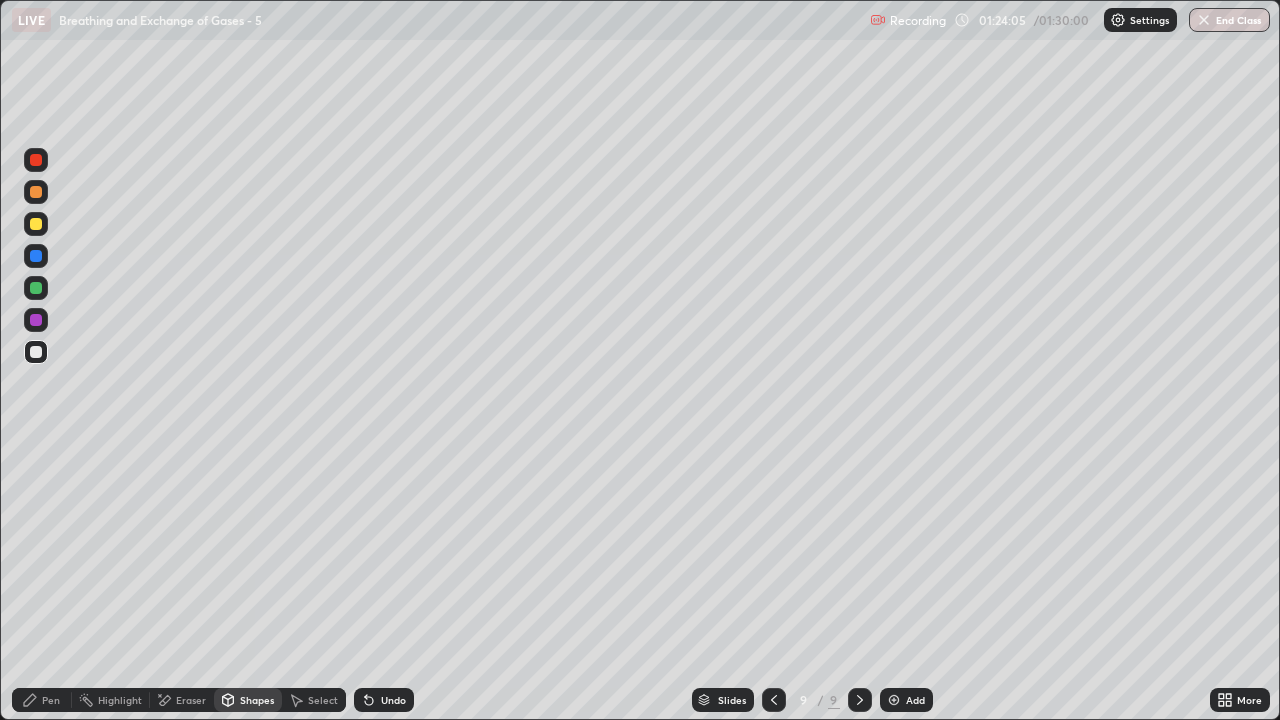 click at bounding box center [36, 224] 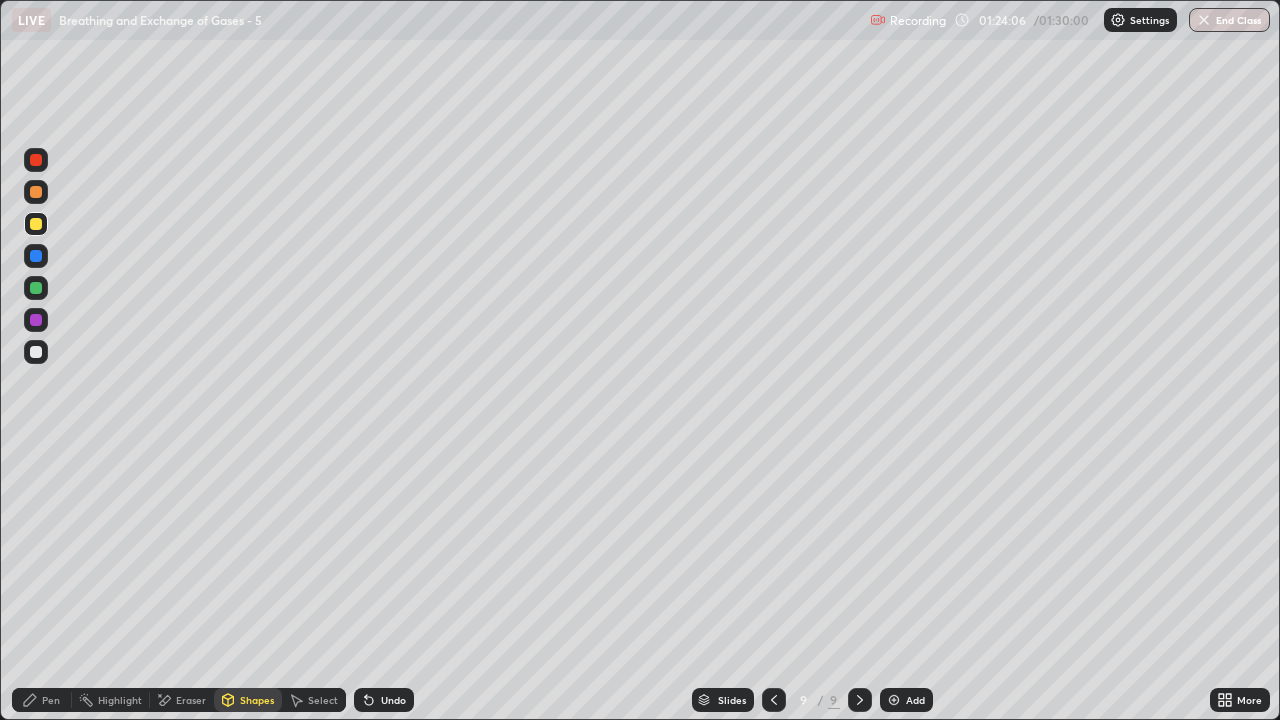 click on "Pen" at bounding box center [42, 700] 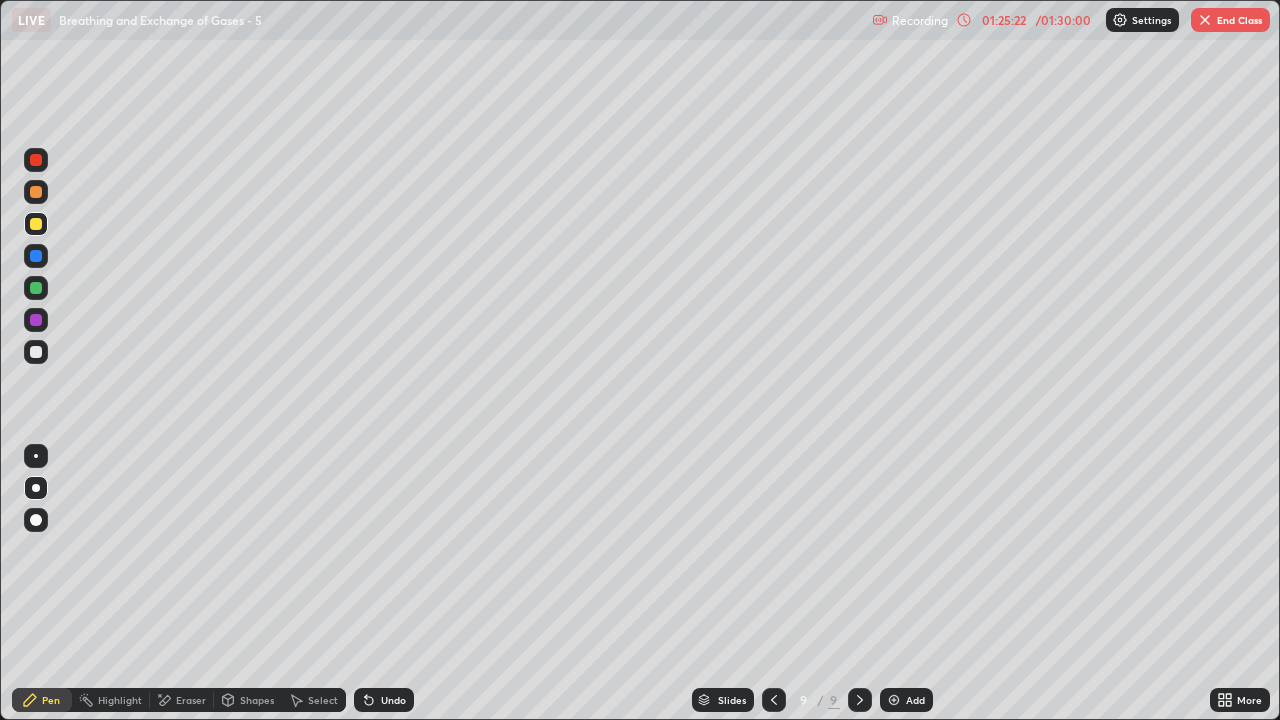 click at bounding box center [36, 352] 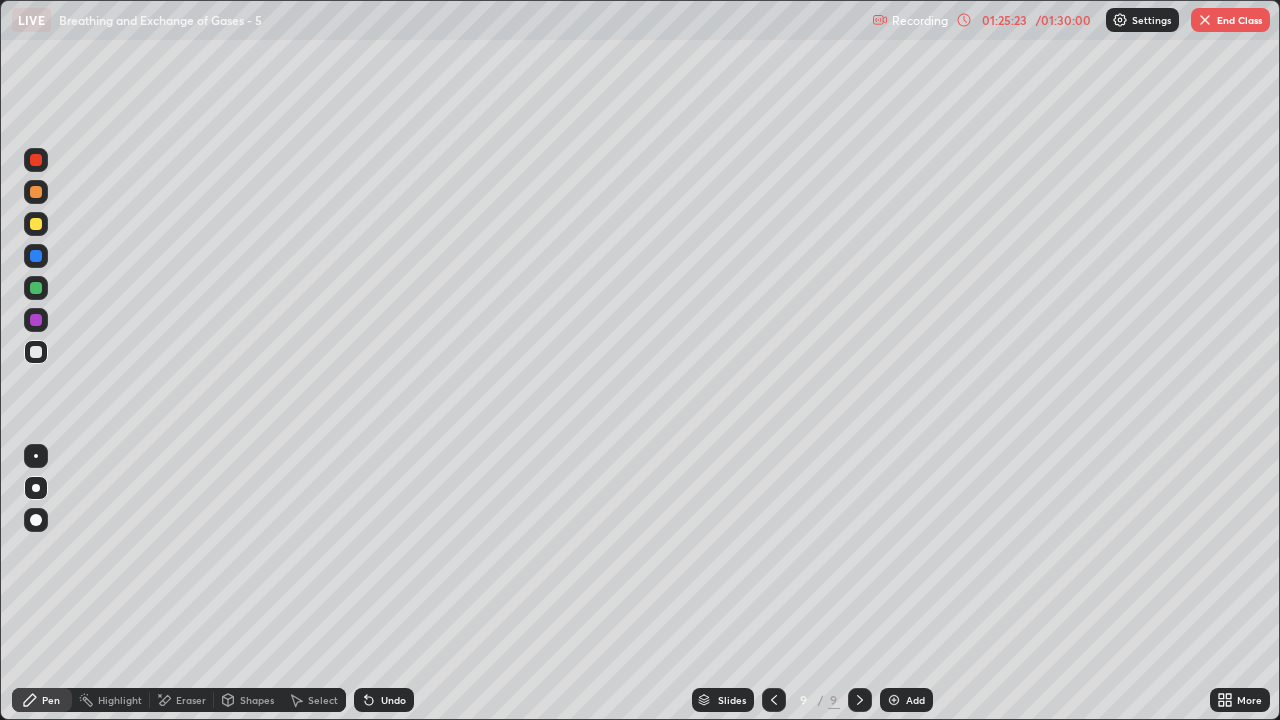 click on "Shapes" at bounding box center (257, 700) 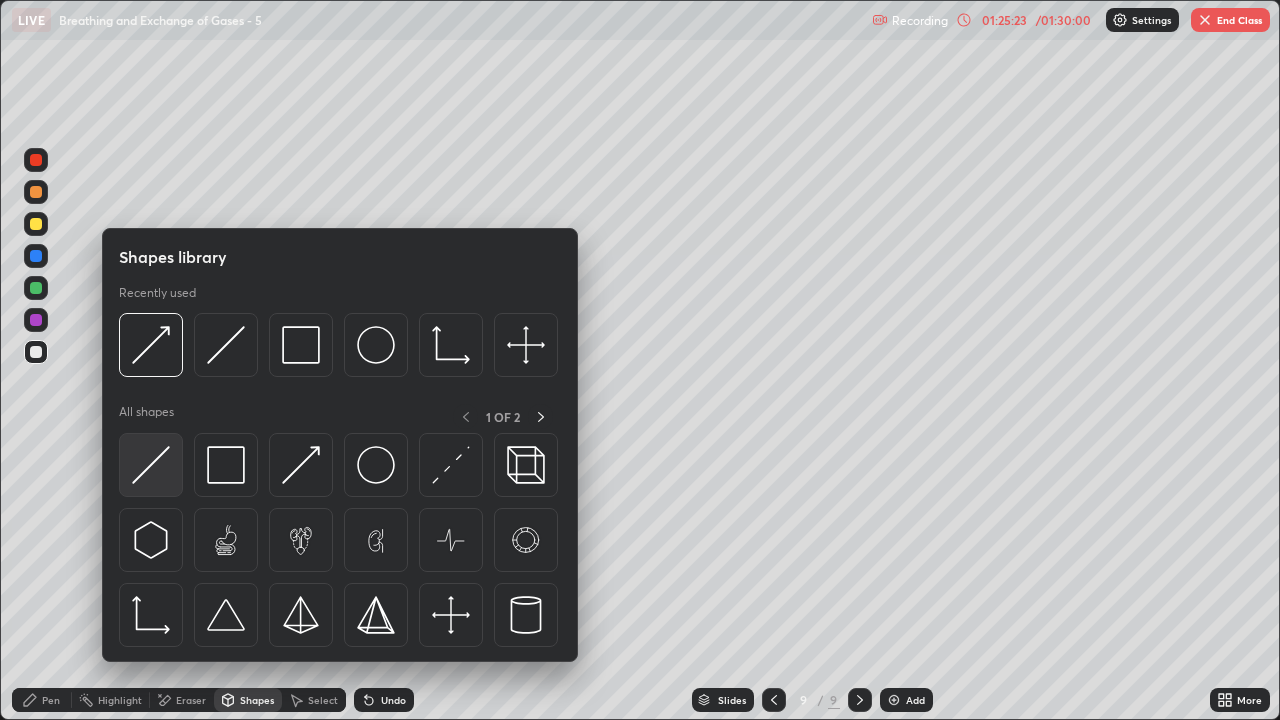 click at bounding box center [151, 465] 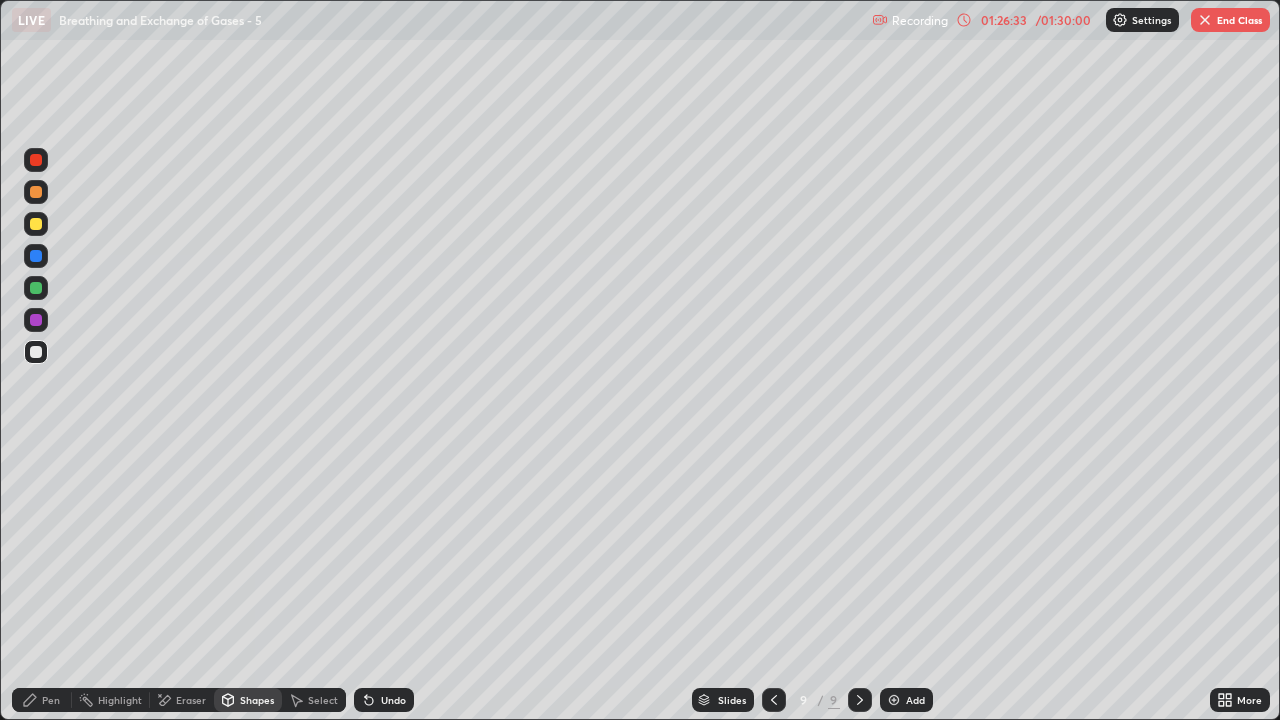 click 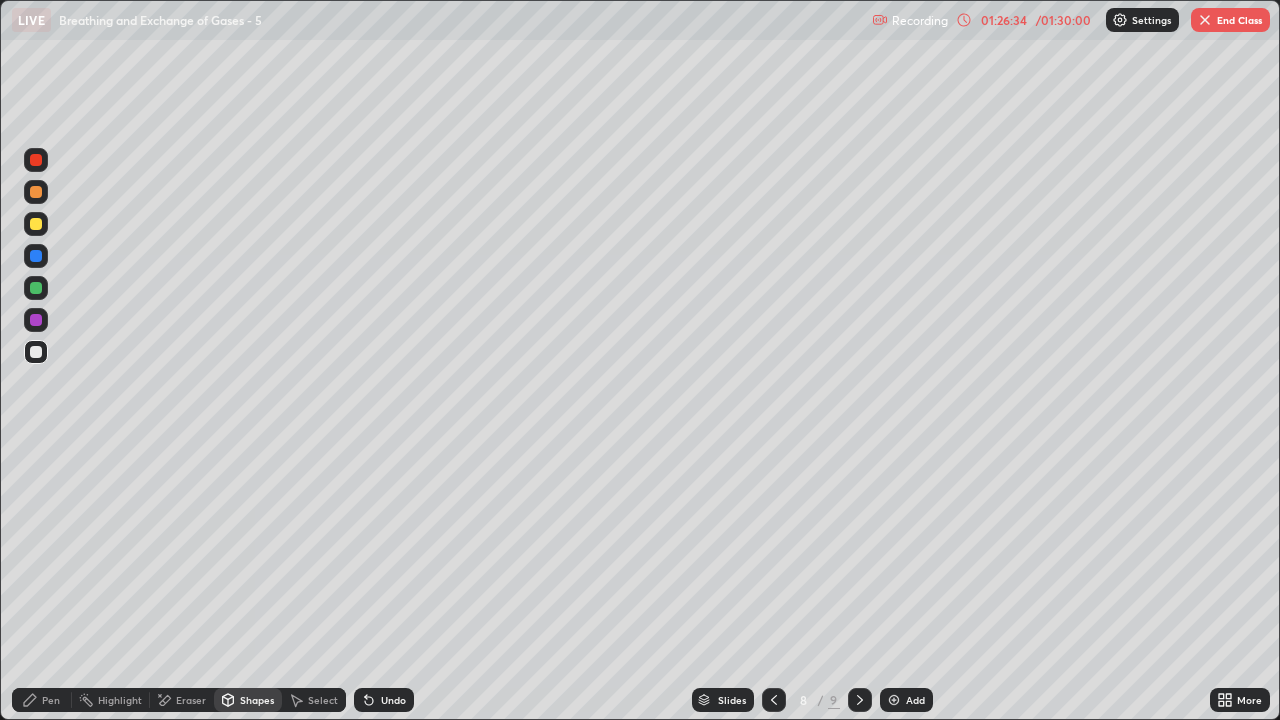 click at bounding box center (774, 700) 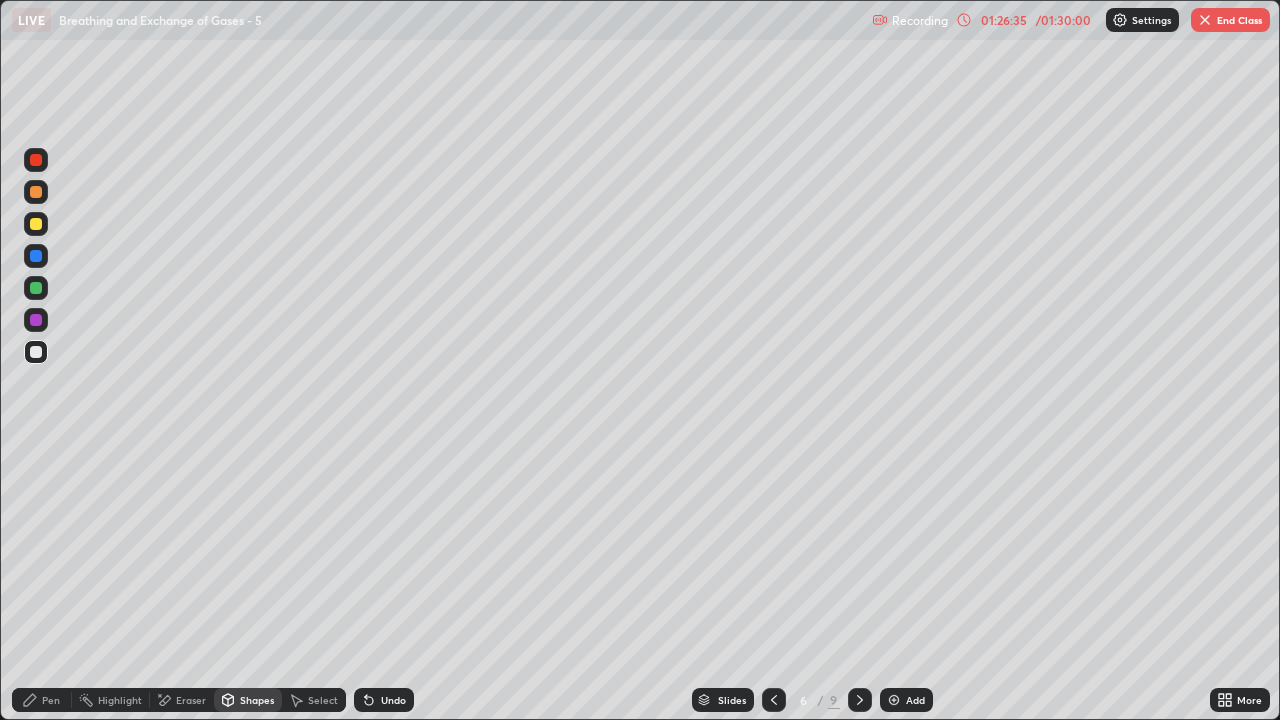 click at bounding box center [774, 700] 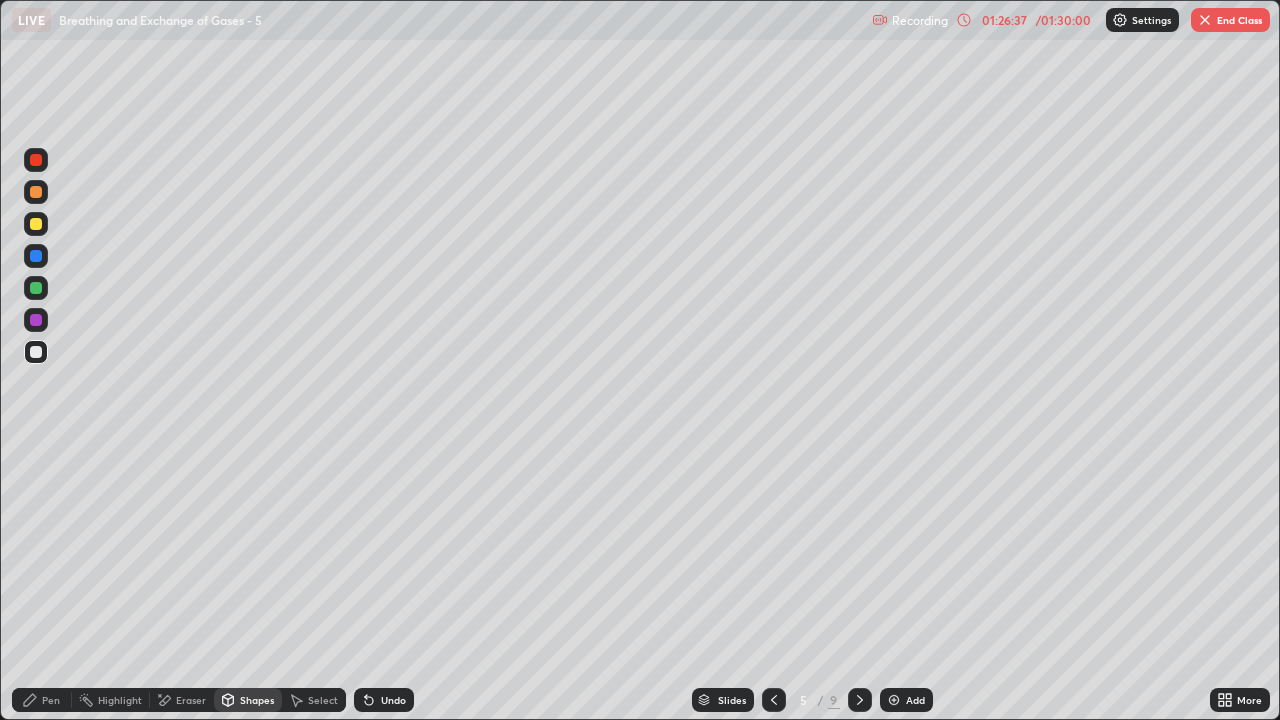 click 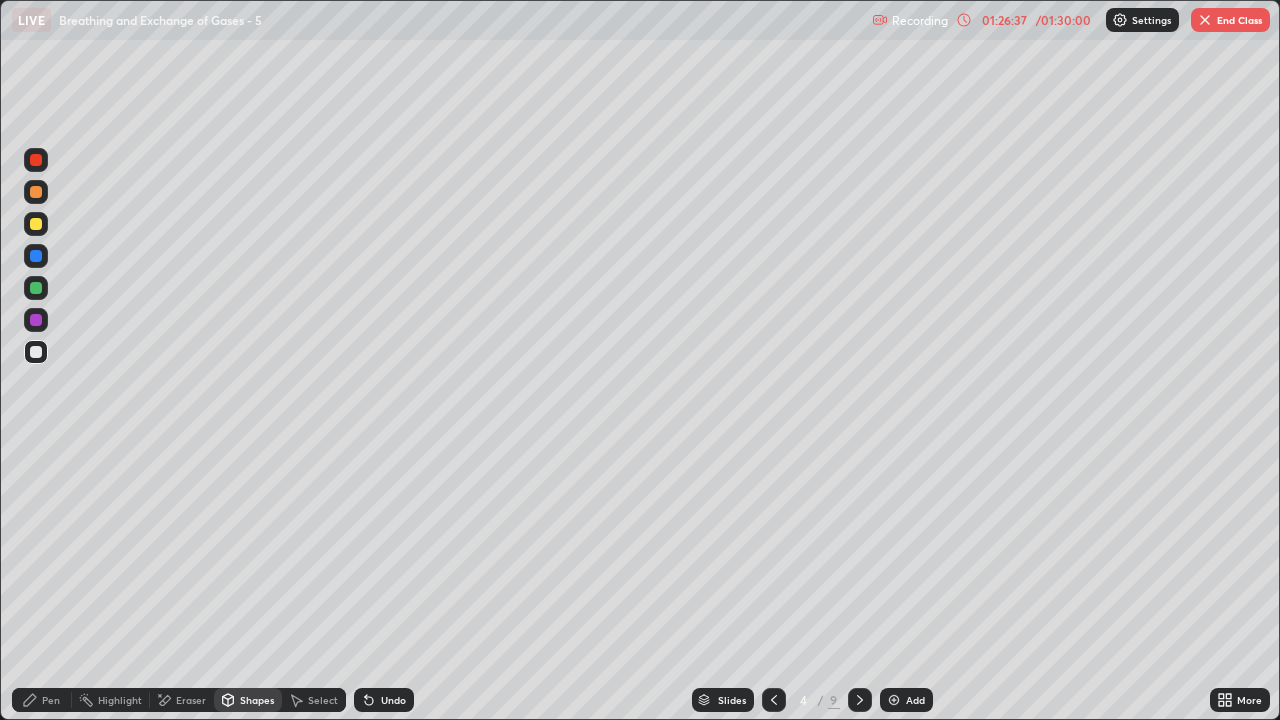 click 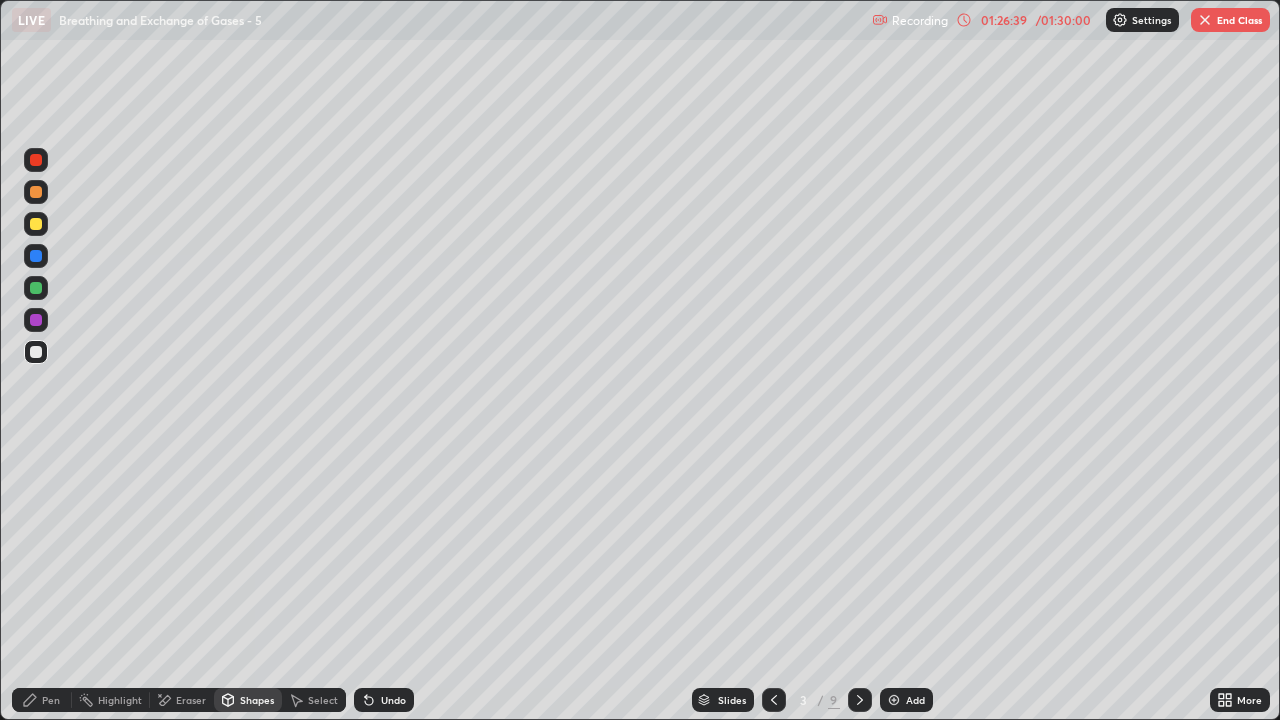 click 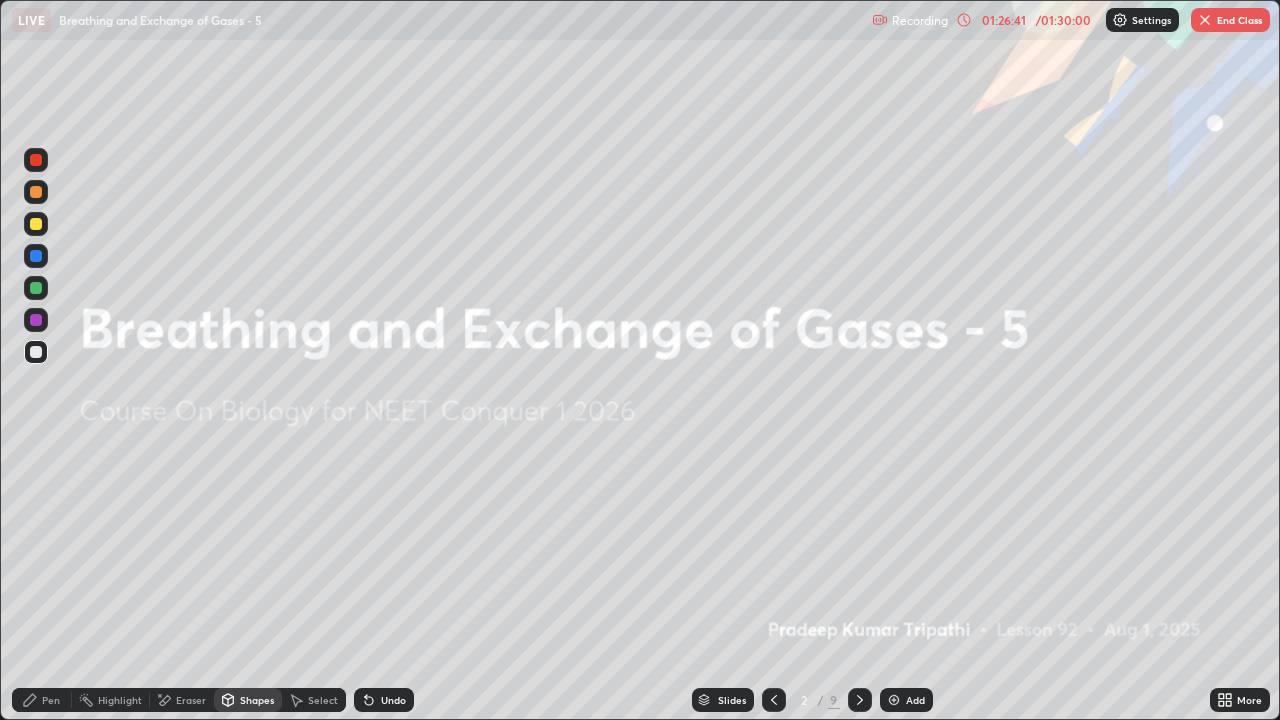 click 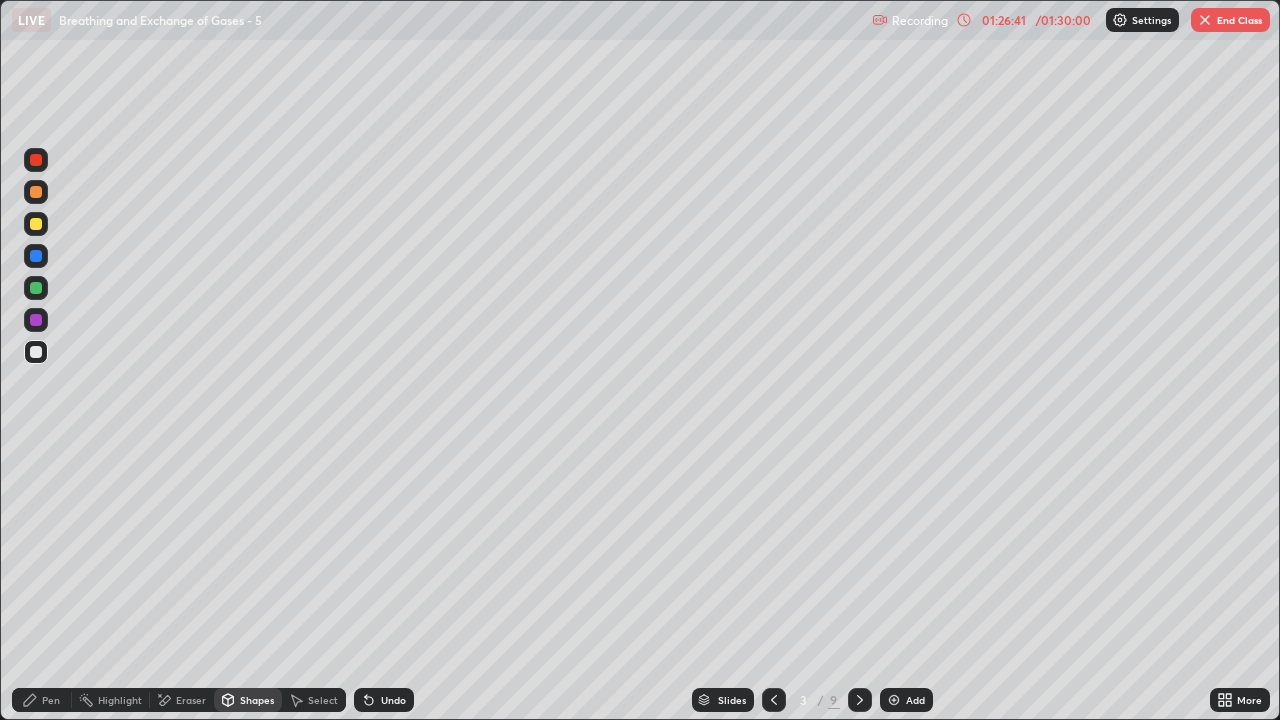 click at bounding box center [860, 700] 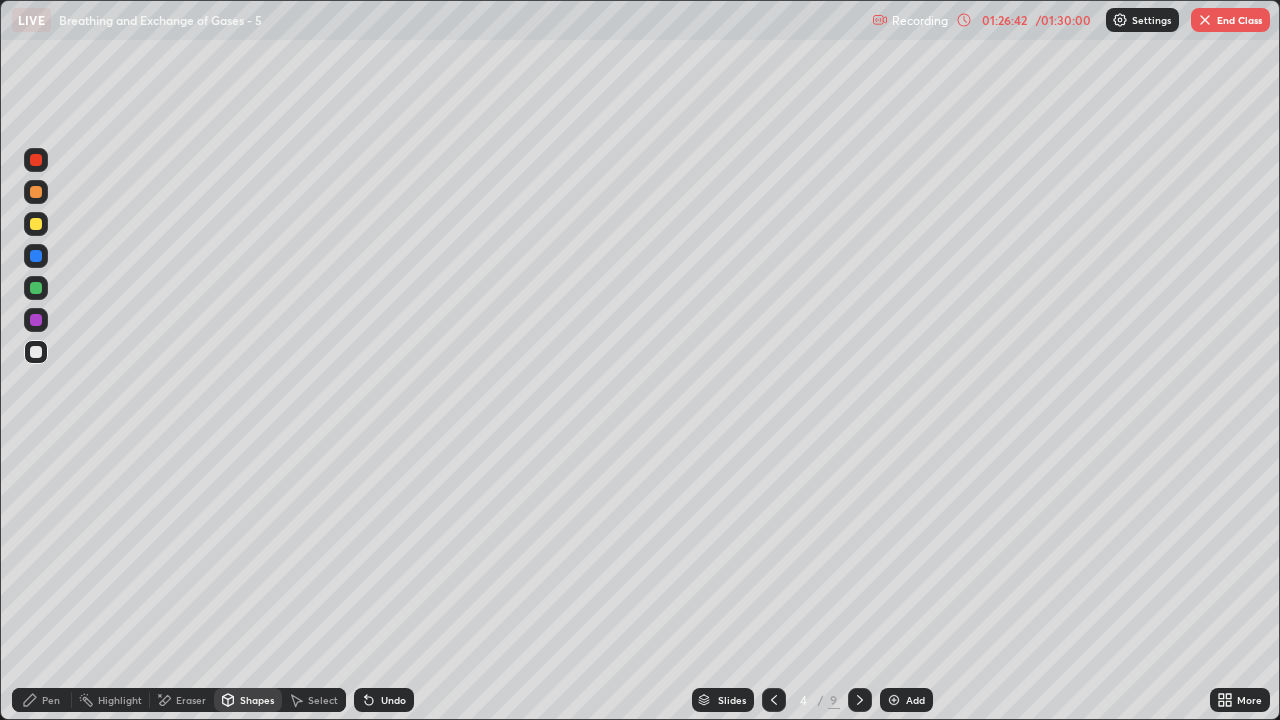 click at bounding box center [860, 700] 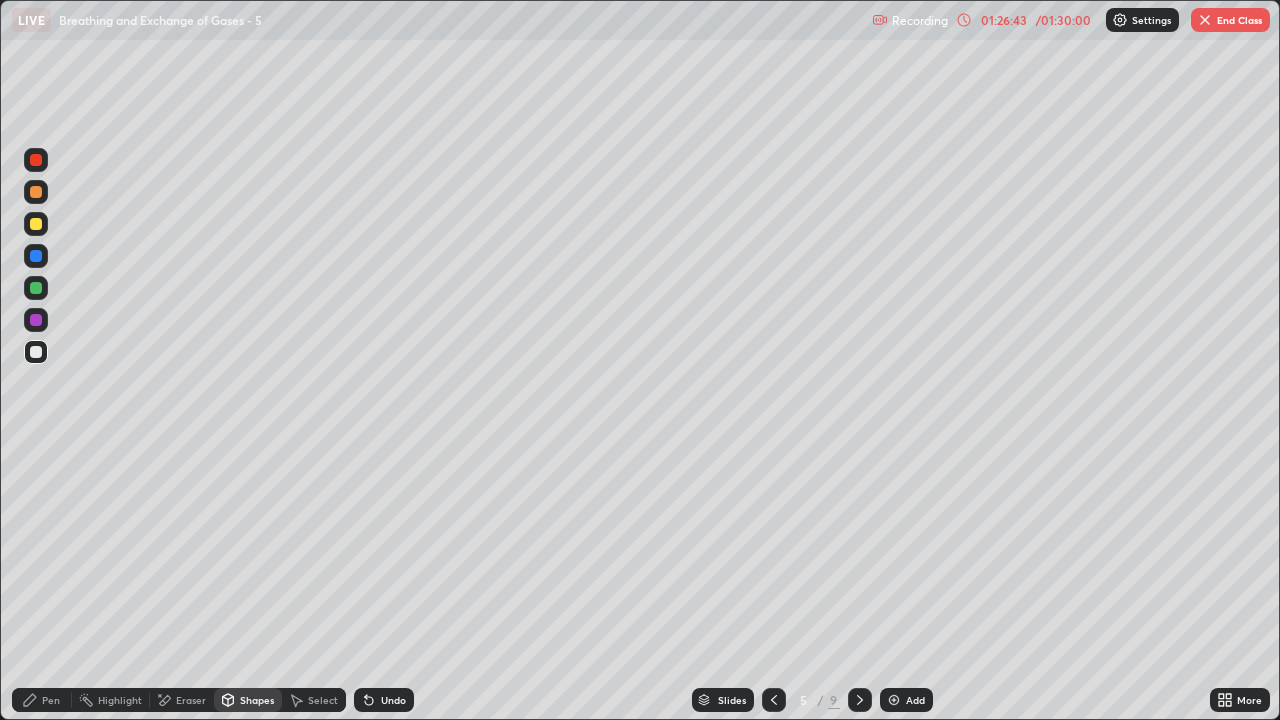 click at bounding box center (860, 700) 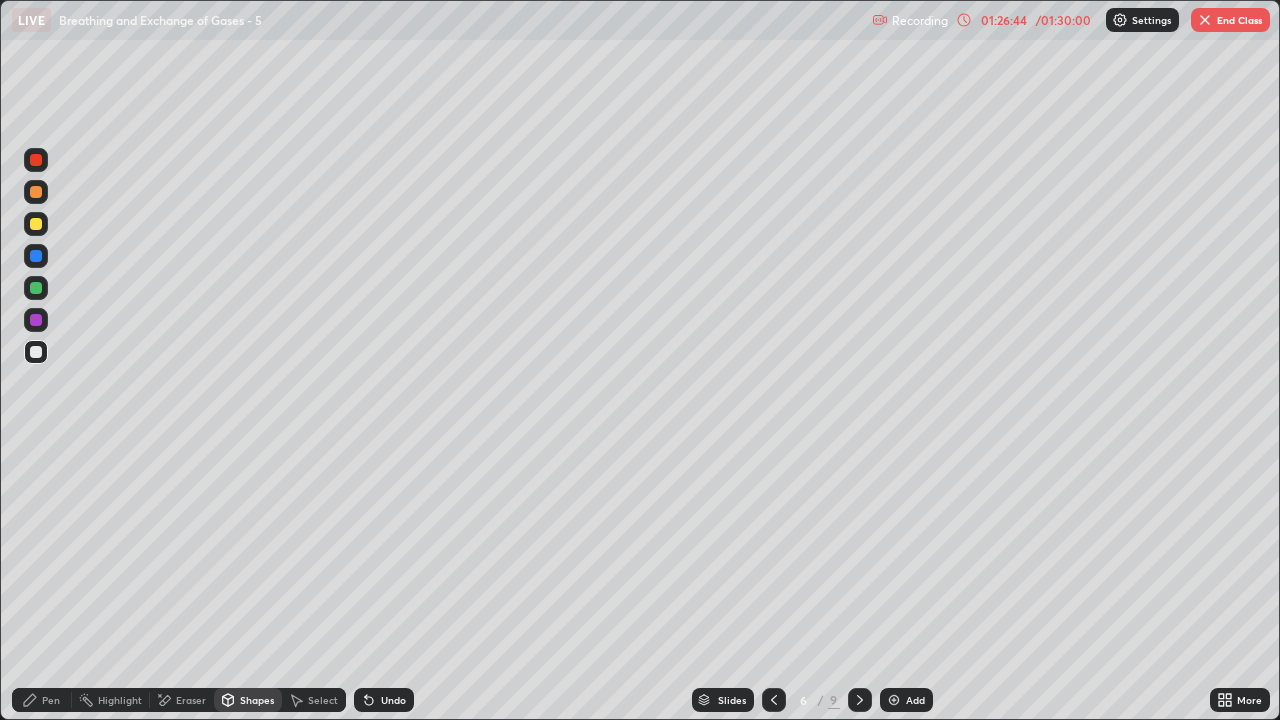 click at bounding box center [860, 700] 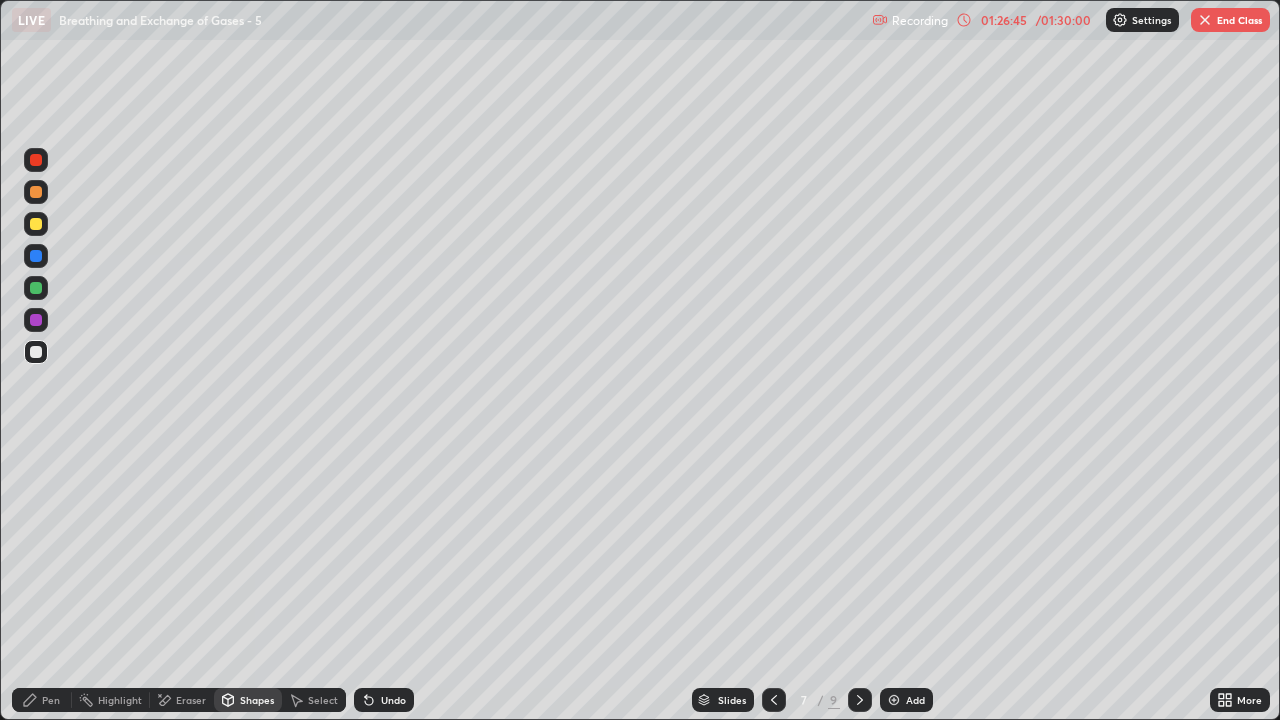 click 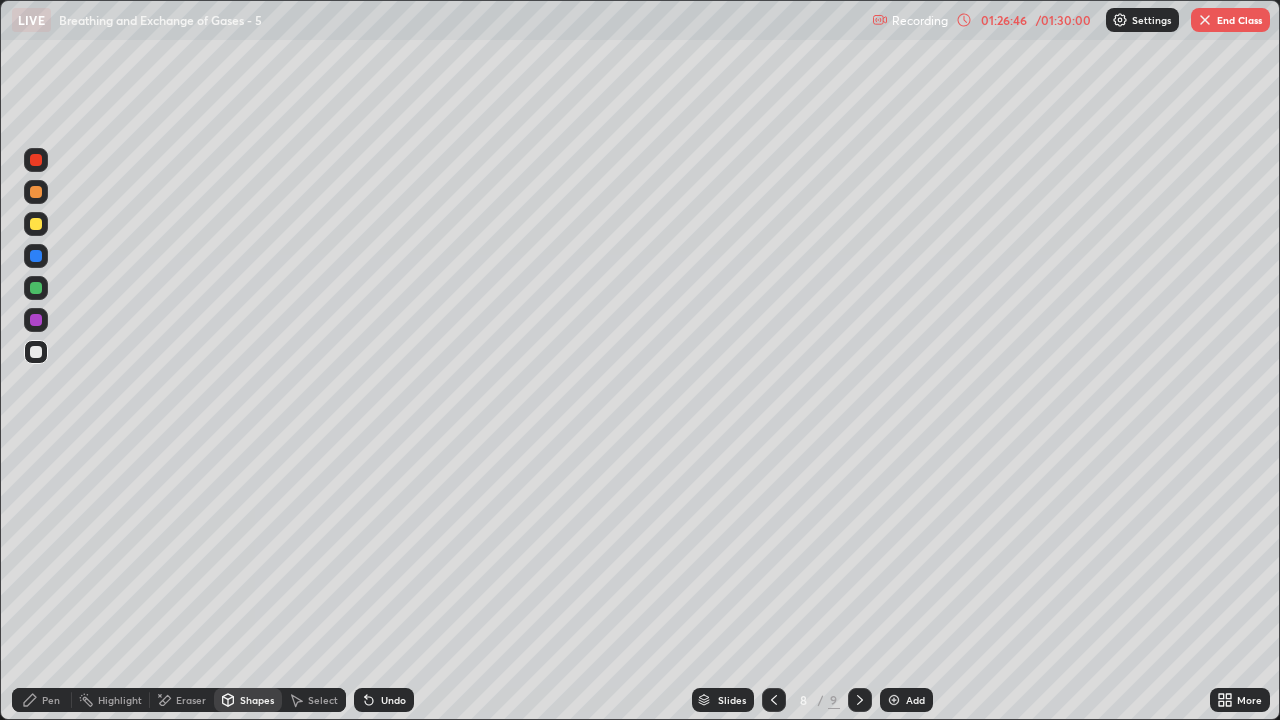 click 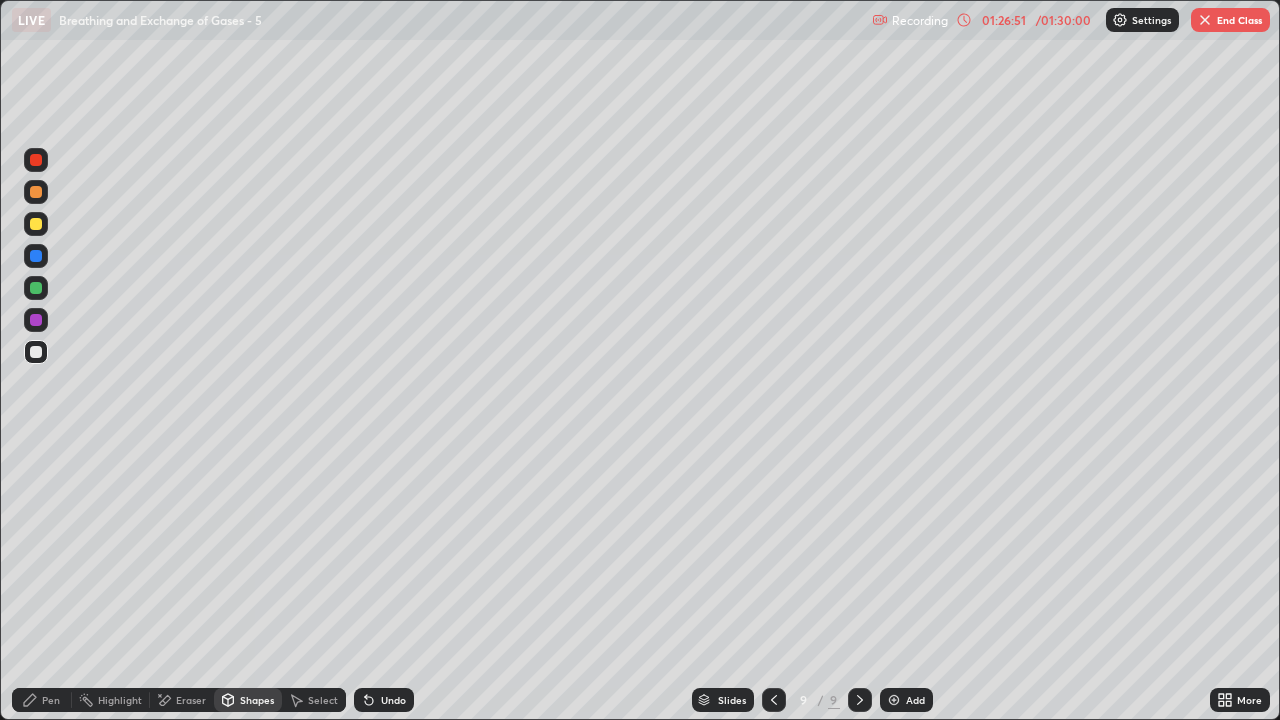 click at bounding box center [1205, 20] 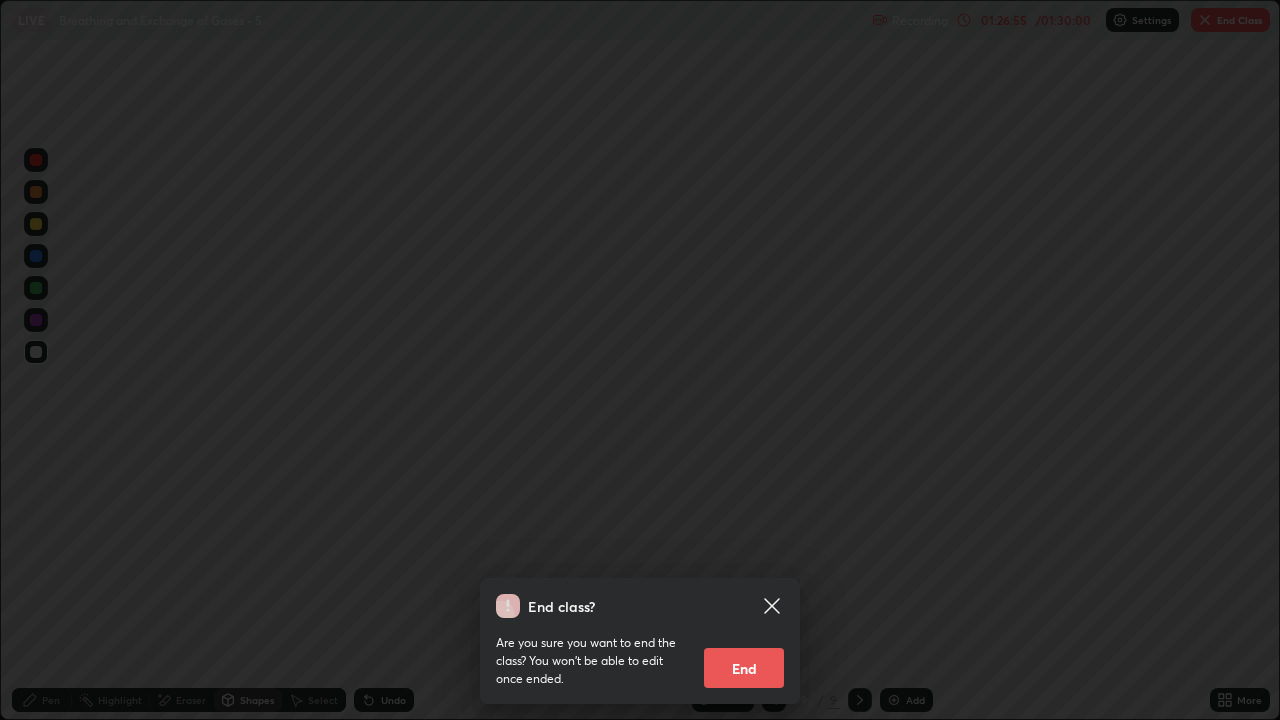 click 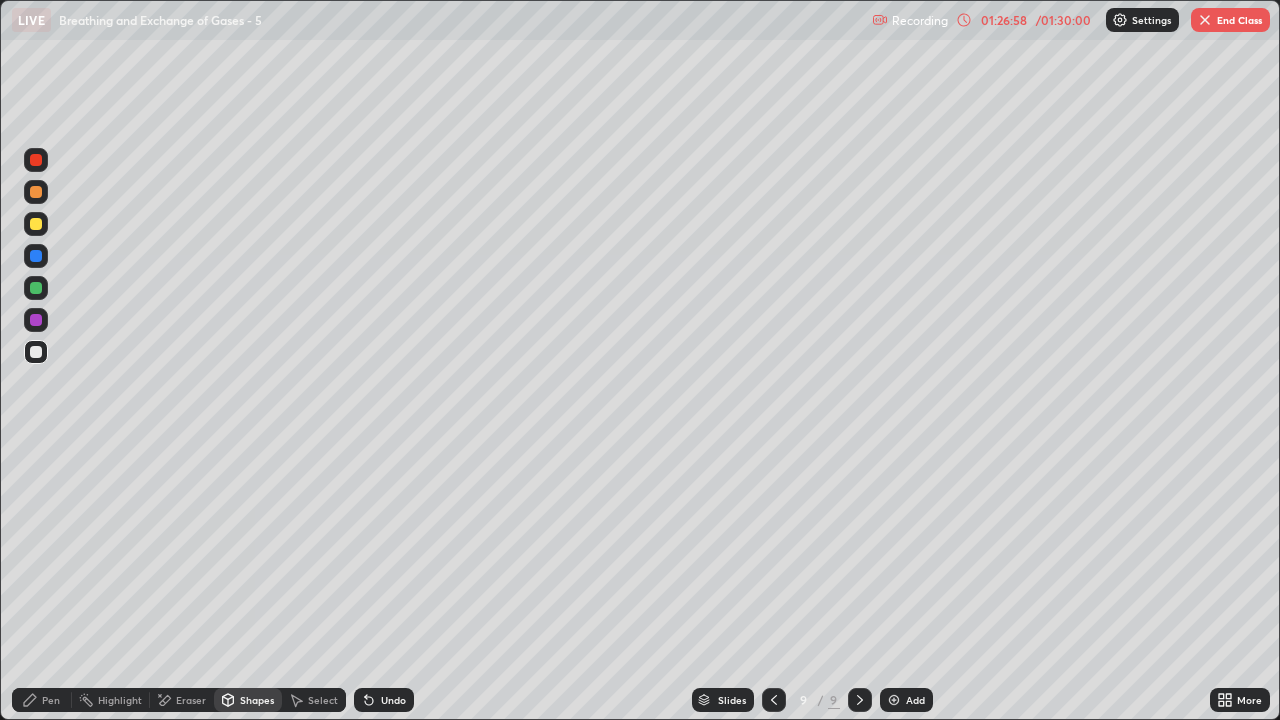 click at bounding box center (1205, 20) 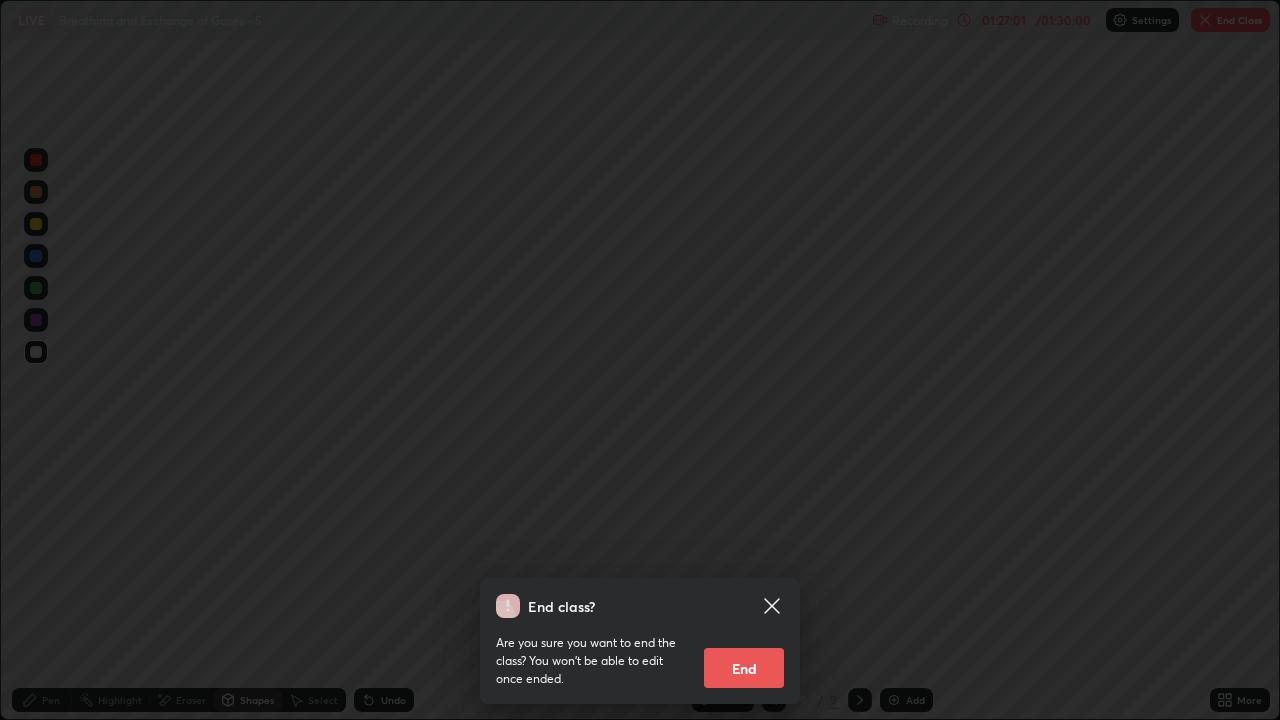click on "End" at bounding box center [744, 668] 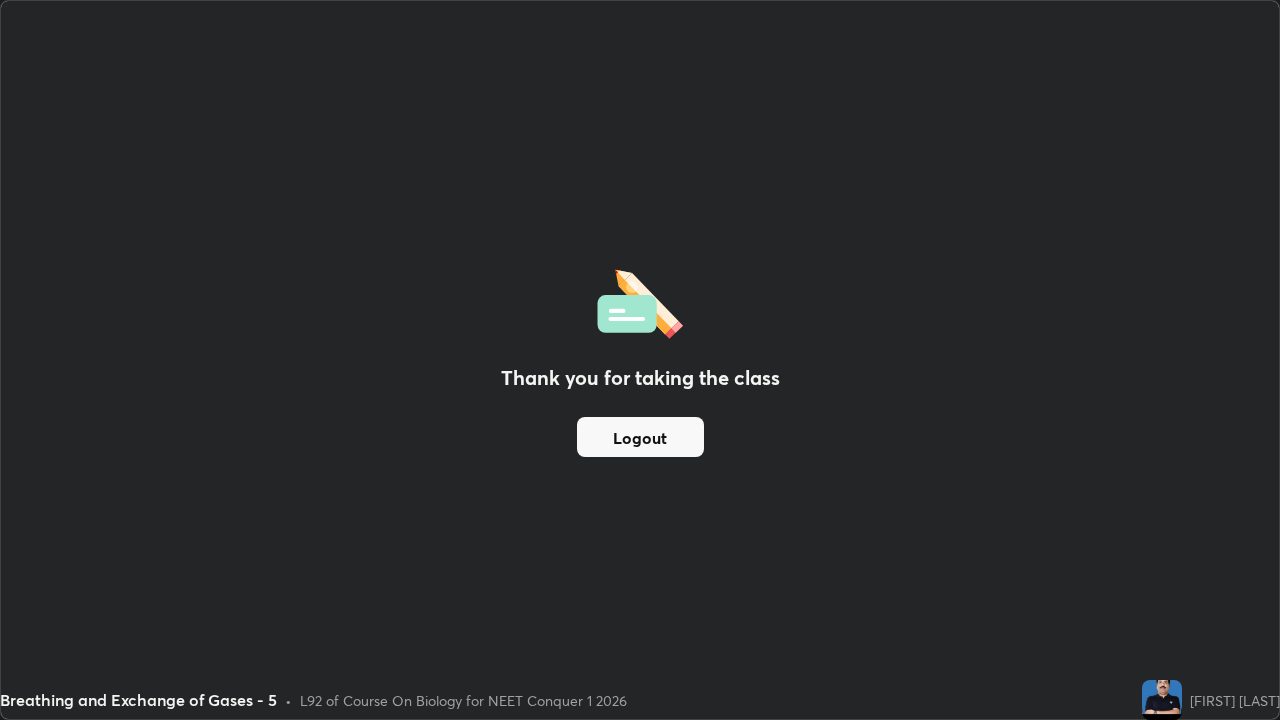click on "Logout" at bounding box center (640, 437) 